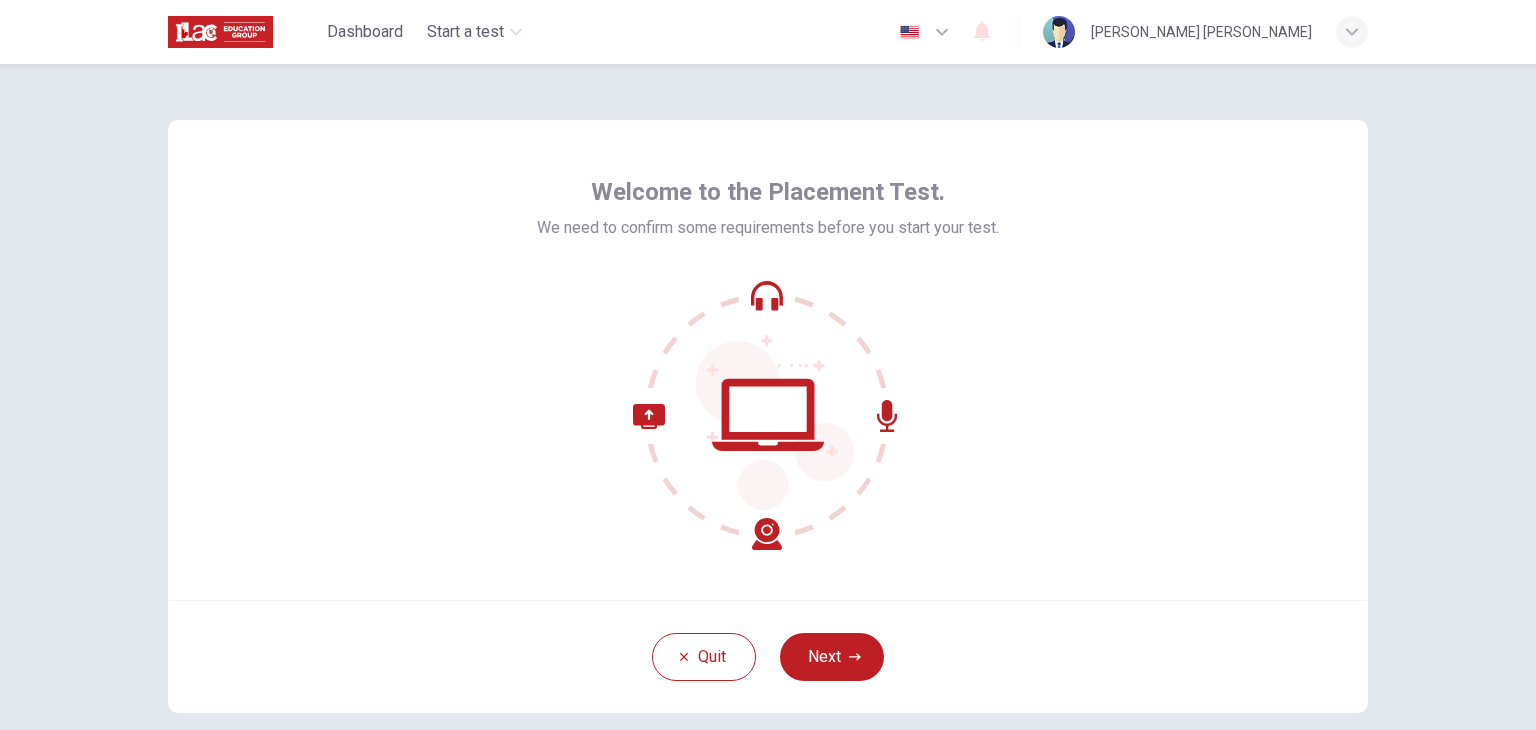scroll, scrollTop: 0, scrollLeft: 0, axis: both 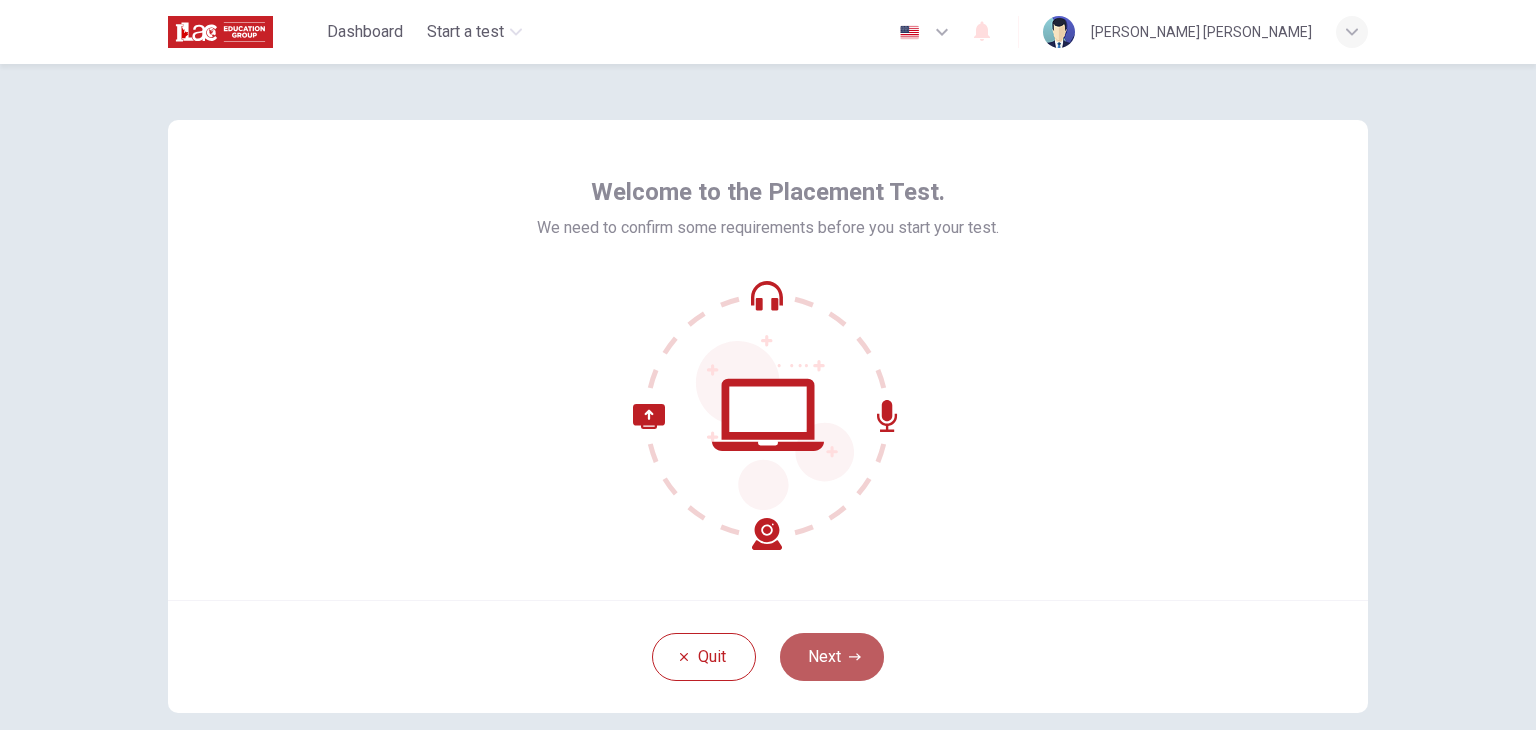 click on "Next" at bounding box center [832, 657] 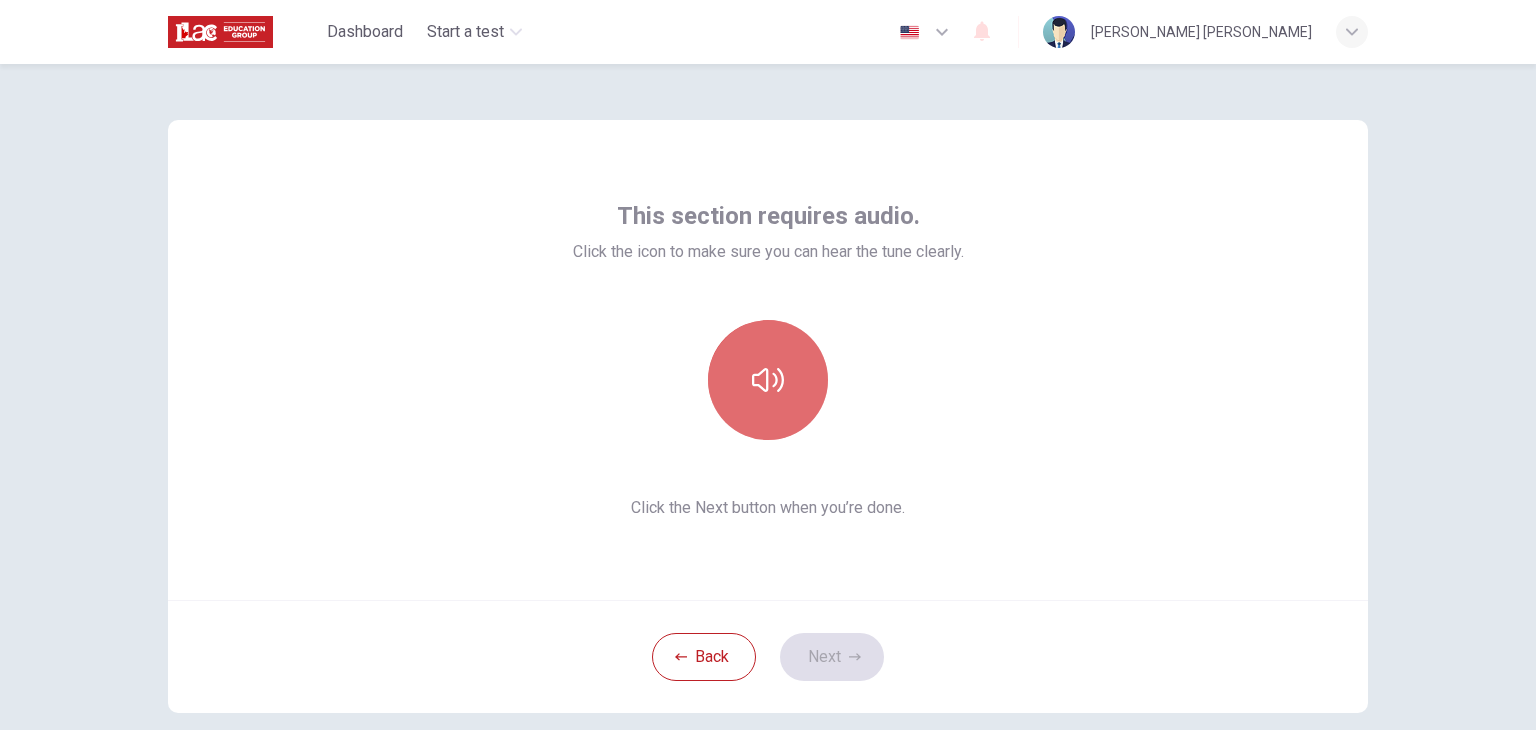 click at bounding box center [768, 380] 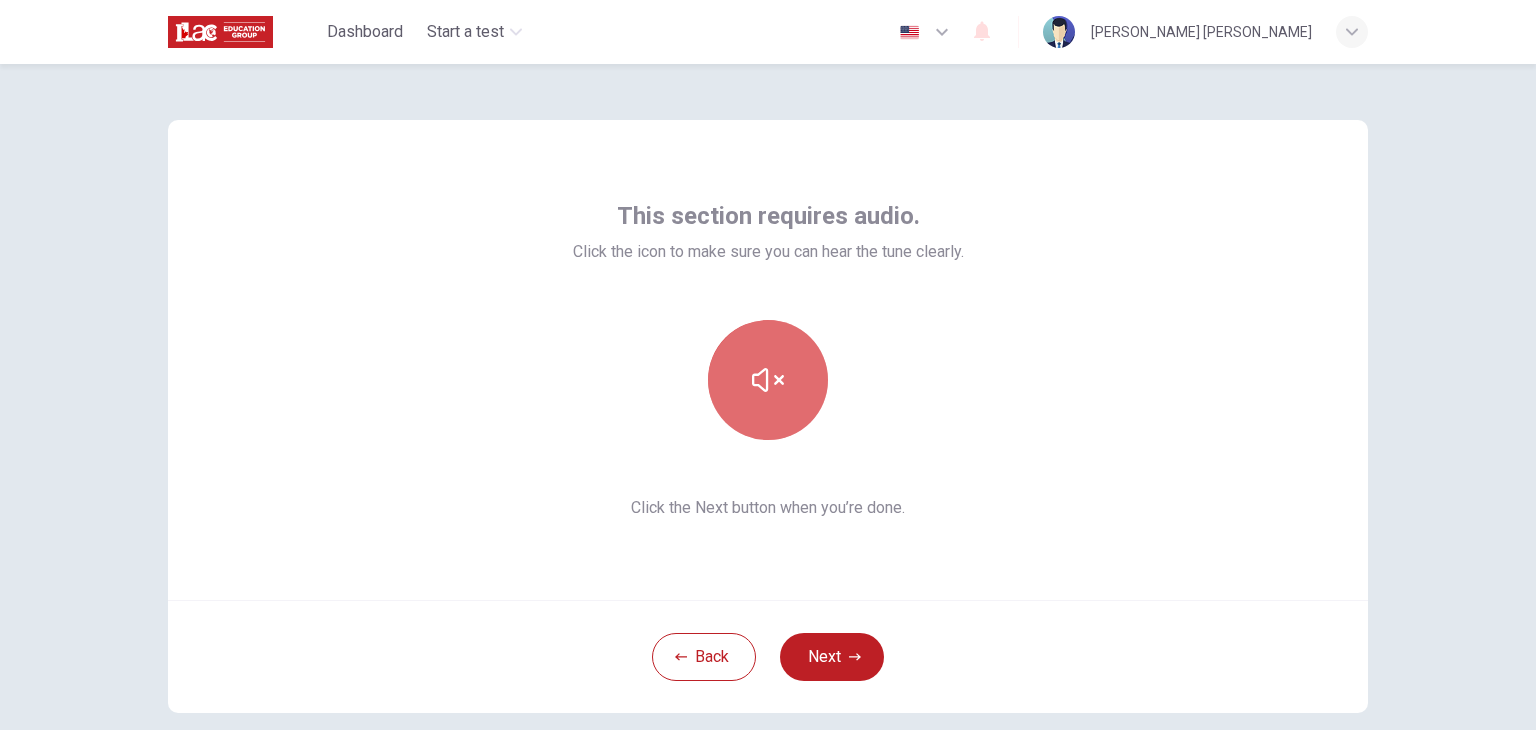 click at bounding box center [768, 380] 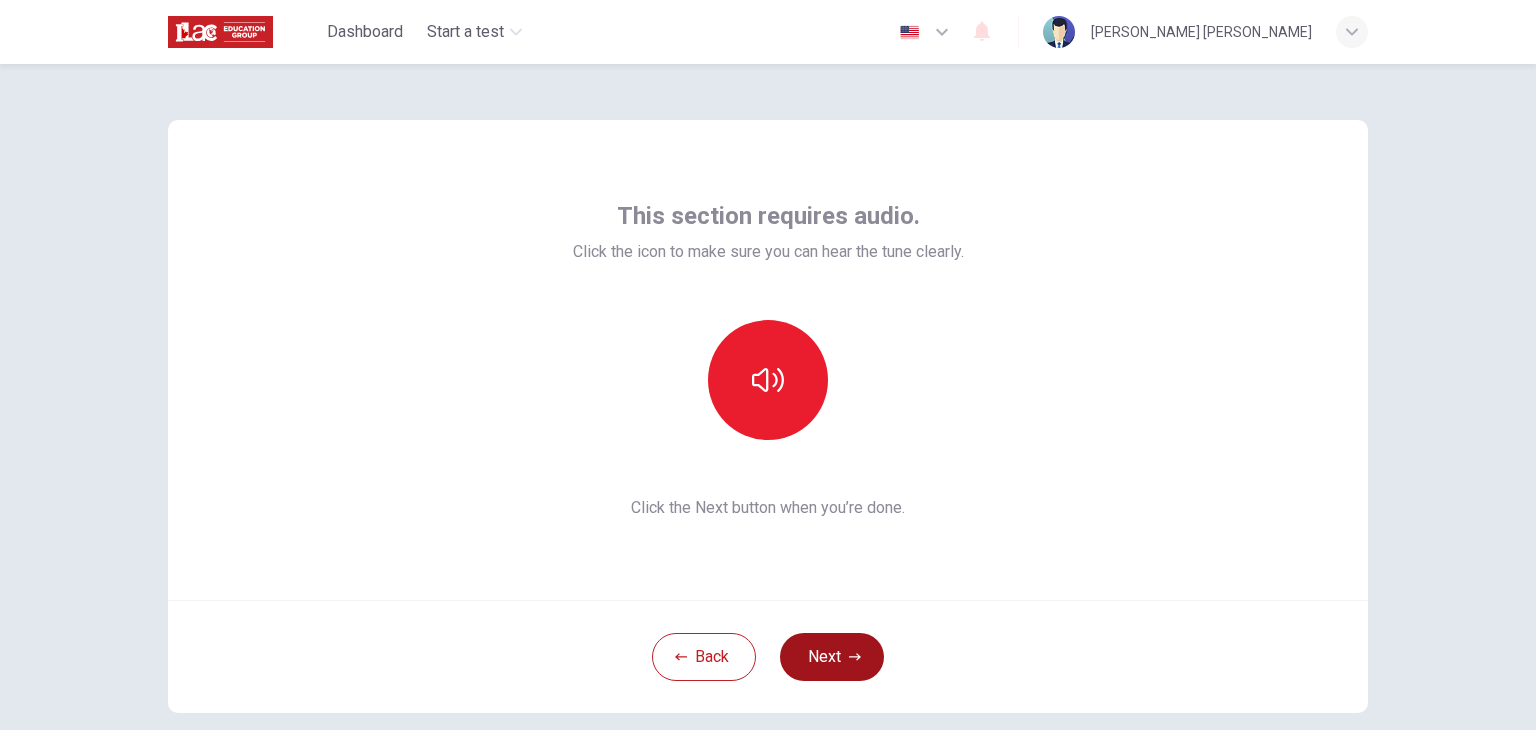 click on "Next" at bounding box center (832, 657) 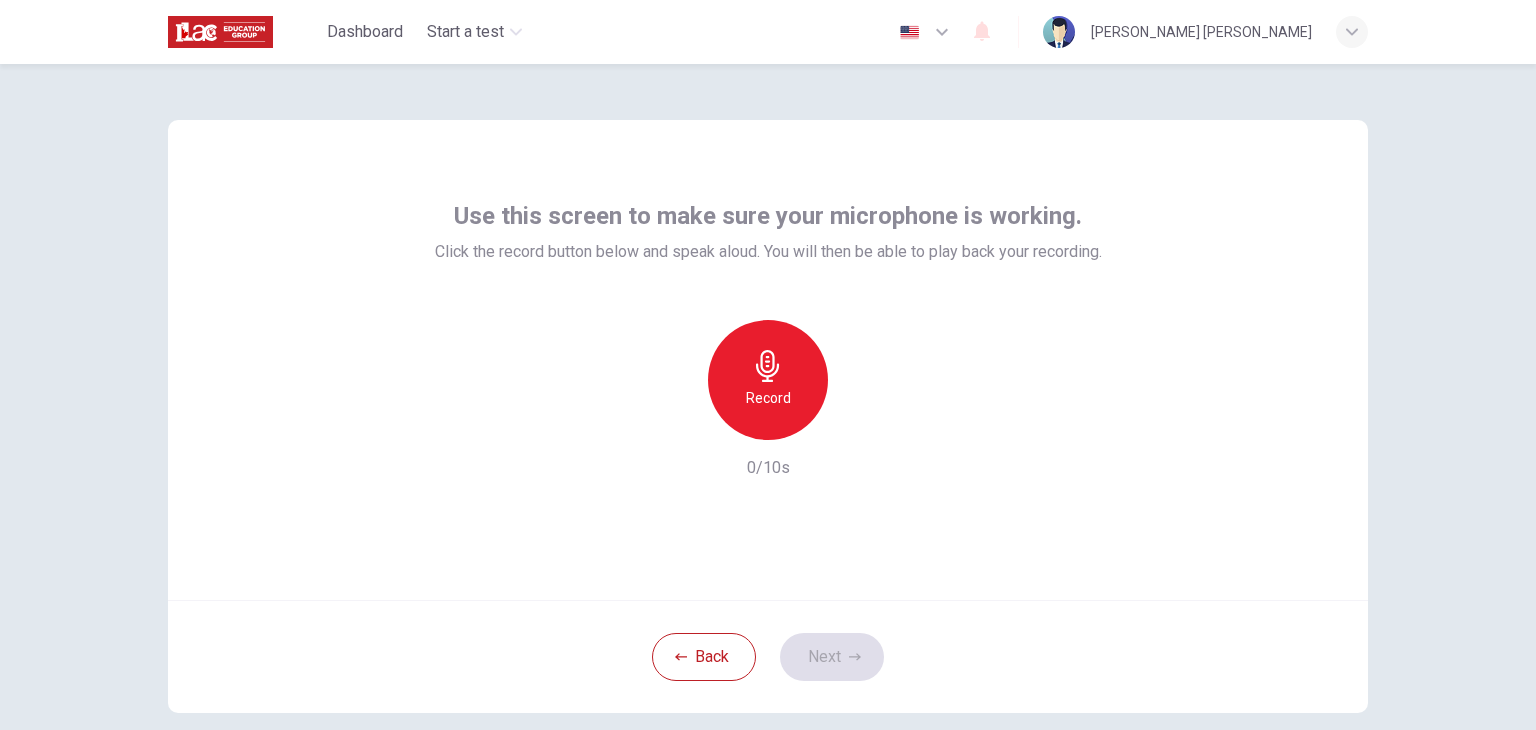drag, startPoint x: 768, startPoint y: 381, endPoint x: 911, endPoint y: 363, distance: 144.12842 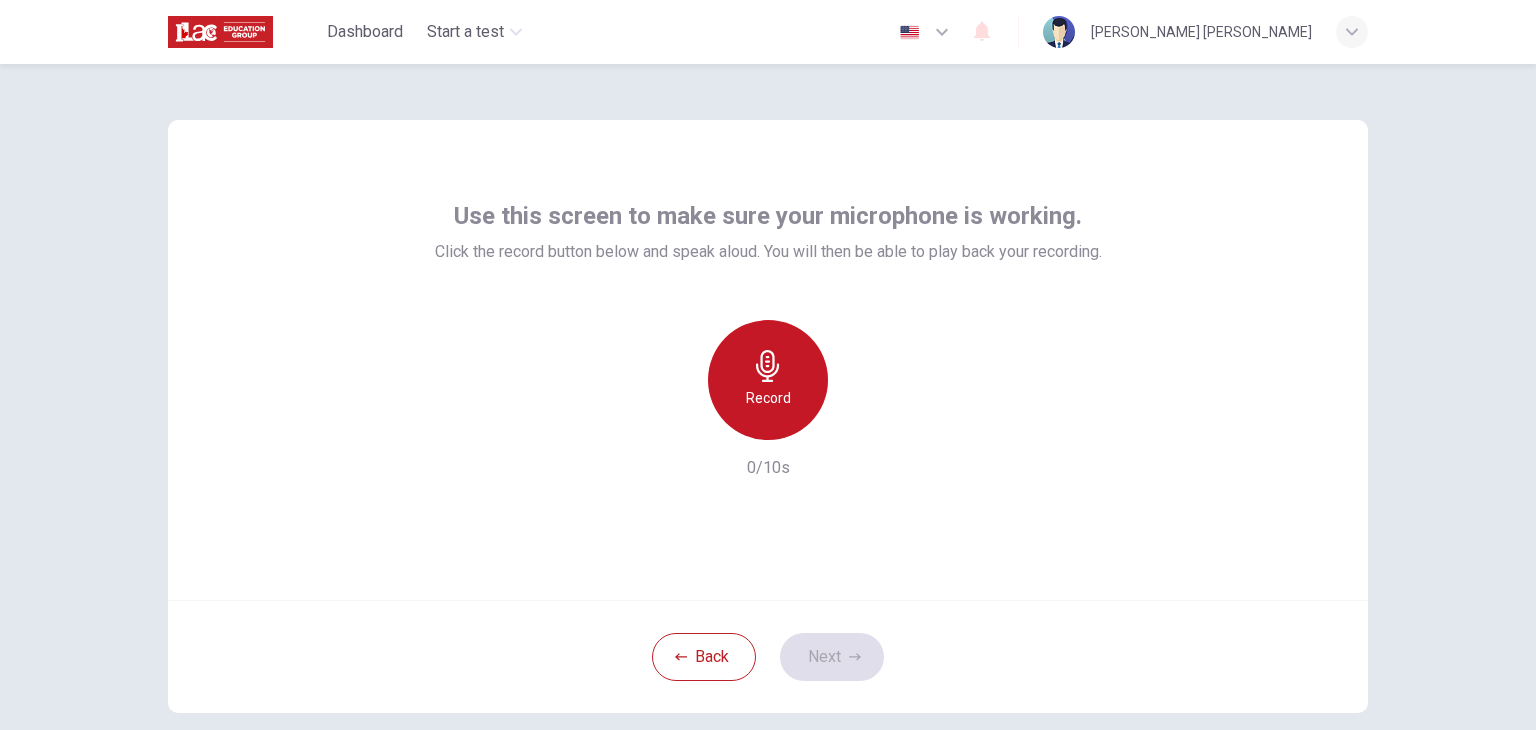 click on "Record" at bounding box center [768, 398] 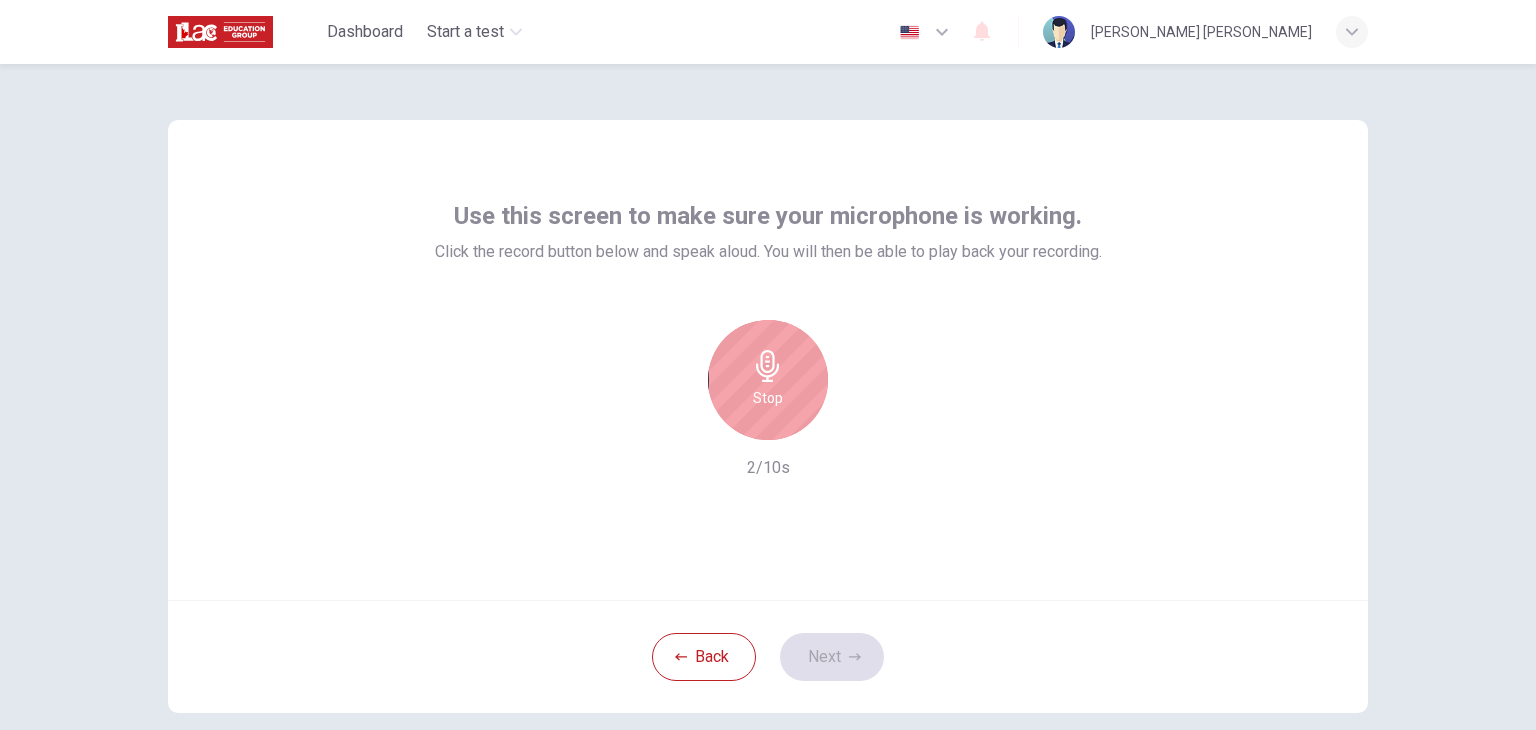 click on "Stop" at bounding box center [768, 380] 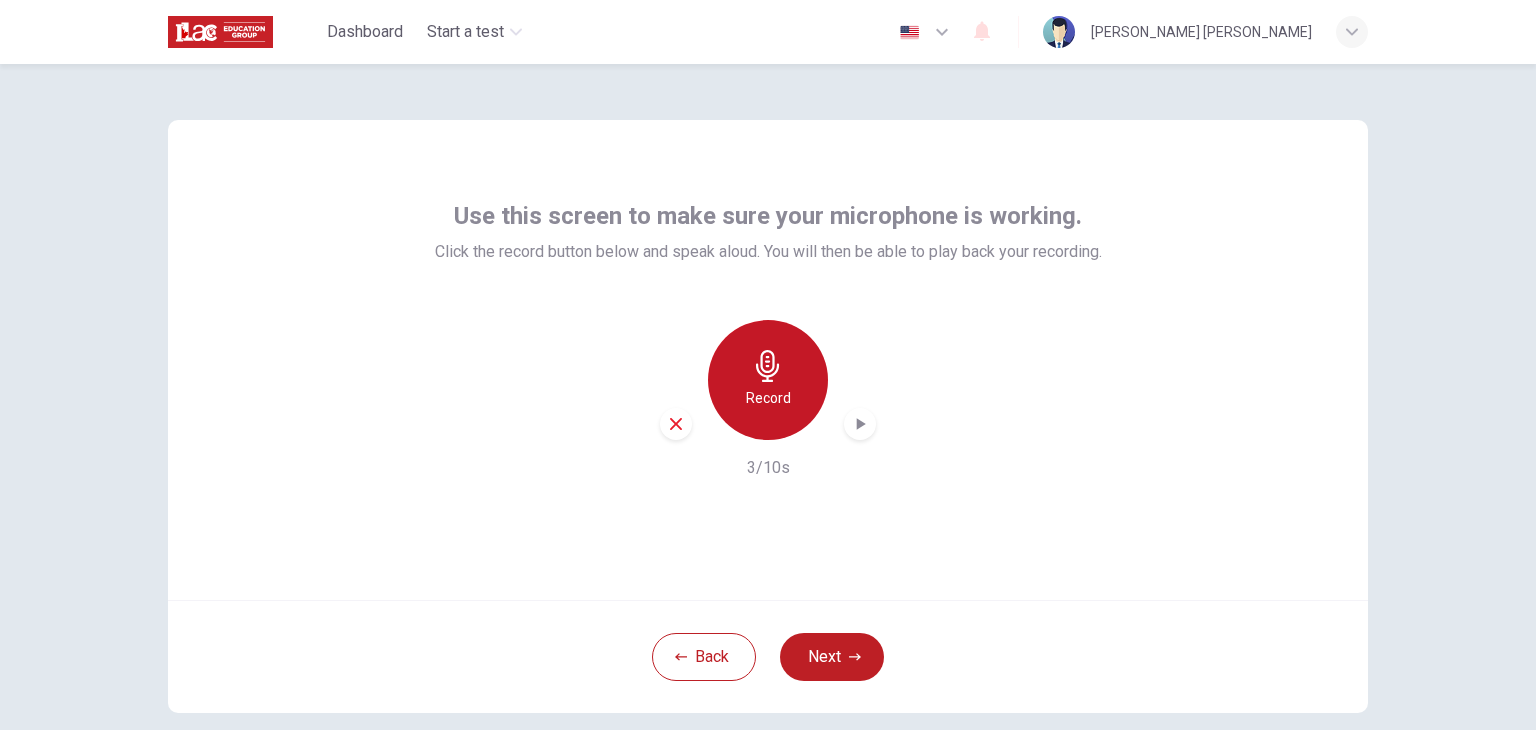 click on "Record" at bounding box center (768, 380) 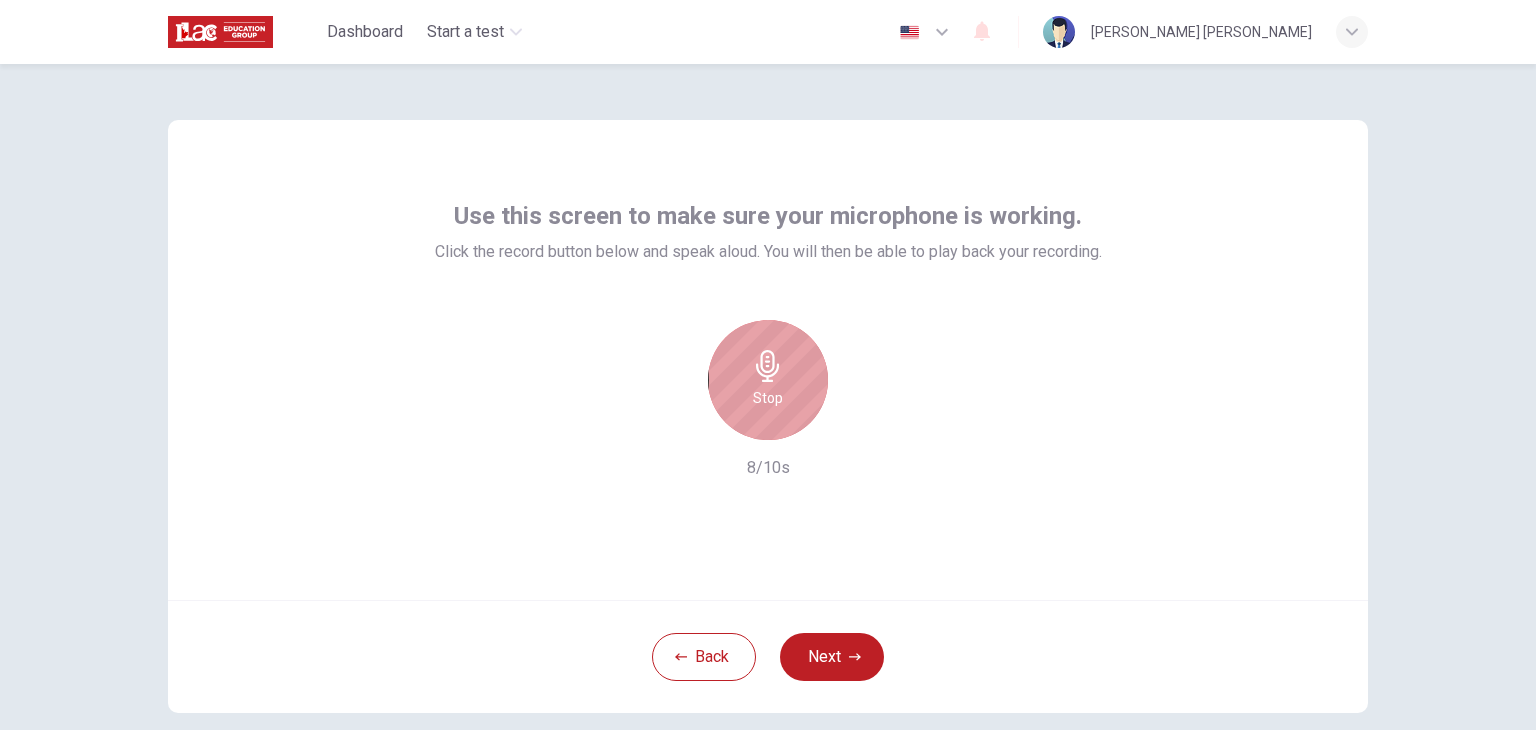 click on "Stop" at bounding box center (768, 380) 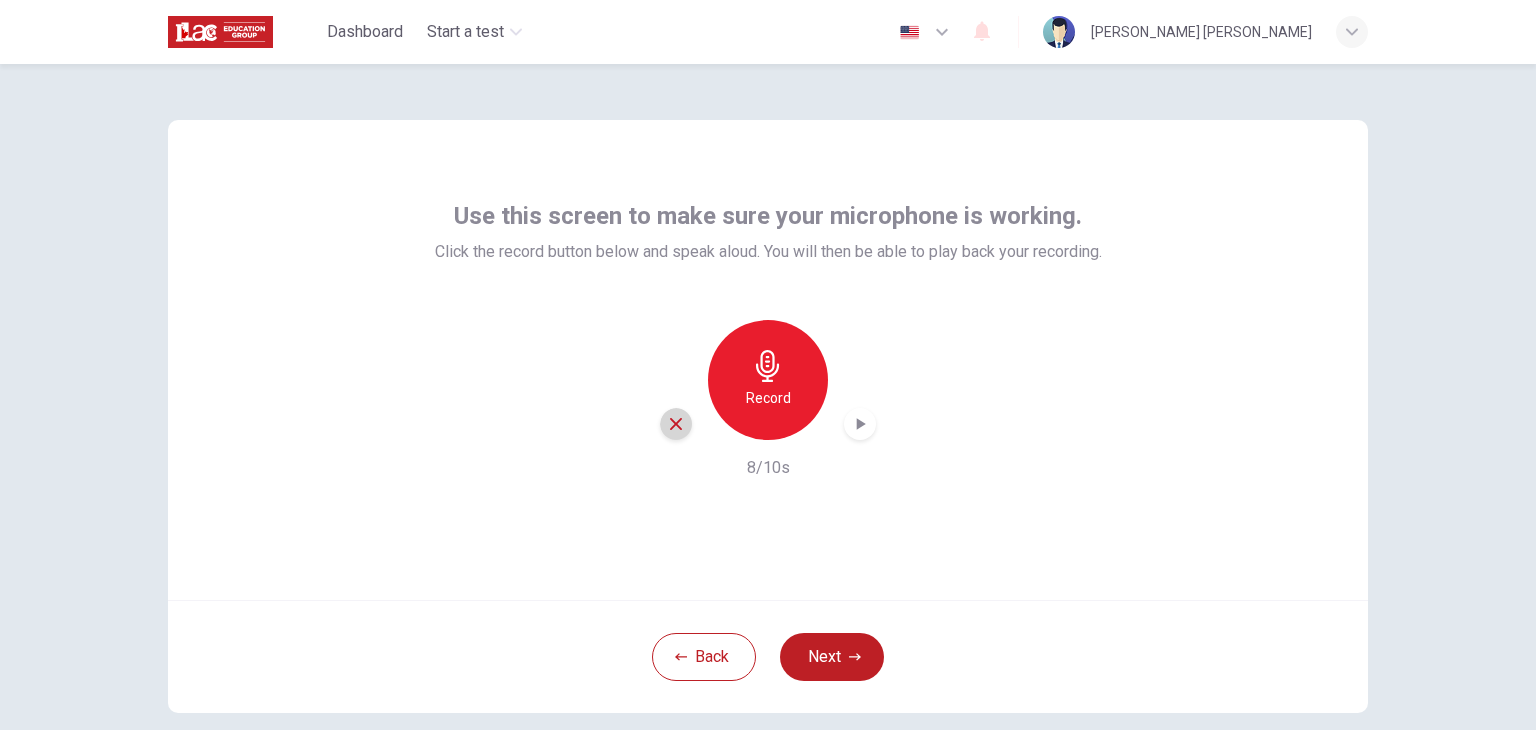 click 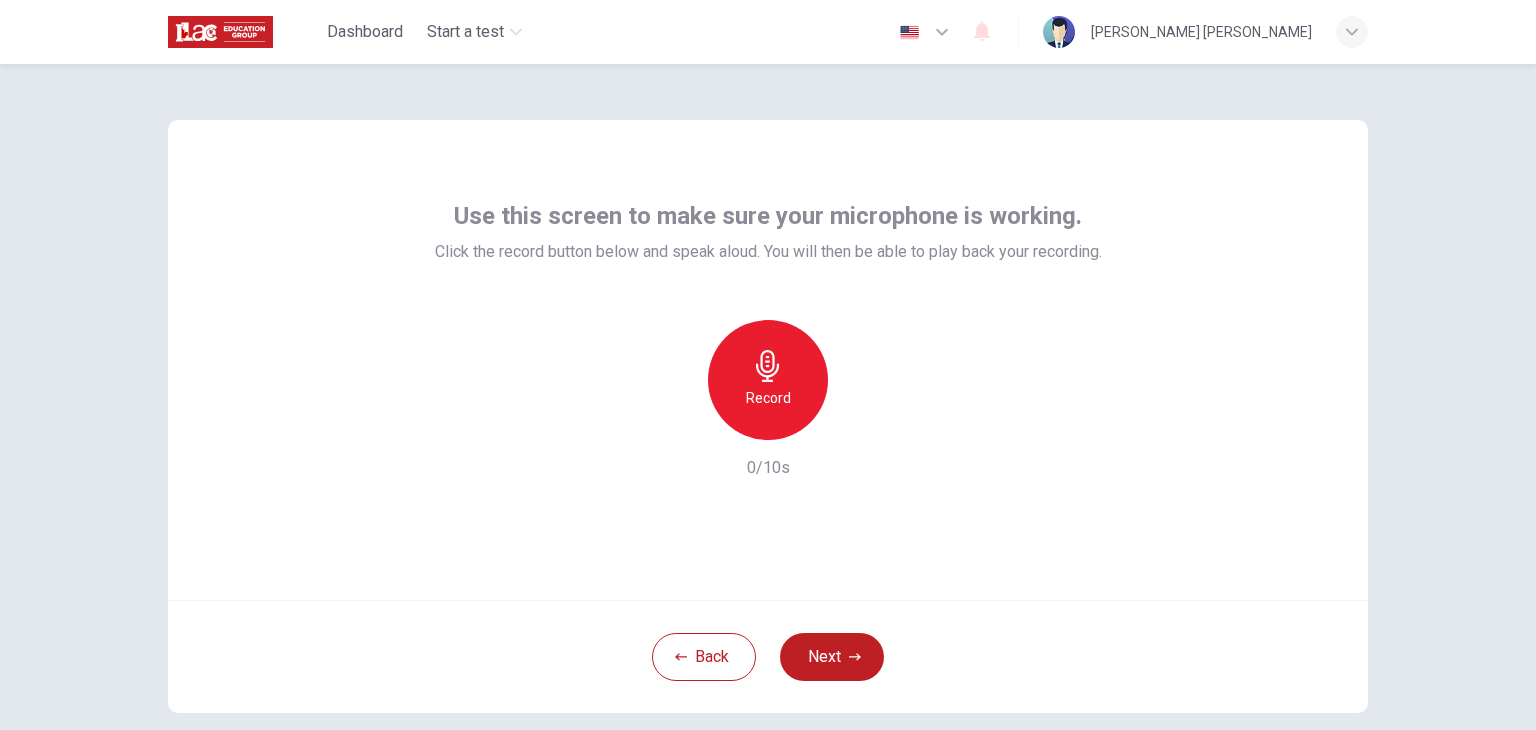 click on "Record" at bounding box center (768, 380) 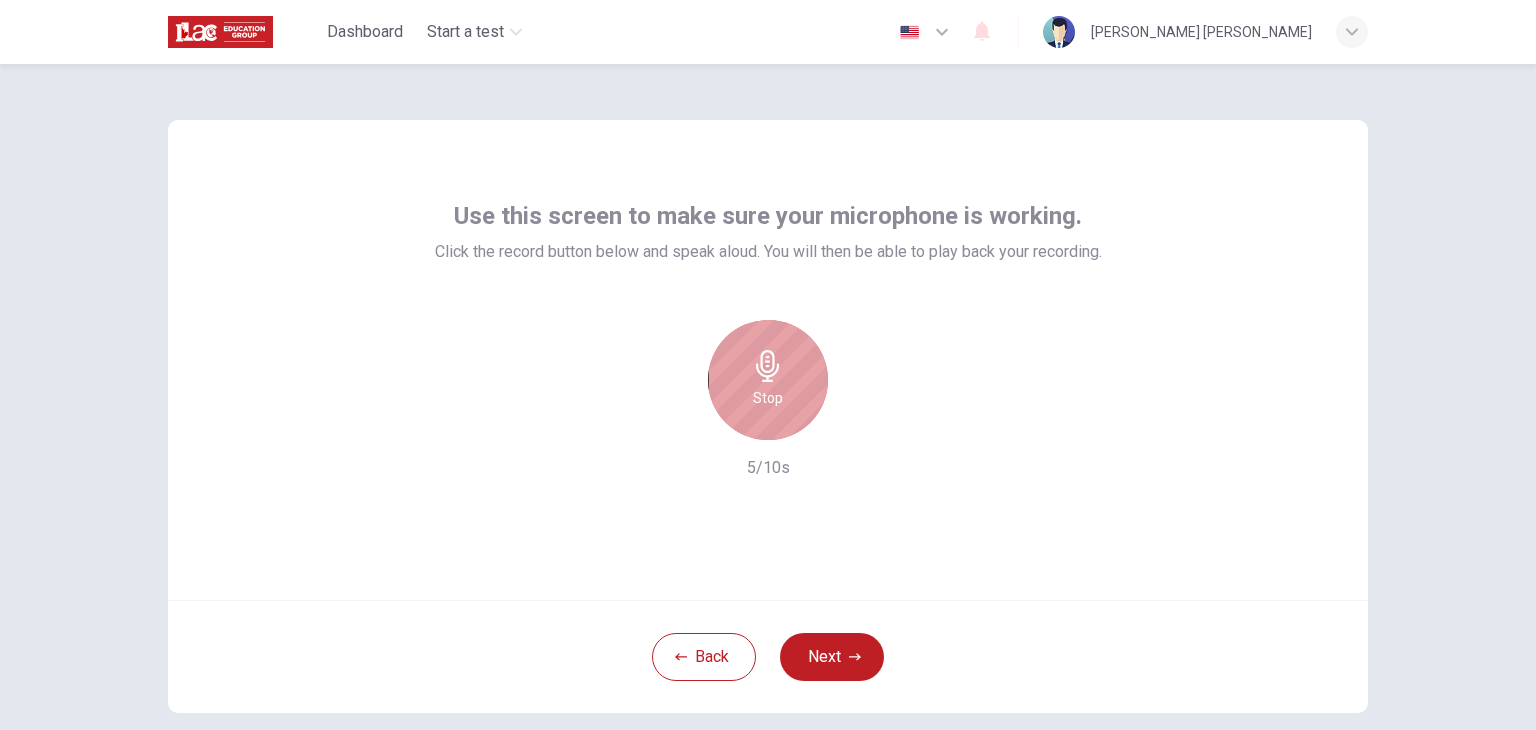 click on "Stop" at bounding box center (768, 380) 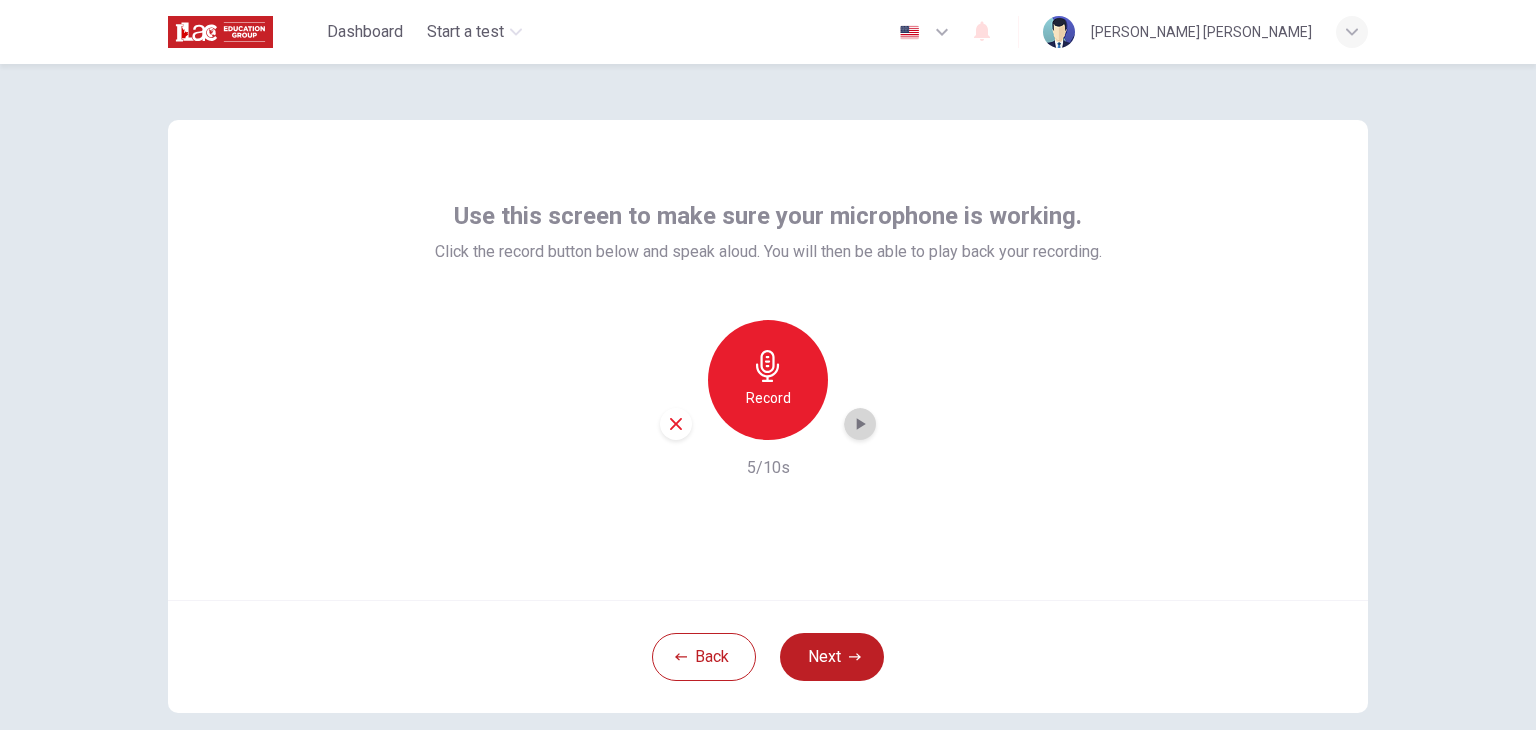 click 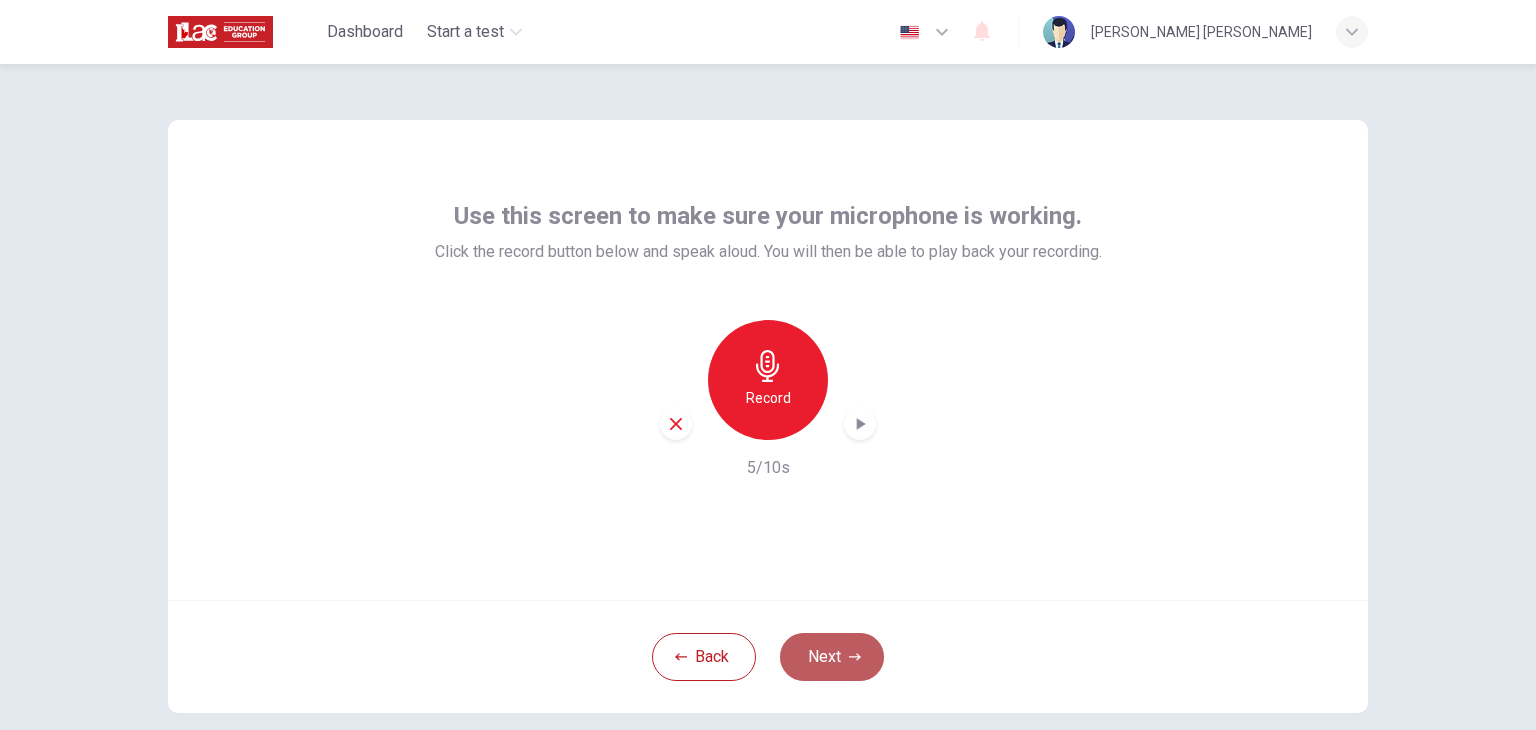 click on "Next" at bounding box center [832, 657] 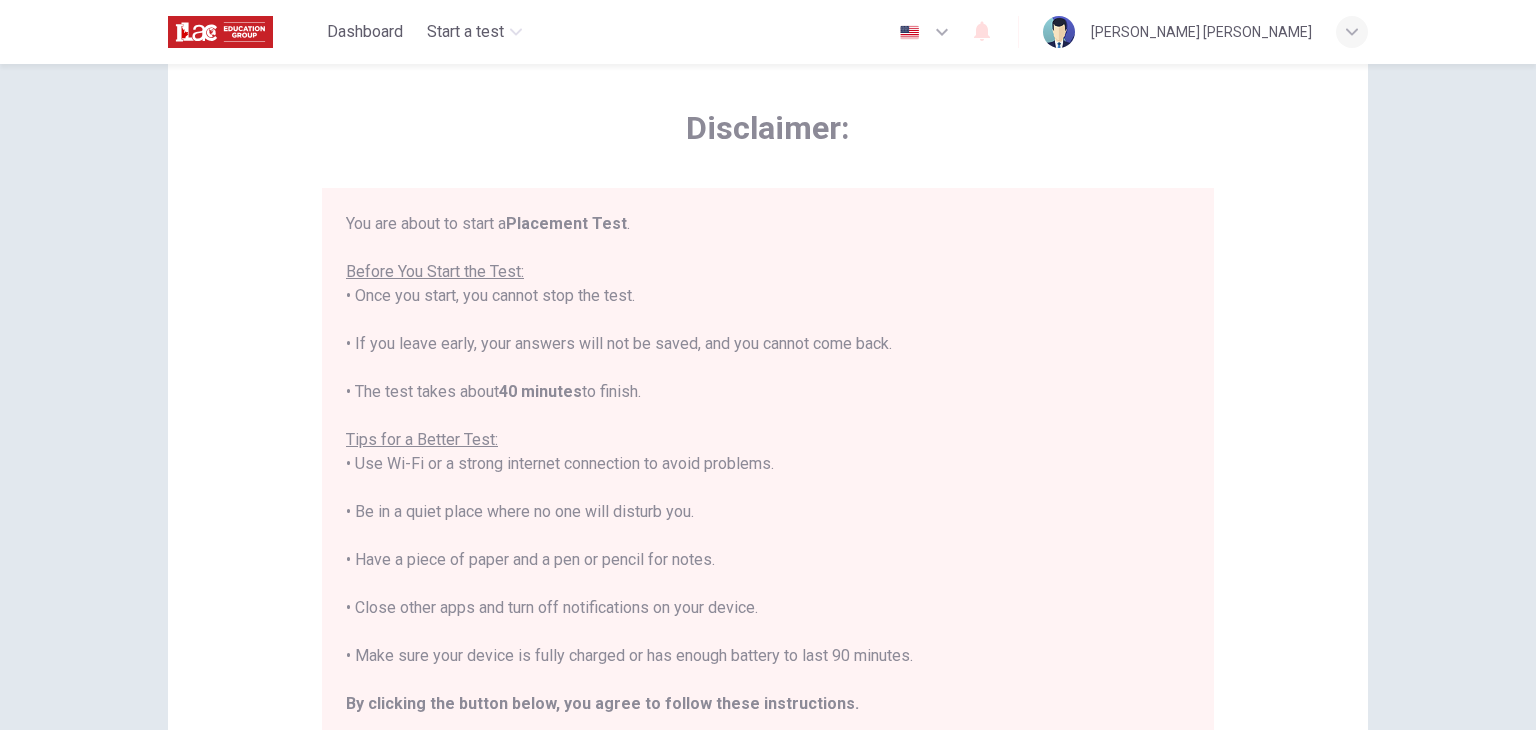scroll, scrollTop: 80, scrollLeft: 0, axis: vertical 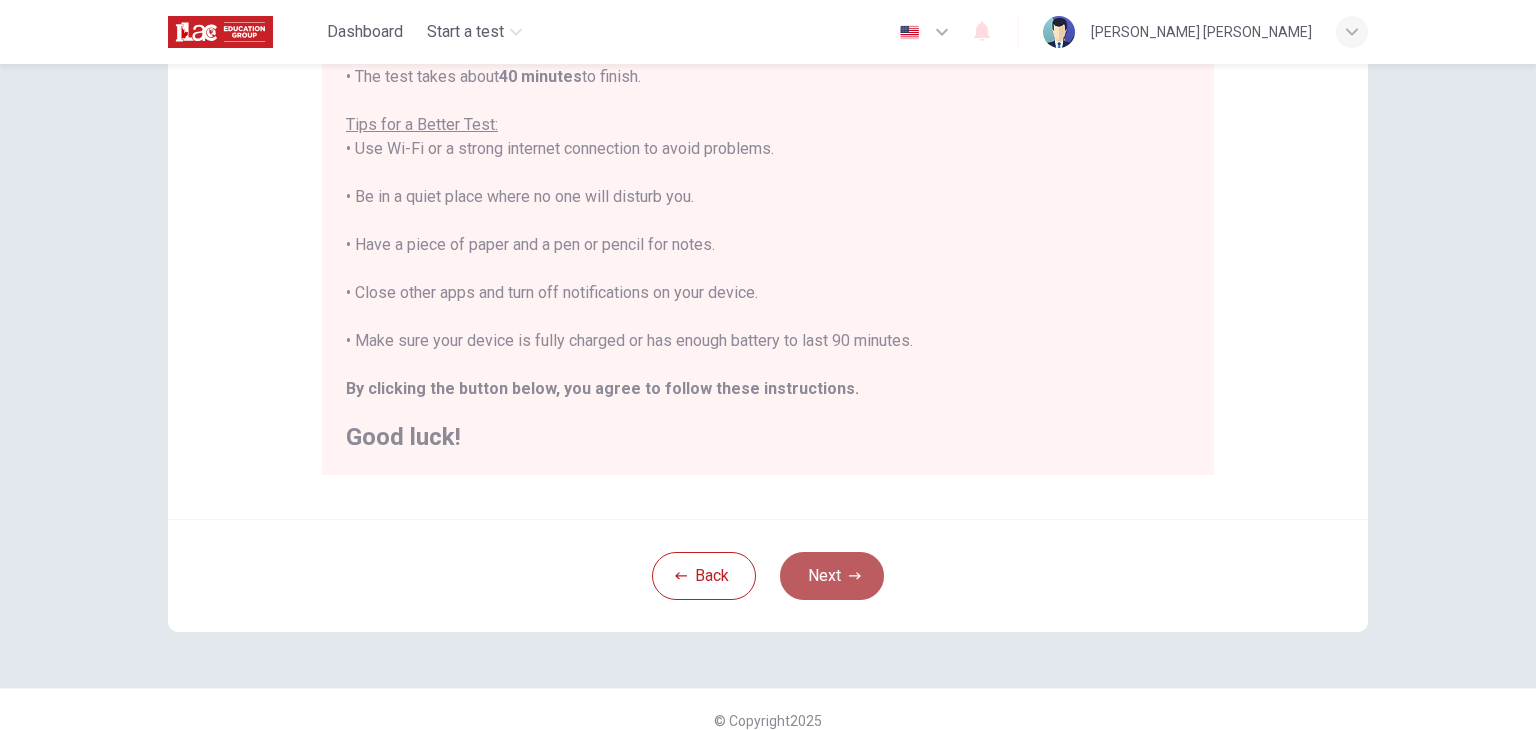 click on "Next" at bounding box center [832, 576] 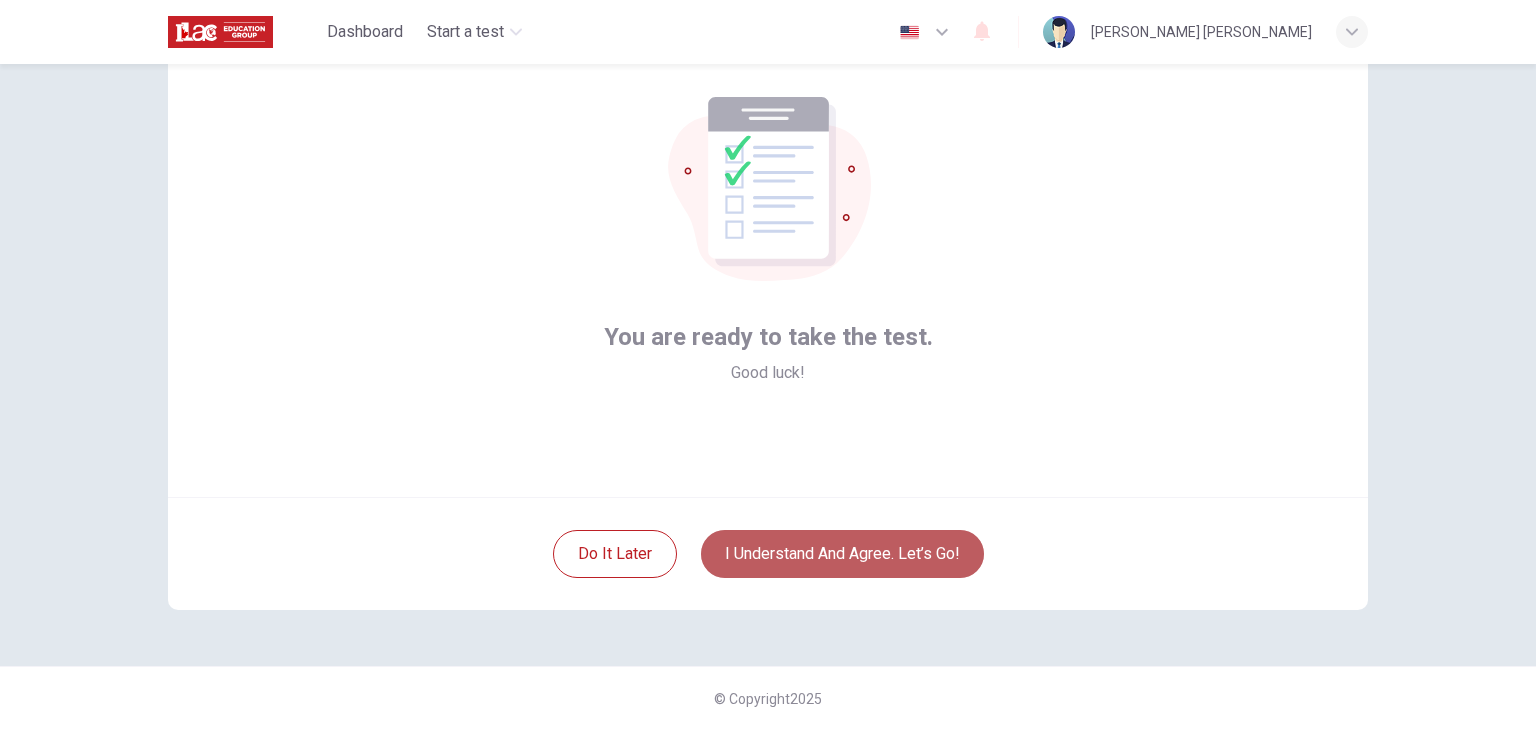 click on "I understand and agree. Let’s go!" at bounding box center [842, 554] 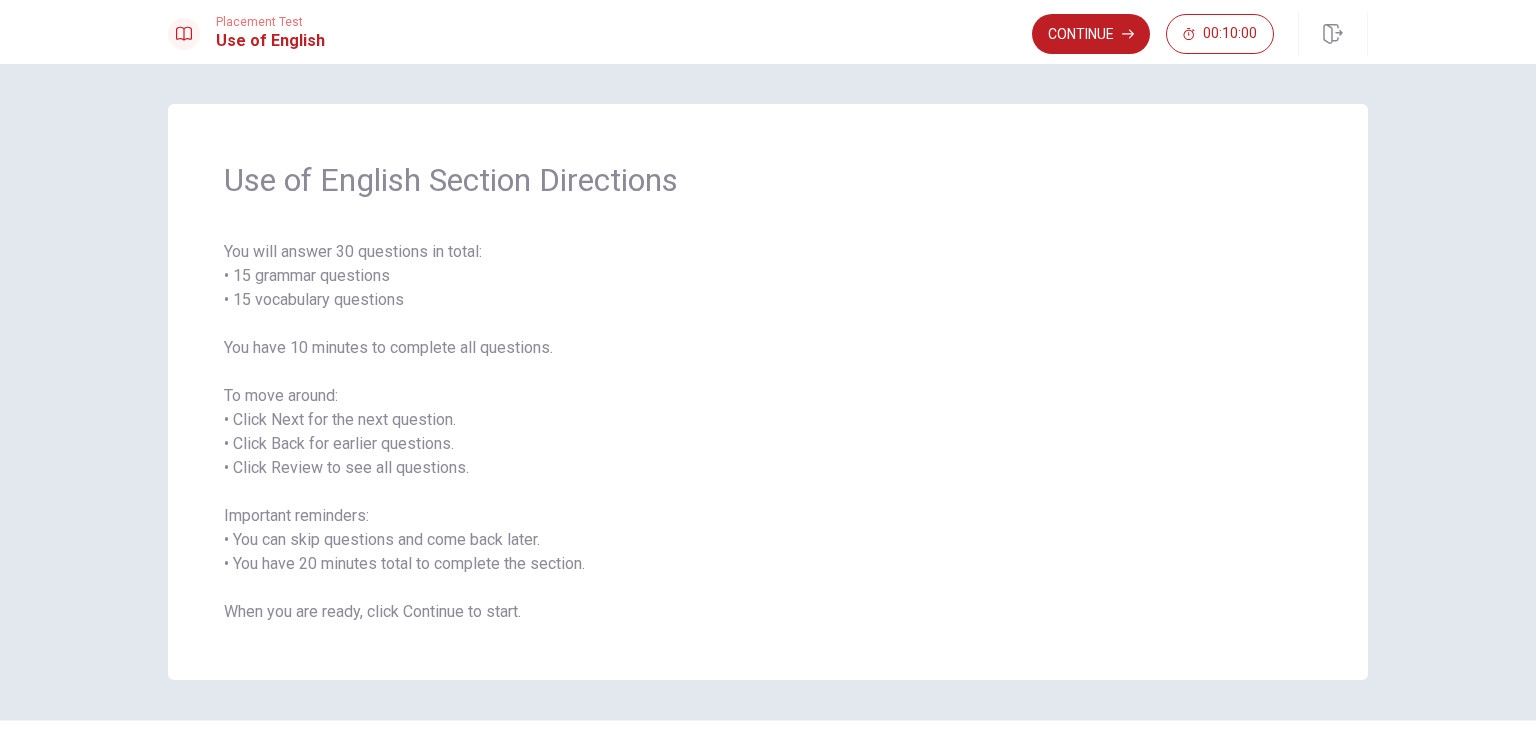 click on "You will answer 30 questions in total:
• 15 grammar questions
• 15 vocabulary questions
You have 10 minutes to complete all questions.
To move around:
• Click Next for the next question.
• Click Back for earlier questions.
• Click Review to see all questions.
Important reminders:
• You can skip questions and come back later.
• You have 20 minutes total to complete the section.
When you are ready, click Continue to start." at bounding box center [768, 432] 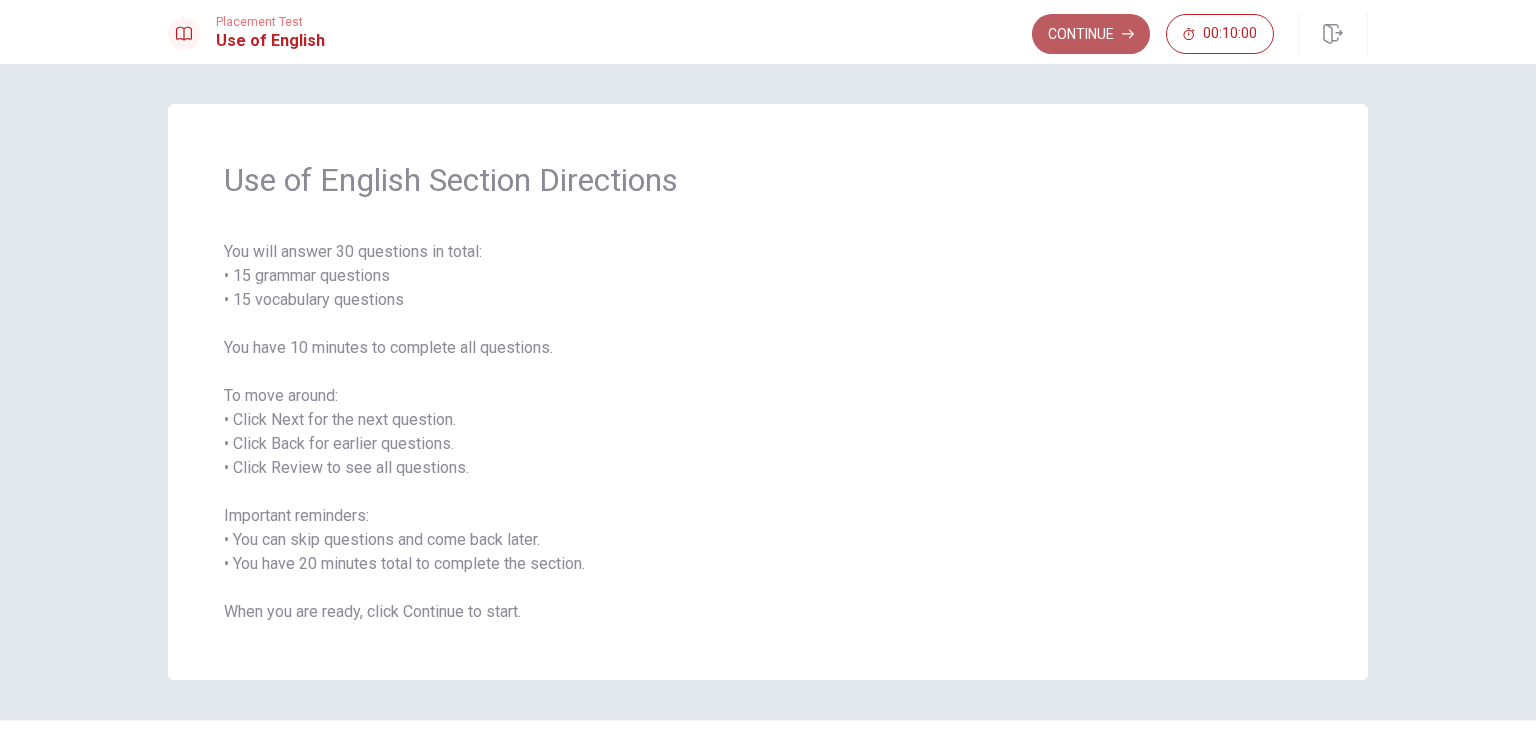 click on "Continue" at bounding box center (1091, 34) 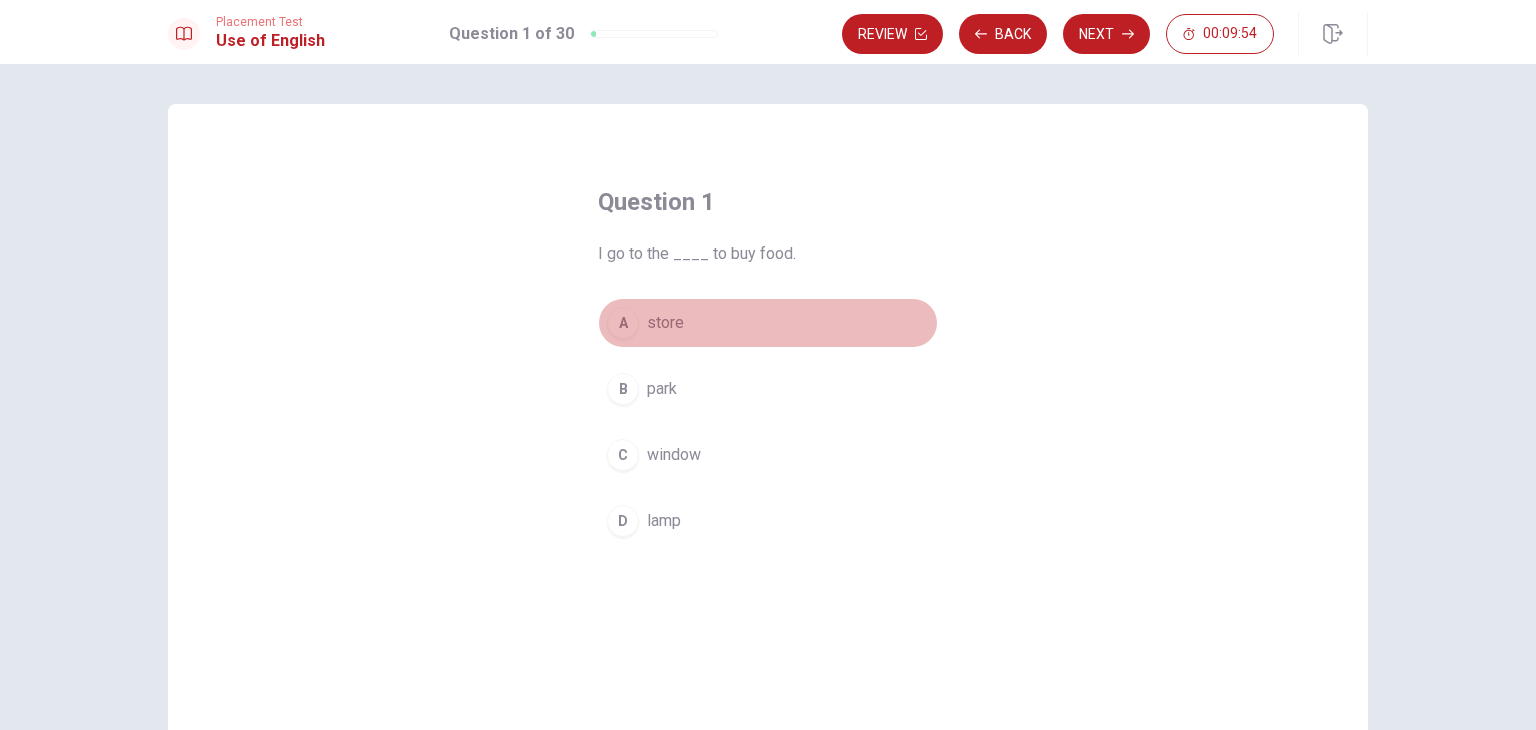 click on "A" at bounding box center (623, 323) 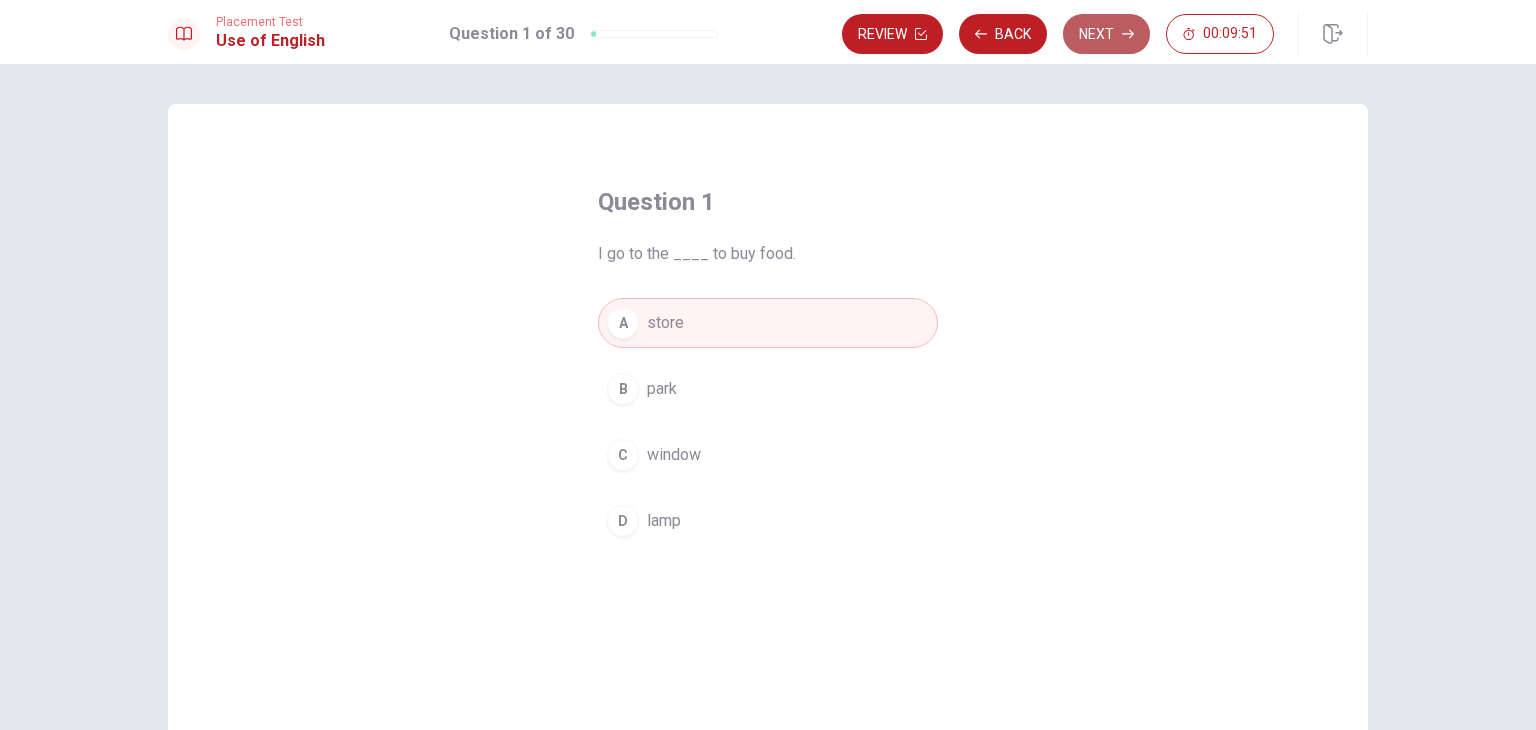 click on "Next" at bounding box center (1106, 34) 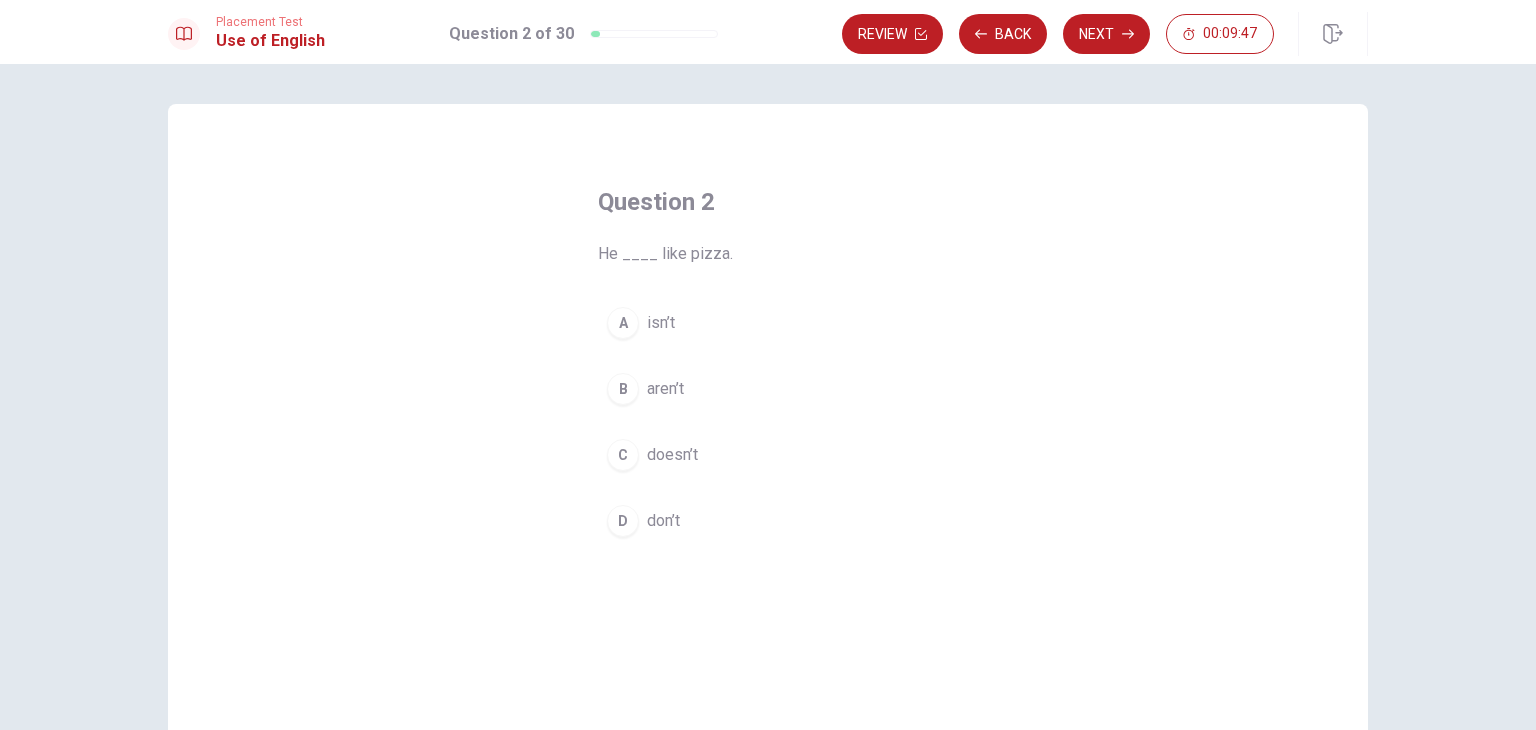 click on "doesn’t" at bounding box center (672, 455) 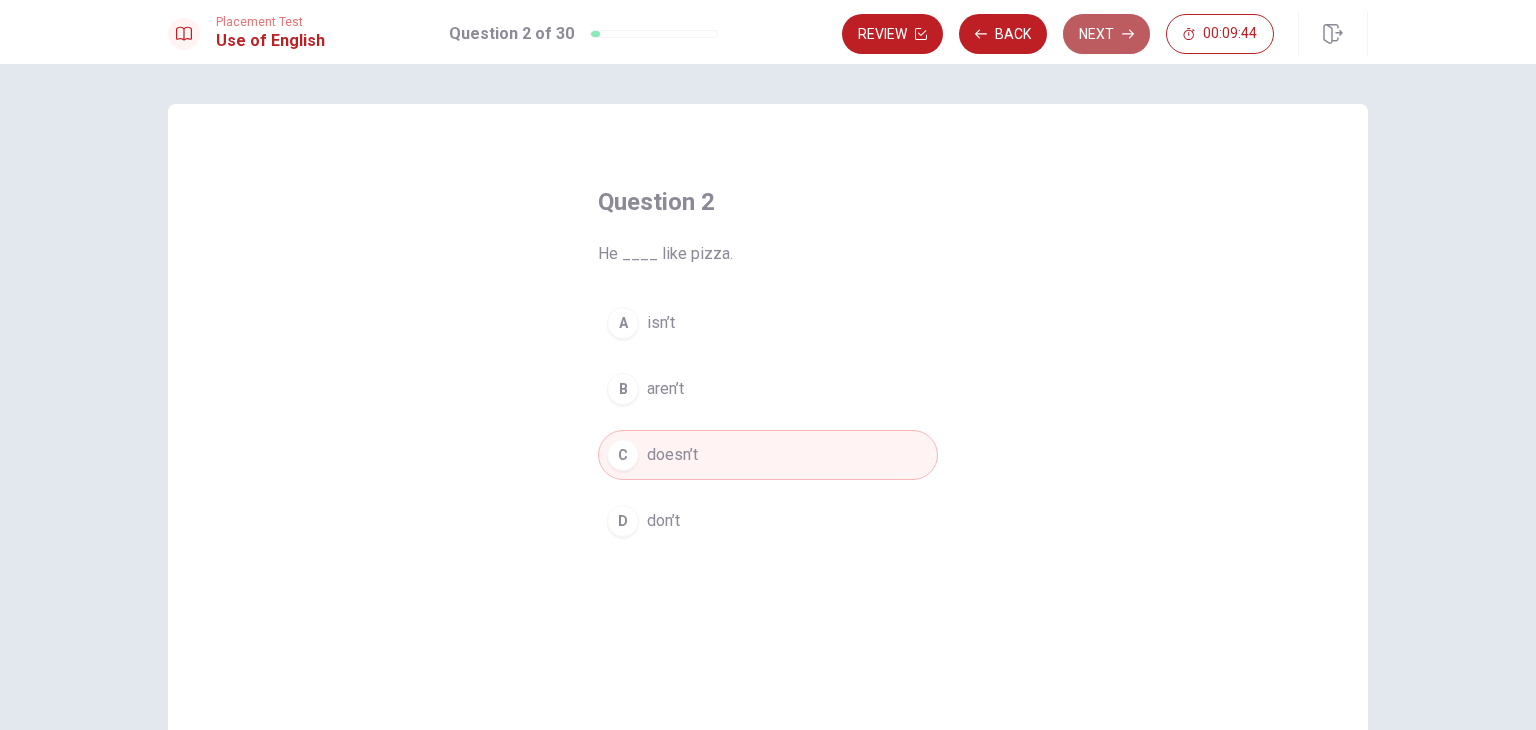 click on "Next" at bounding box center [1106, 34] 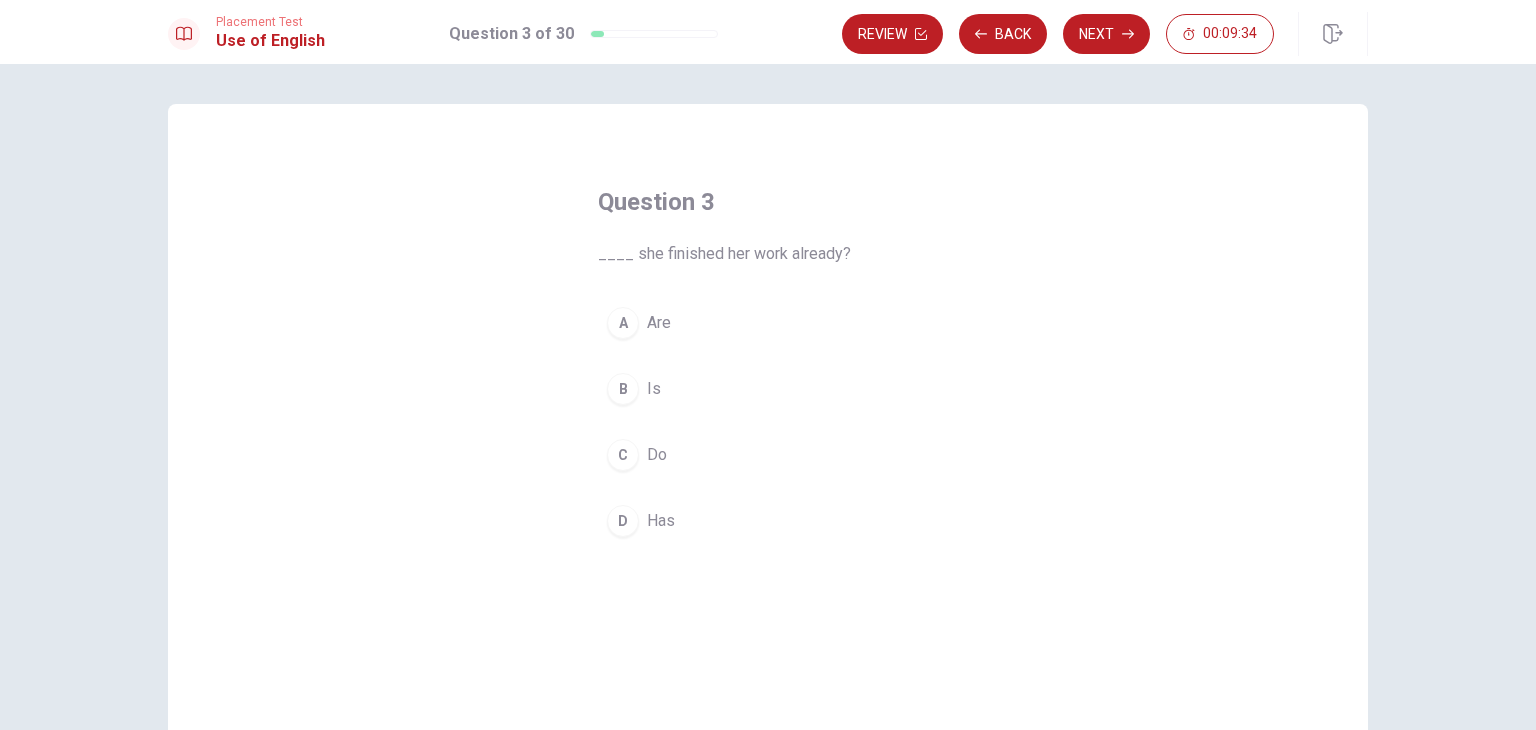 click on "D" at bounding box center (623, 521) 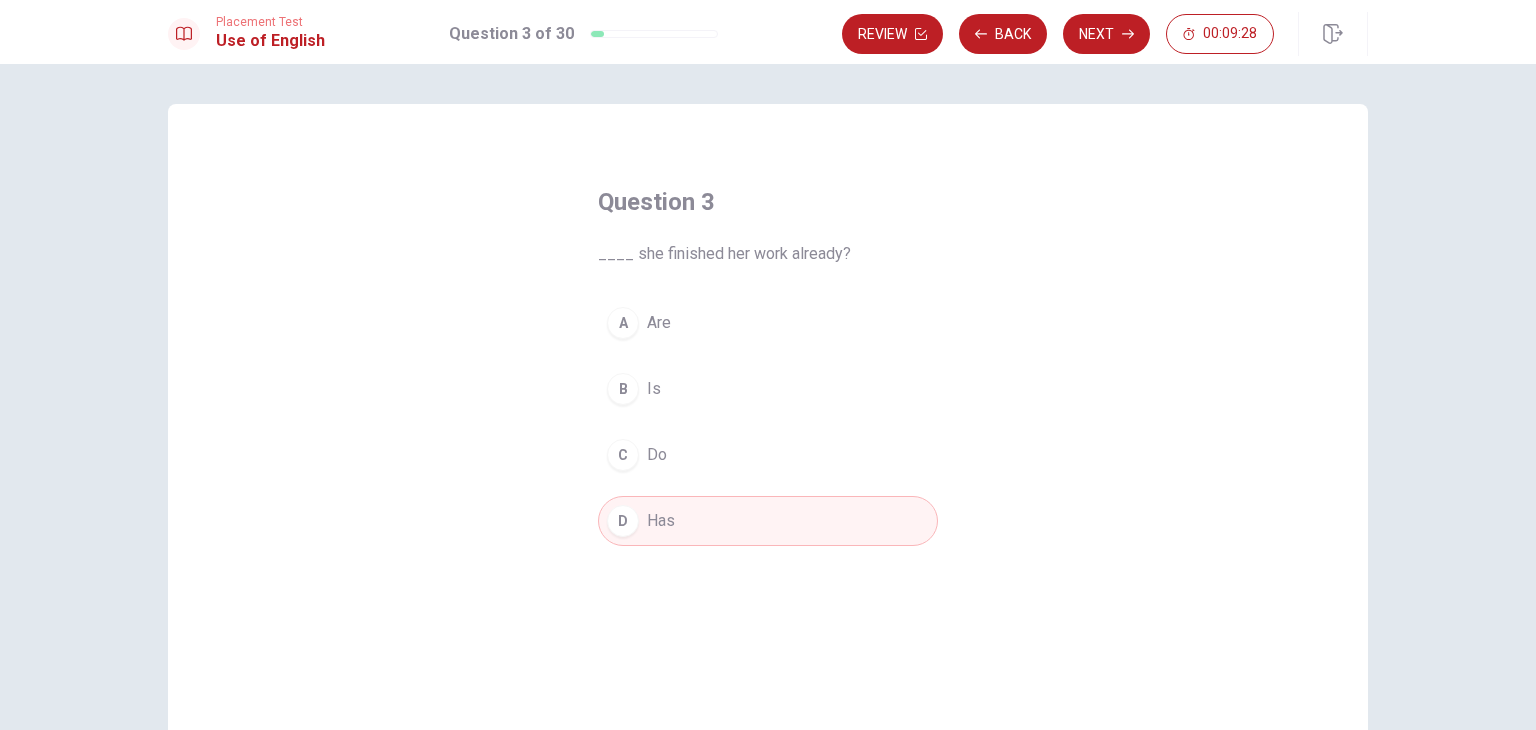 click on "Is" at bounding box center [654, 389] 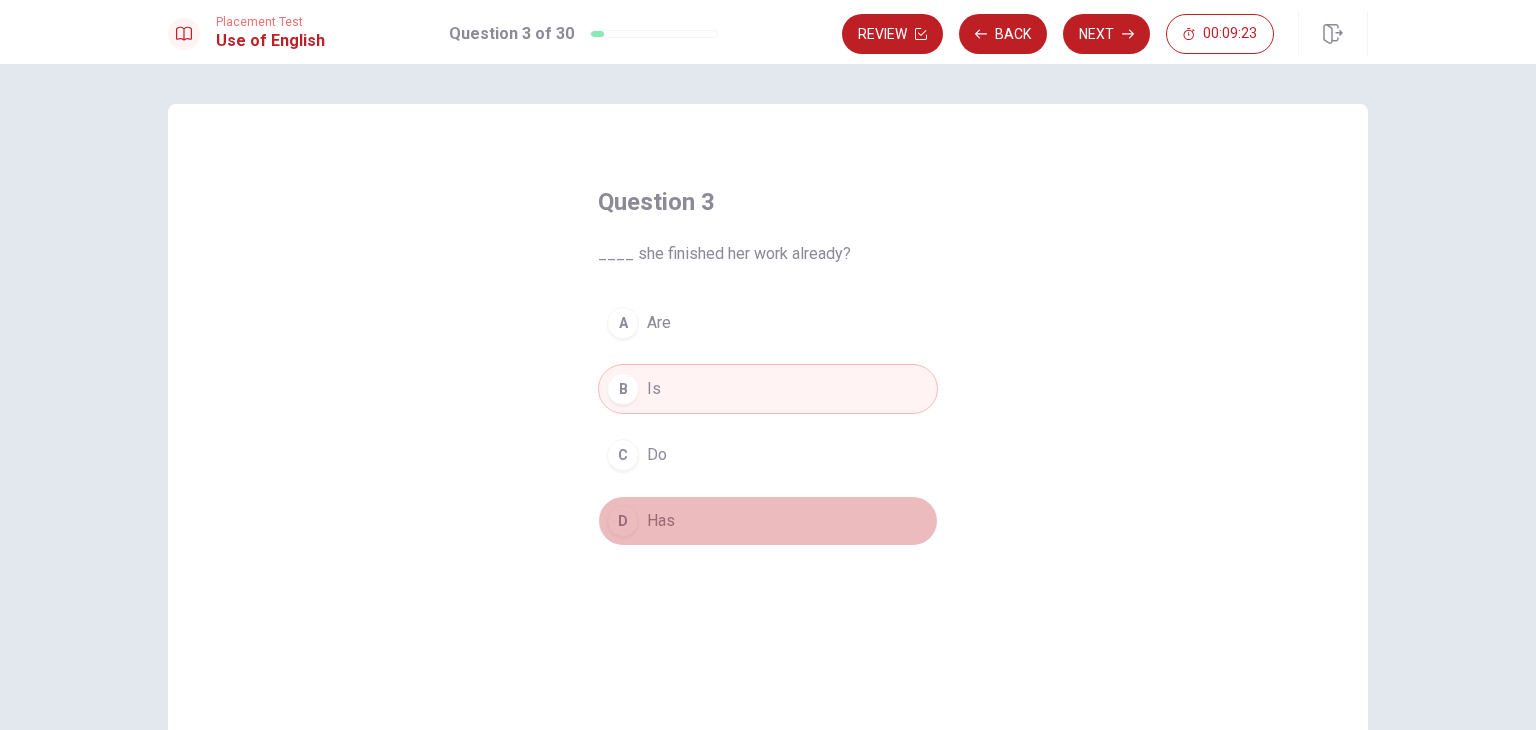 click on "D Has" at bounding box center [768, 521] 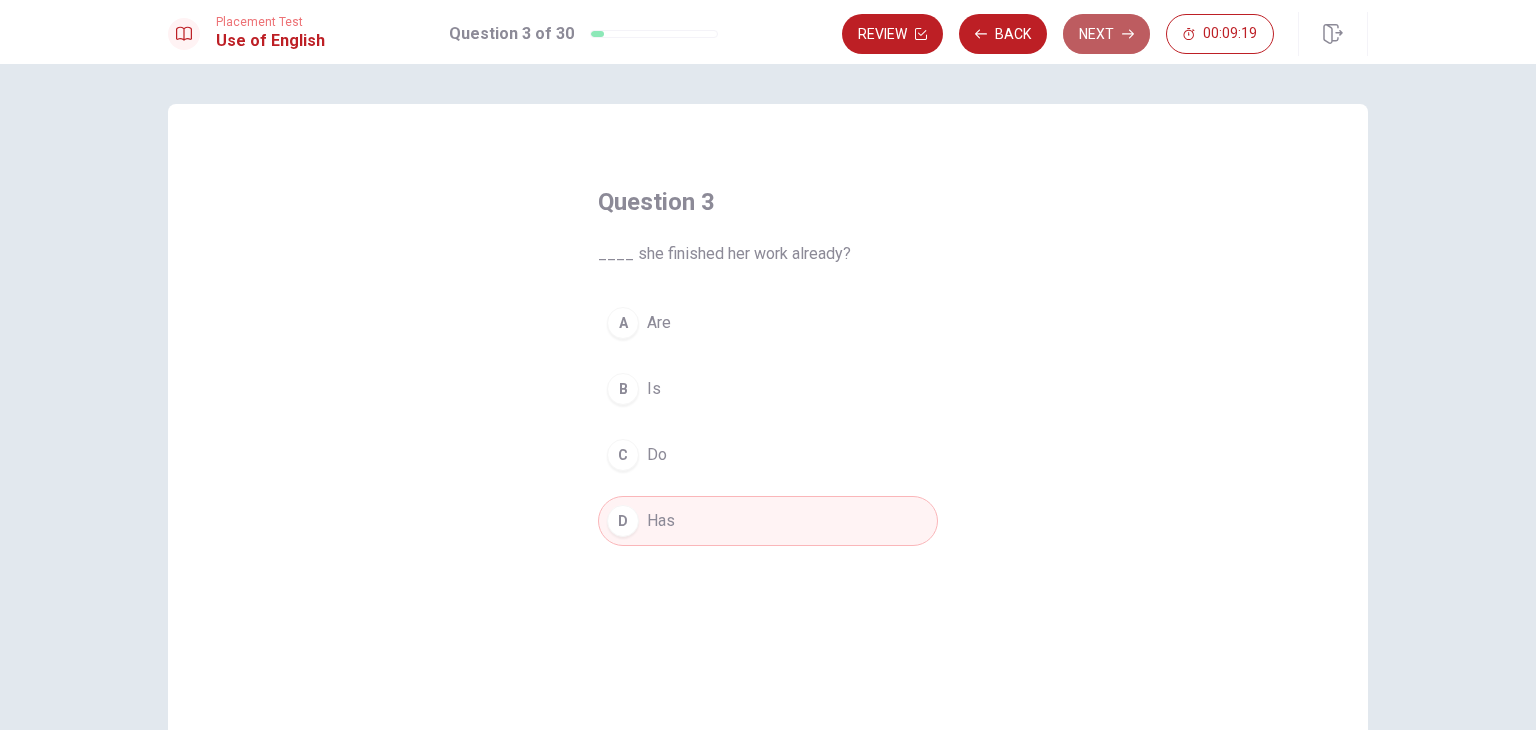 click on "Next" at bounding box center [1106, 34] 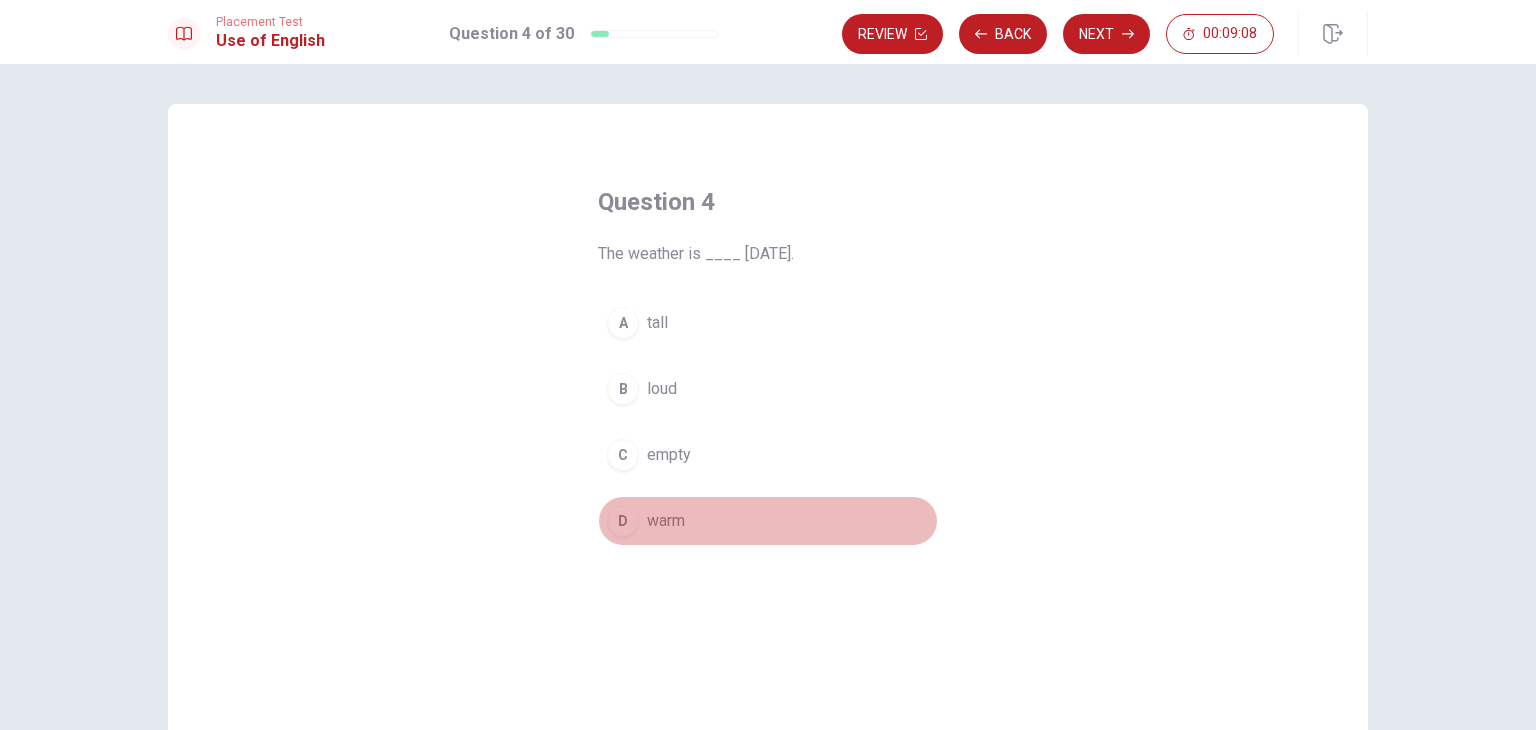 click on "warm" at bounding box center [666, 521] 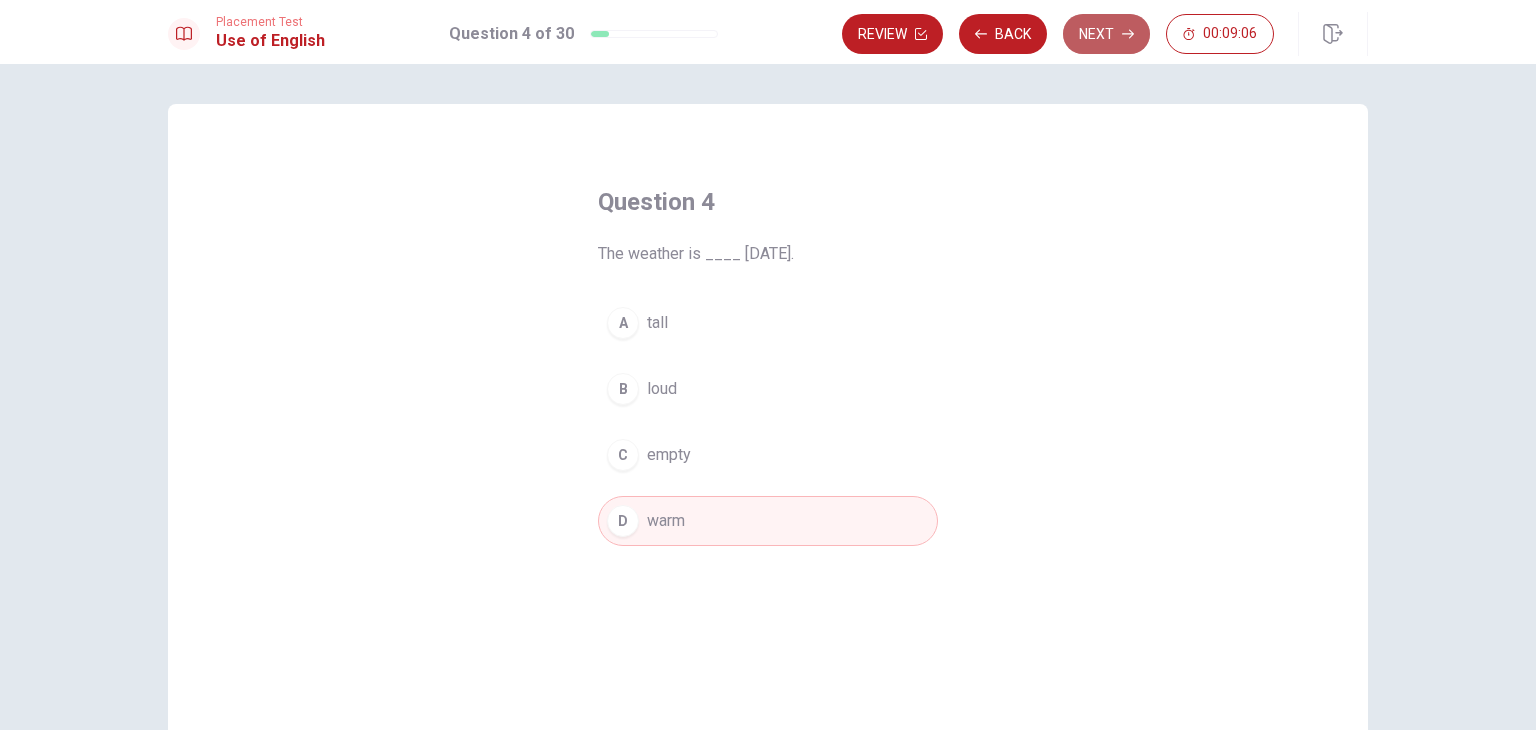 click on "Next" at bounding box center [1106, 34] 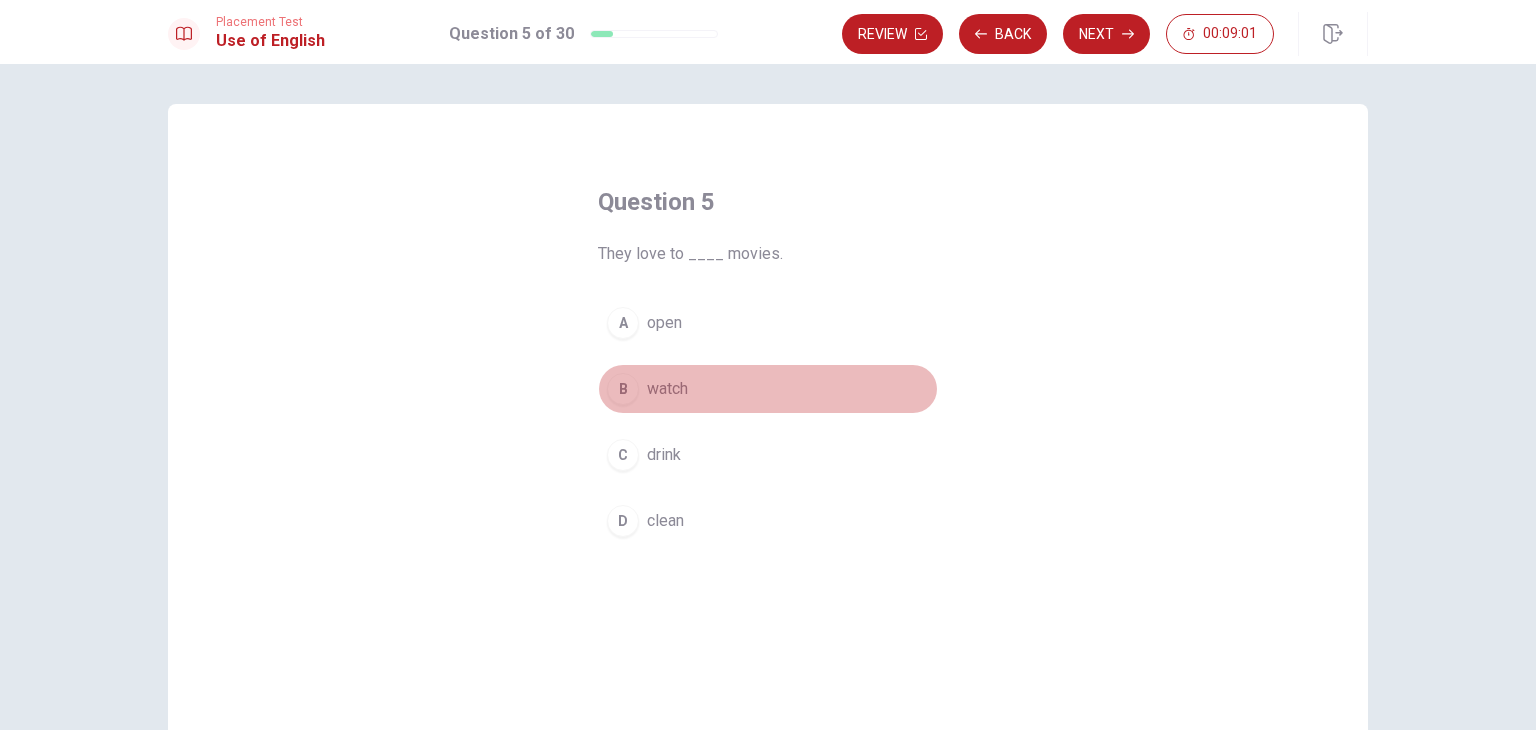 click on "watch" at bounding box center [667, 389] 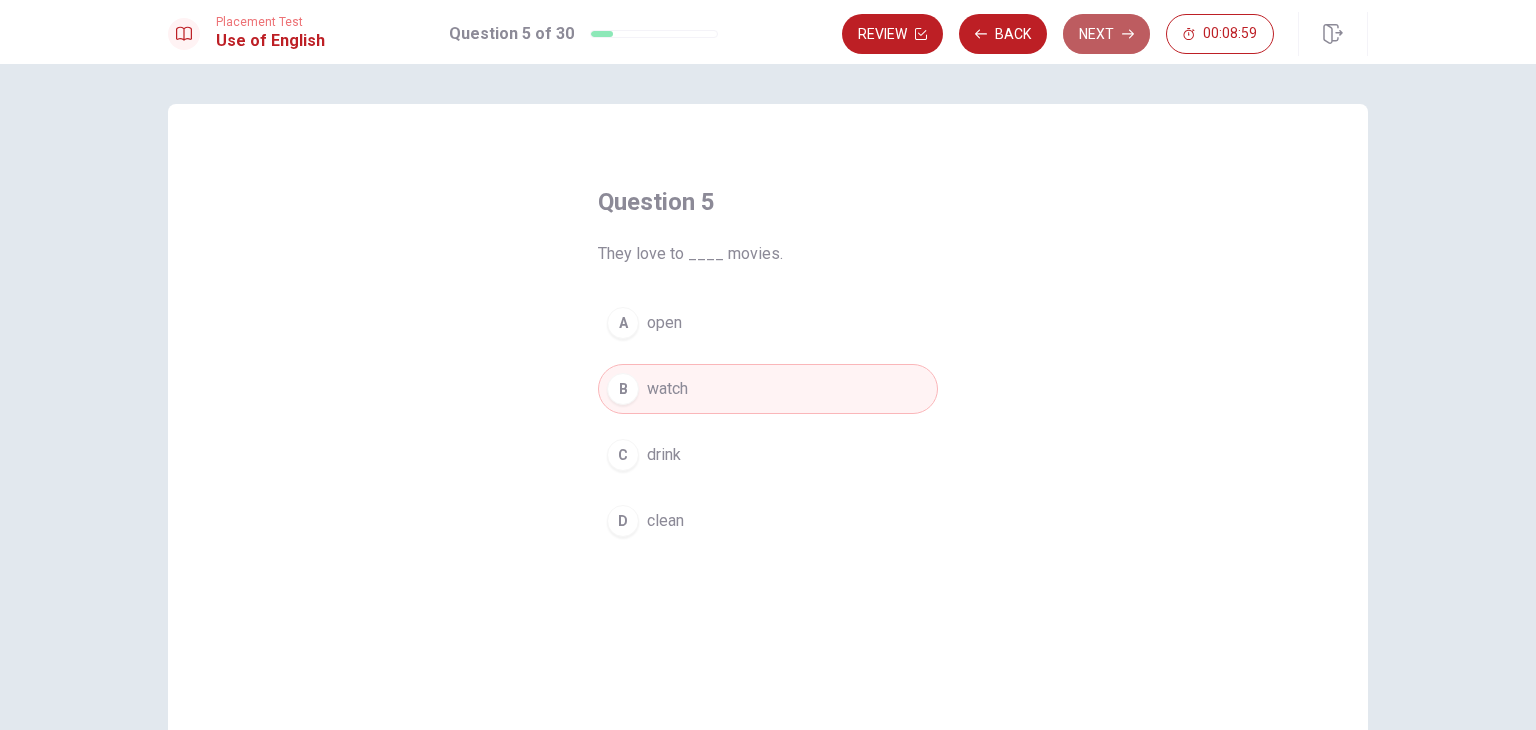 click on "Next" at bounding box center [1106, 34] 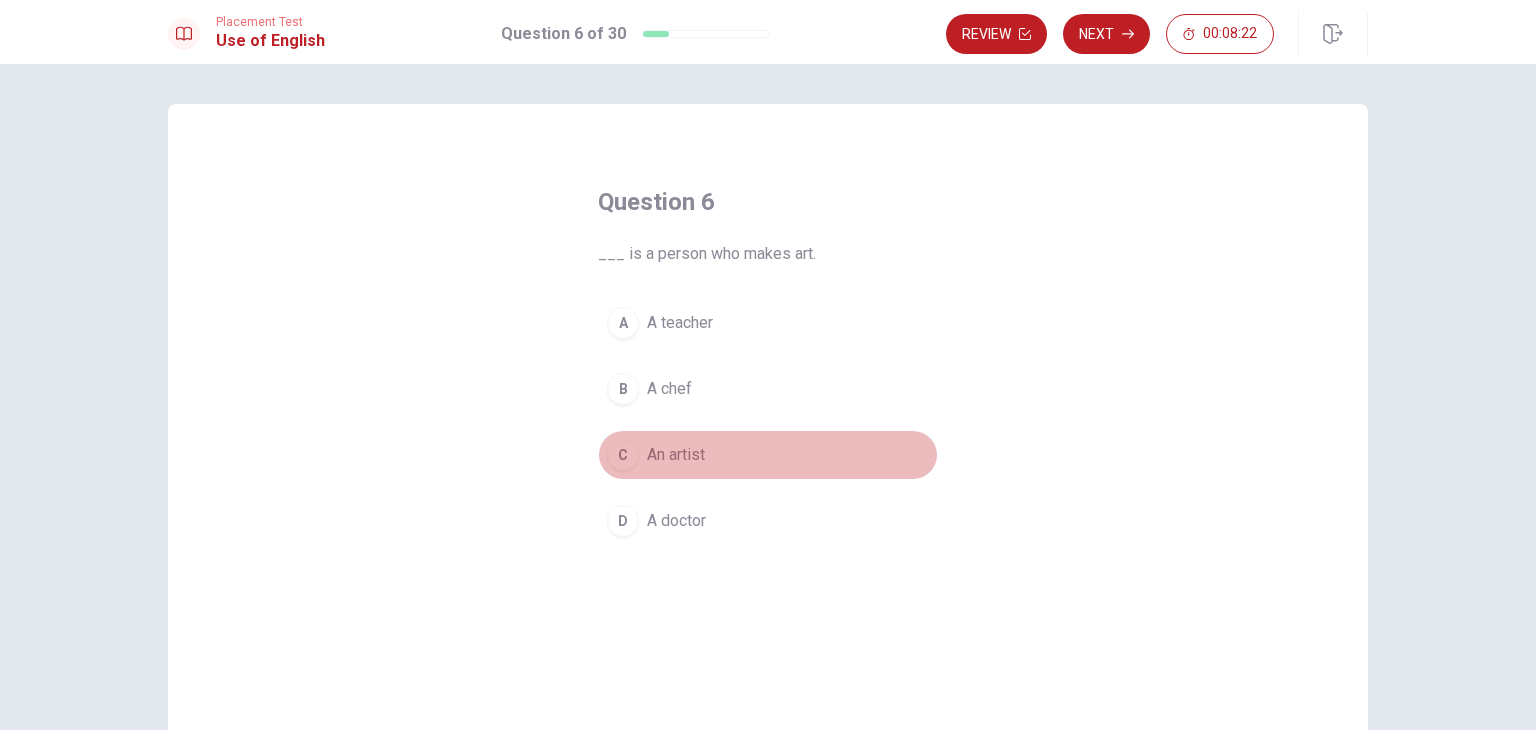 click on "An artist" at bounding box center (676, 455) 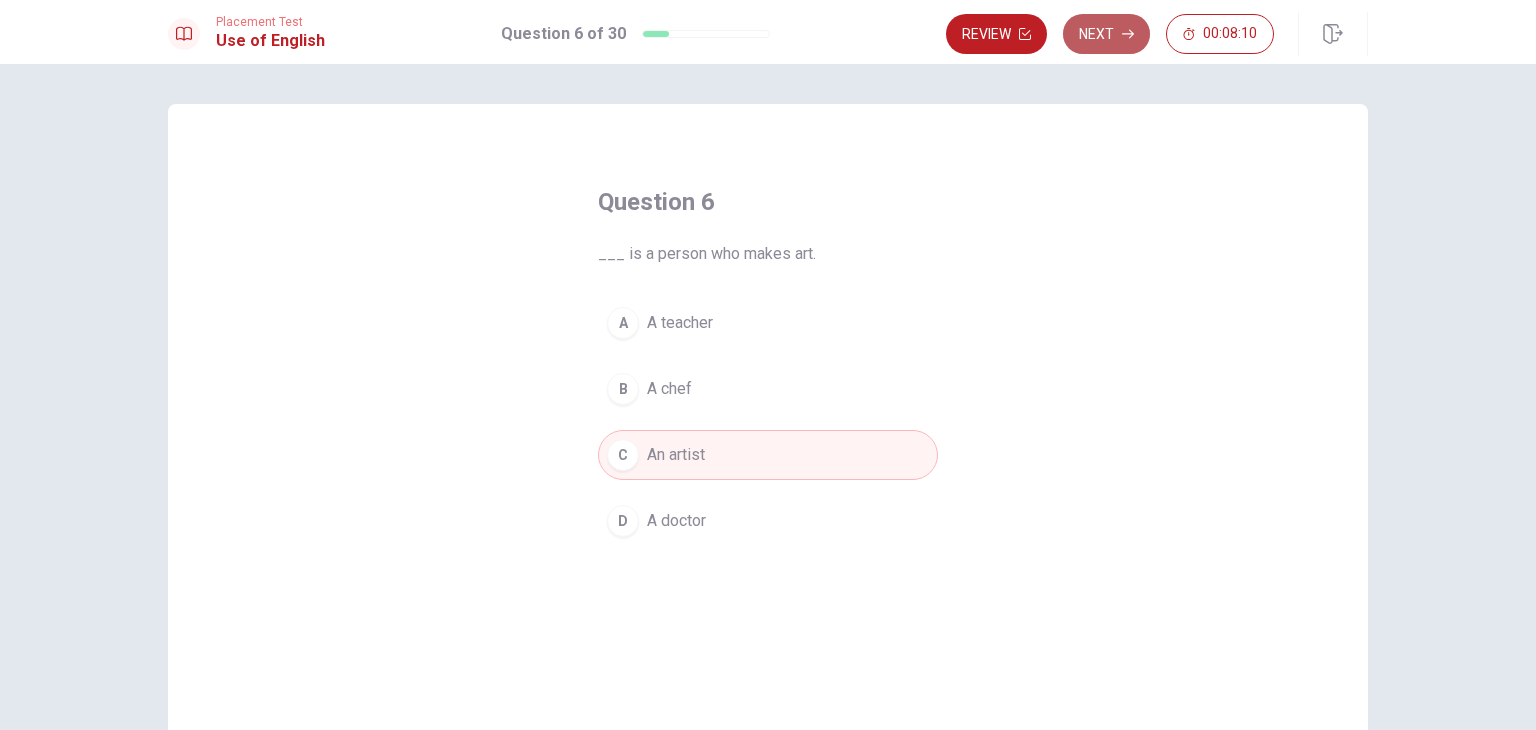click on "Next" at bounding box center [1106, 34] 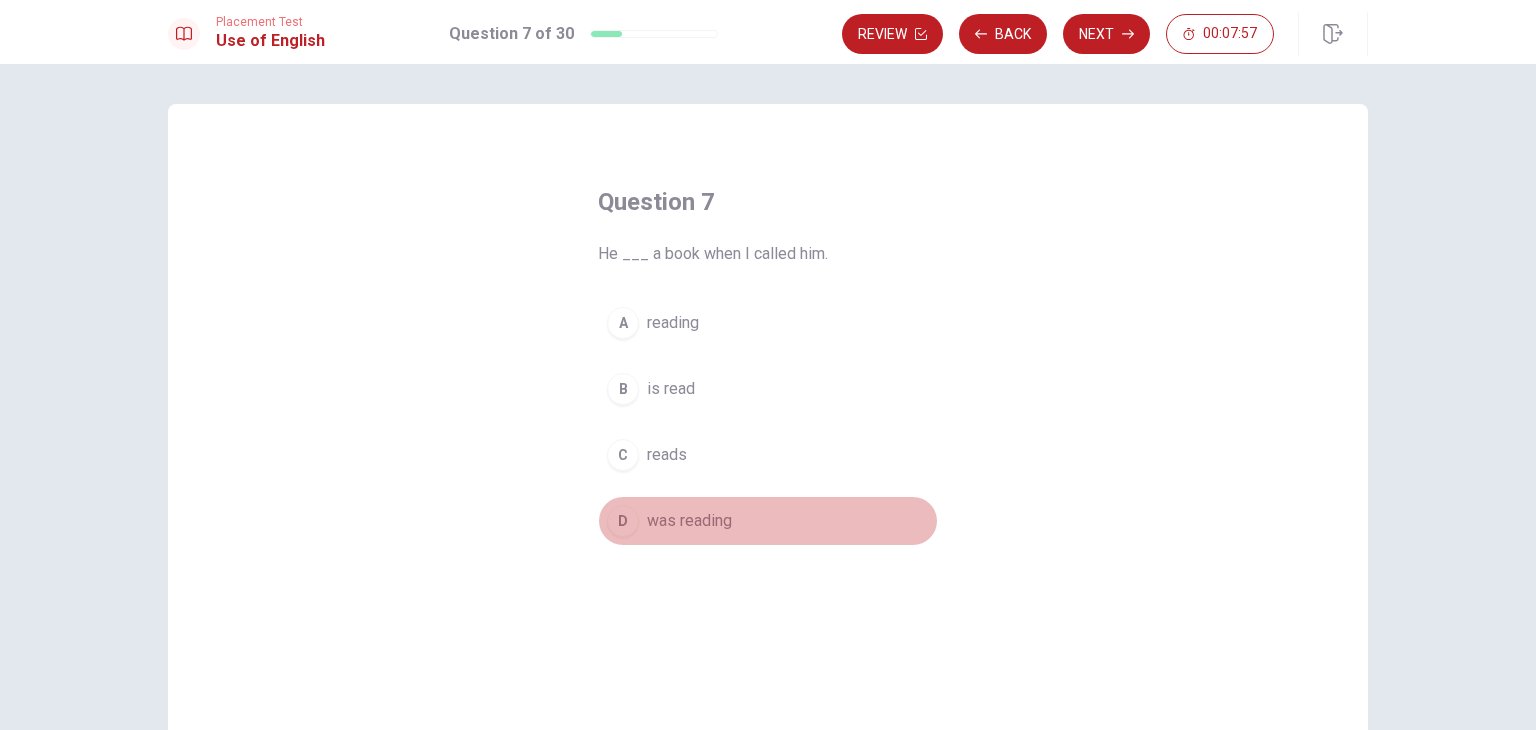 click on "was reading" at bounding box center (689, 521) 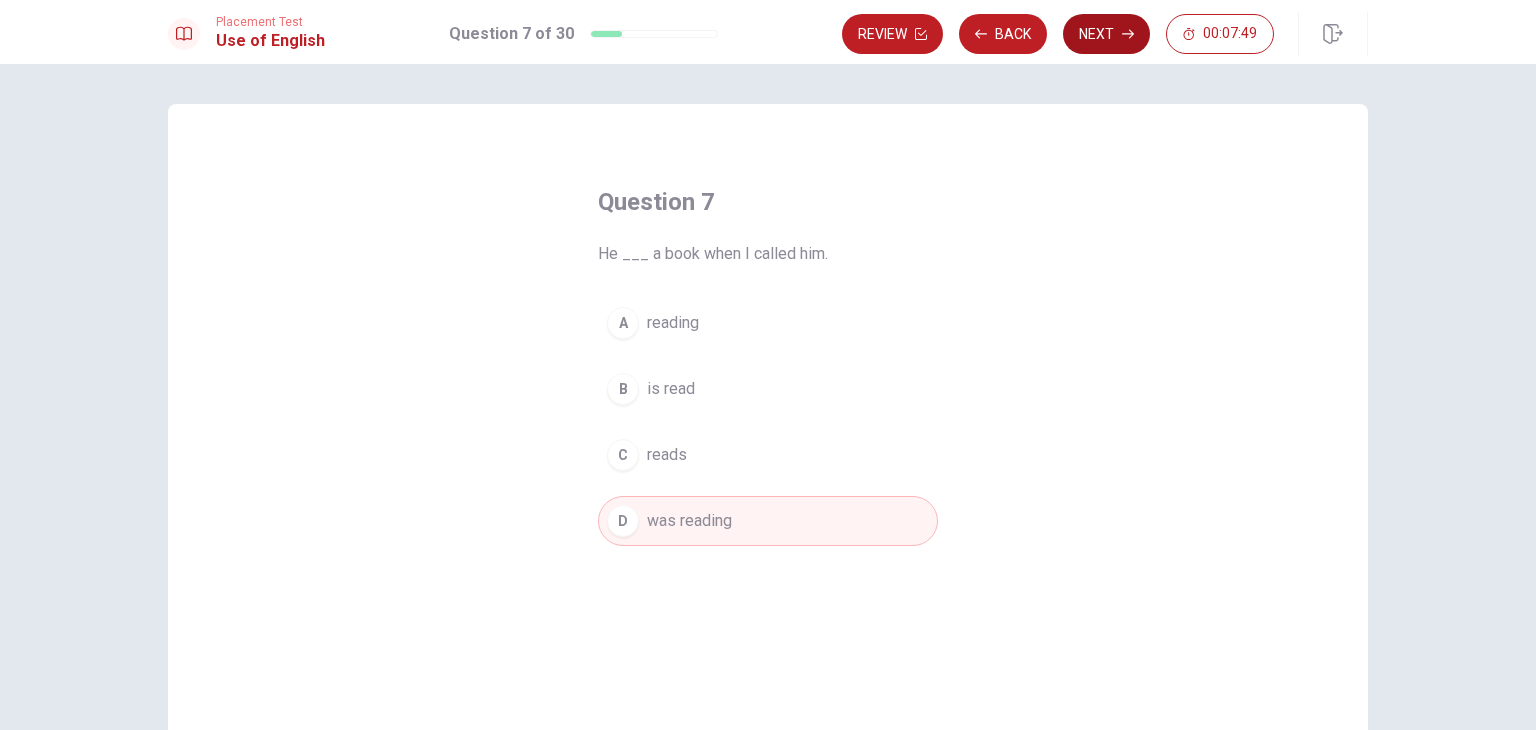 click on "Next" at bounding box center (1106, 34) 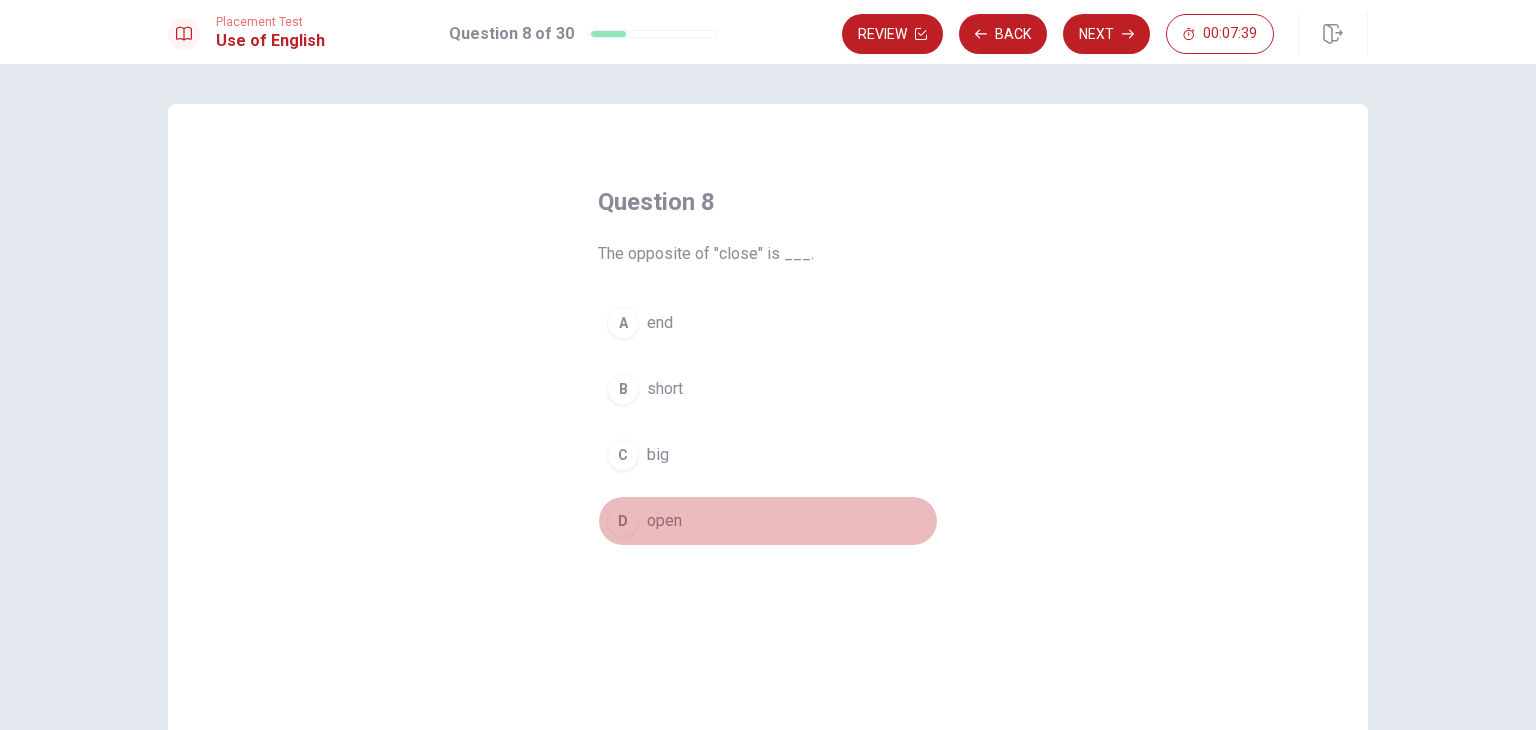 click on "open" at bounding box center (664, 521) 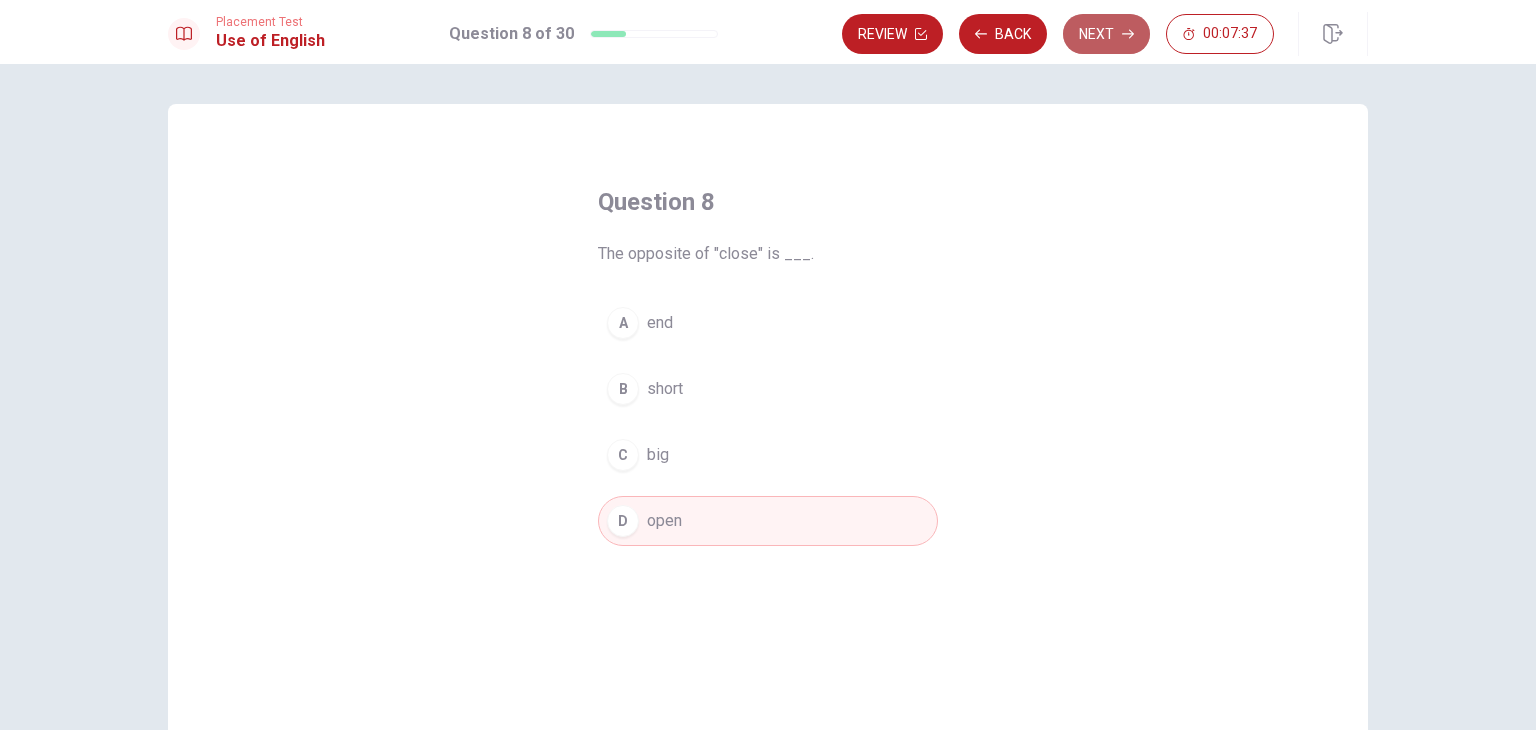 click on "Next" at bounding box center (1106, 34) 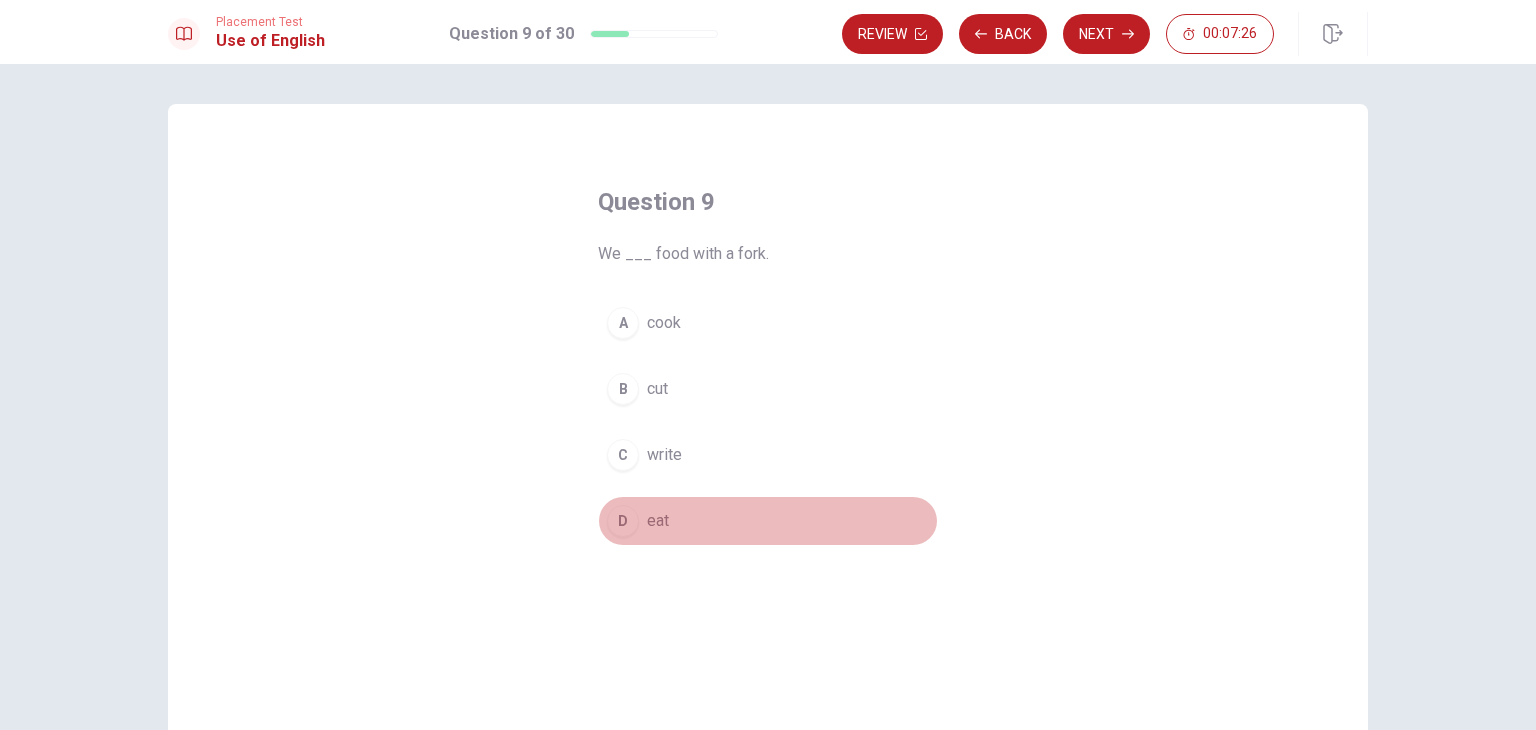 click on "D eat" at bounding box center [768, 521] 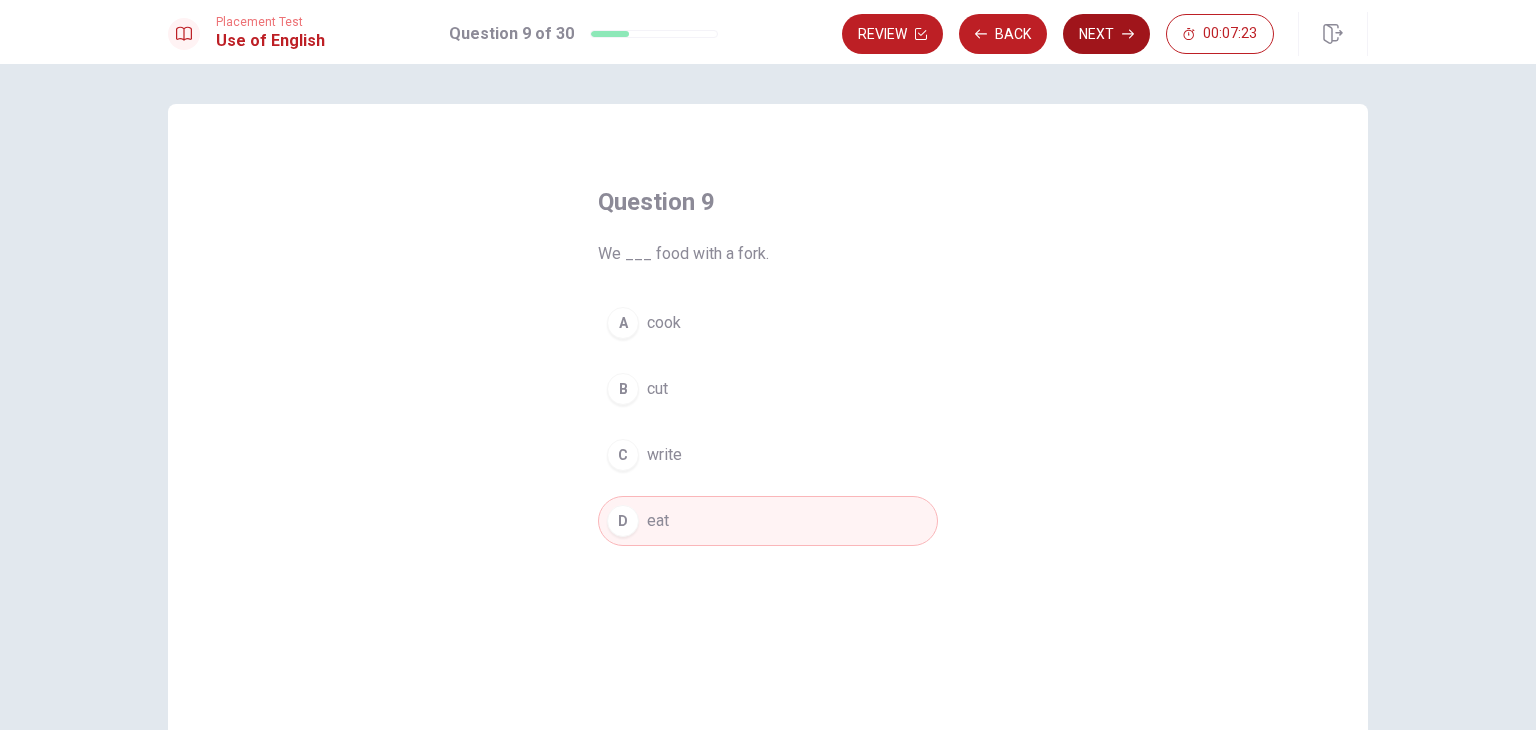 click on "Next" at bounding box center (1106, 34) 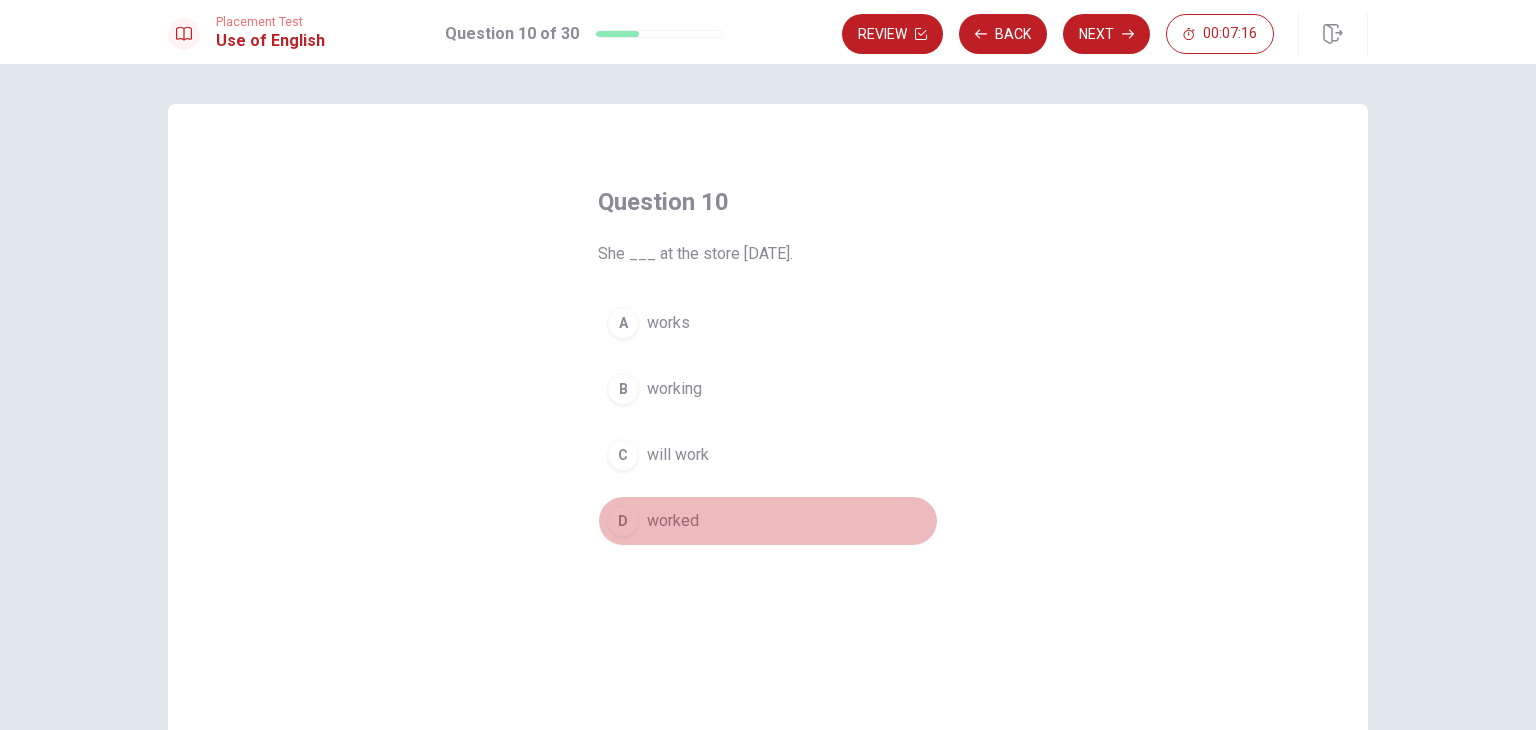 click on "D worked" at bounding box center [768, 521] 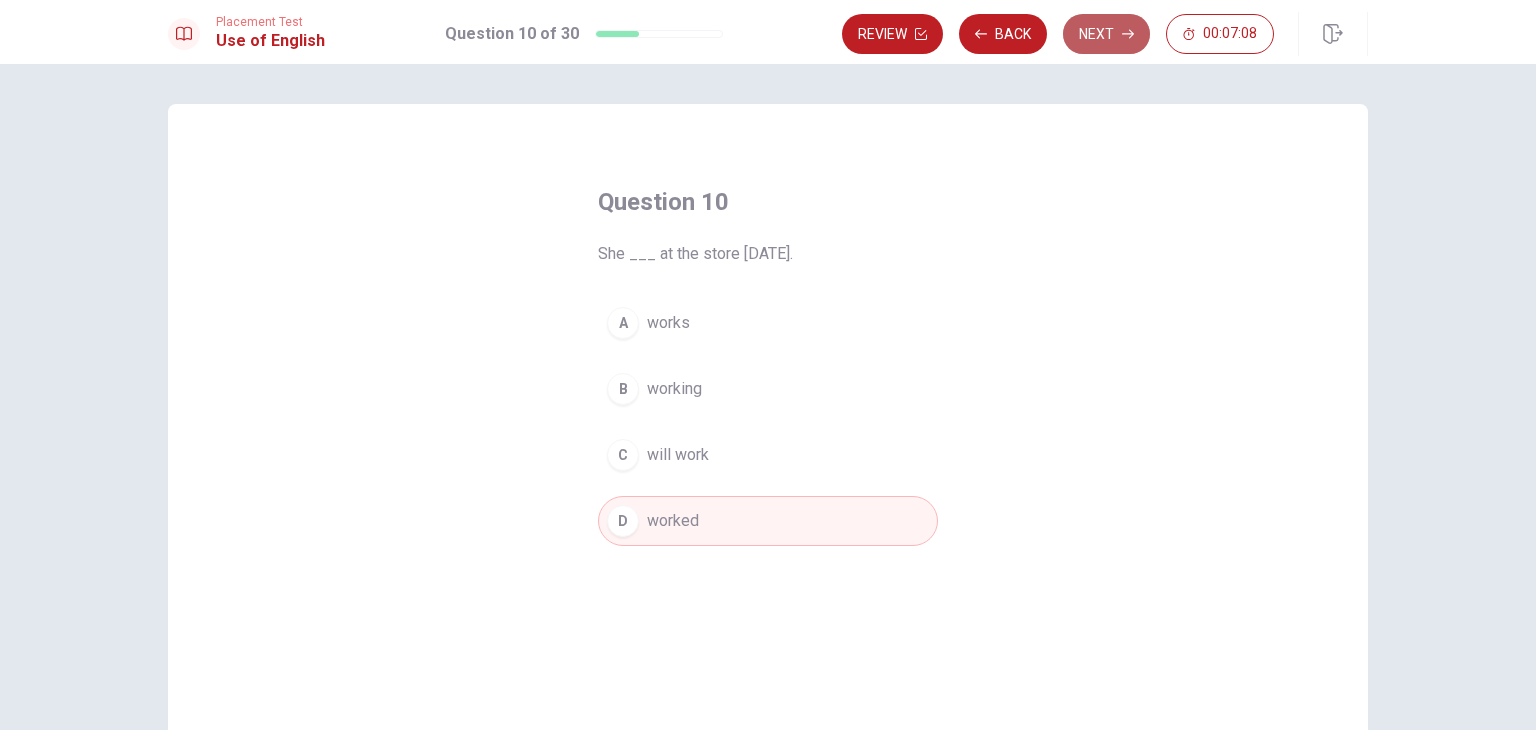 click on "Next" at bounding box center [1106, 34] 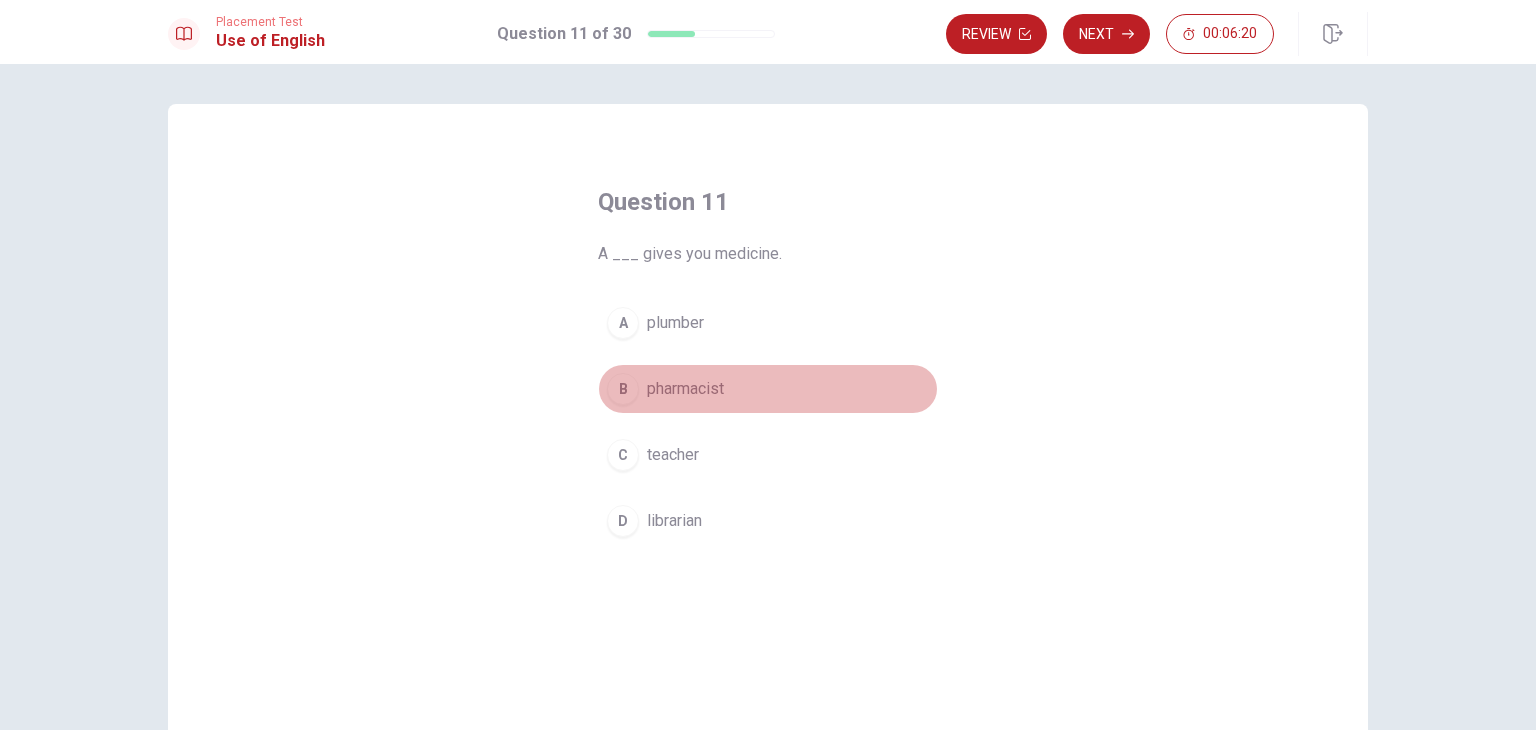 click on "B pharmacist" at bounding box center (768, 389) 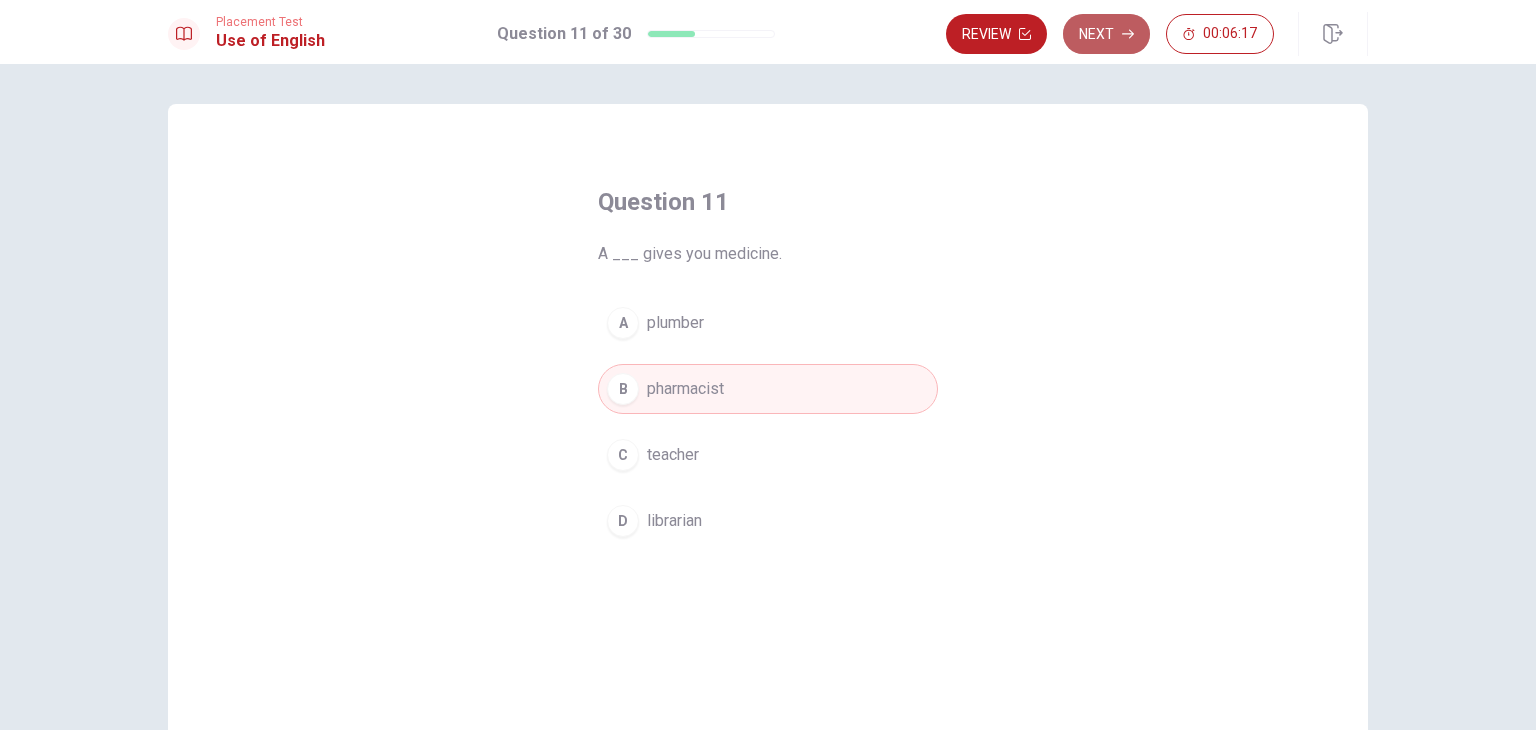 click on "Next" at bounding box center [1106, 34] 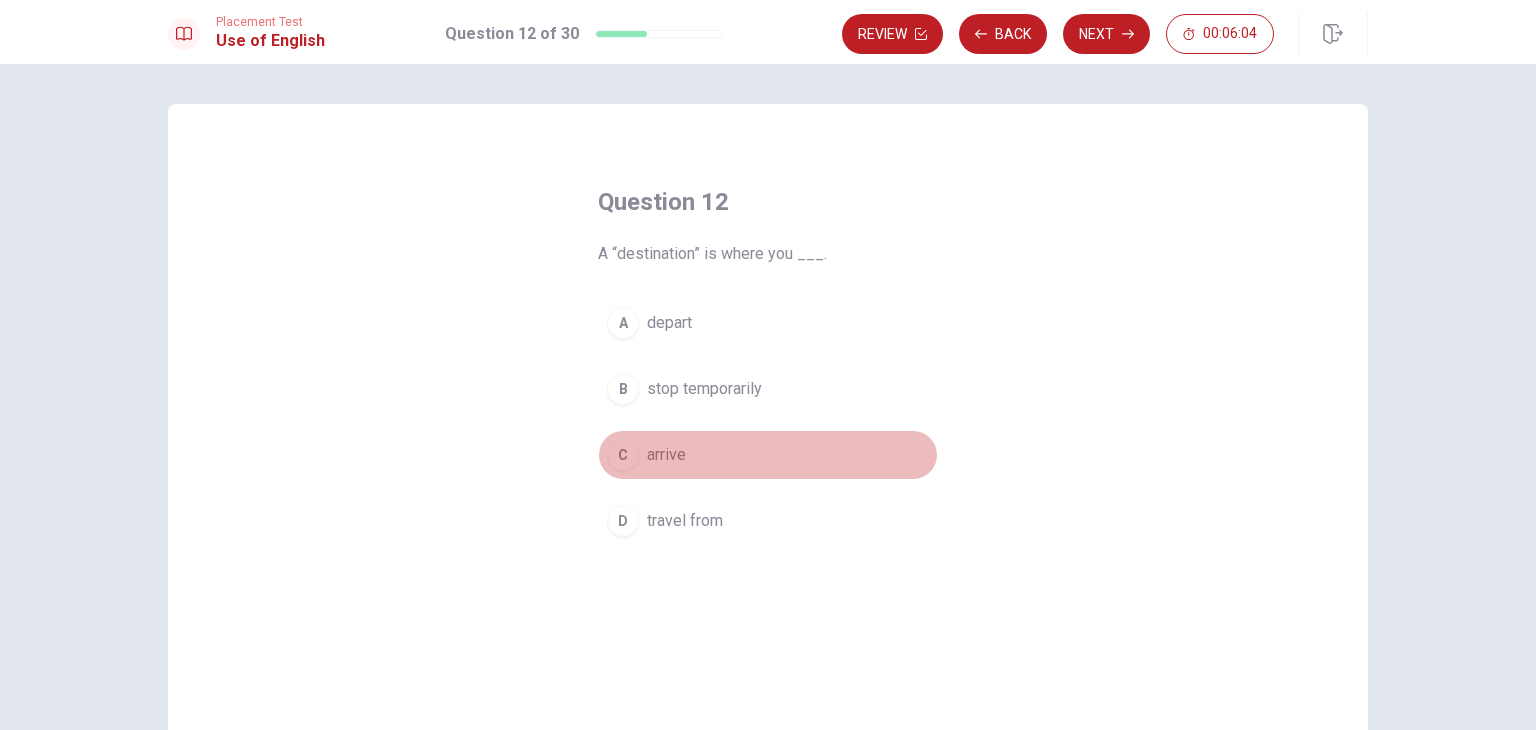 click on "C arrive" at bounding box center (768, 455) 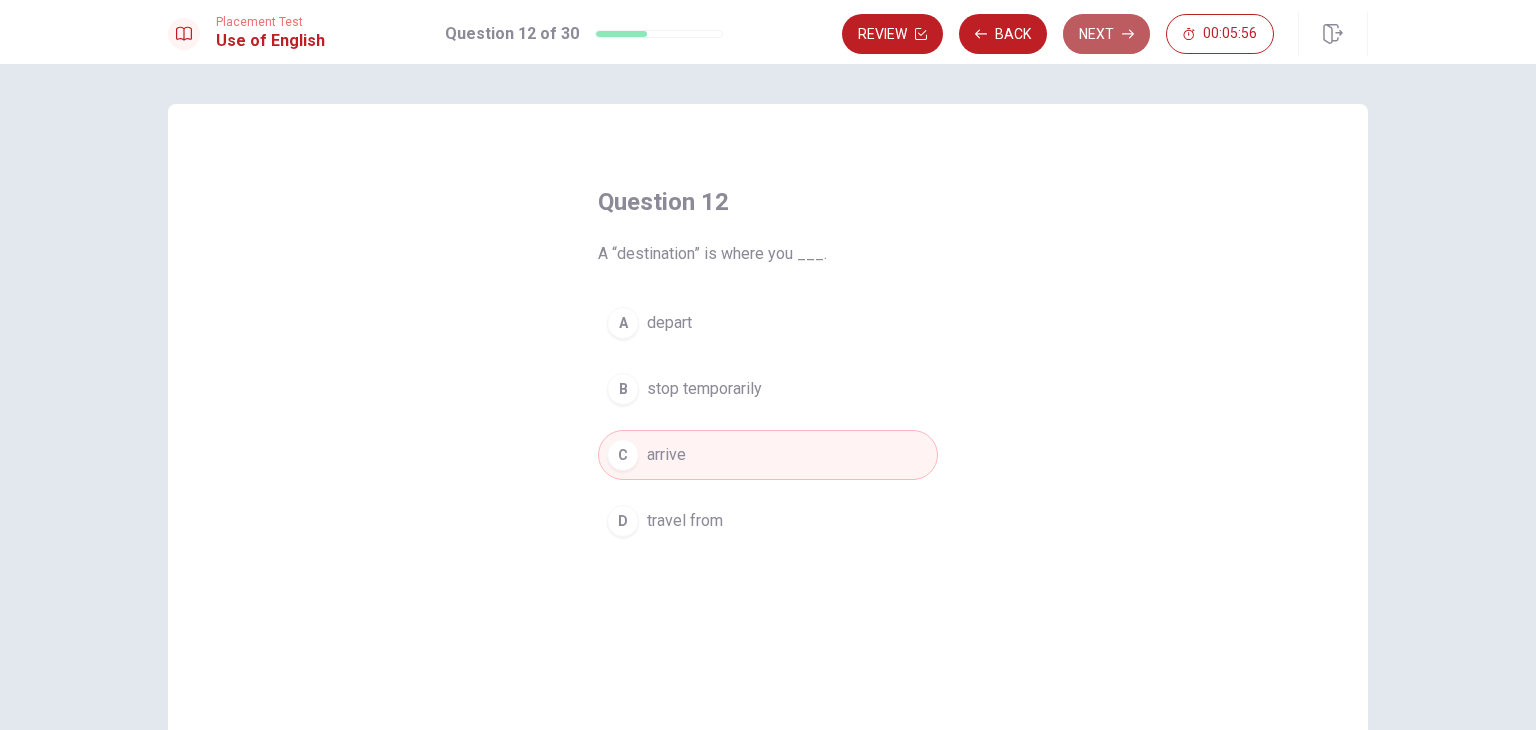 click on "Next" at bounding box center (1106, 34) 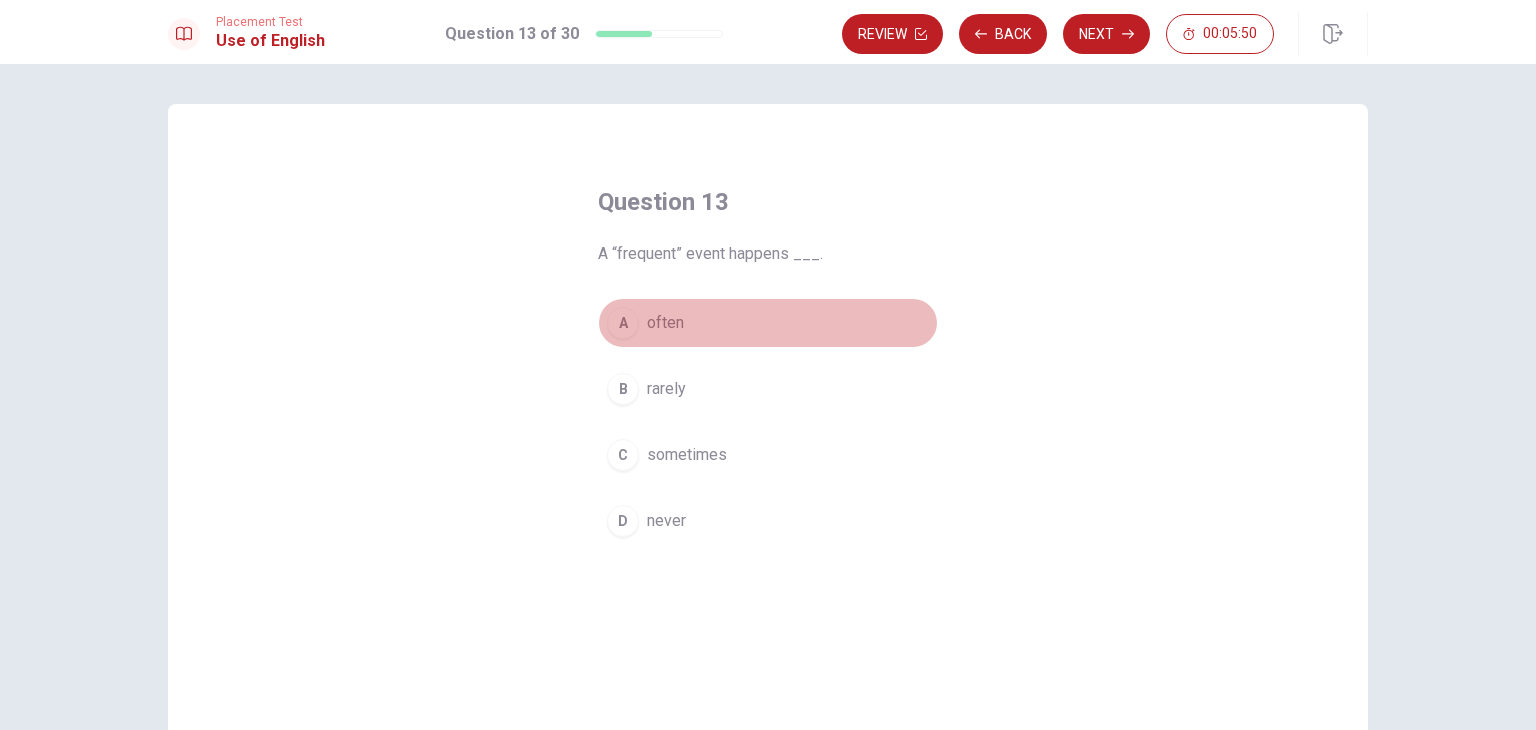 click on "A often" at bounding box center [768, 323] 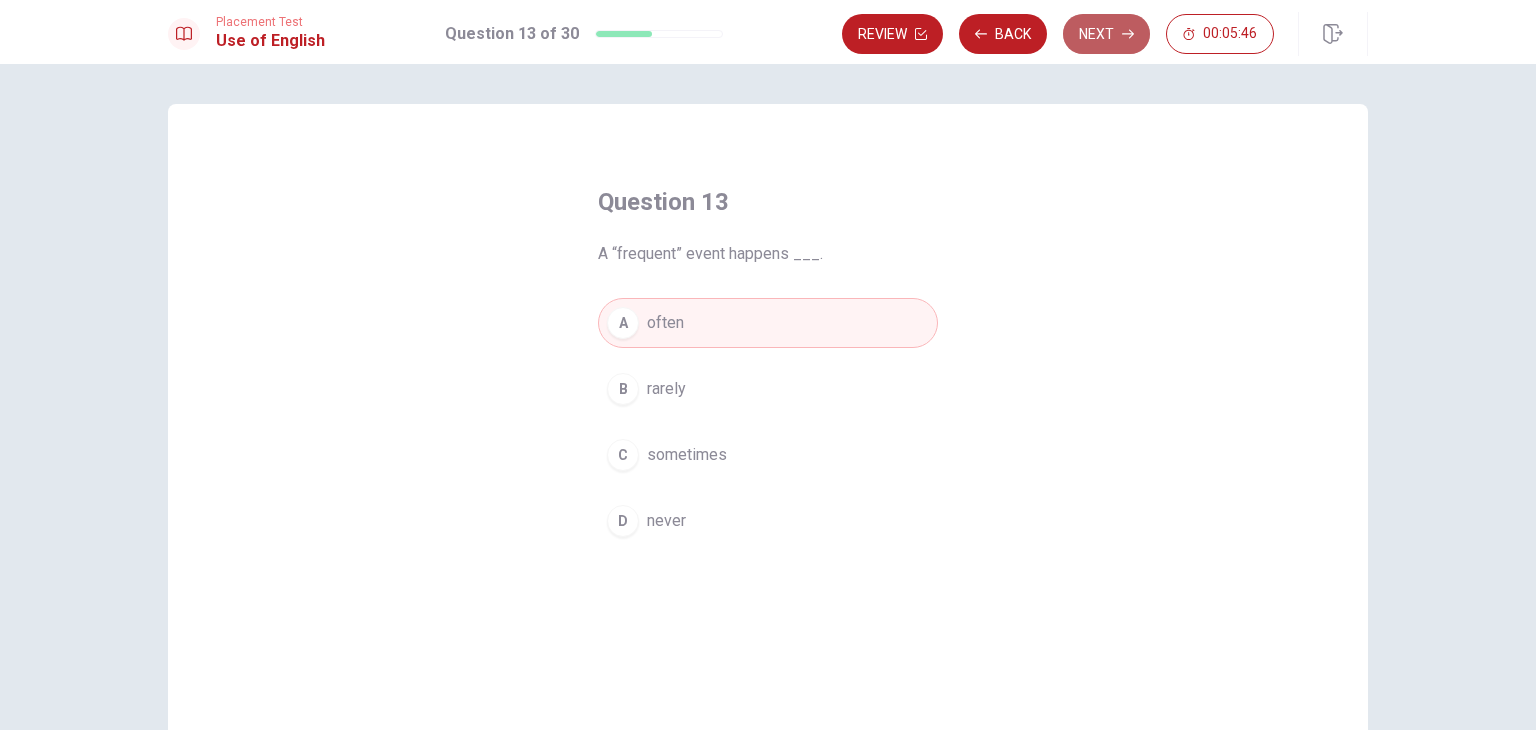 click on "Next" at bounding box center [1106, 34] 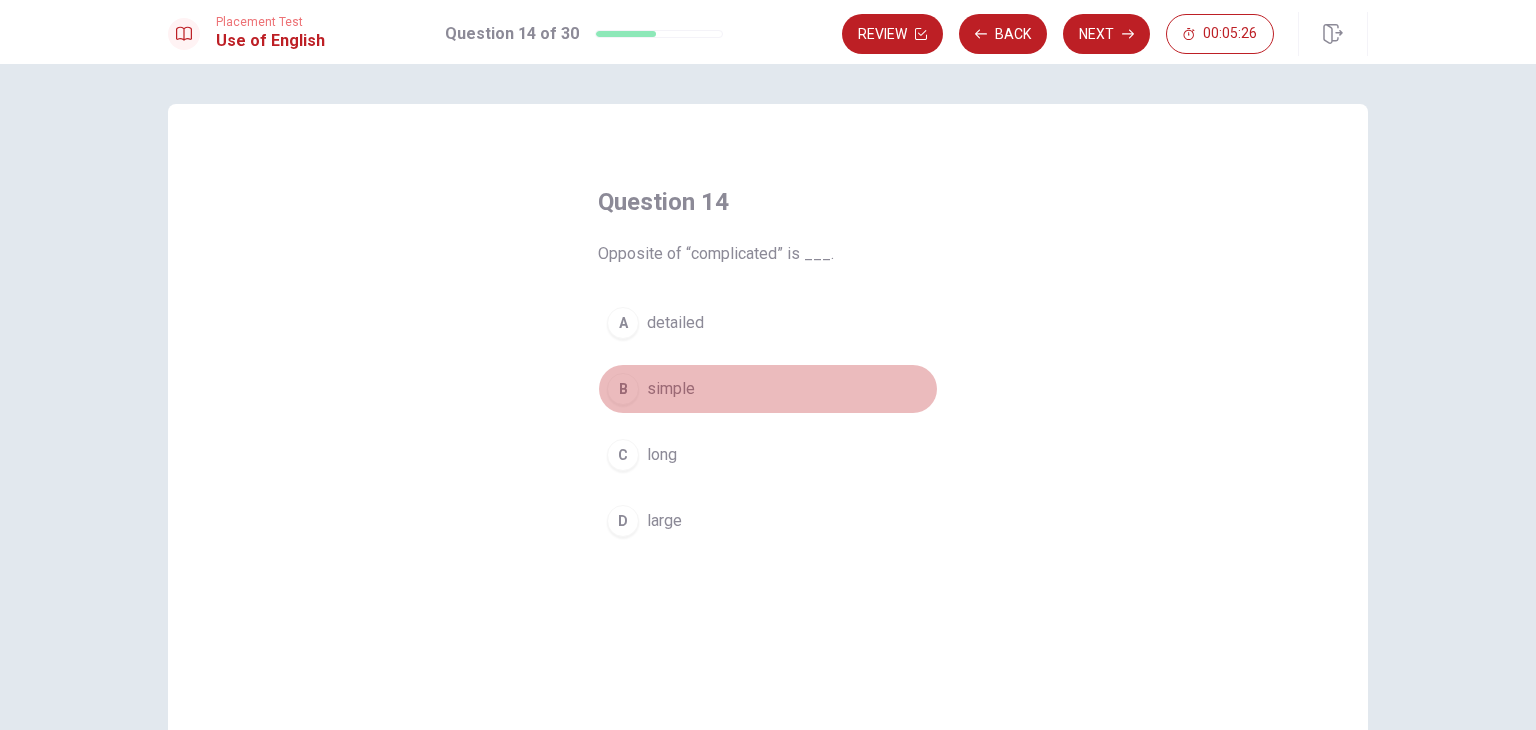 click on "B simple" at bounding box center [768, 389] 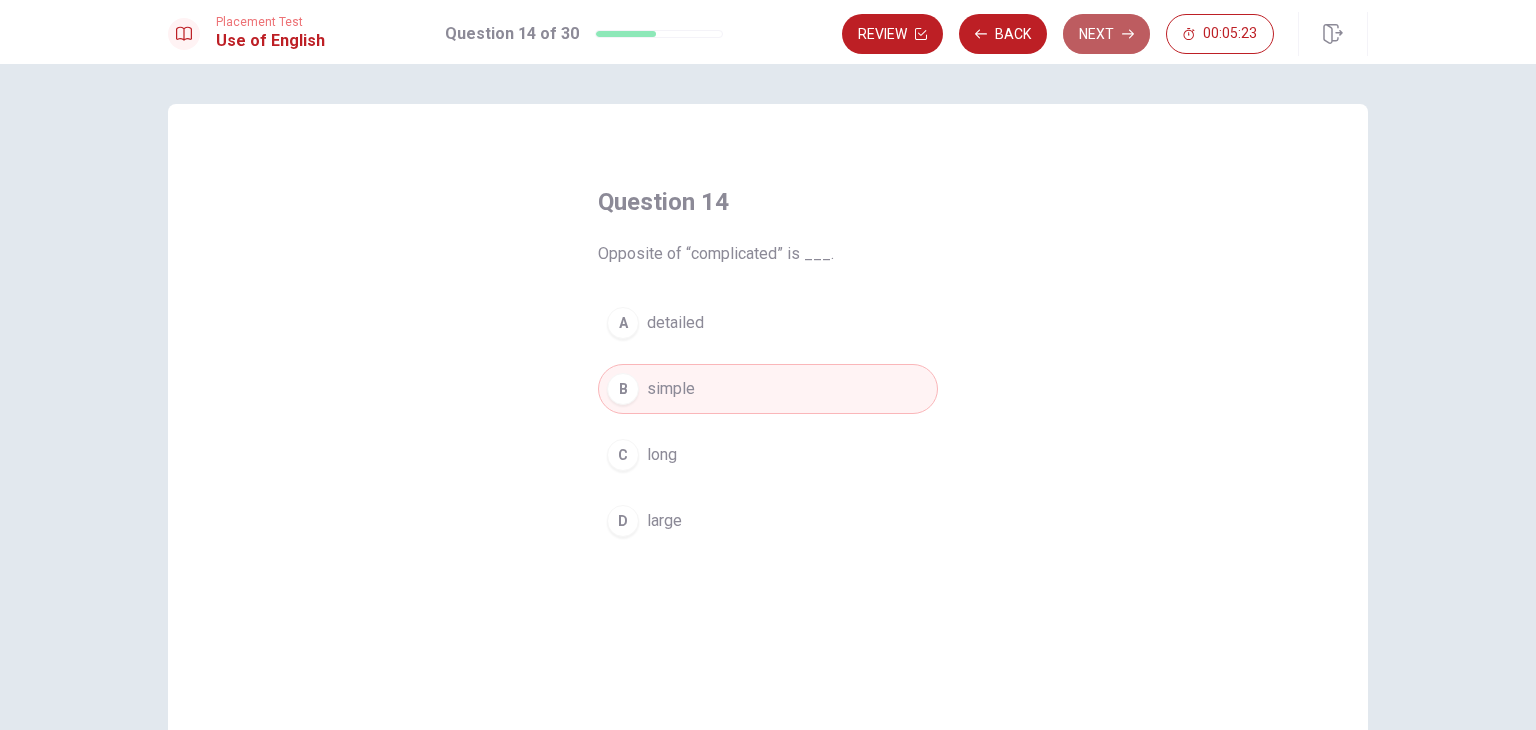 click on "Next" at bounding box center [1106, 34] 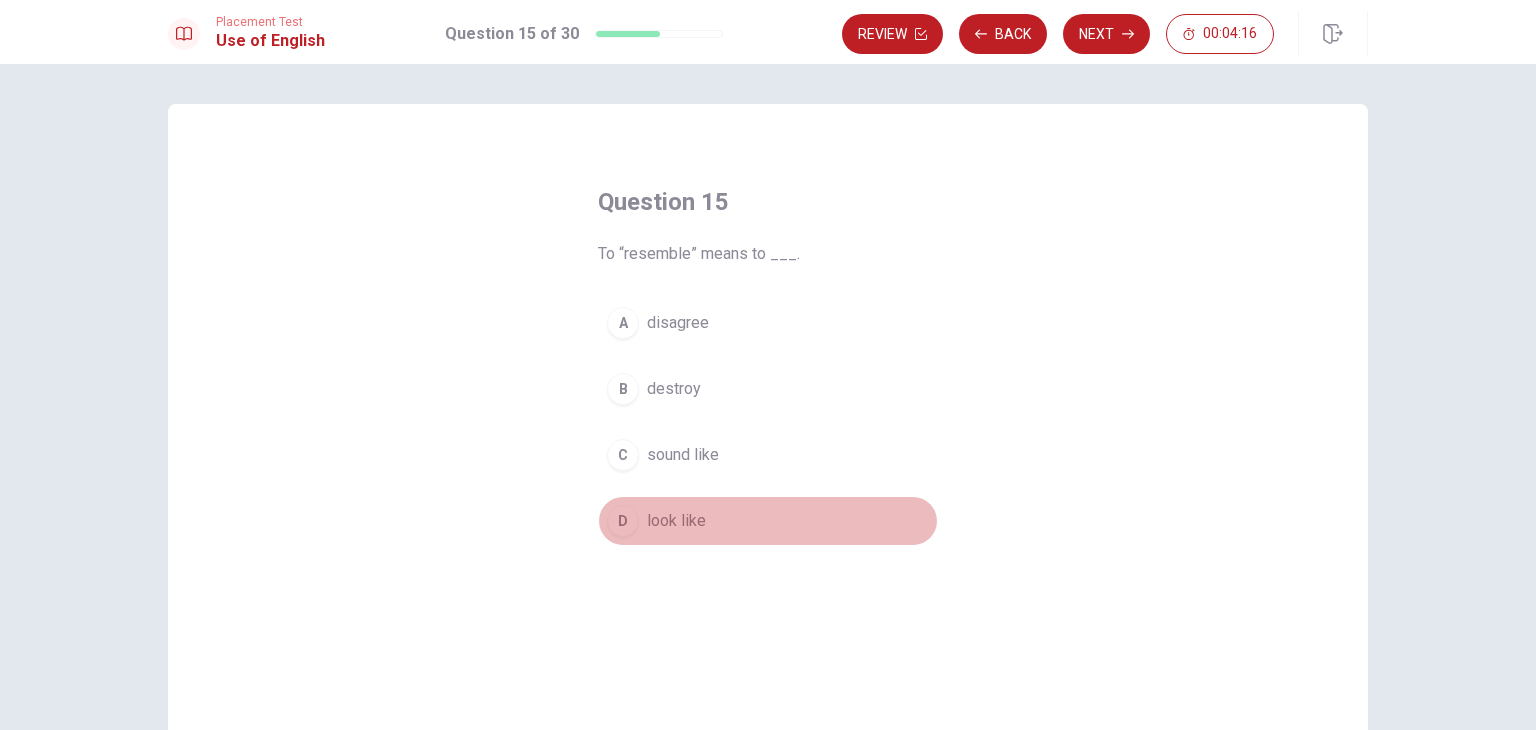 click on "D look like" at bounding box center (768, 521) 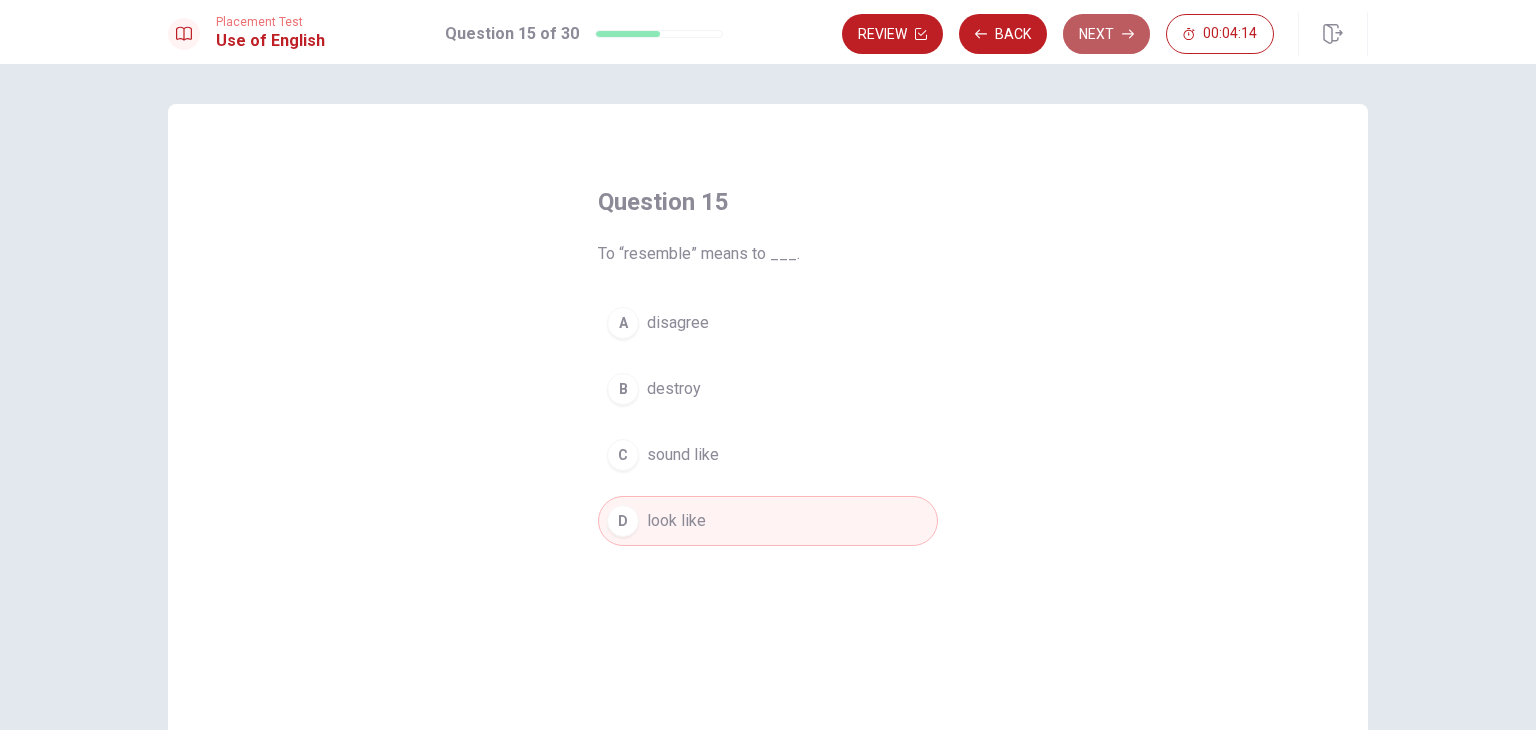 click on "Next" at bounding box center [1106, 34] 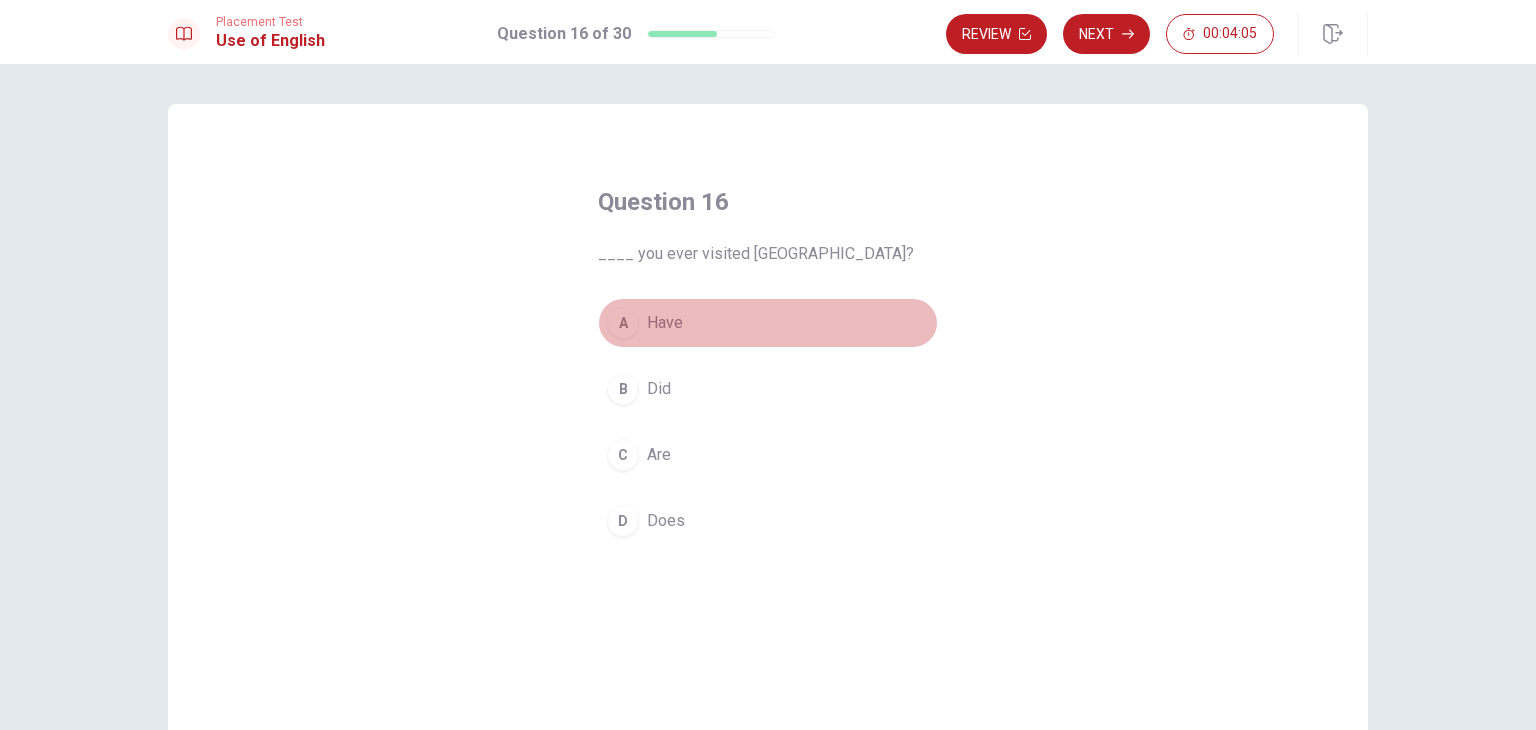 click on "A Have" at bounding box center (768, 323) 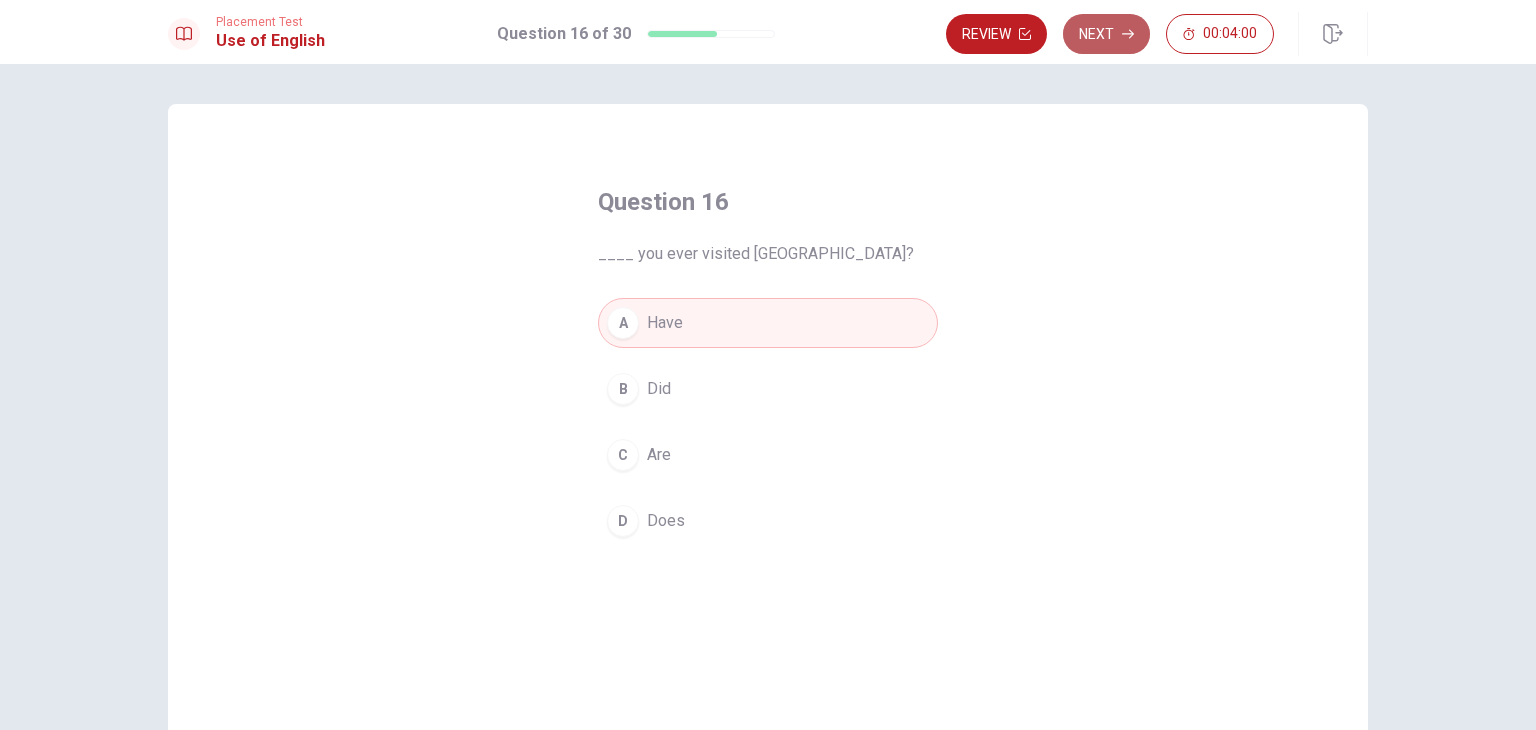 click on "Next" at bounding box center (1106, 34) 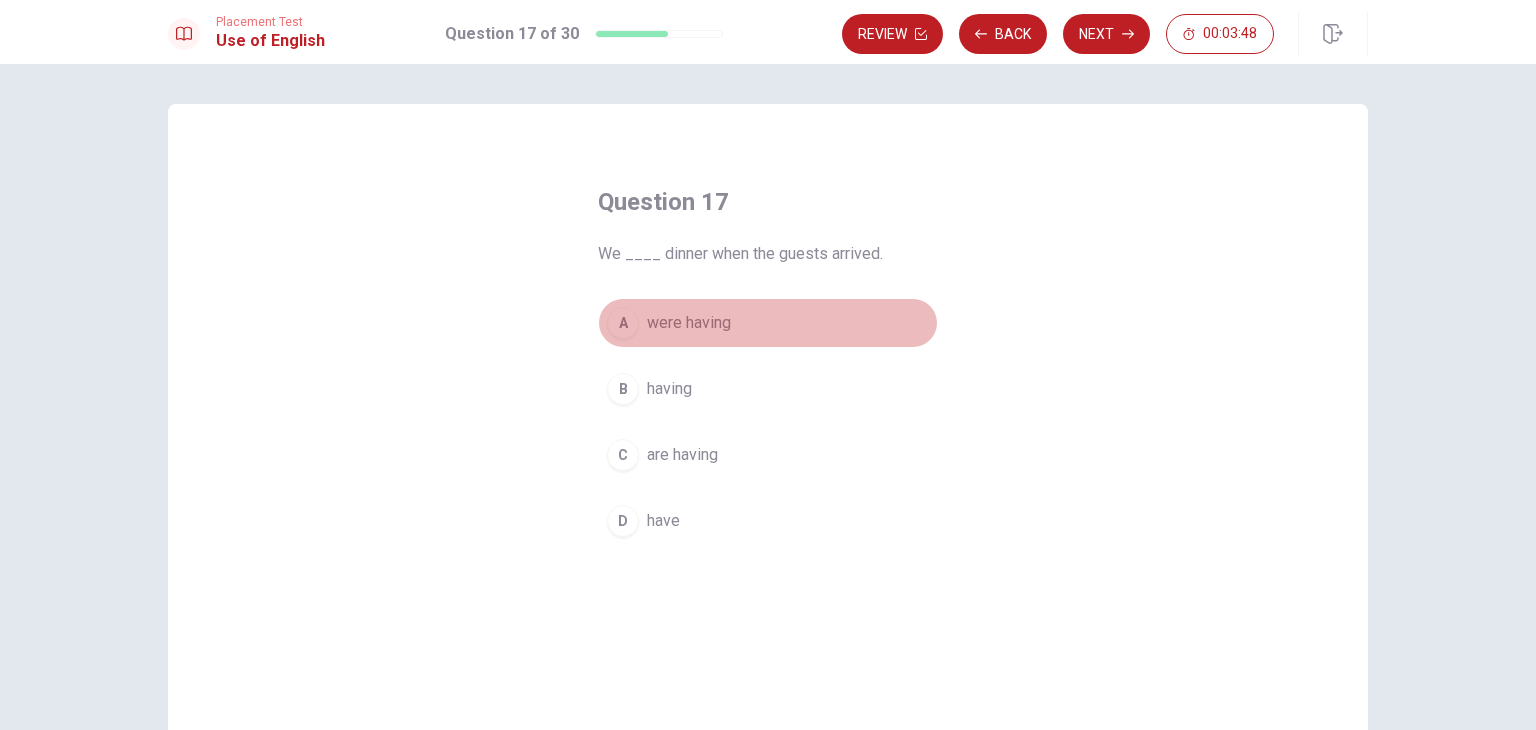 click on "A were having" at bounding box center (768, 323) 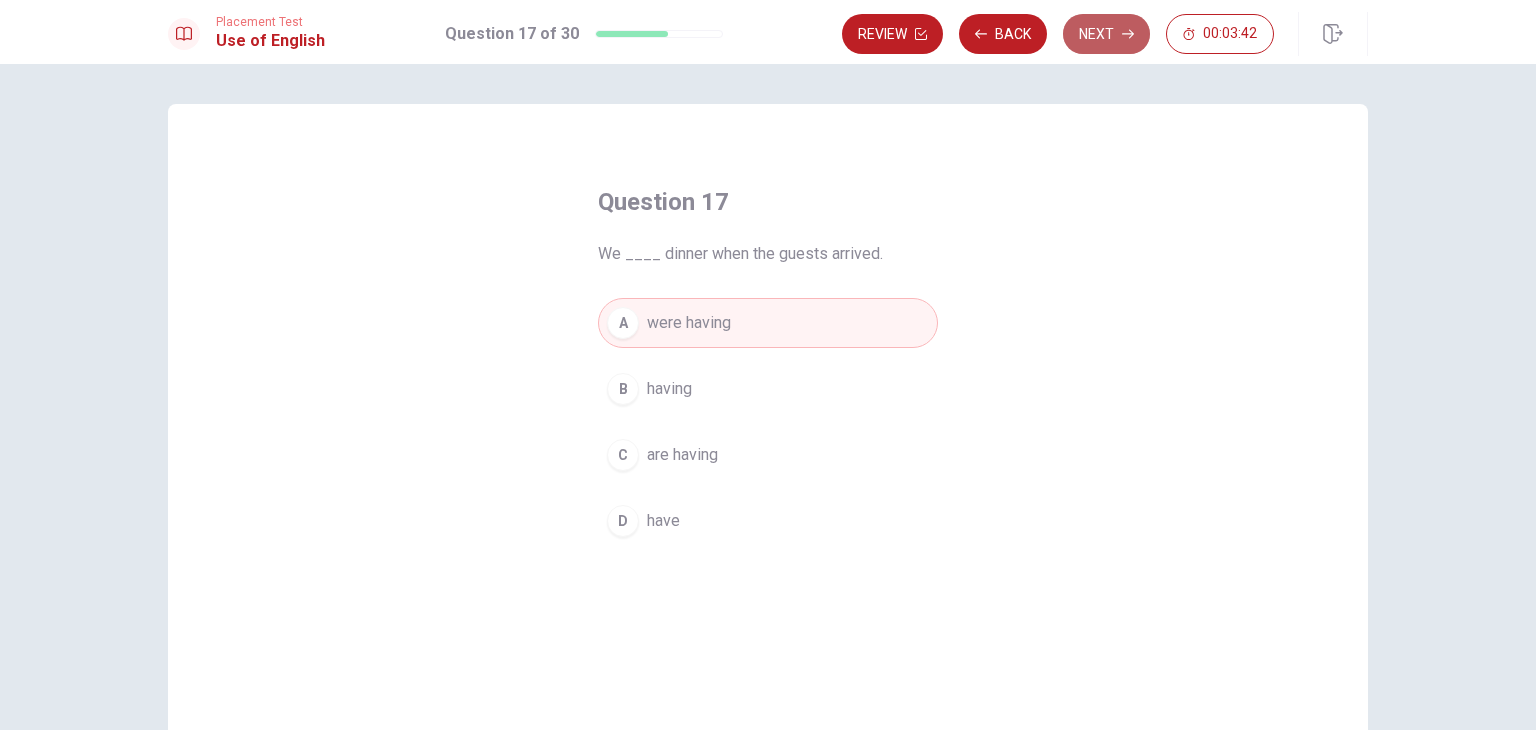 click on "Next" at bounding box center (1106, 34) 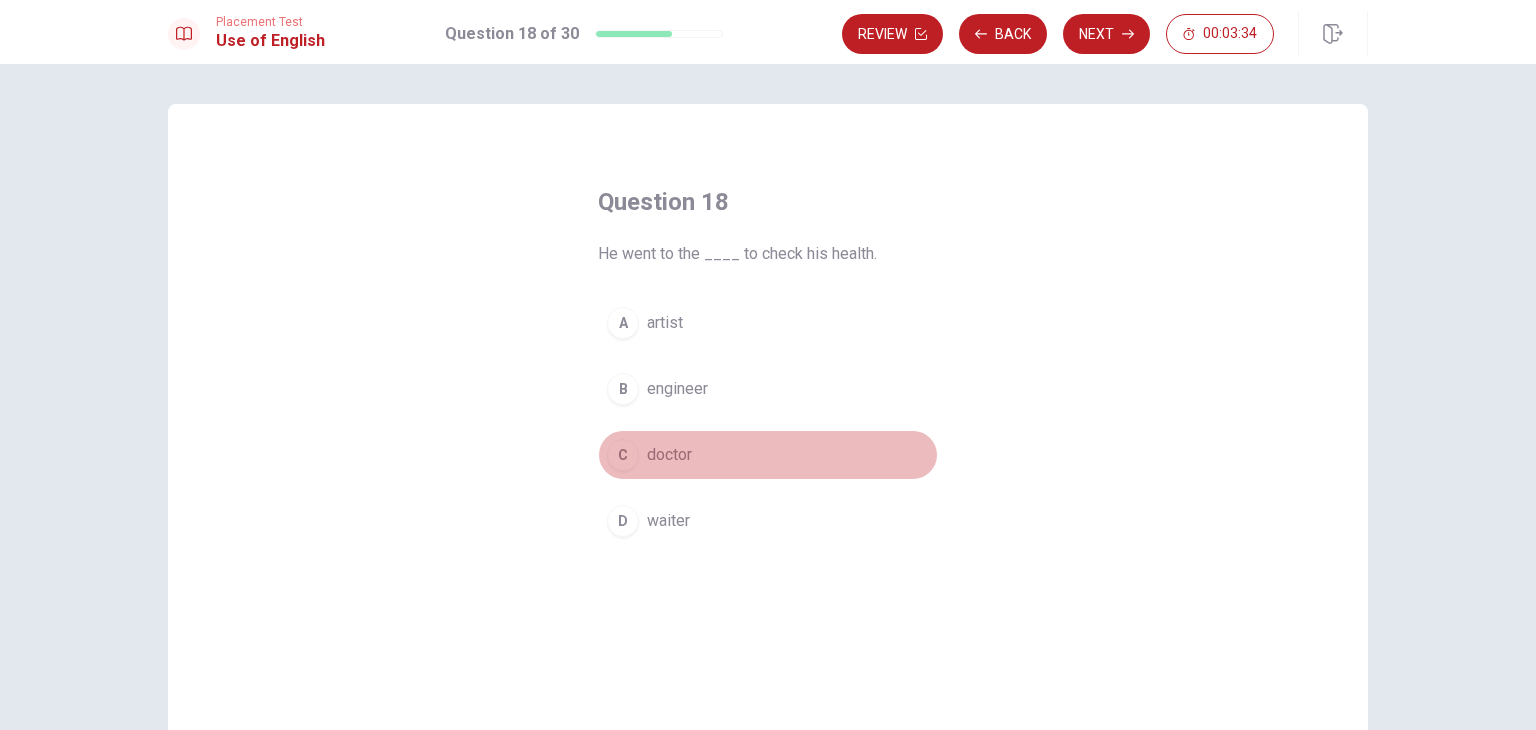 click on "C doctor" at bounding box center (768, 455) 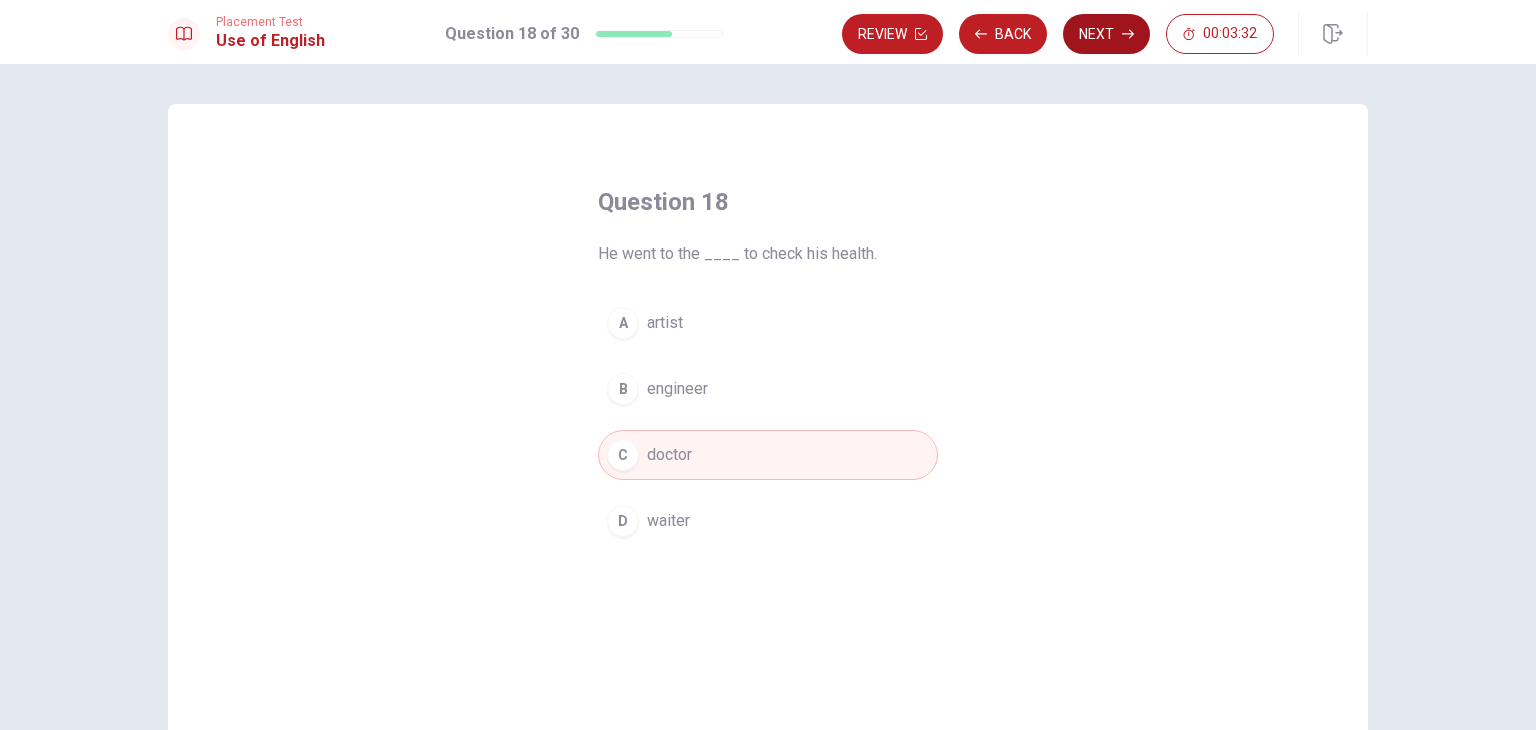 click on "Next" at bounding box center (1106, 34) 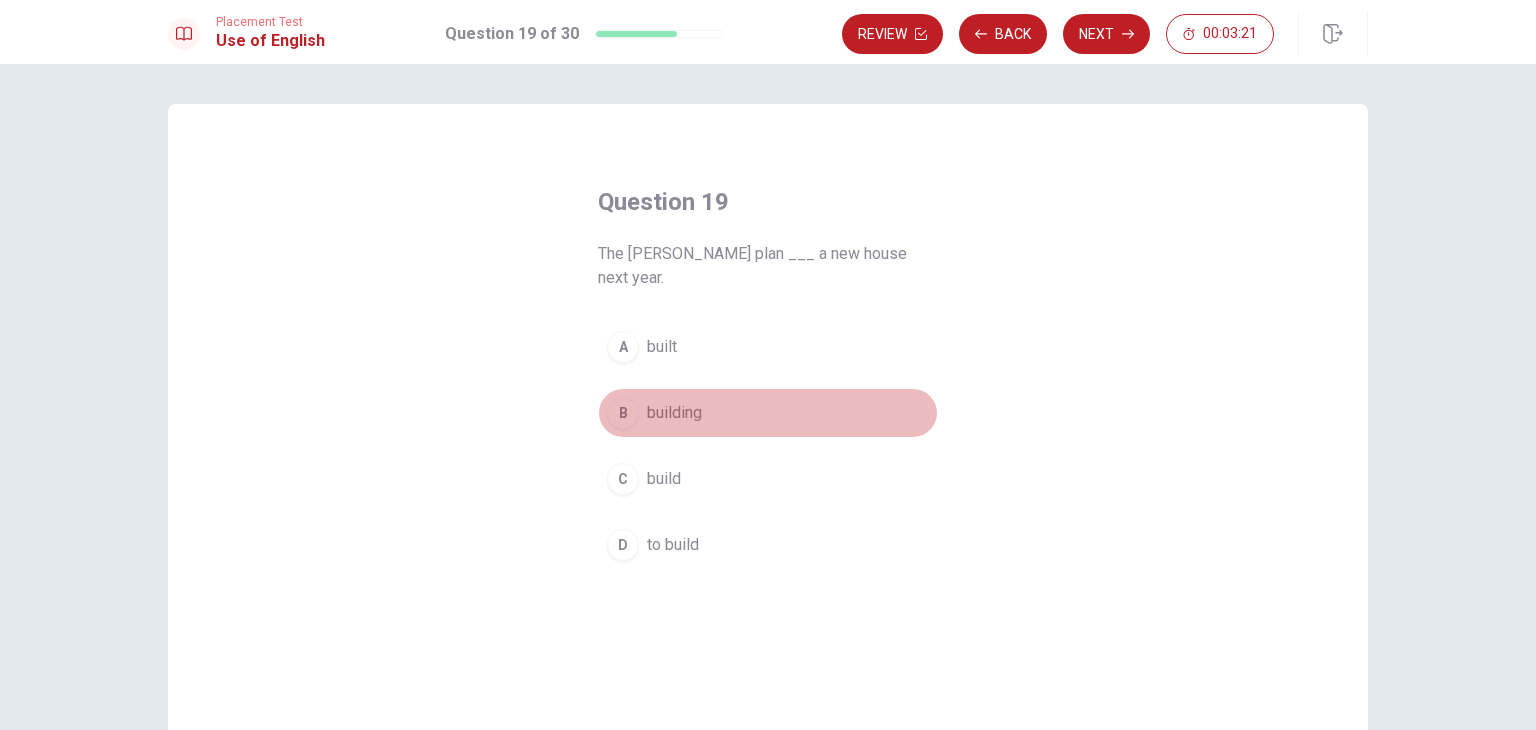 click on "building" at bounding box center [674, 413] 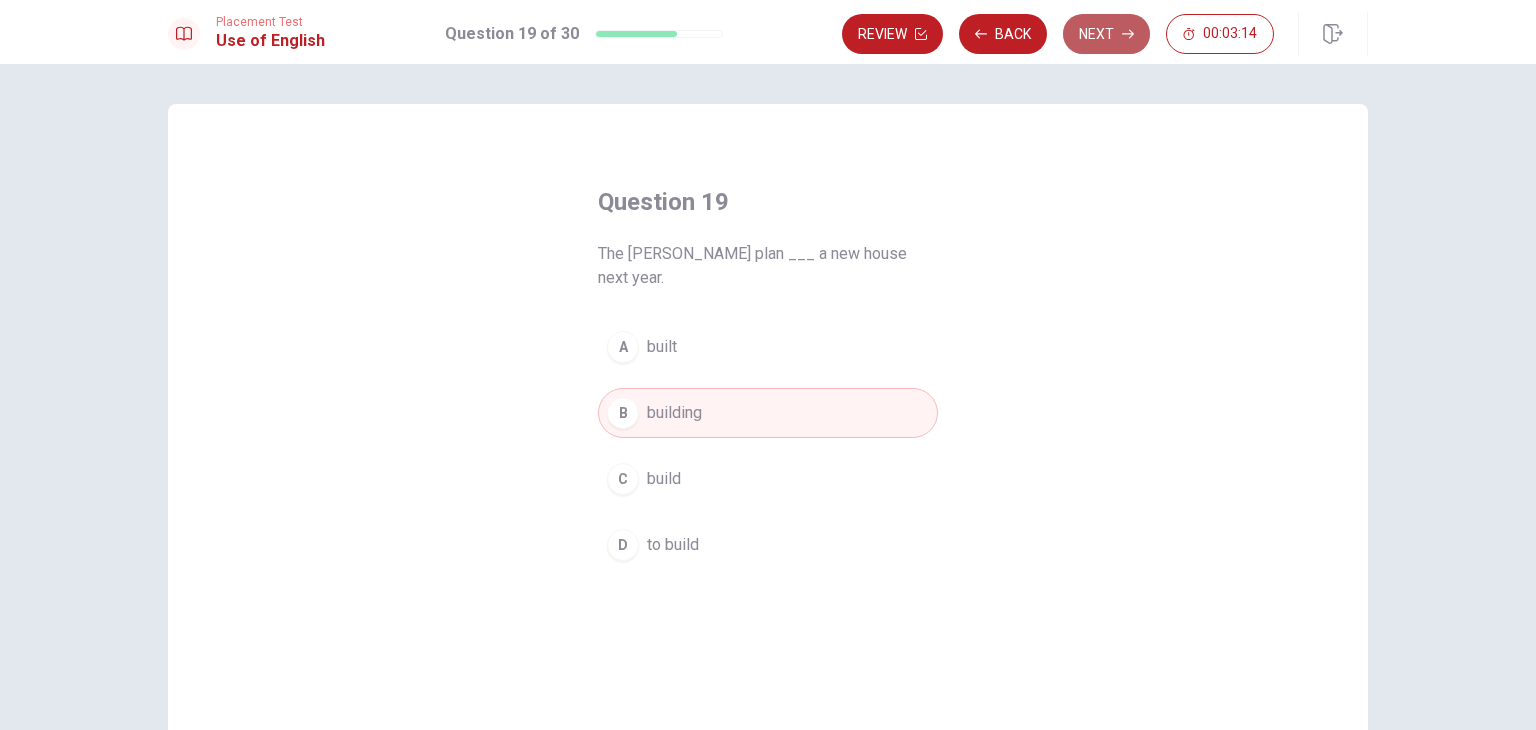 click on "Next" at bounding box center (1106, 34) 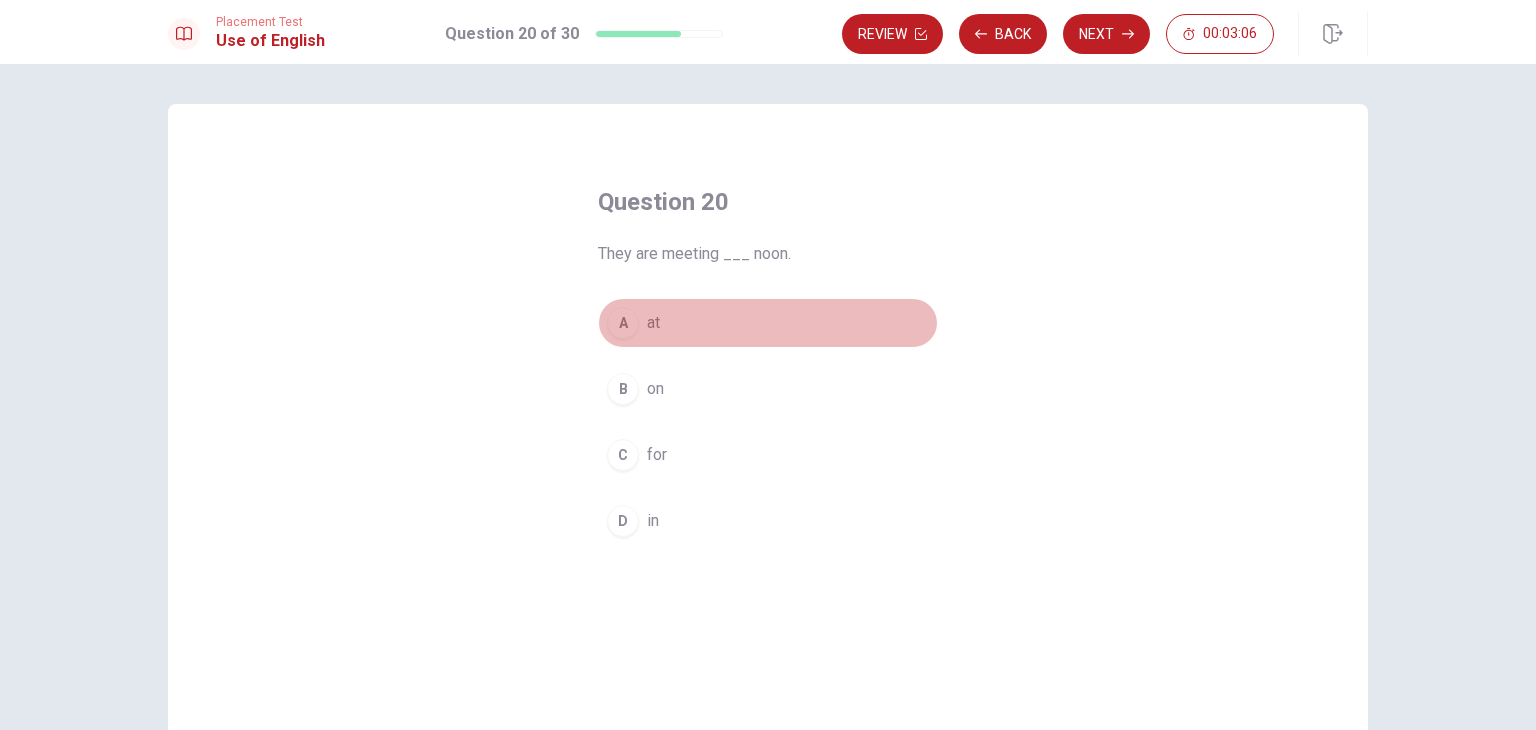 click on "A at" at bounding box center [768, 323] 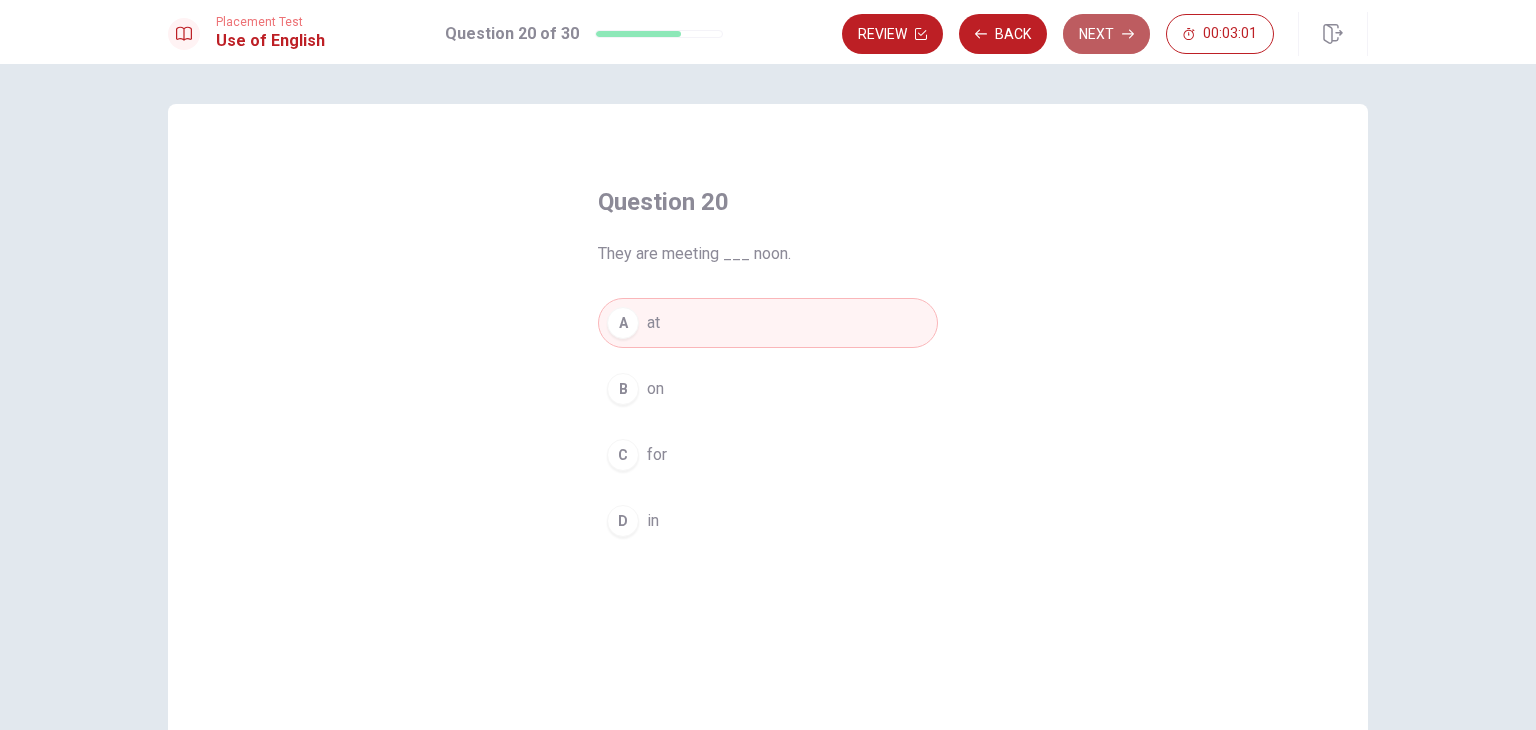 click on "Next" at bounding box center [1106, 34] 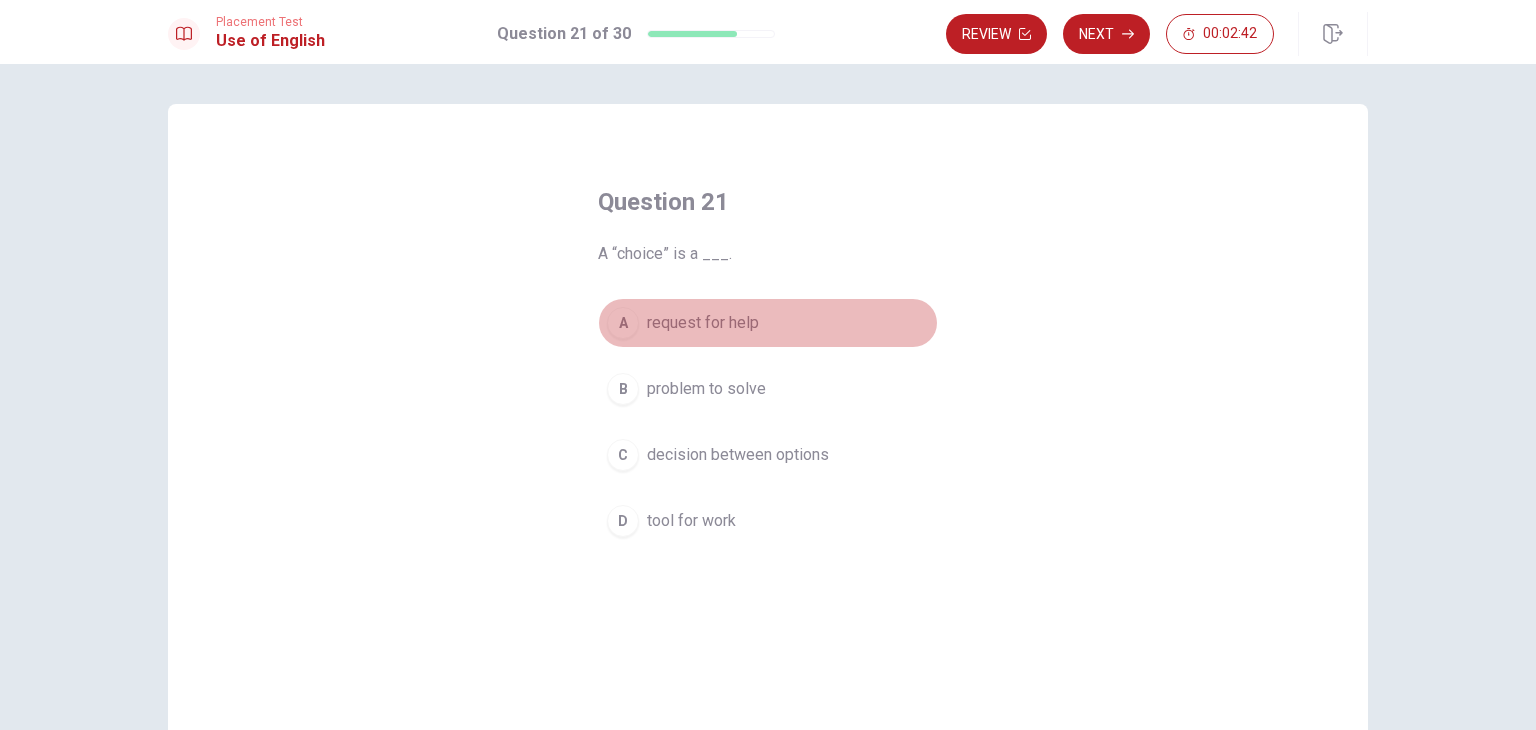 click on "A request for help" at bounding box center (768, 323) 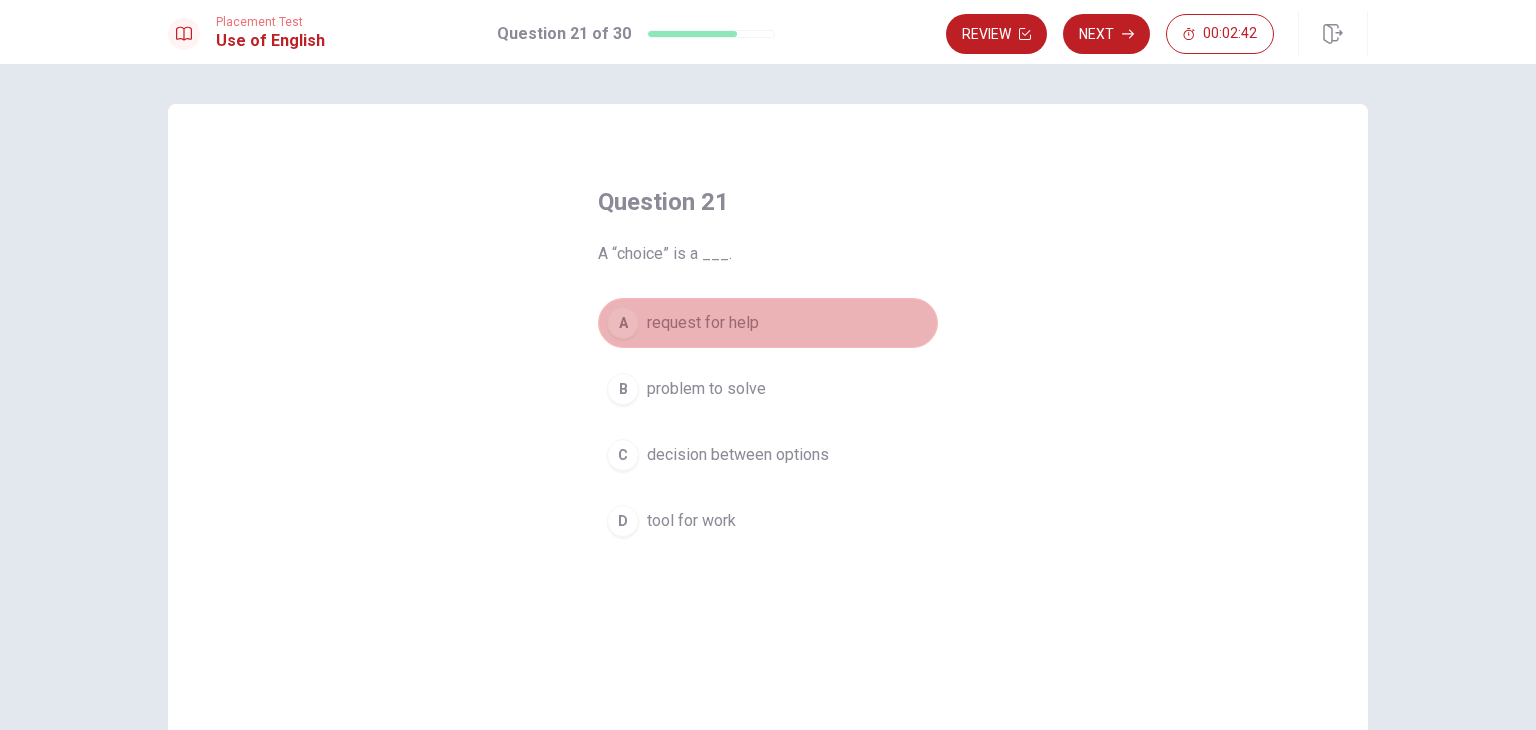 click on "A request for help" at bounding box center (768, 323) 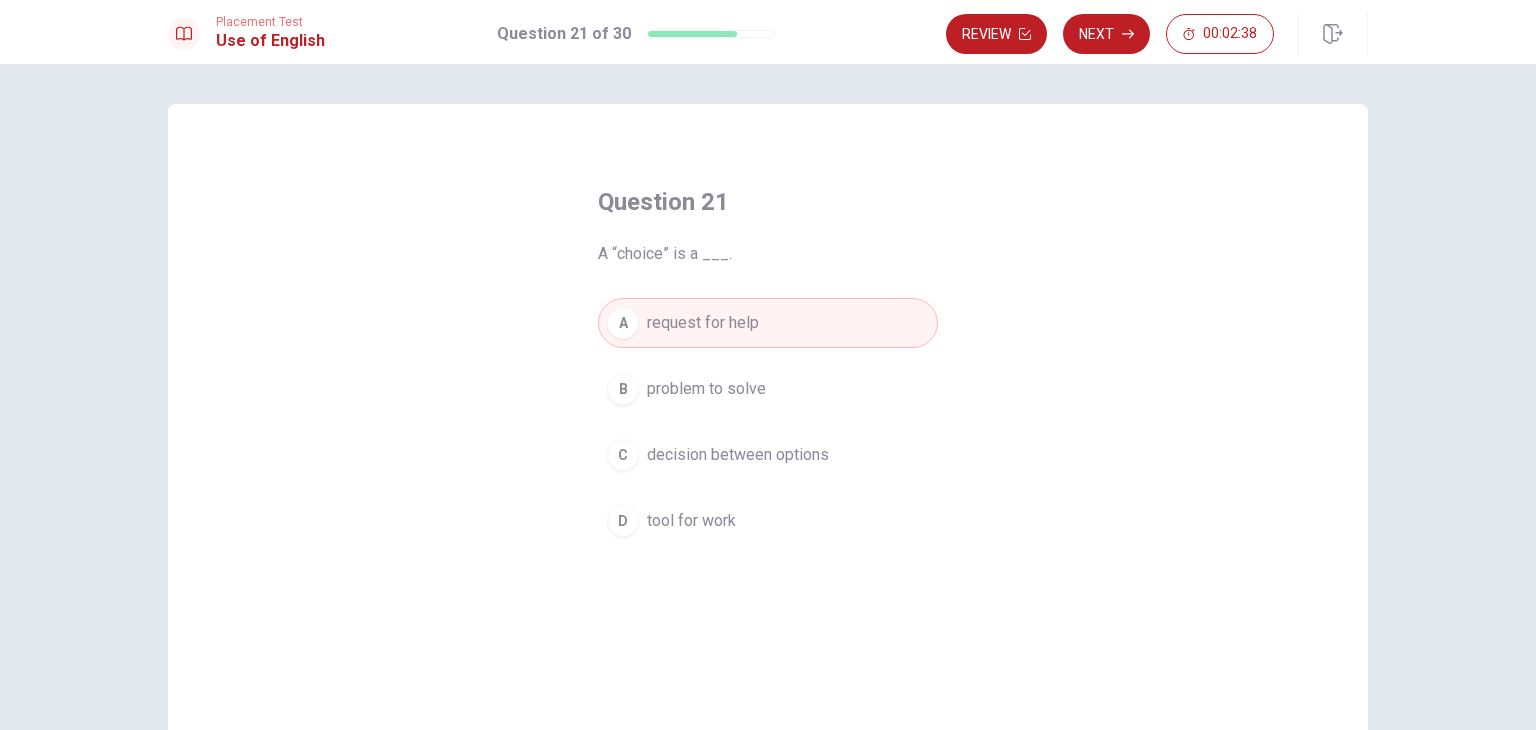 drag, startPoint x: 856, startPoint y: 317, endPoint x: 848, endPoint y: 405, distance: 88.362885 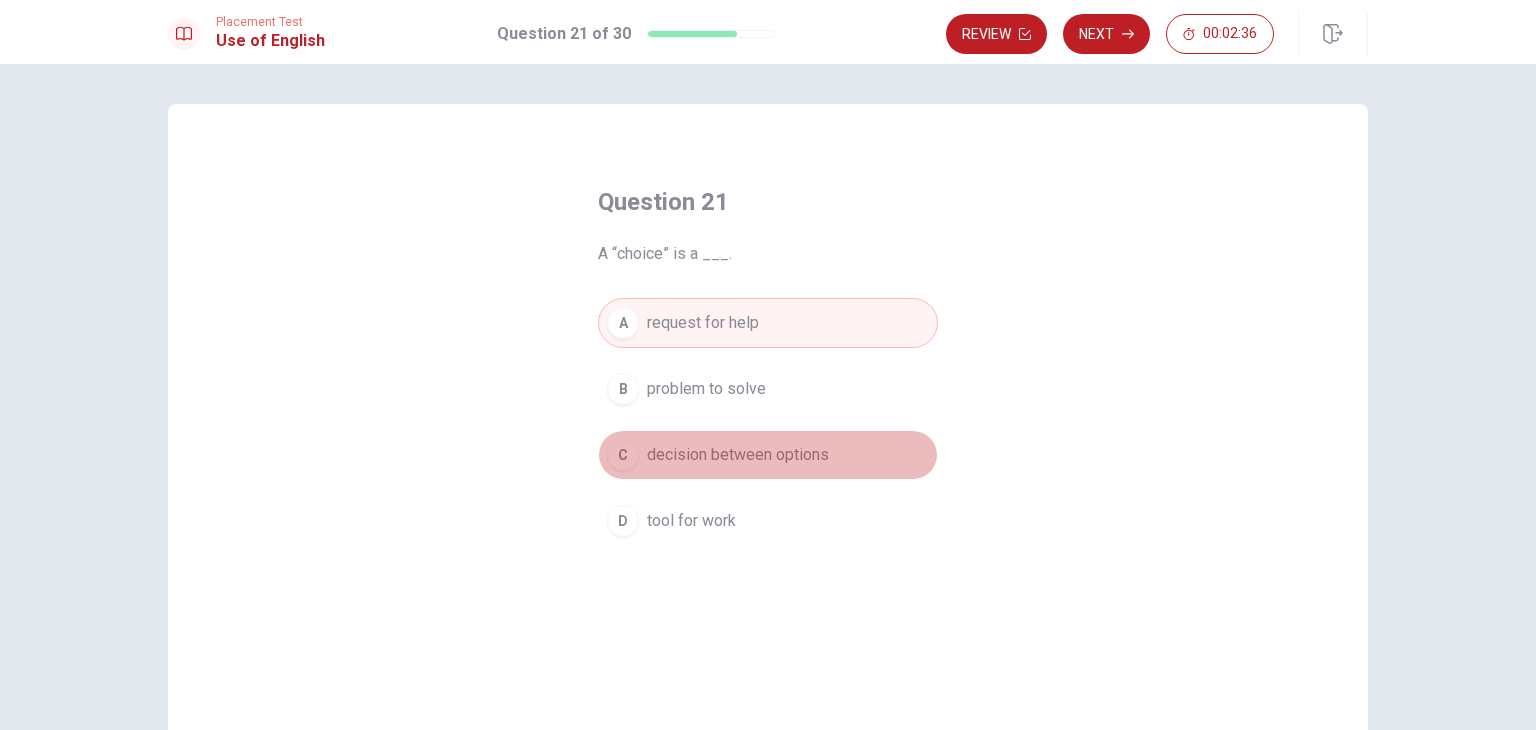 click on "C decision between options" at bounding box center [768, 455] 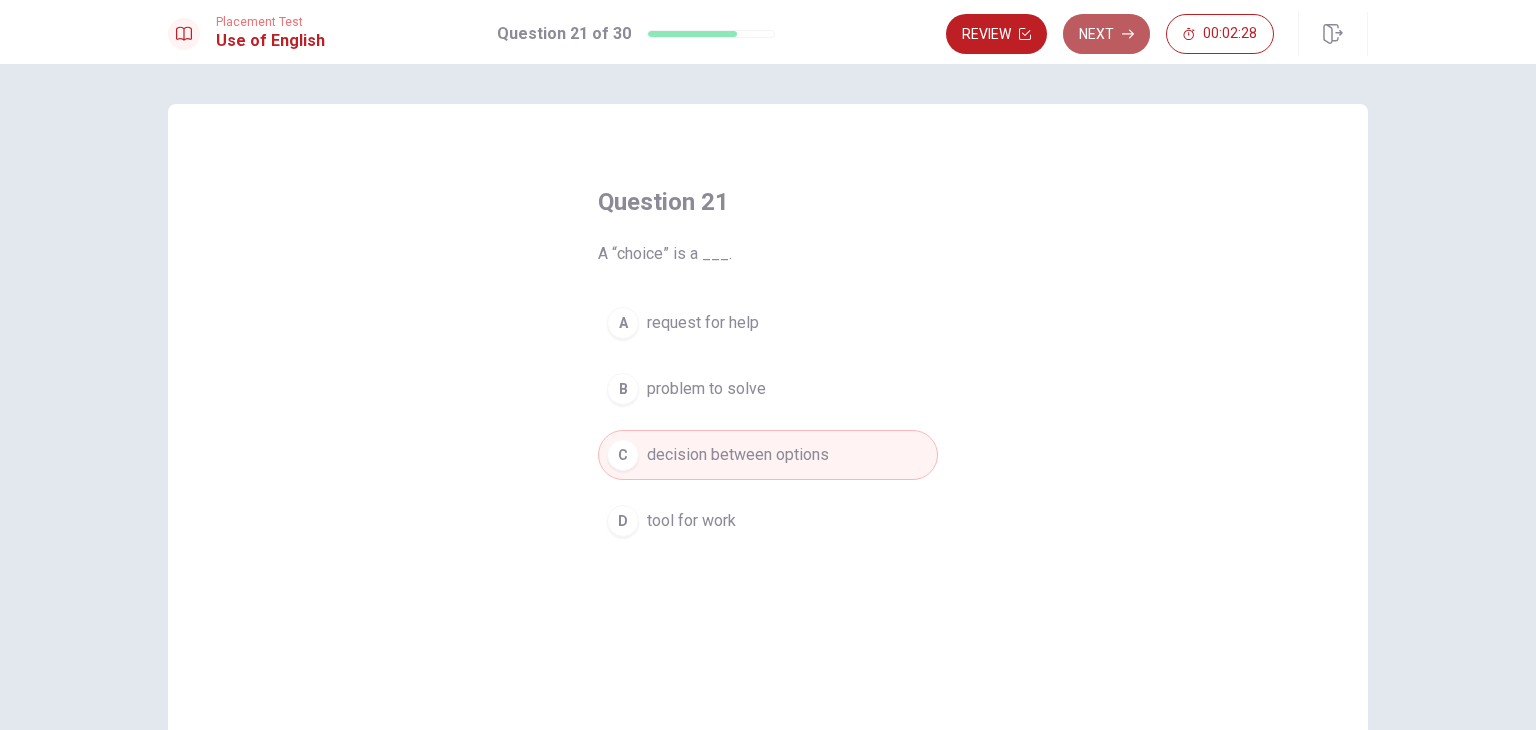 click on "Next" at bounding box center [1106, 34] 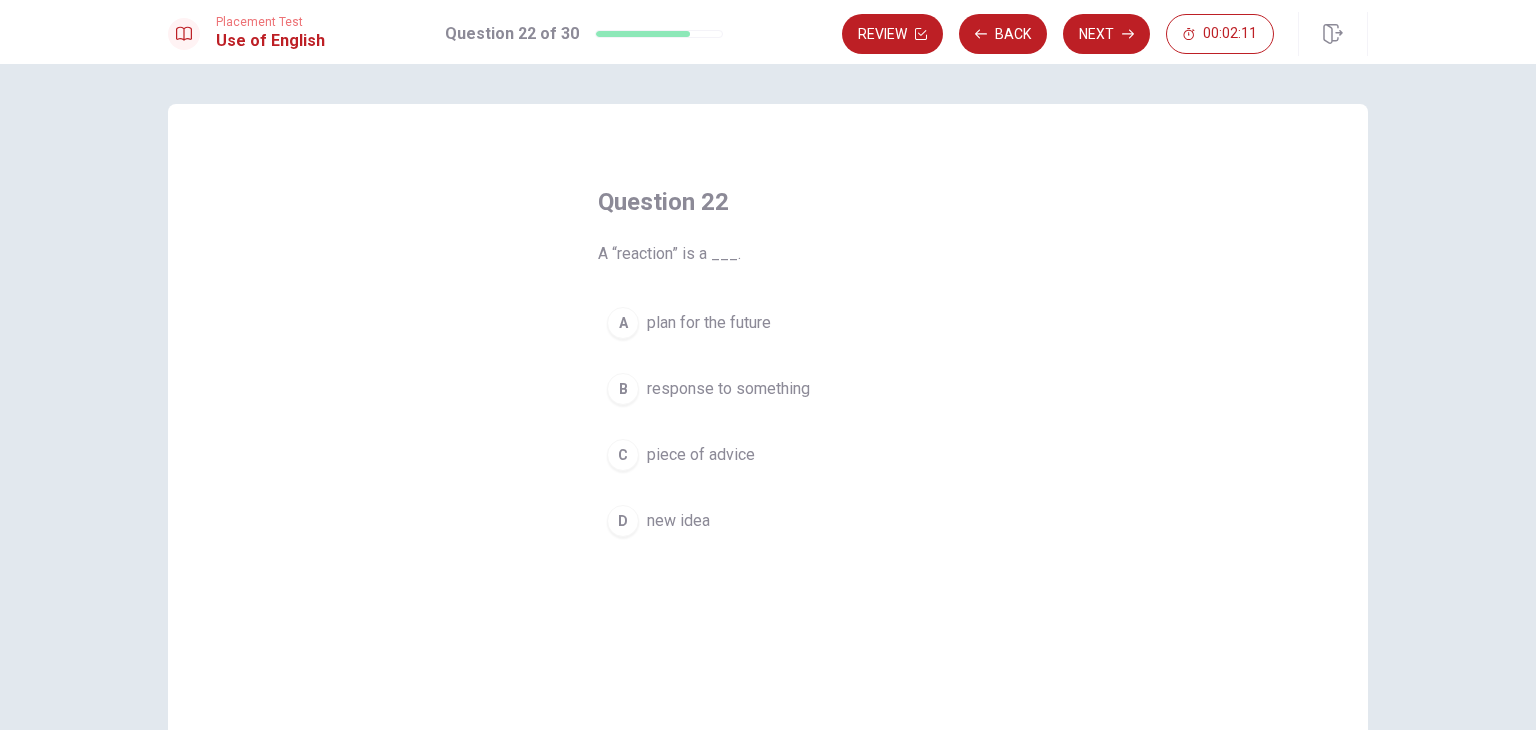 click on "Question 22 A “reaction” is a ___. A plan for the future
B response to something
C piece of advice D new idea" at bounding box center [768, 366] 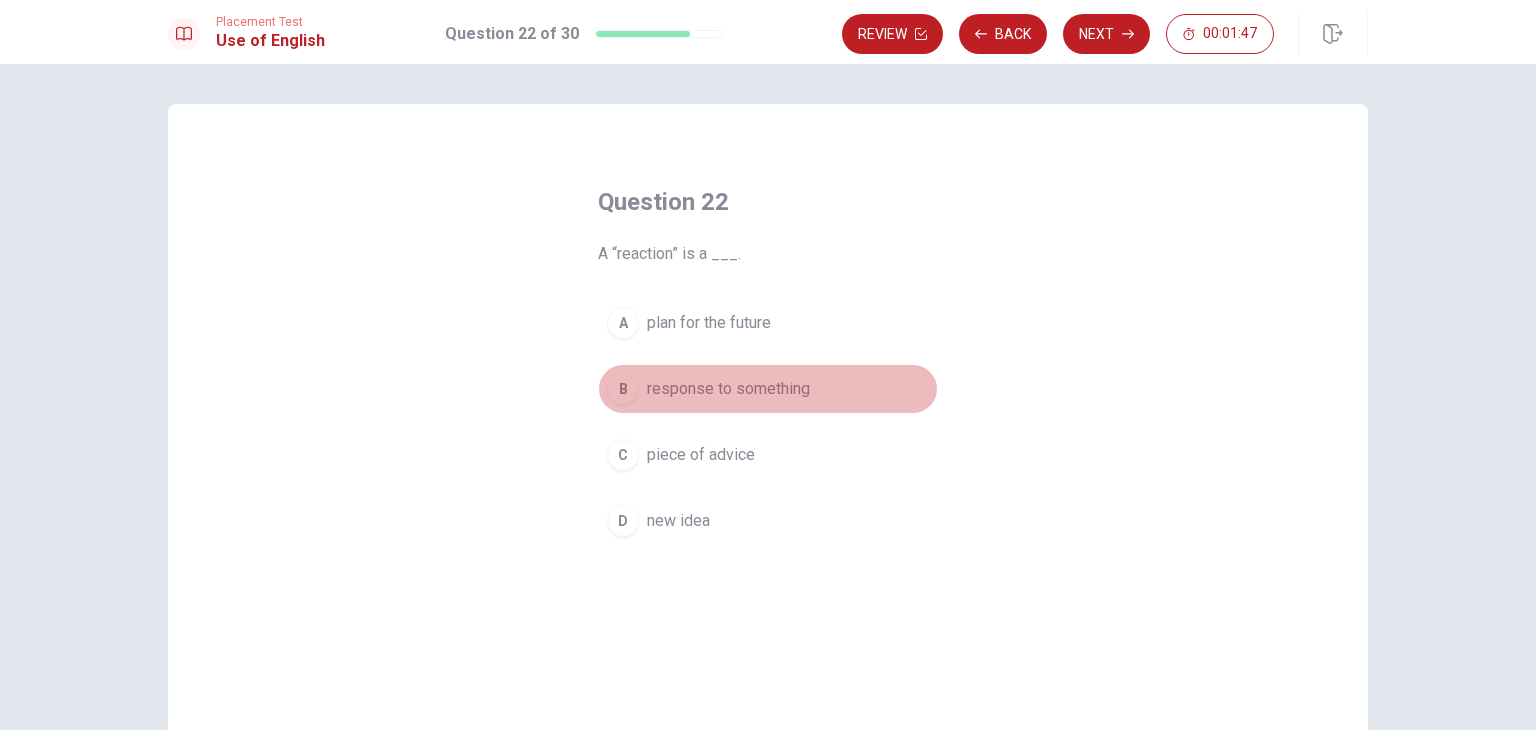 click on "response to something" at bounding box center [728, 389] 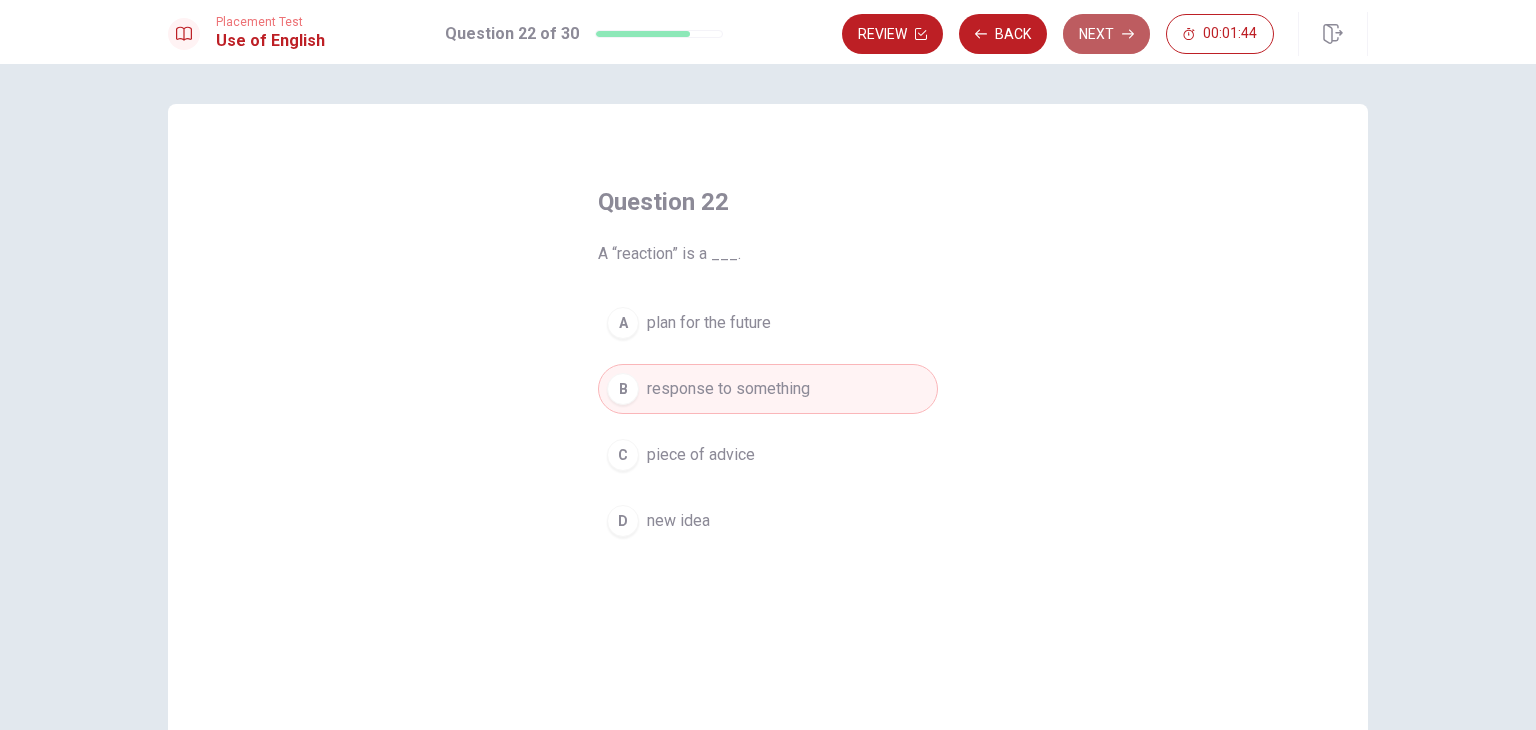 click on "Next" at bounding box center [1106, 34] 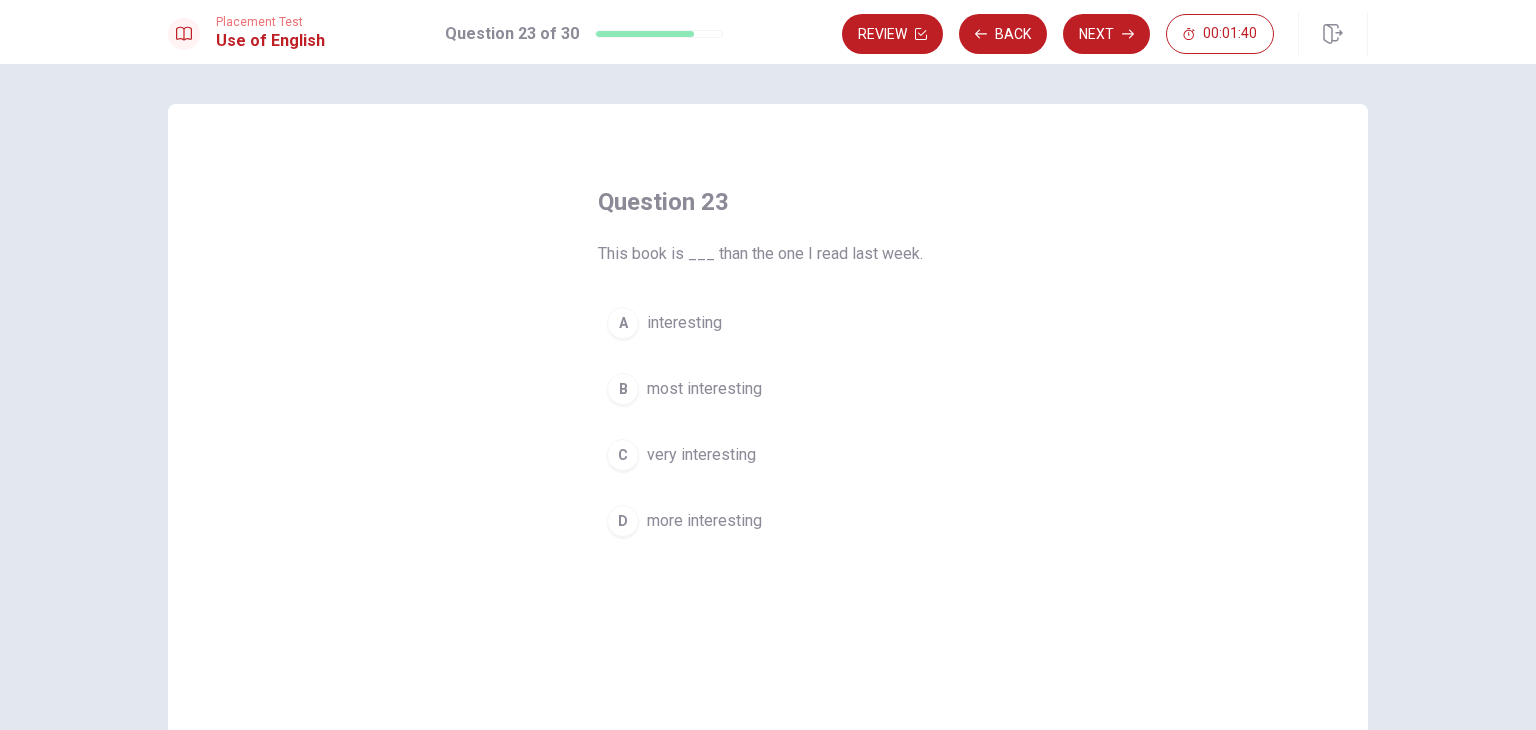 drag, startPoint x: 1093, startPoint y: 37, endPoint x: 868, endPoint y: 313, distance: 356.09128 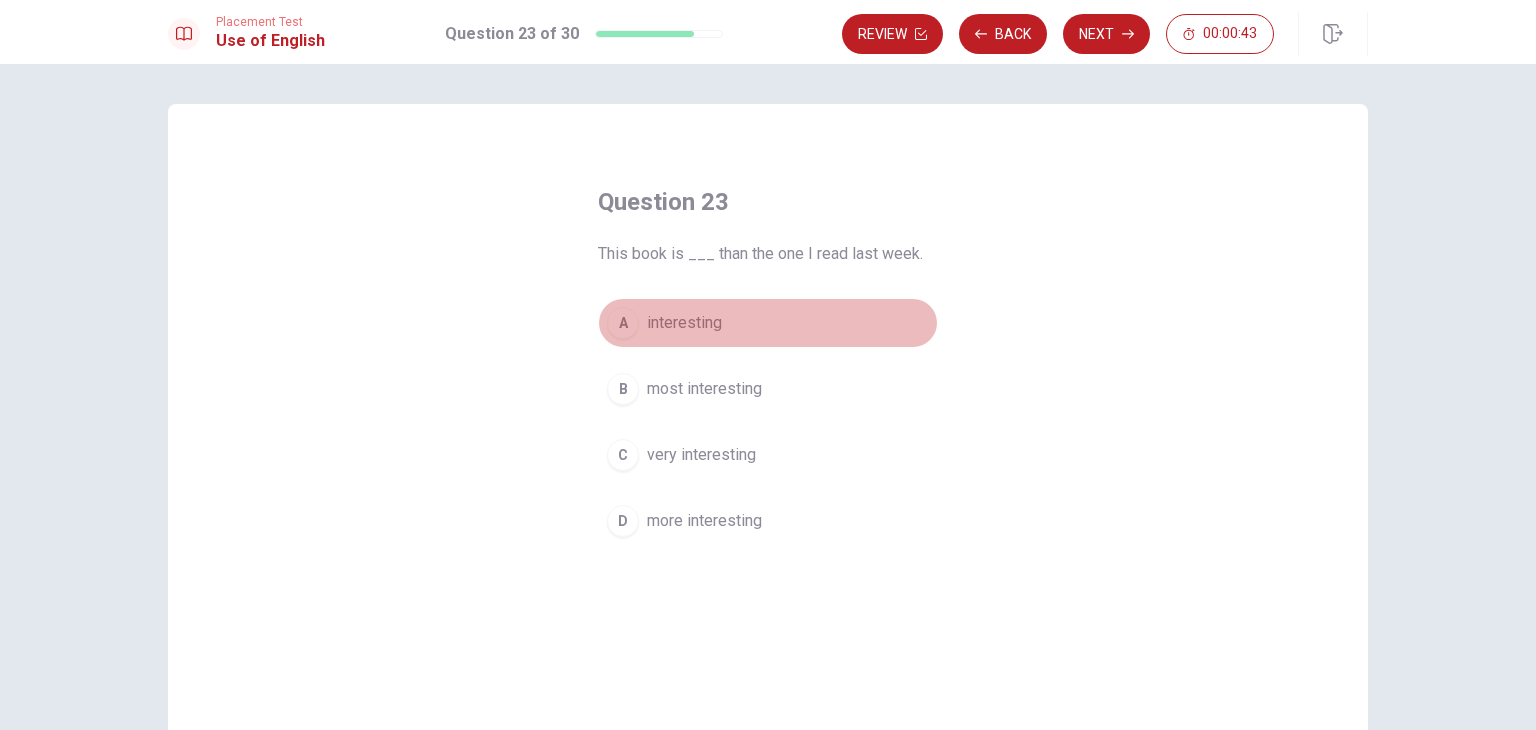 click on "interesting" at bounding box center [684, 323] 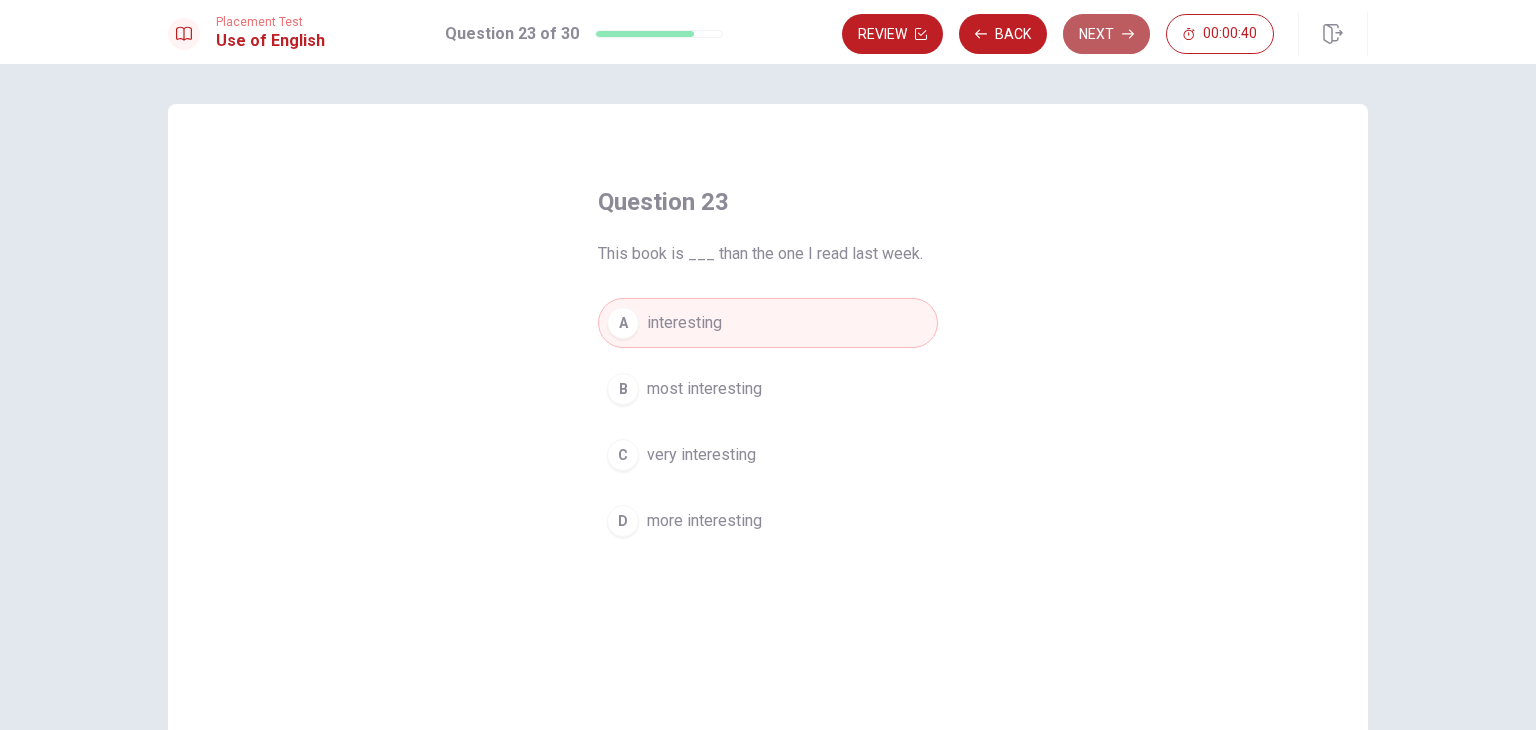 click on "Next" at bounding box center [1106, 34] 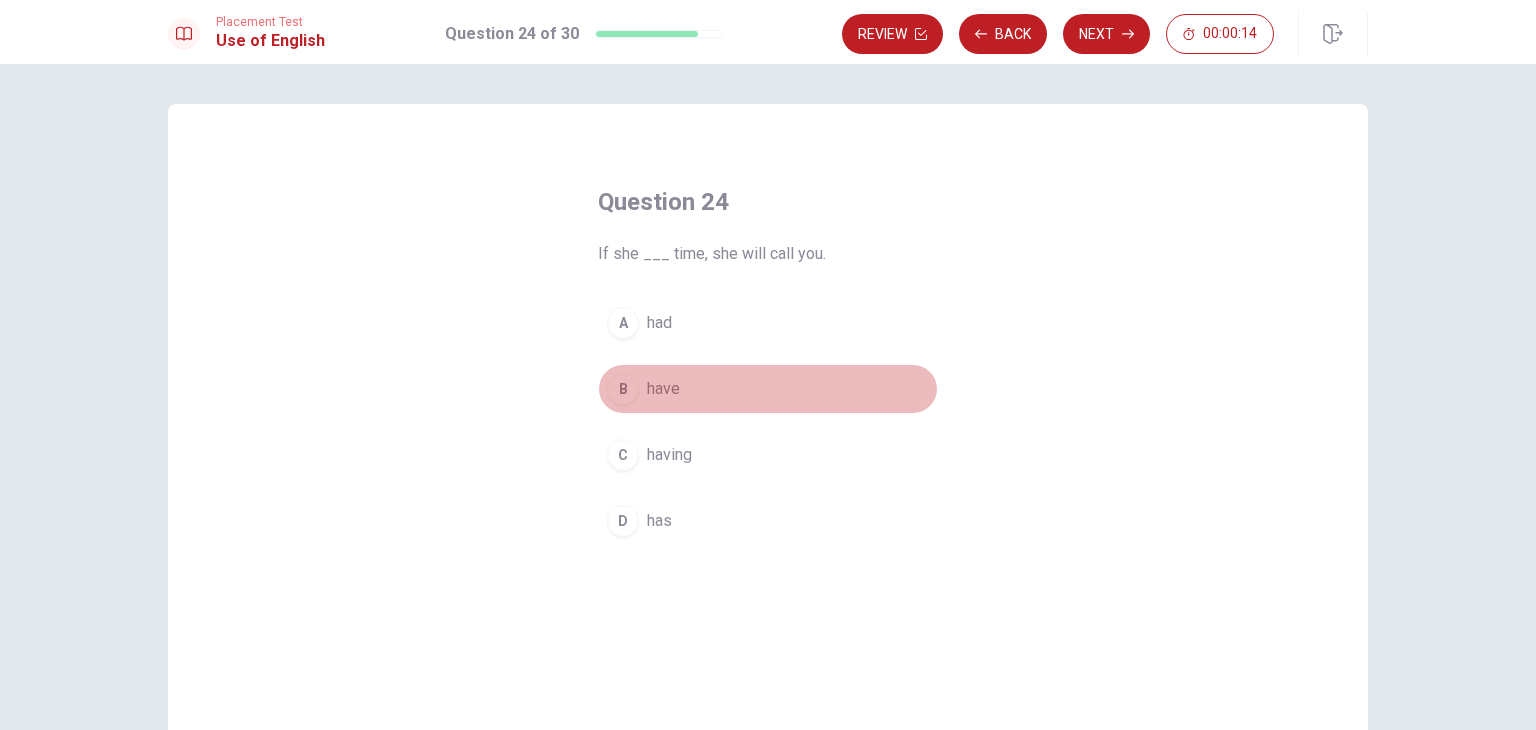 click on "have" at bounding box center [663, 389] 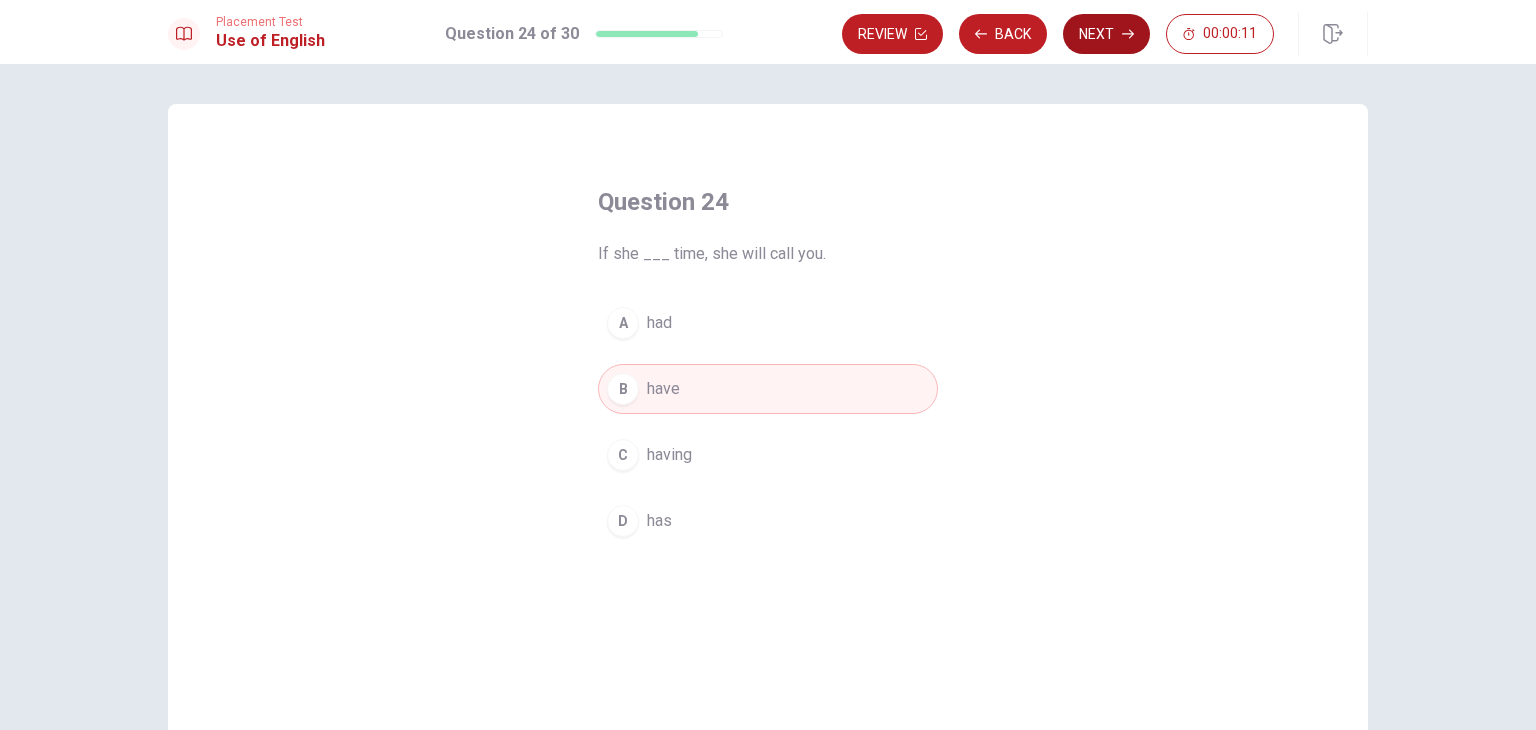 click on "Next" at bounding box center (1106, 34) 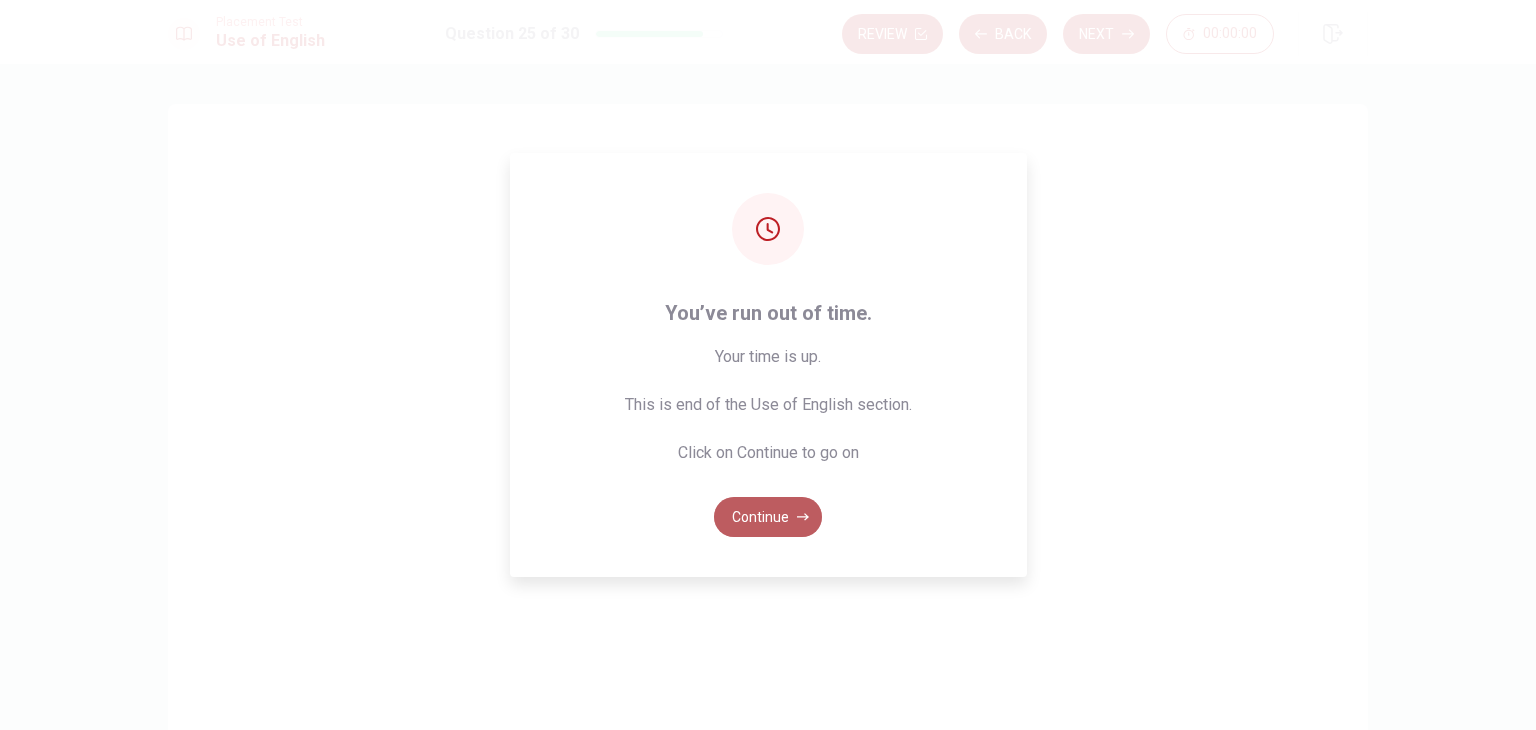 click on "Continue" at bounding box center [768, 517] 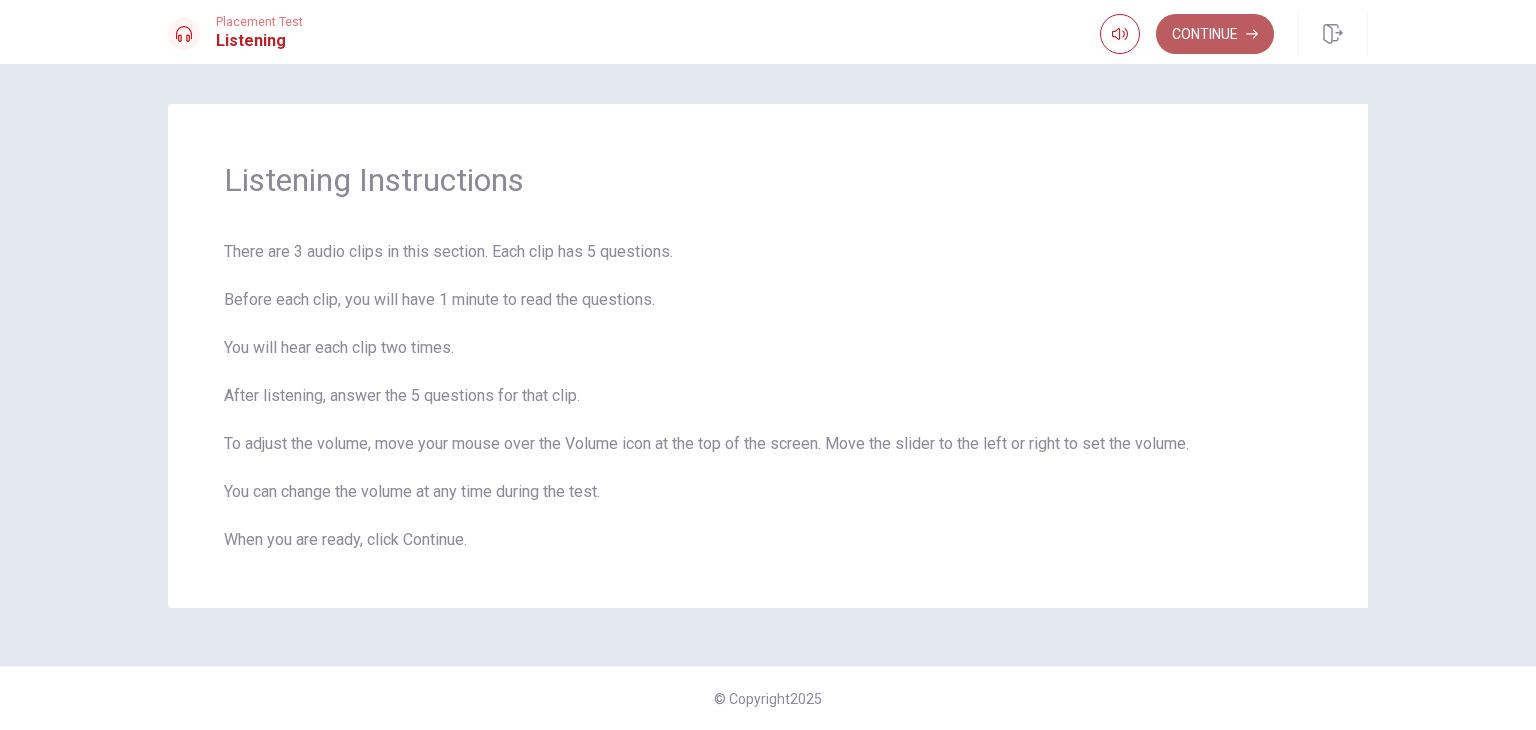 click on "Continue" at bounding box center (1215, 34) 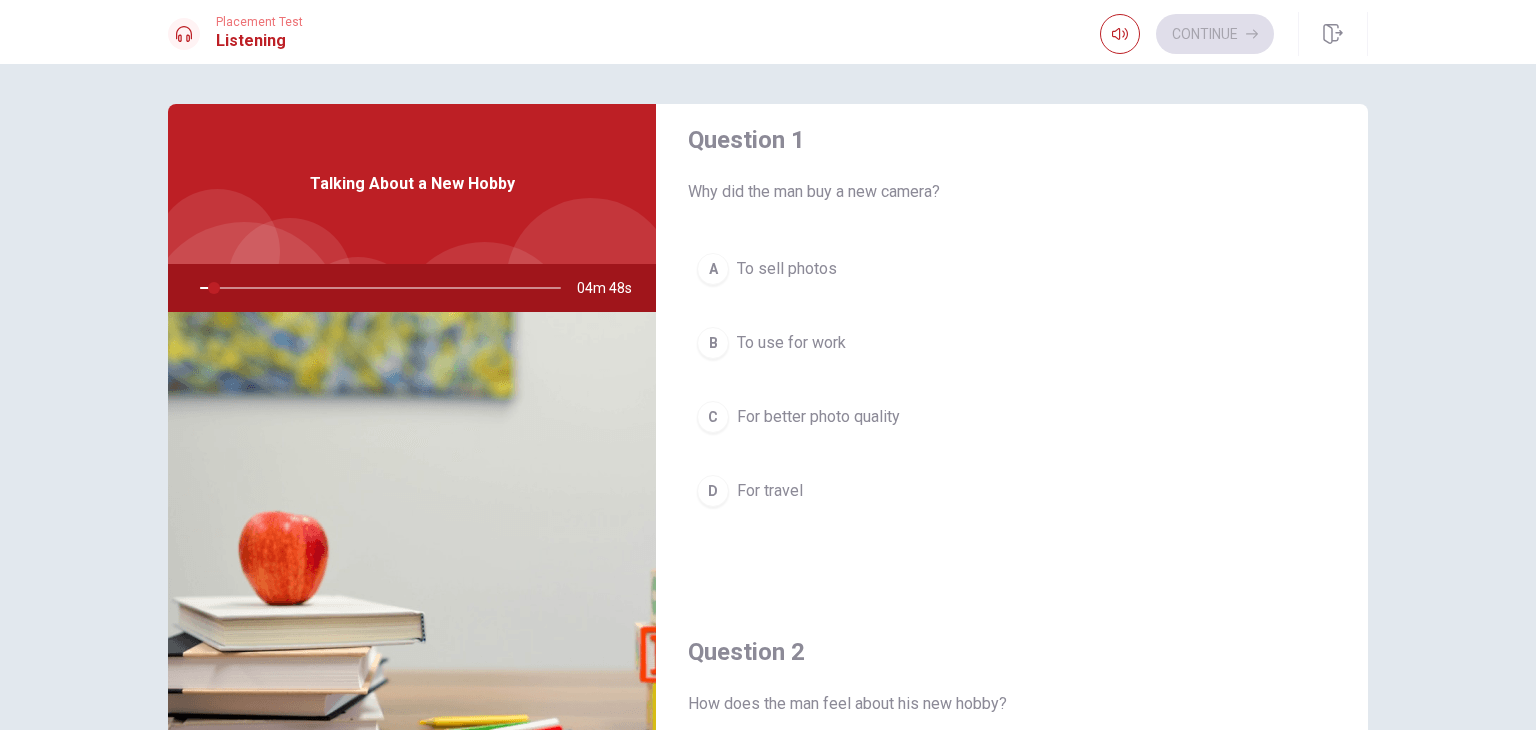 scroll, scrollTop: 29, scrollLeft: 0, axis: vertical 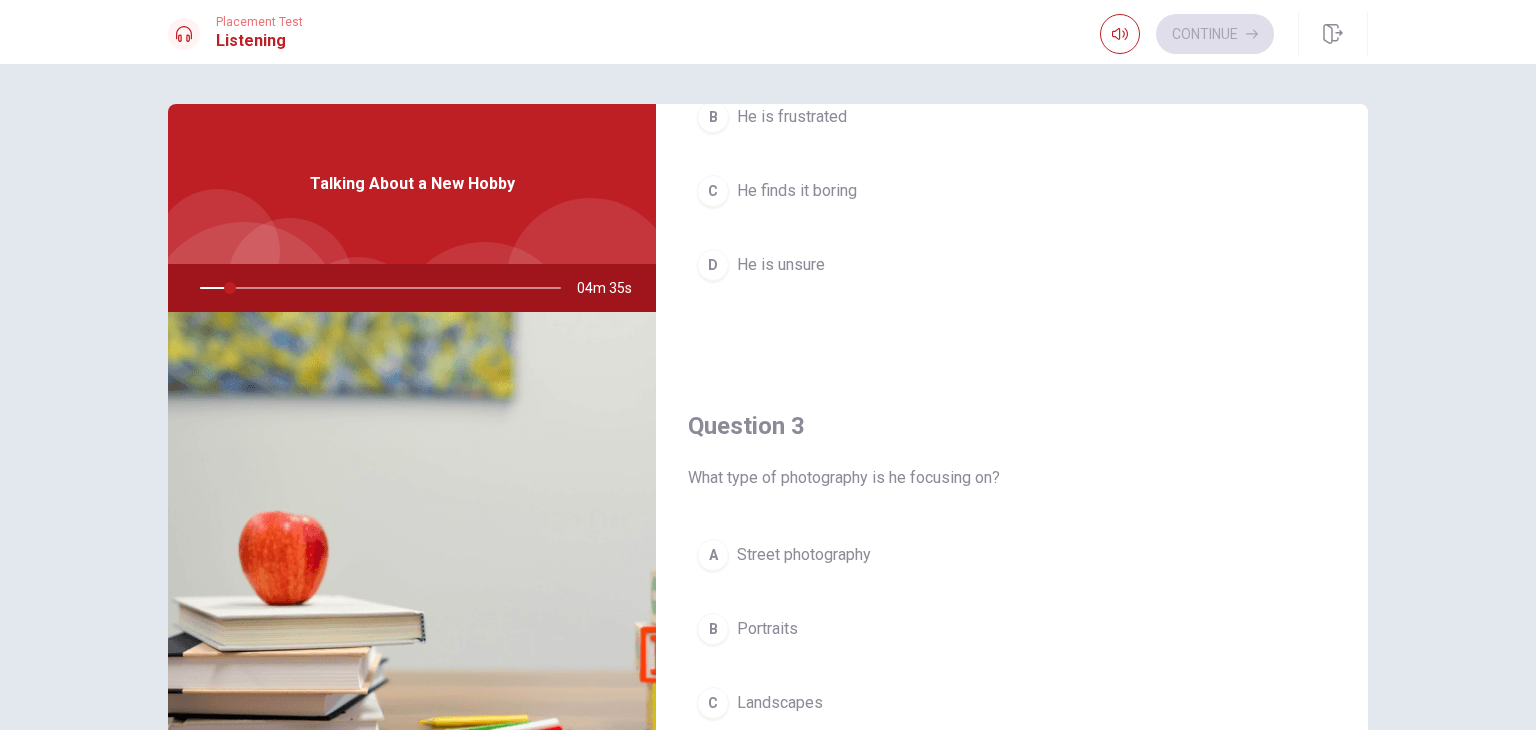 drag, startPoint x: 1362, startPoint y: 317, endPoint x: 1392, endPoint y: 420, distance: 107.28001 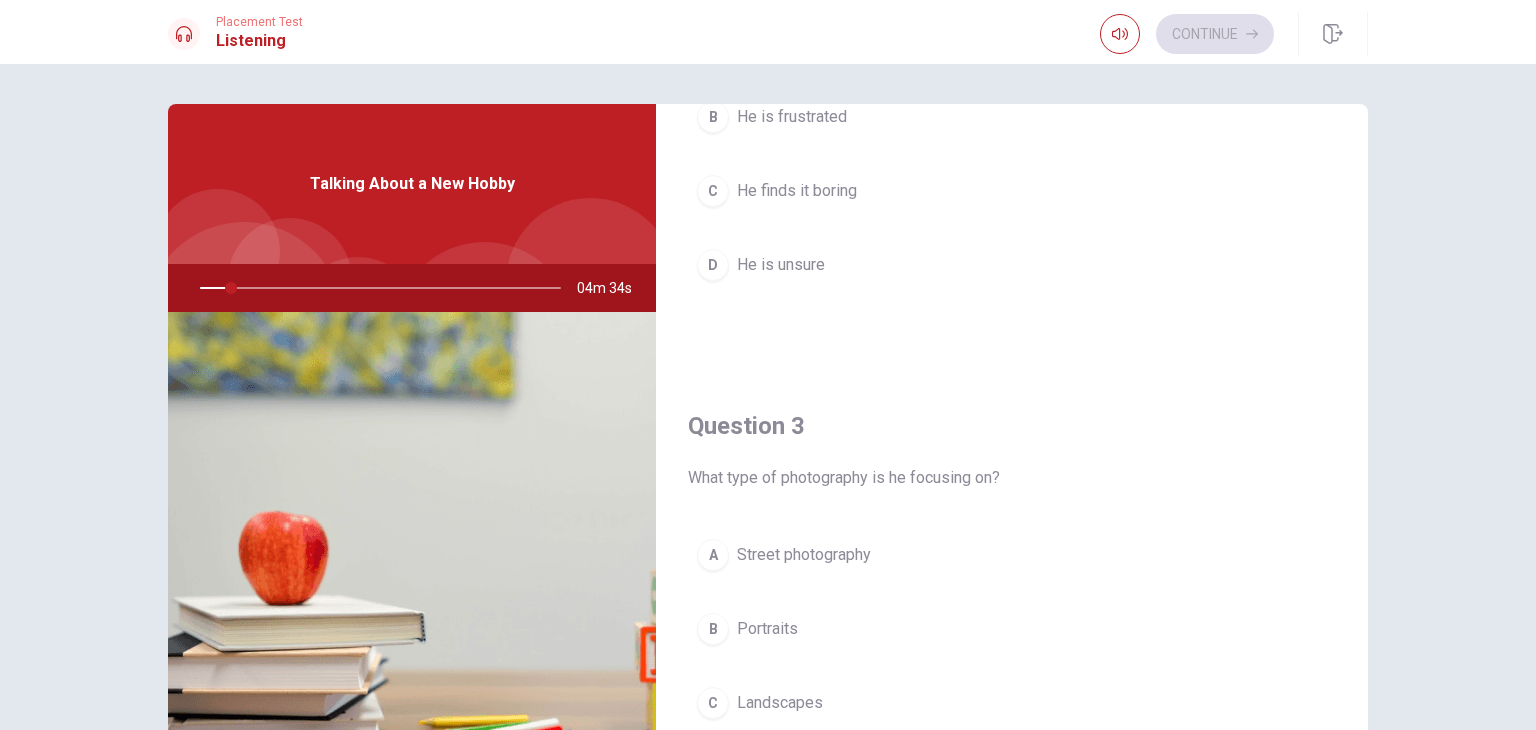 click on "Question 1 Why did the man buy a new camera? A To sell photos B To use for work C For better photo quality D For travel Question 2 How does the man feel about his new hobby? A He is enjoying it B He is frustrated C He finds it boring D He is unsure Question 3 What type of photography is he focusing on? A Street photography B Portraits C Landscapes D Macro photography Question 4 What does the man use to take photos? A A camera B A tablet C His phone D A computer Question 5 What new hobby has the man started? A Painting B Cooking C Writing D Photography Talking About a New Hobby 04m 34s" at bounding box center [768, 451] 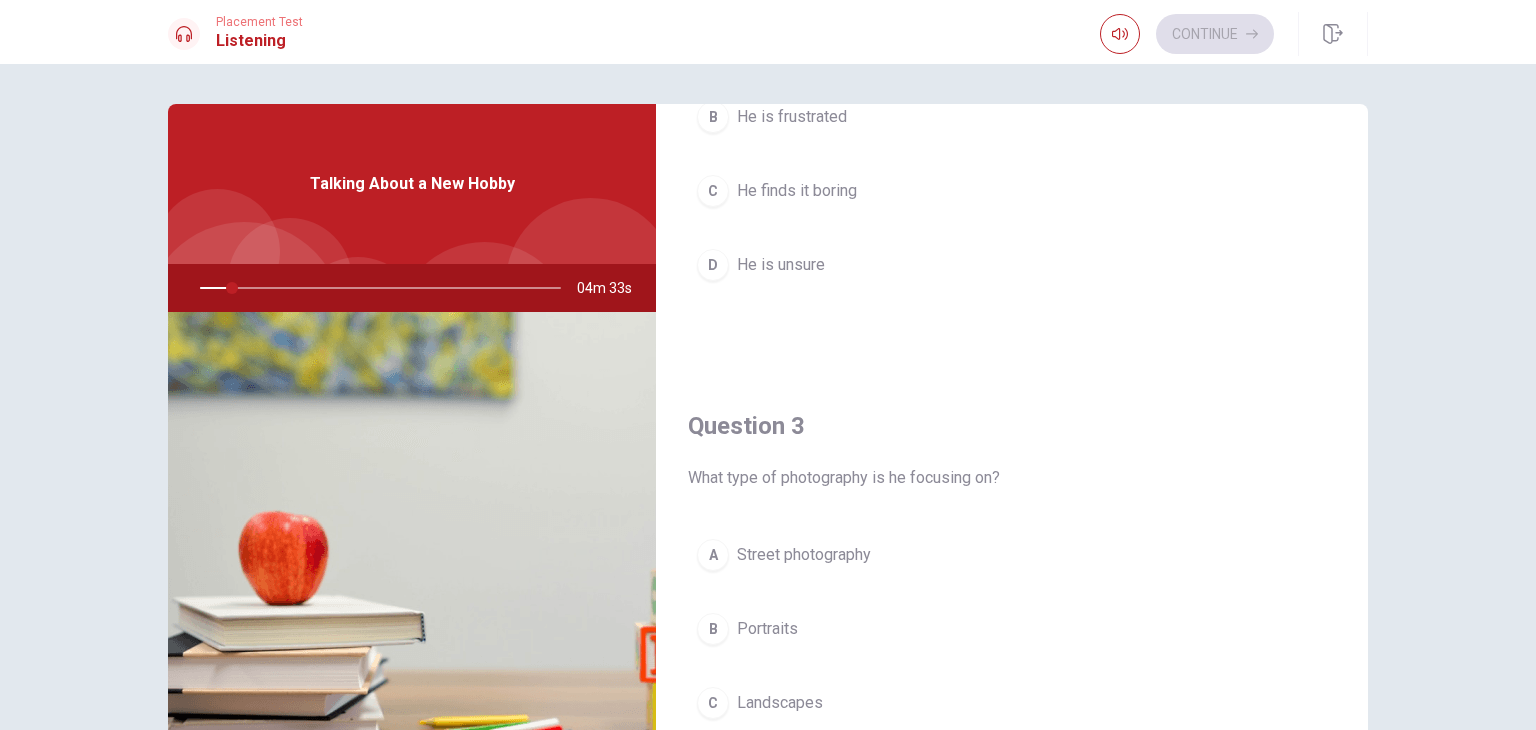 drag, startPoint x: 1392, startPoint y: 420, endPoint x: 1392, endPoint y: 431, distance: 11 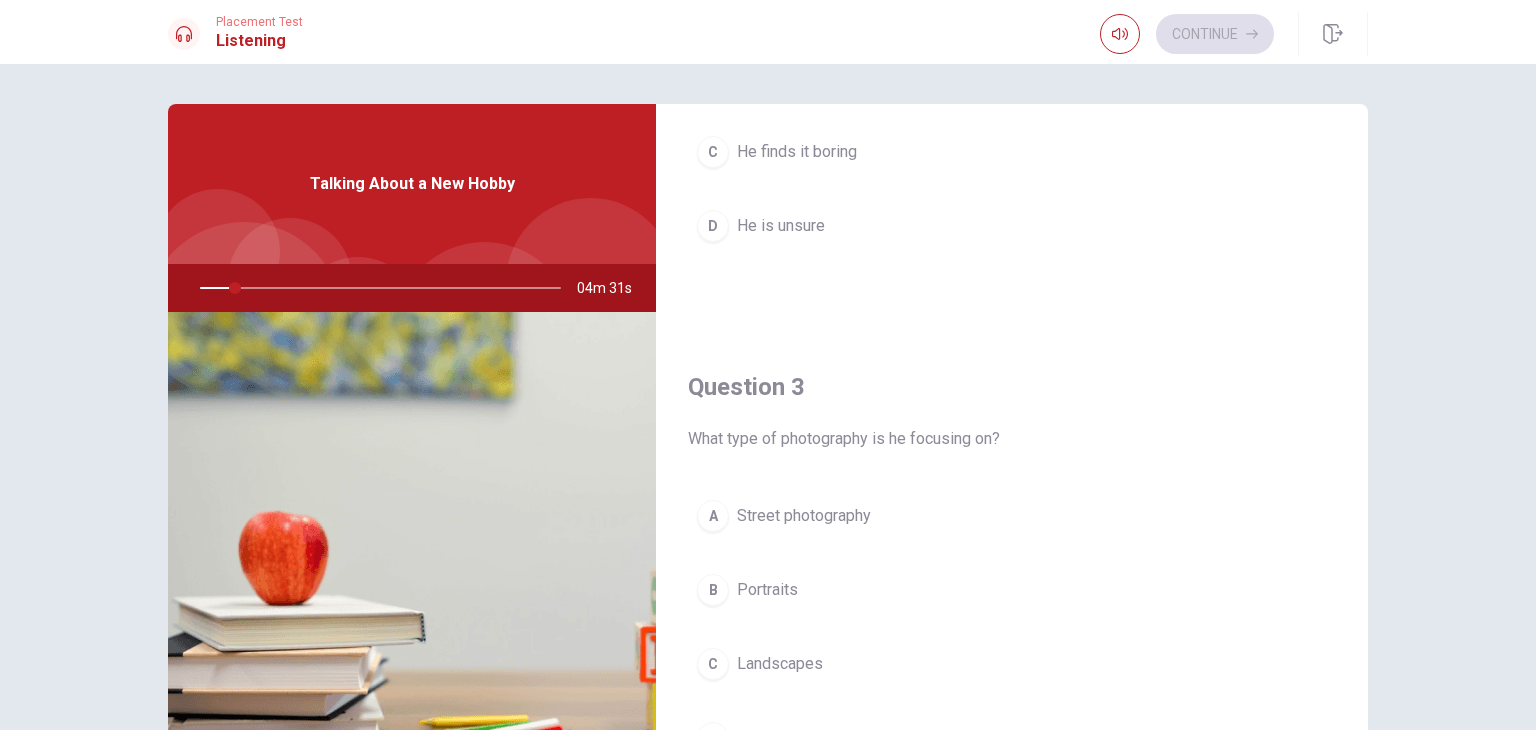 scroll, scrollTop: 1104, scrollLeft: 0, axis: vertical 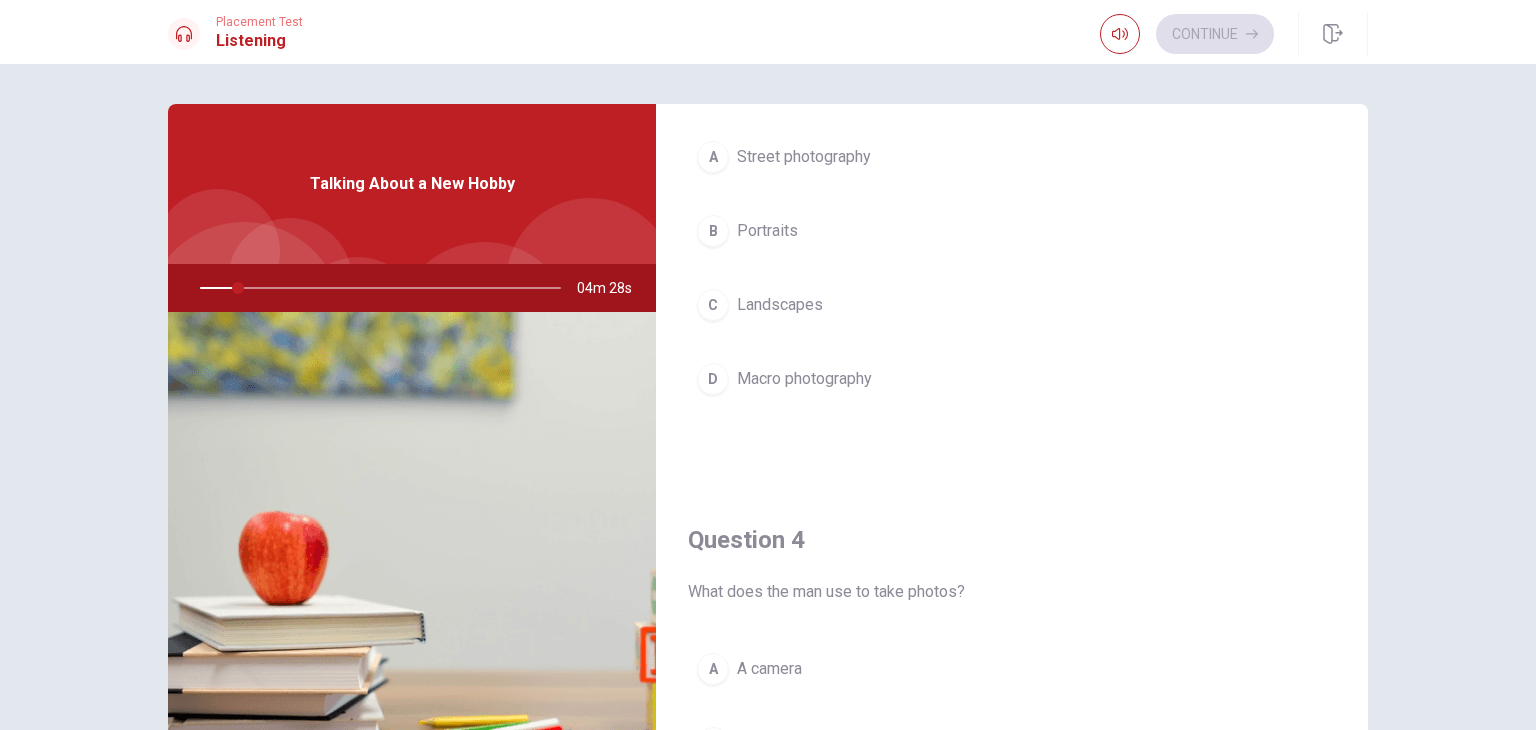 click on "Question 1 Why did the man buy a new camera? A To sell photos B To use for work C For better photo quality D For travel Question 2 How does the man feel about his new hobby? A He is enjoying it B He is frustrated C He finds it boring D He is unsure Question 3 What type of photography is he focusing on? A Street photography B Portraits C Landscapes D Macro photography Question 4 What does the man use to take photos? A A camera B A tablet C His phone D A computer Question 5 What new hobby has the man started? A Painting B Cooking C Writing D Photography Talking About a New Hobby 04m 28s" at bounding box center (768, 451) 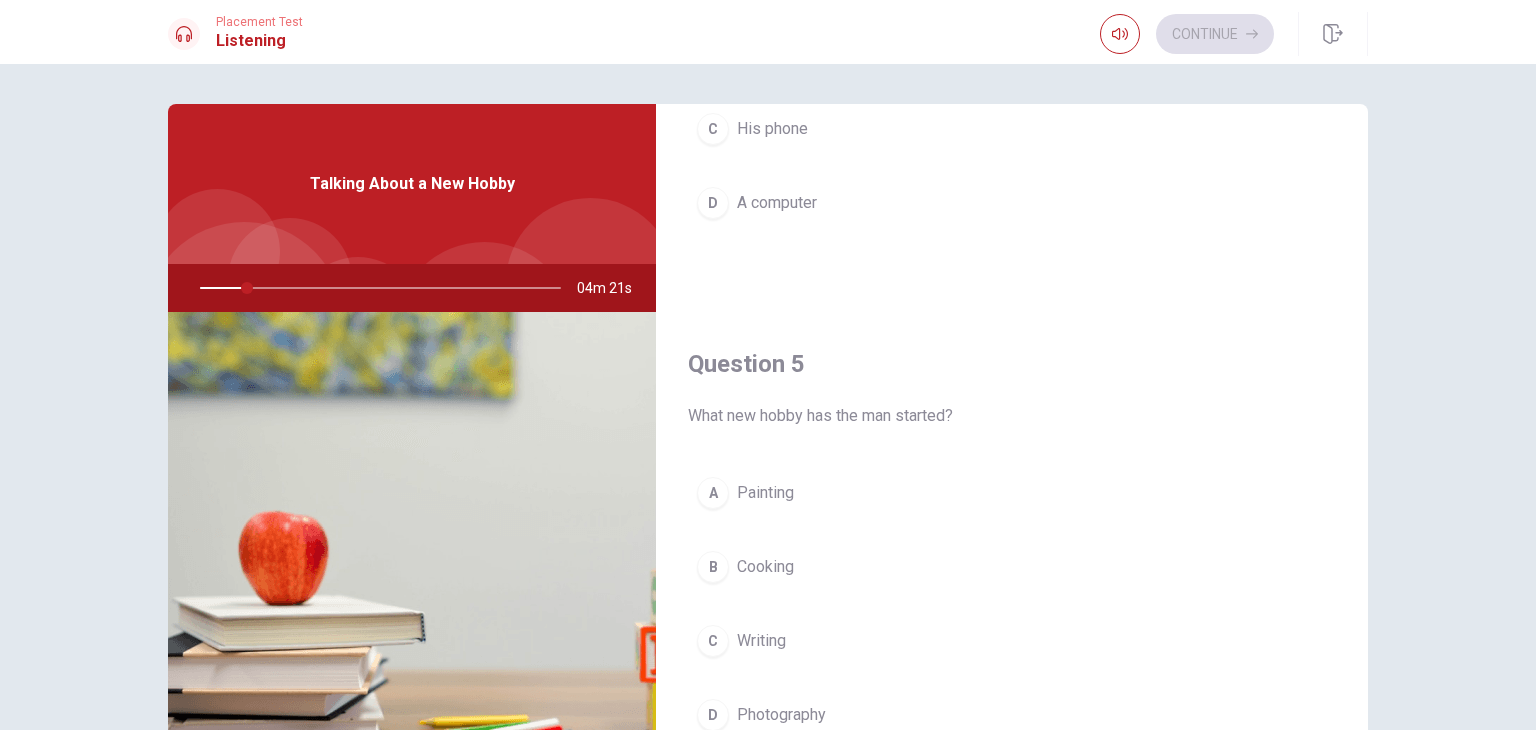 scroll, scrollTop: 1856, scrollLeft: 0, axis: vertical 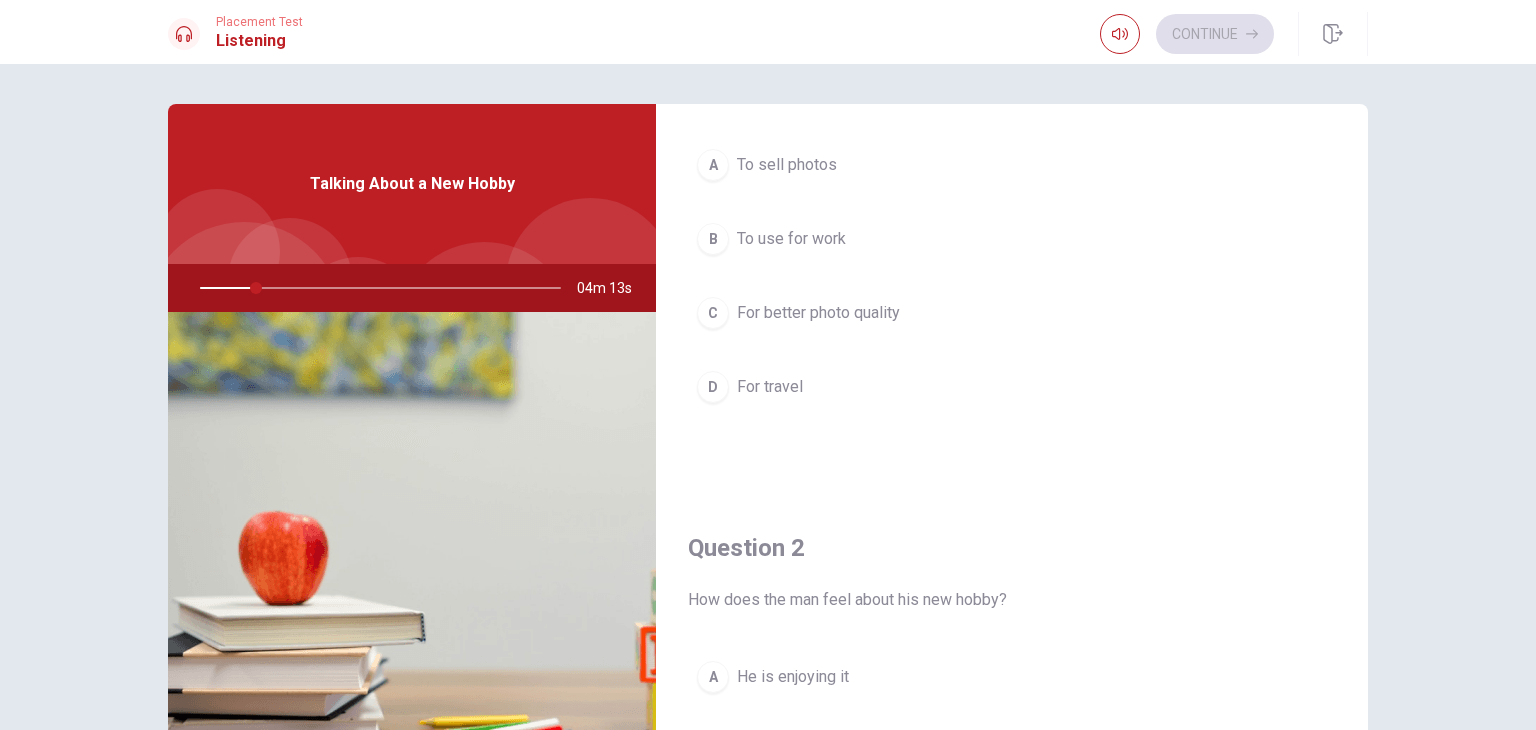 drag, startPoint x: 1414, startPoint y: 183, endPoint x: 1398, endPoint y: 84, distance: 100.28459 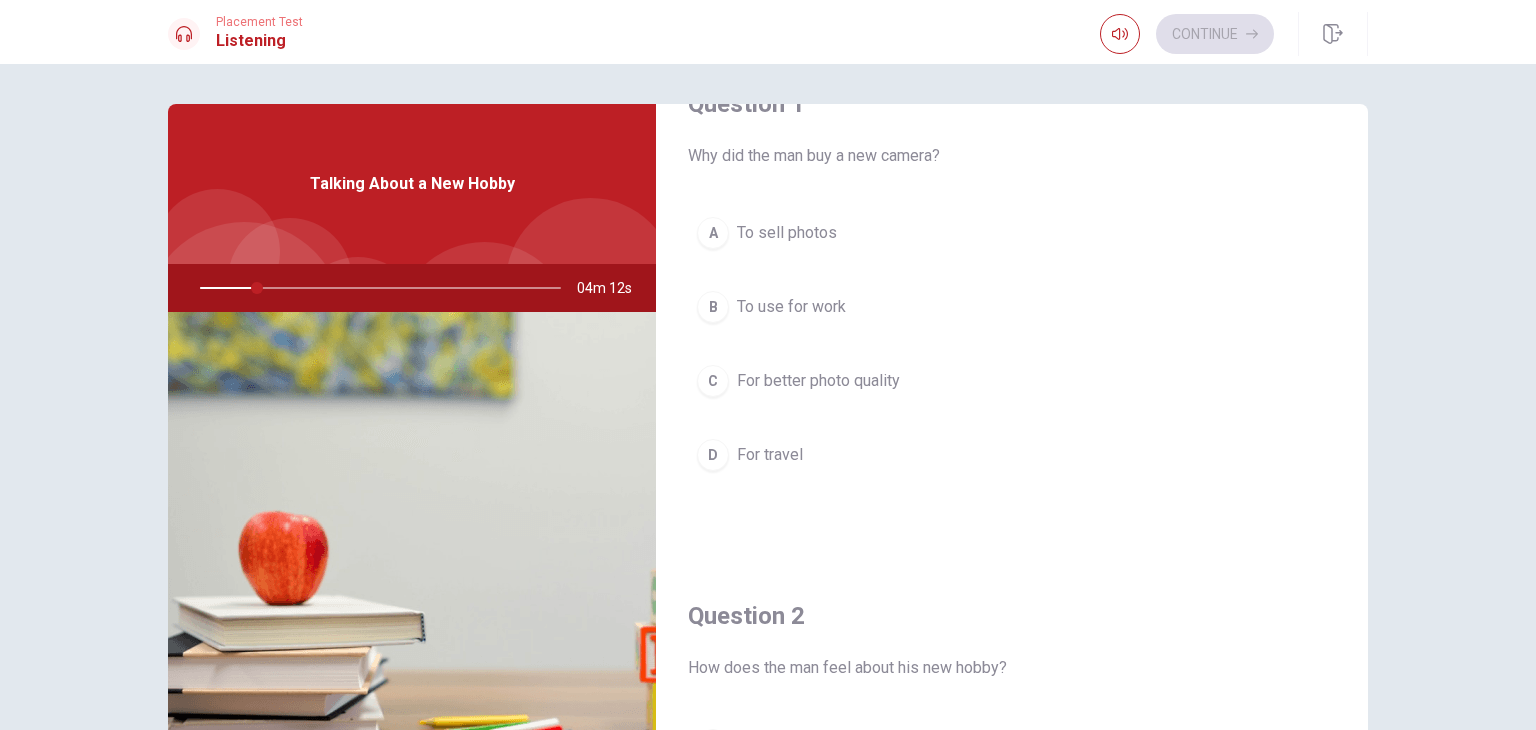 scroll, scrollTop: 0, scrollLeft: 0, axis: both 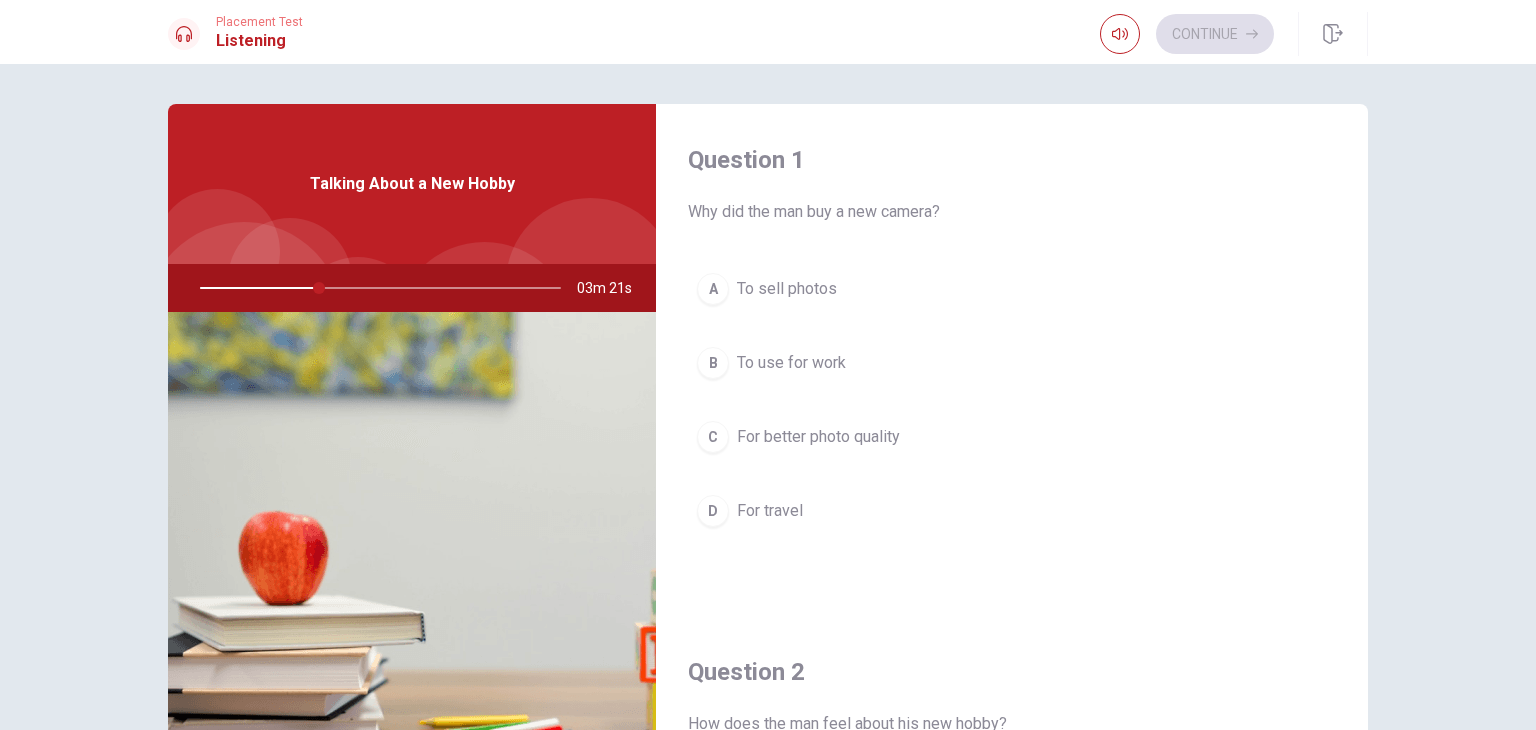 click on "For better photo quality" at bounding box center [818, 437] 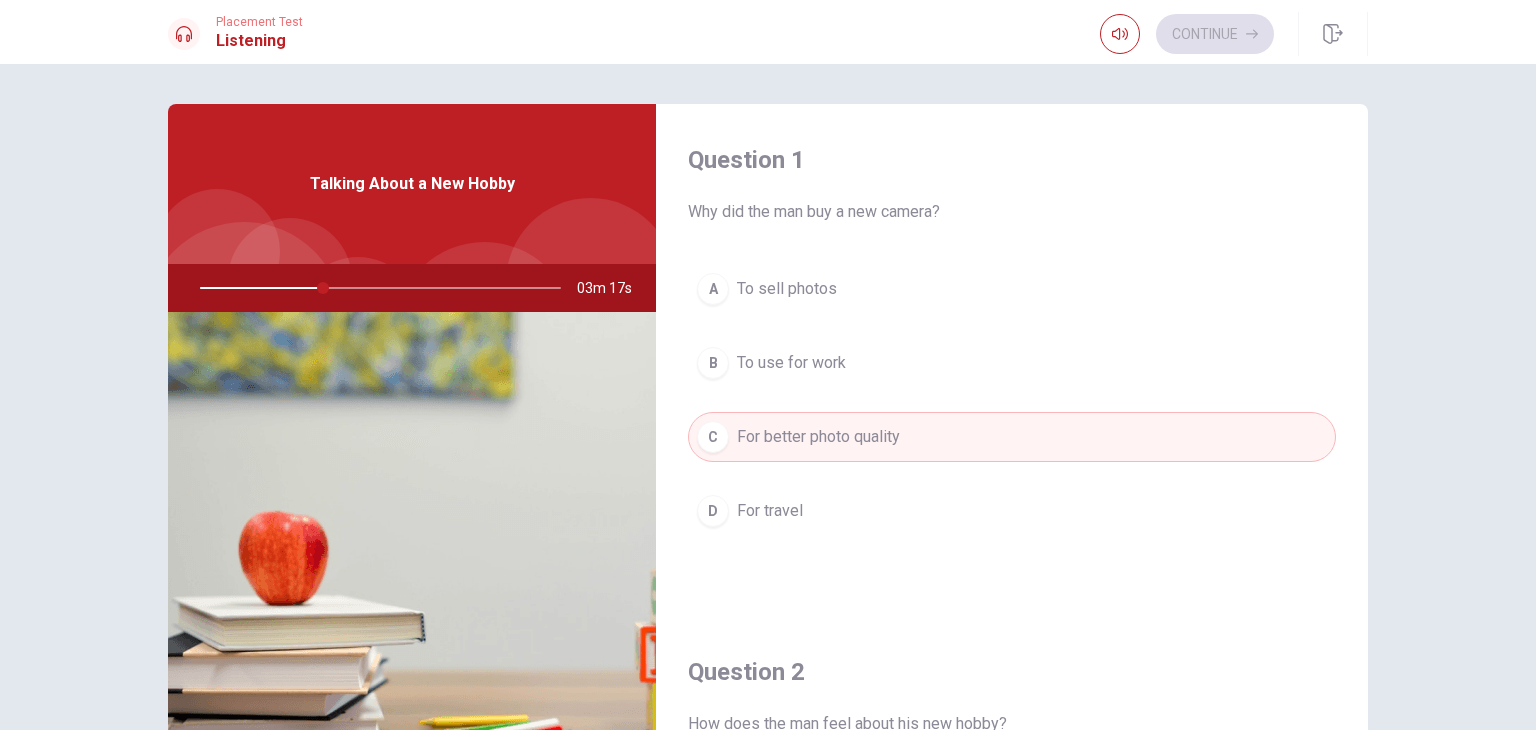 type on "35" 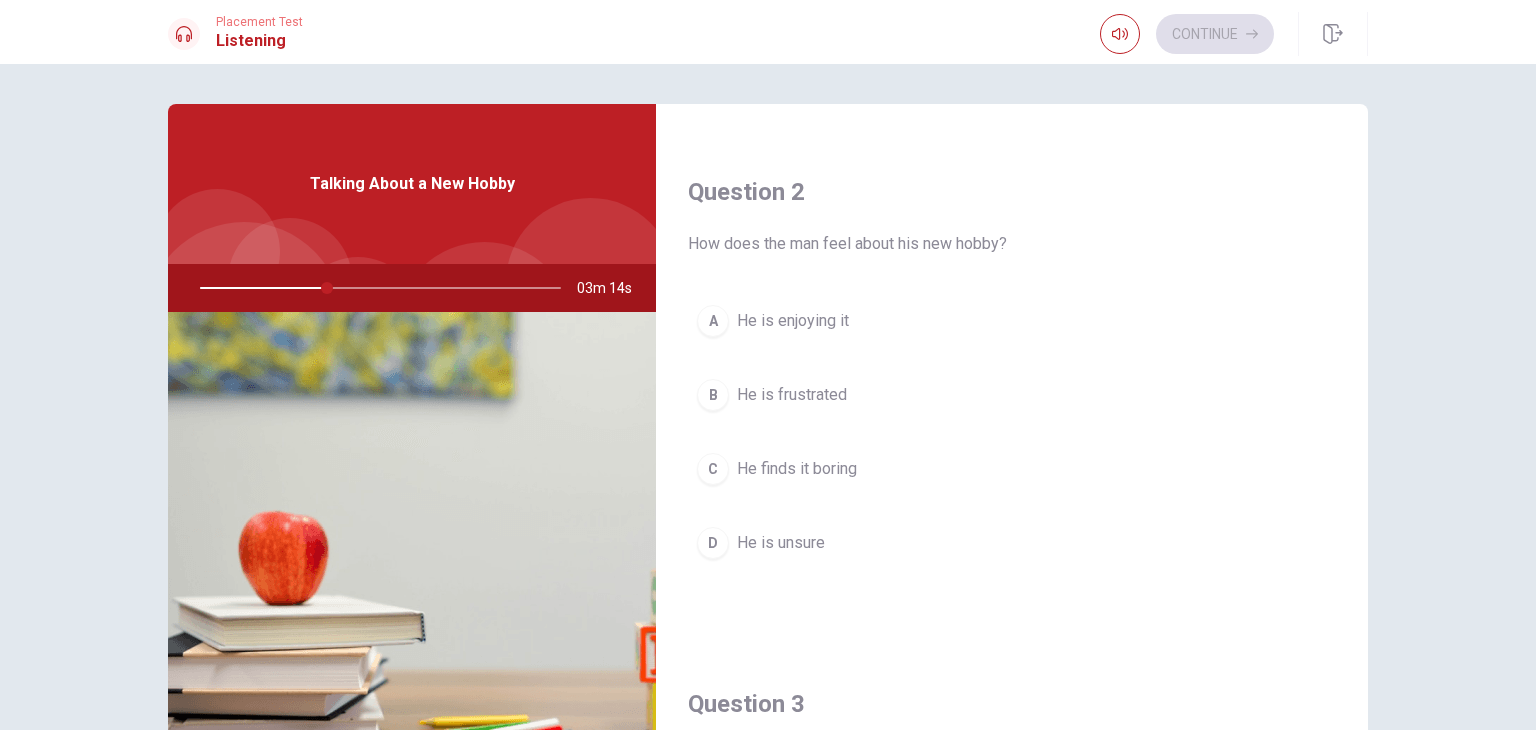 scroll, scrollTop: 520, scrollLeft: 0, axis: vertical 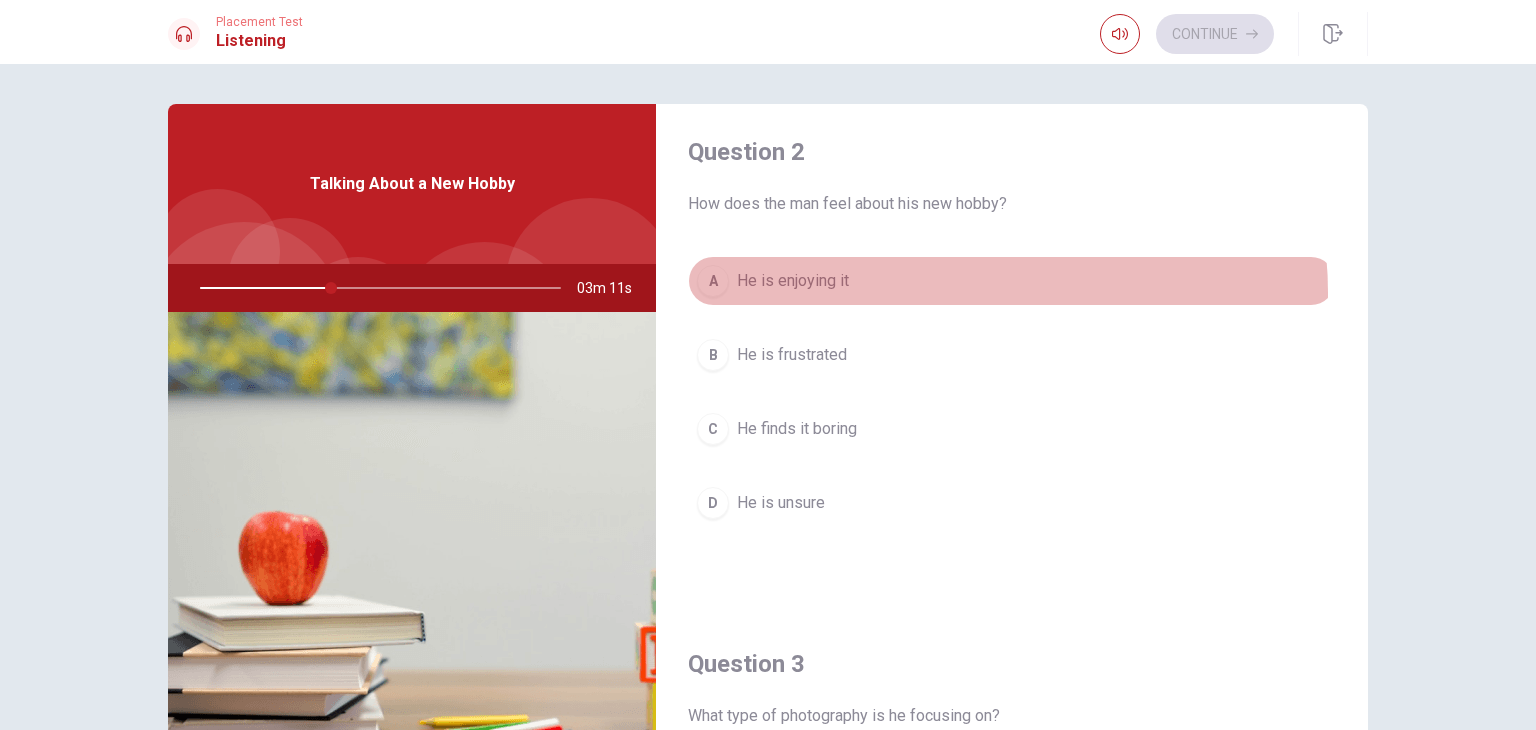 click on "A He is enjoying it" at bounding box center [1012, 281] 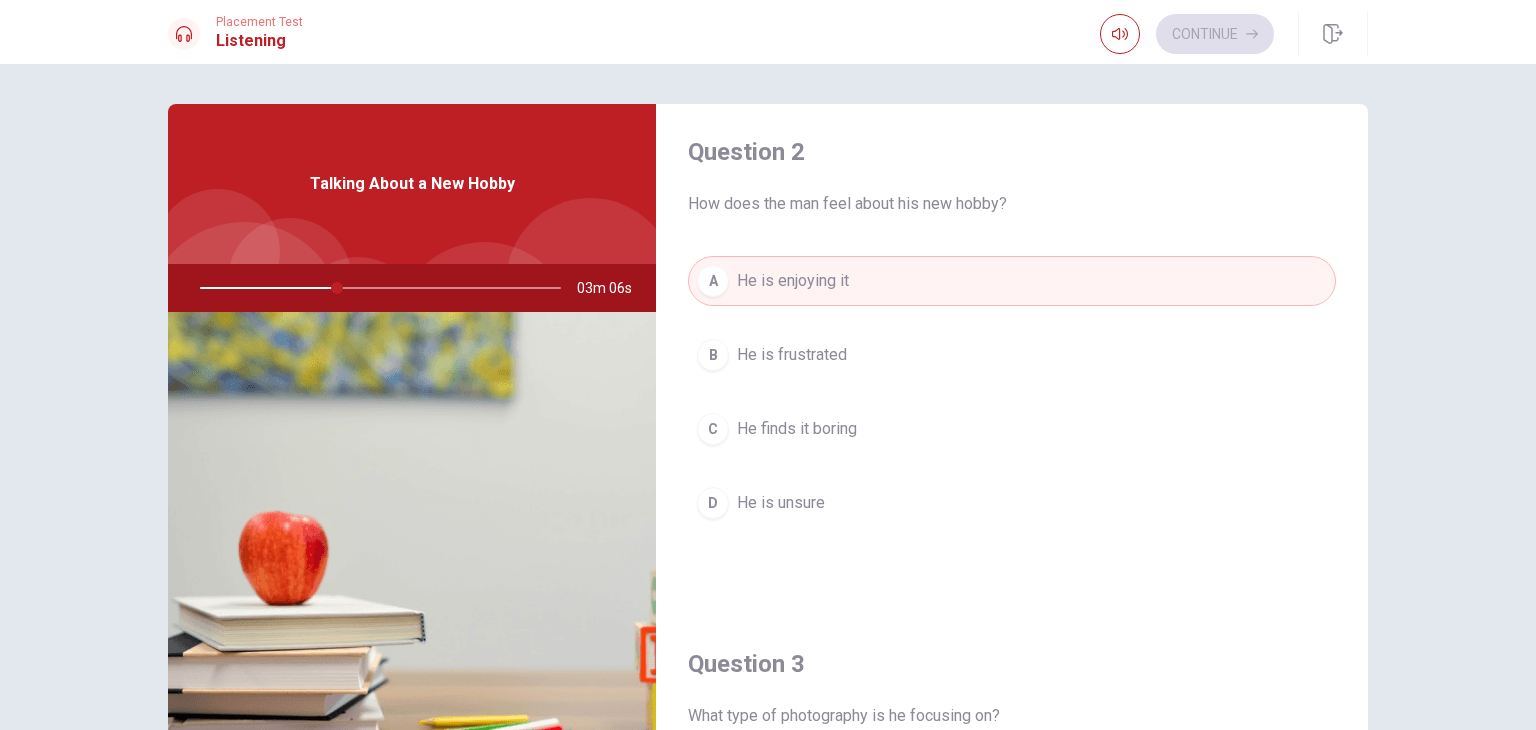 click on "A He is enjoying it B He is frustrated C He finds it boring D He is unsure" at bounding box center [1012, 412] 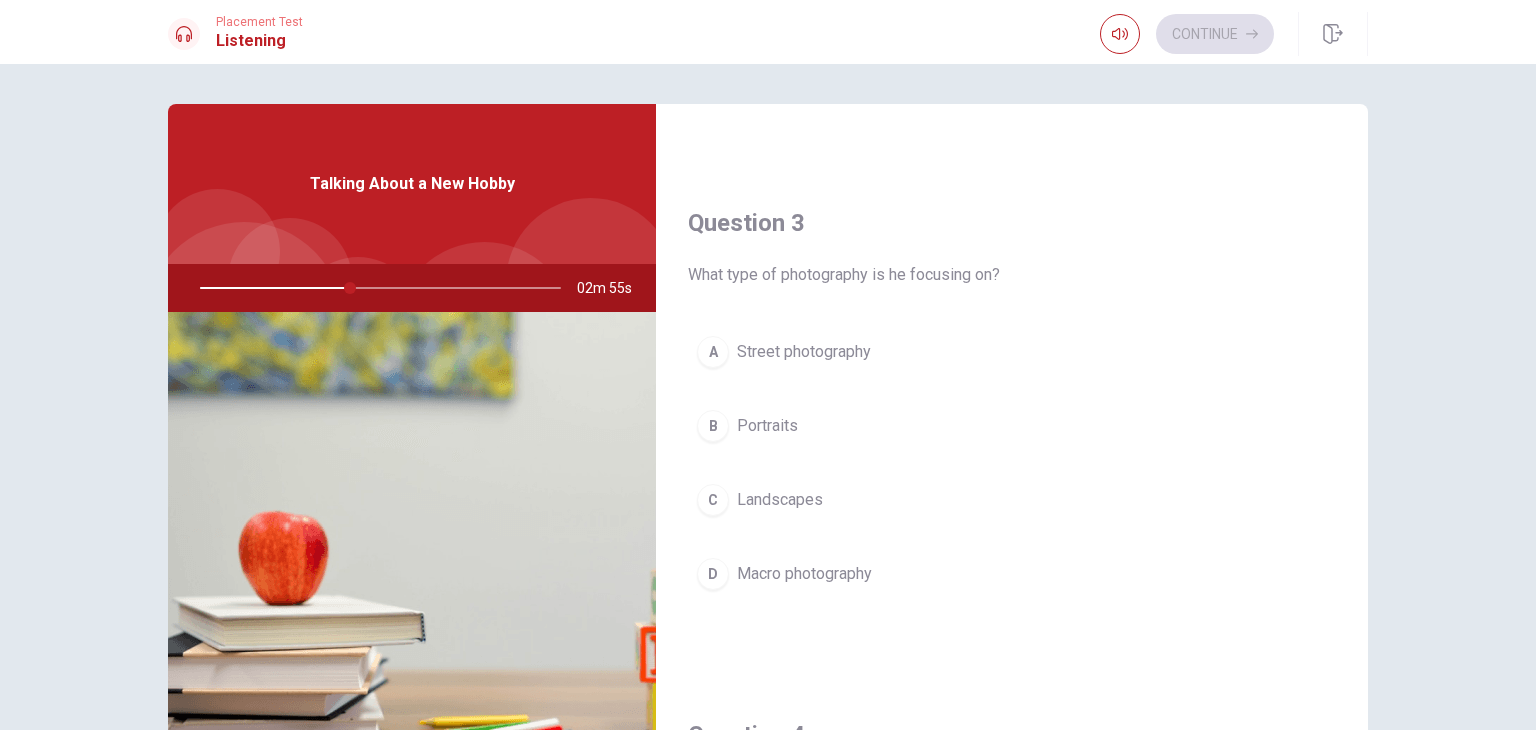 scroll, scrollTop: 960, scrollLeft: 0, axis: vertical 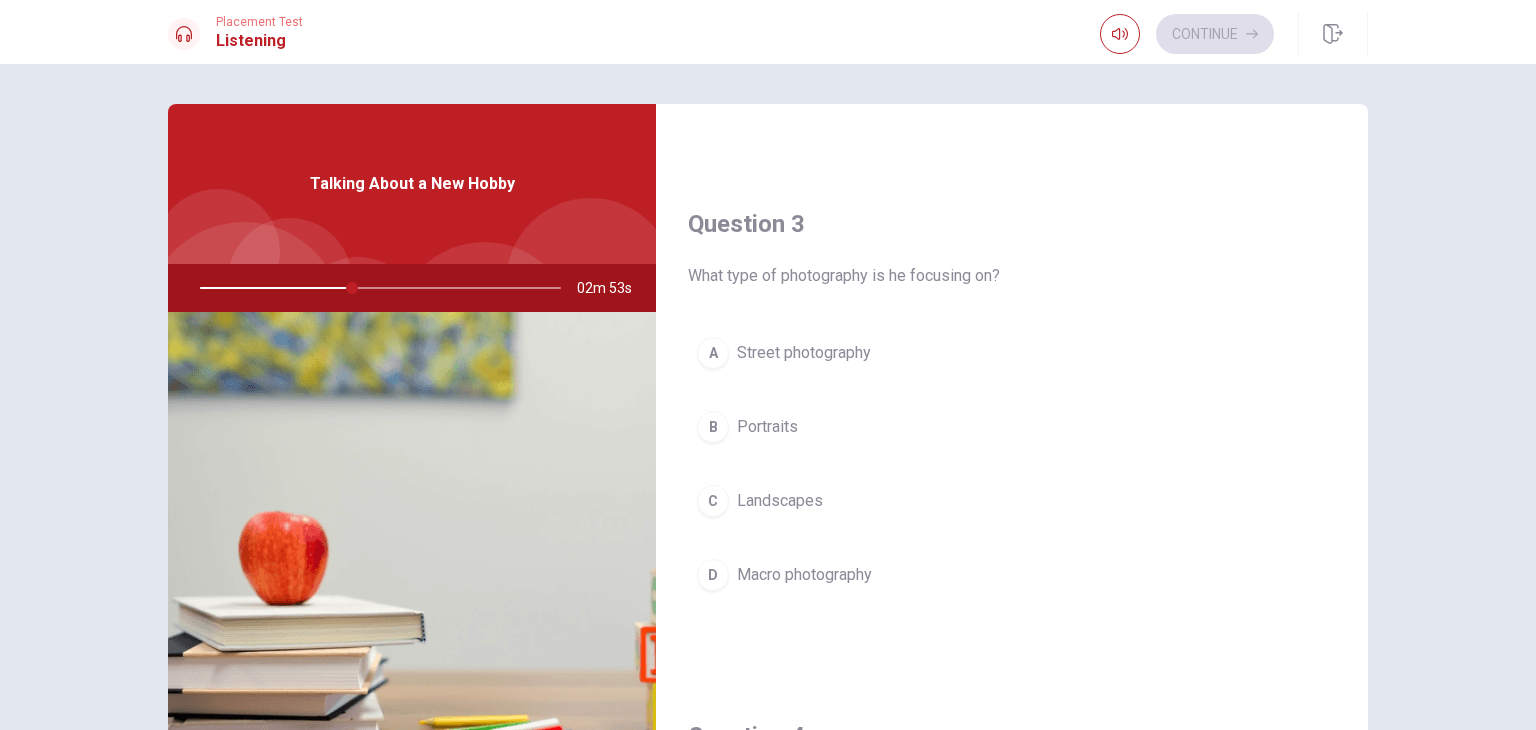 click on "C Landscapes" at bounding box center (1012, 501) 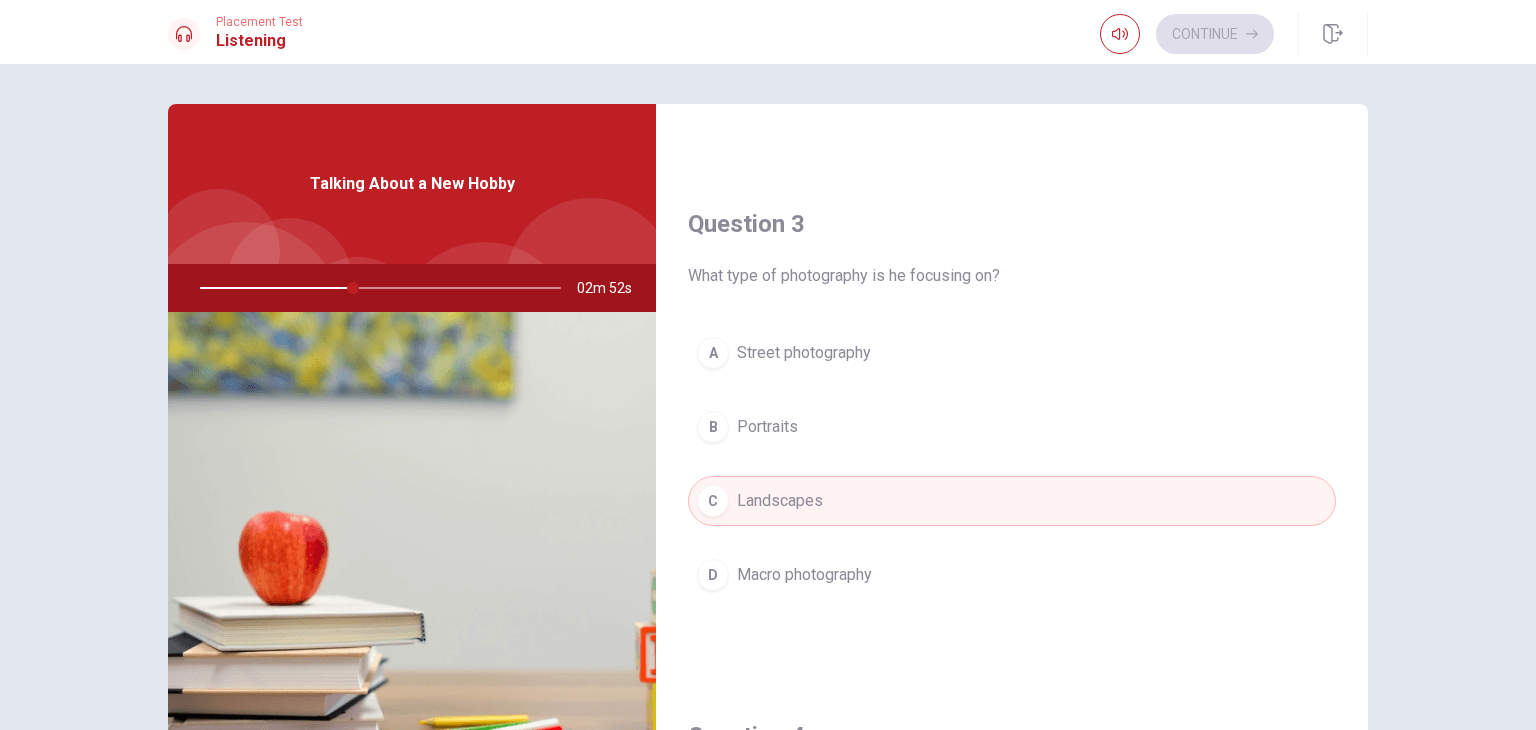 click on "Question 1 Why did the man buy a new camera? A To sell photos B To use for work C For better photo quality D For travel Question 2 How does the man feel about his new hobby? A He is enjoying it B He is frustrated C He finds it boring D He is unsure Question 3 What type of photography is he focusing on? A Street photography B Portraits C Landscapes D Macro photography Question 4 What does the man use to take photos? A A camera B A tablet C His phone D A computer Question 5 What new hobby has the man started? A Painting B Cooking C Writing D Photography Talking About a New Hobby 02m 52s © Copyright  2025" at bounding box center [768, 397] 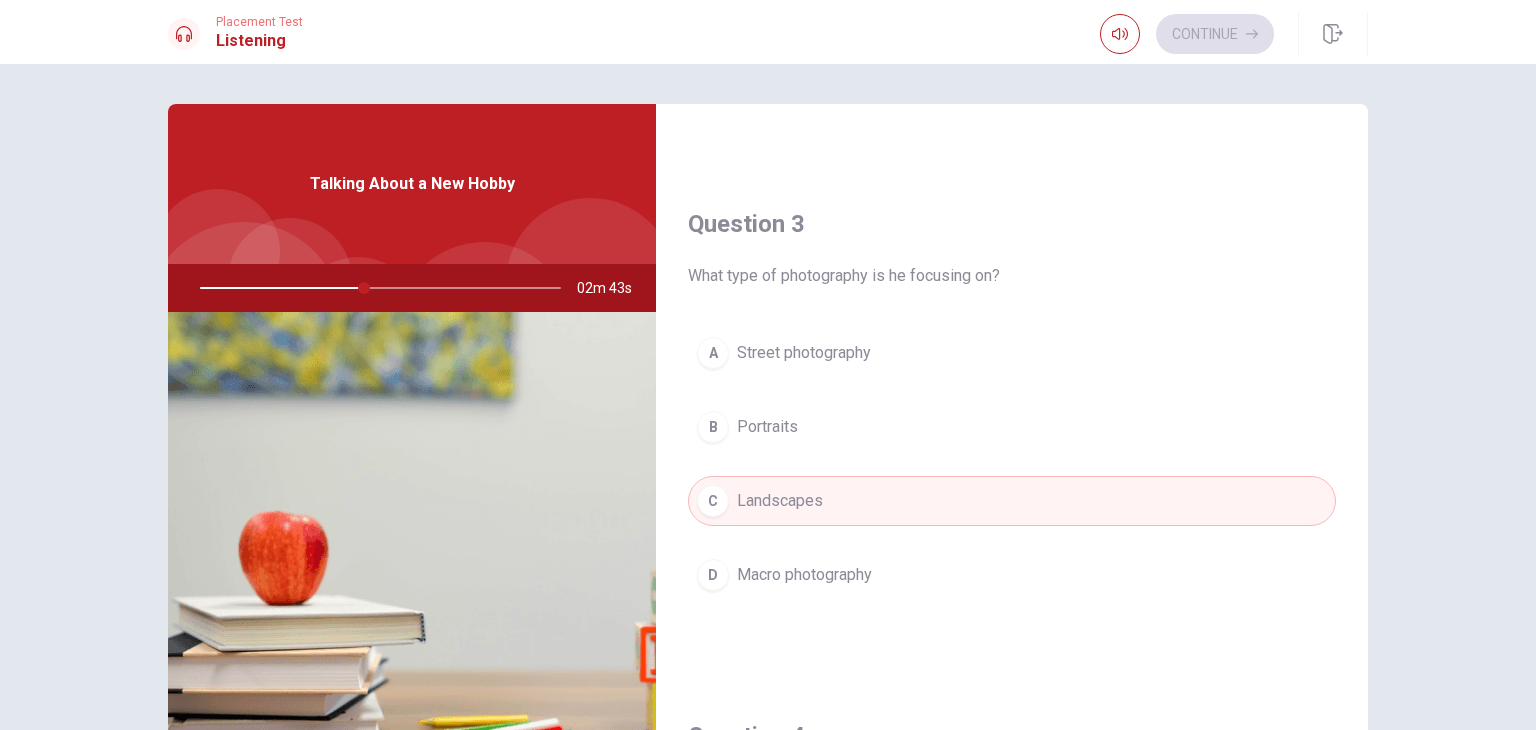 scroll, scrollTop: 1568, scrollLeft: 0, axis: vertical 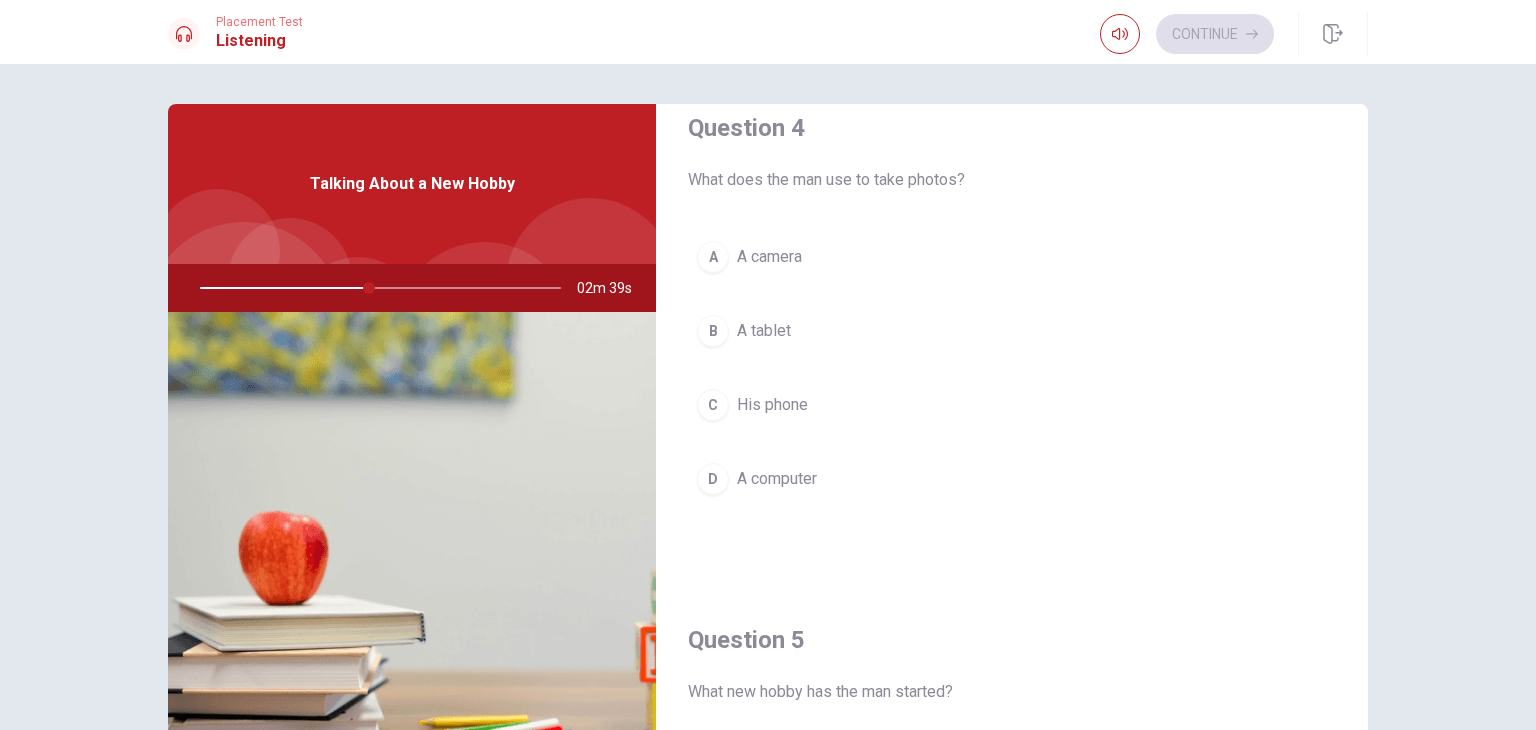click on "A camera" at bounding box center (769, 257) 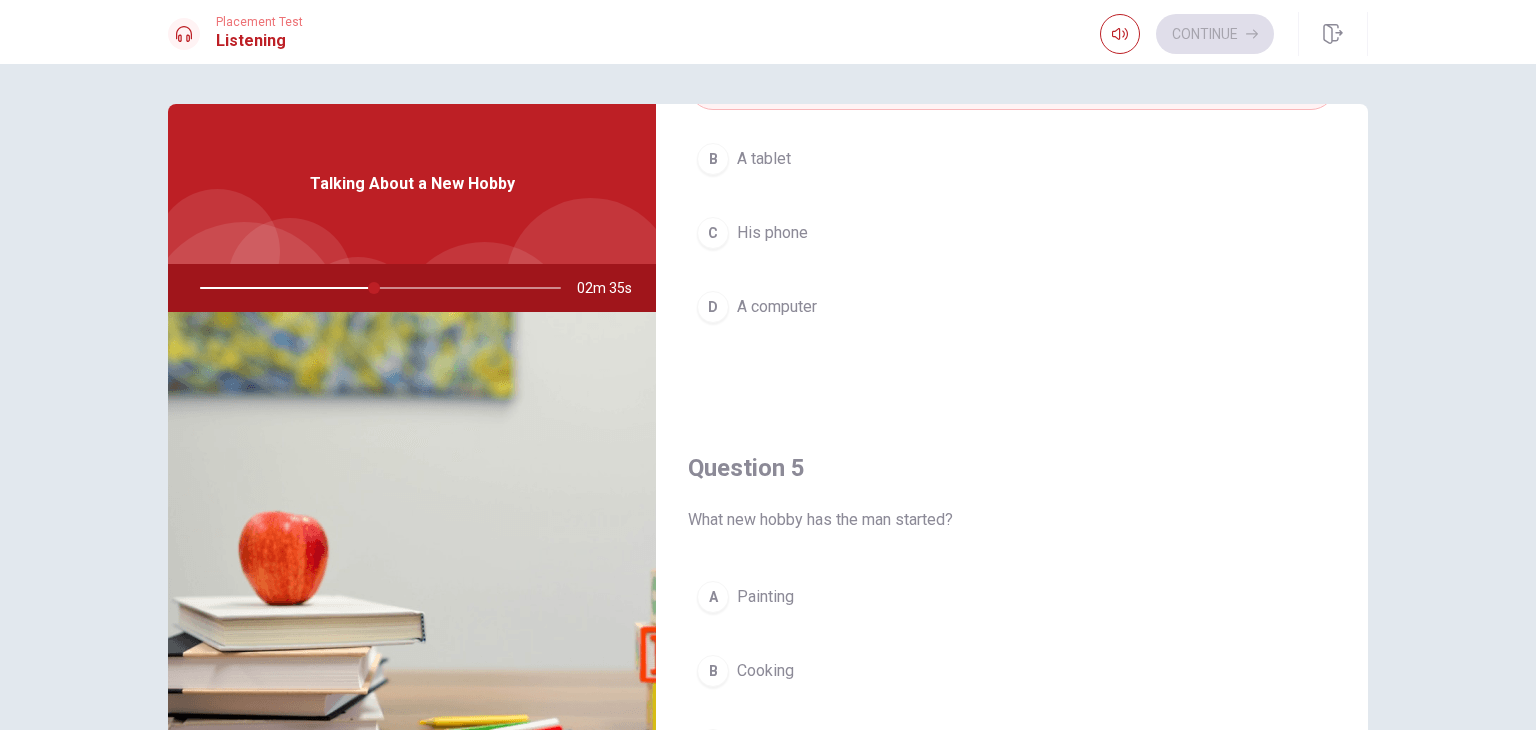 scroll, scrollTop: 1856, scrollLeft: 0, axis: vertical 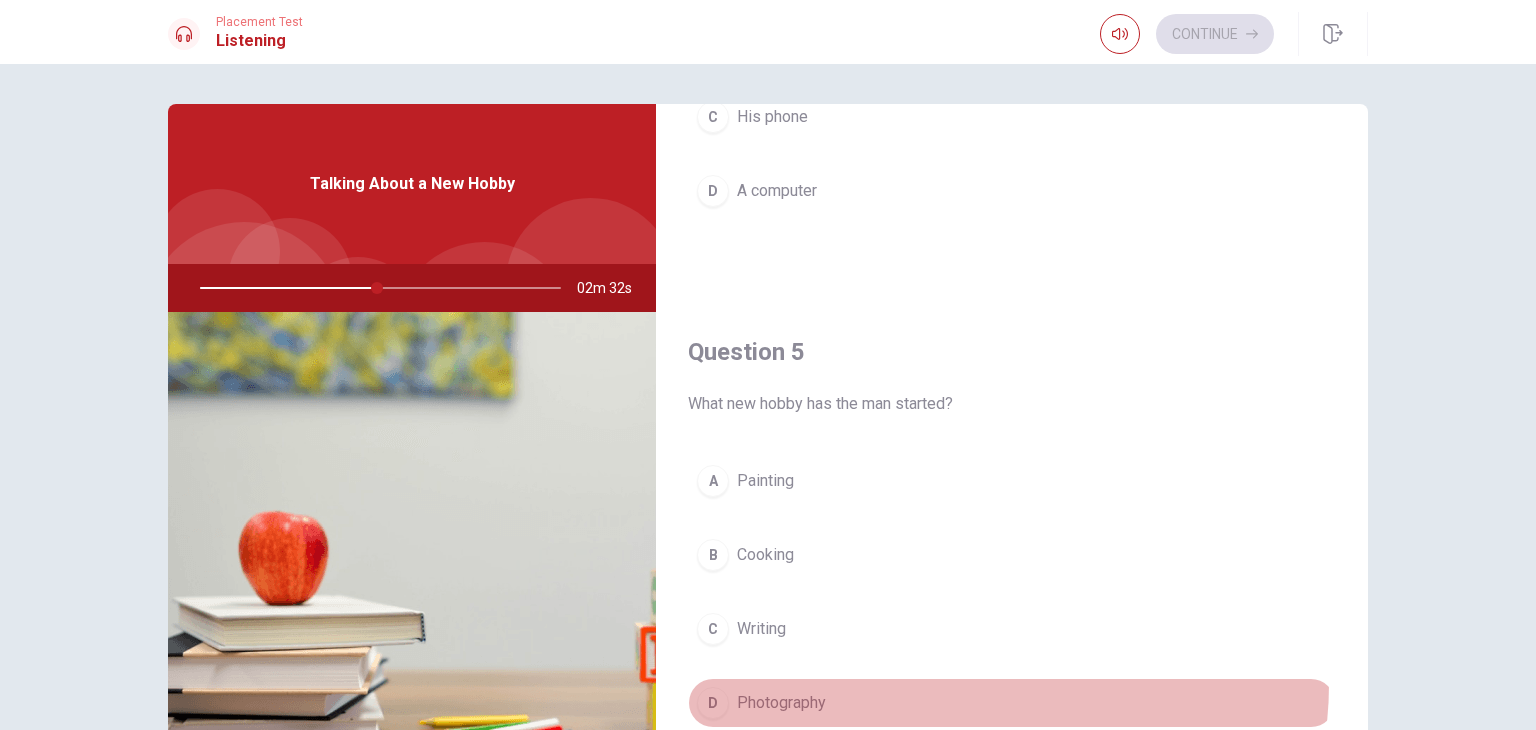 click on "D Photography" at bounding box center [1012, 703] 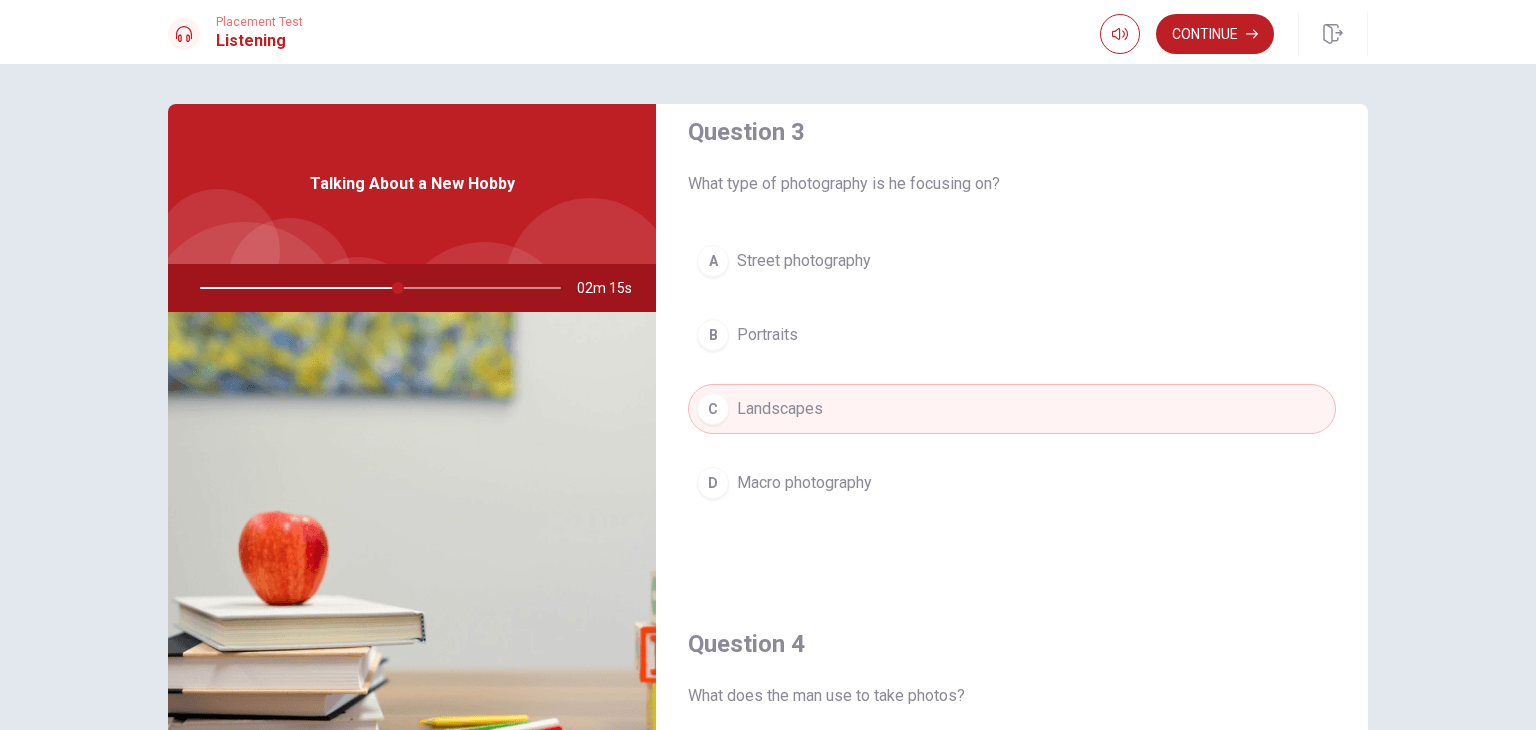 scroll, scrollTop: 1856, scrollLeft: 0, axis: vertical 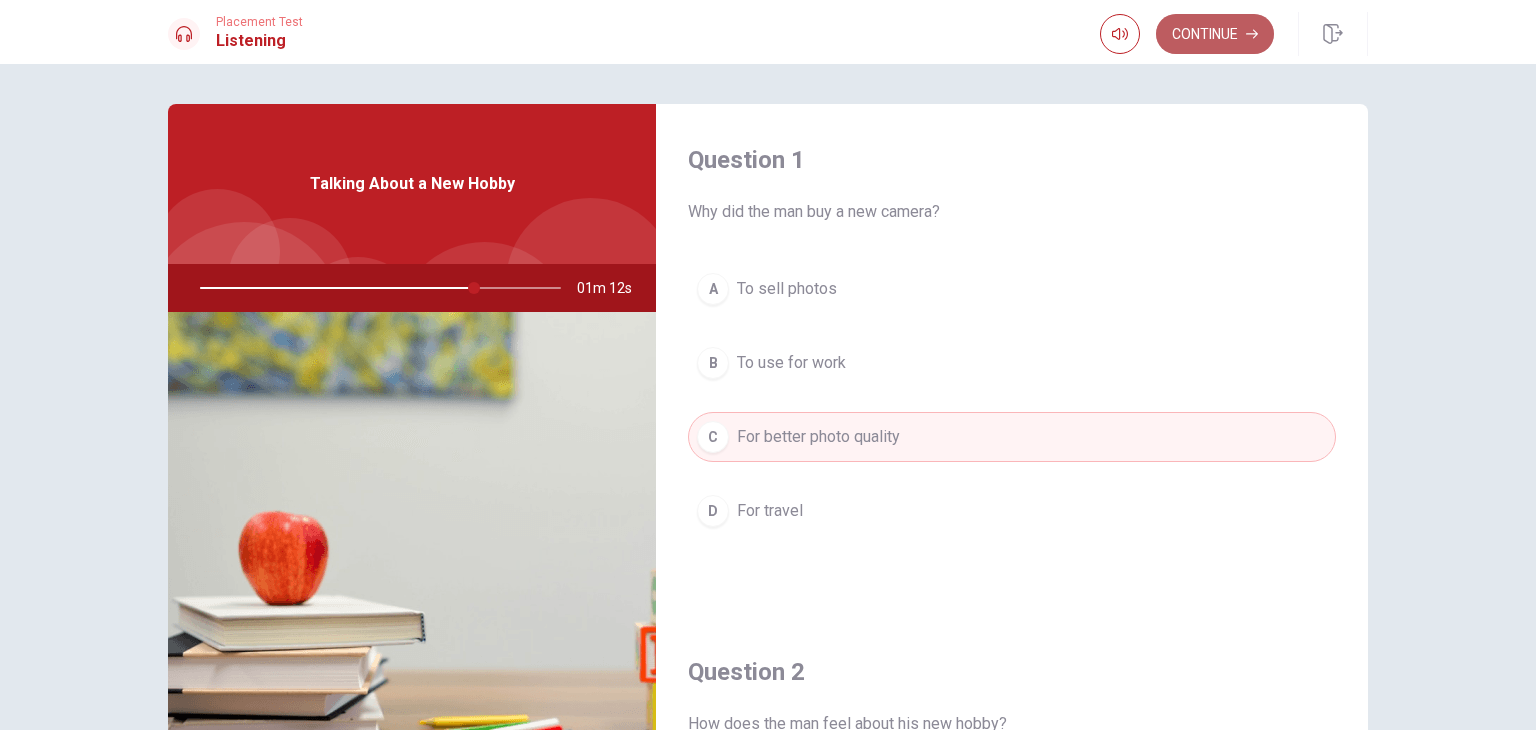 click on "Continue" at bounding box center [1215, 34] 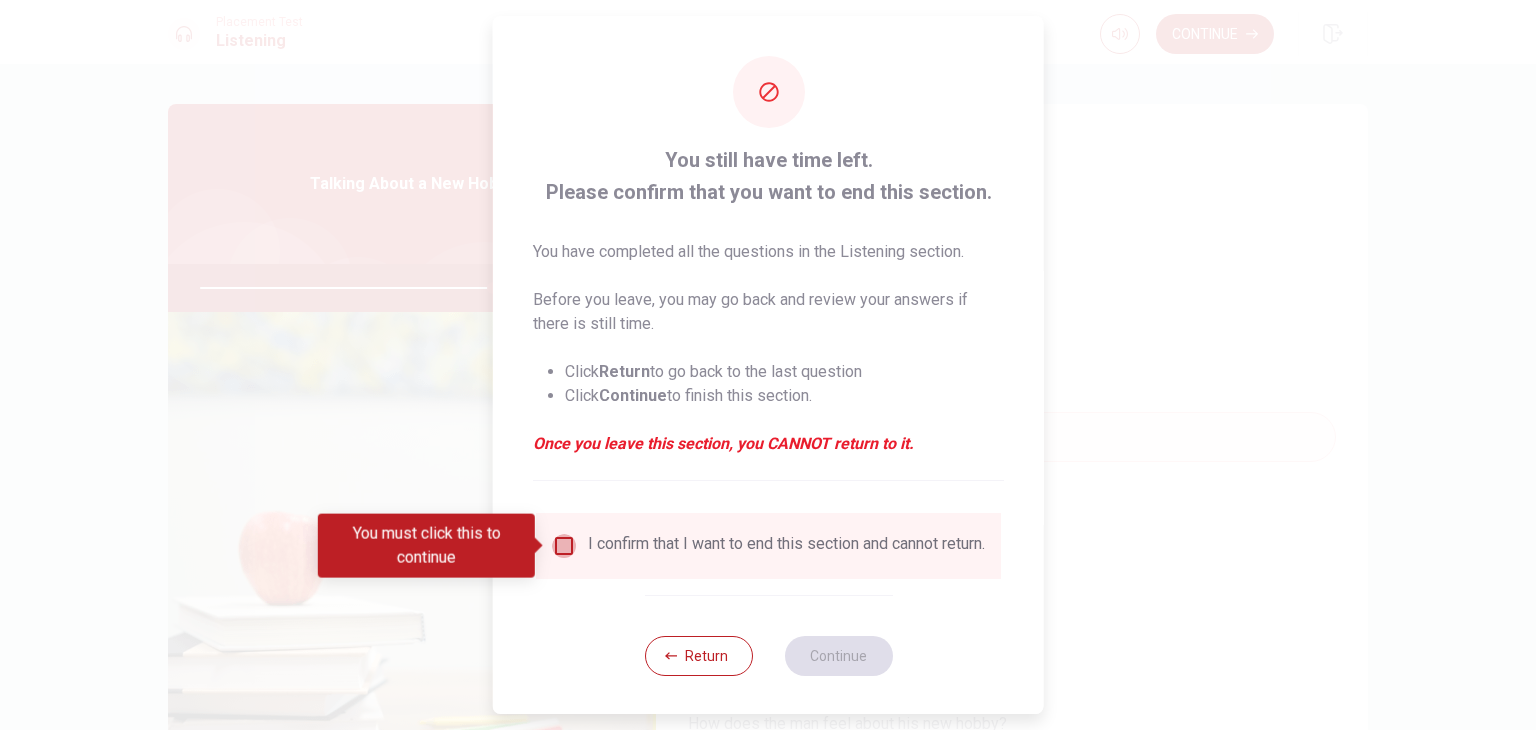 click at bounding box center (564, 546) 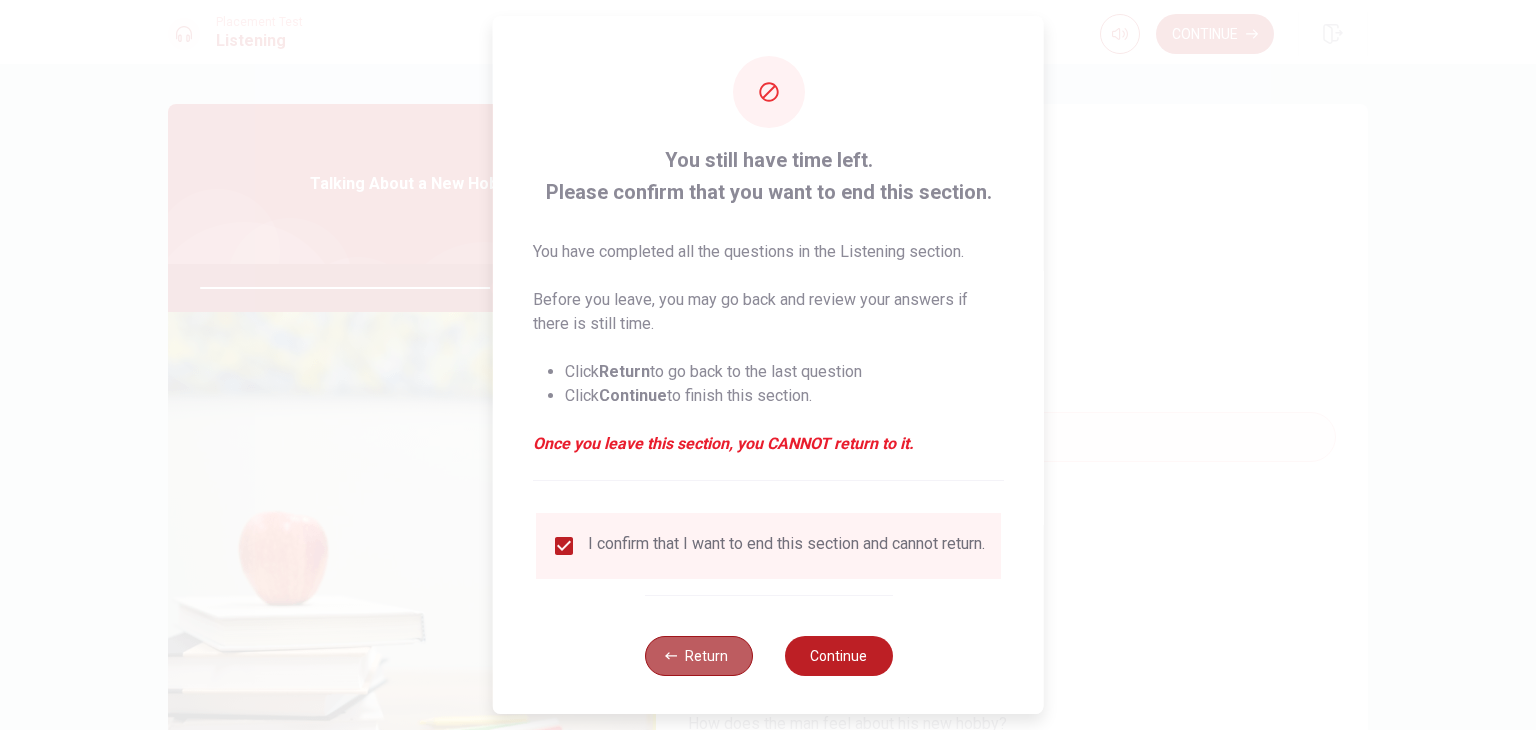 click on "Return" at bounding box center [698, 656] 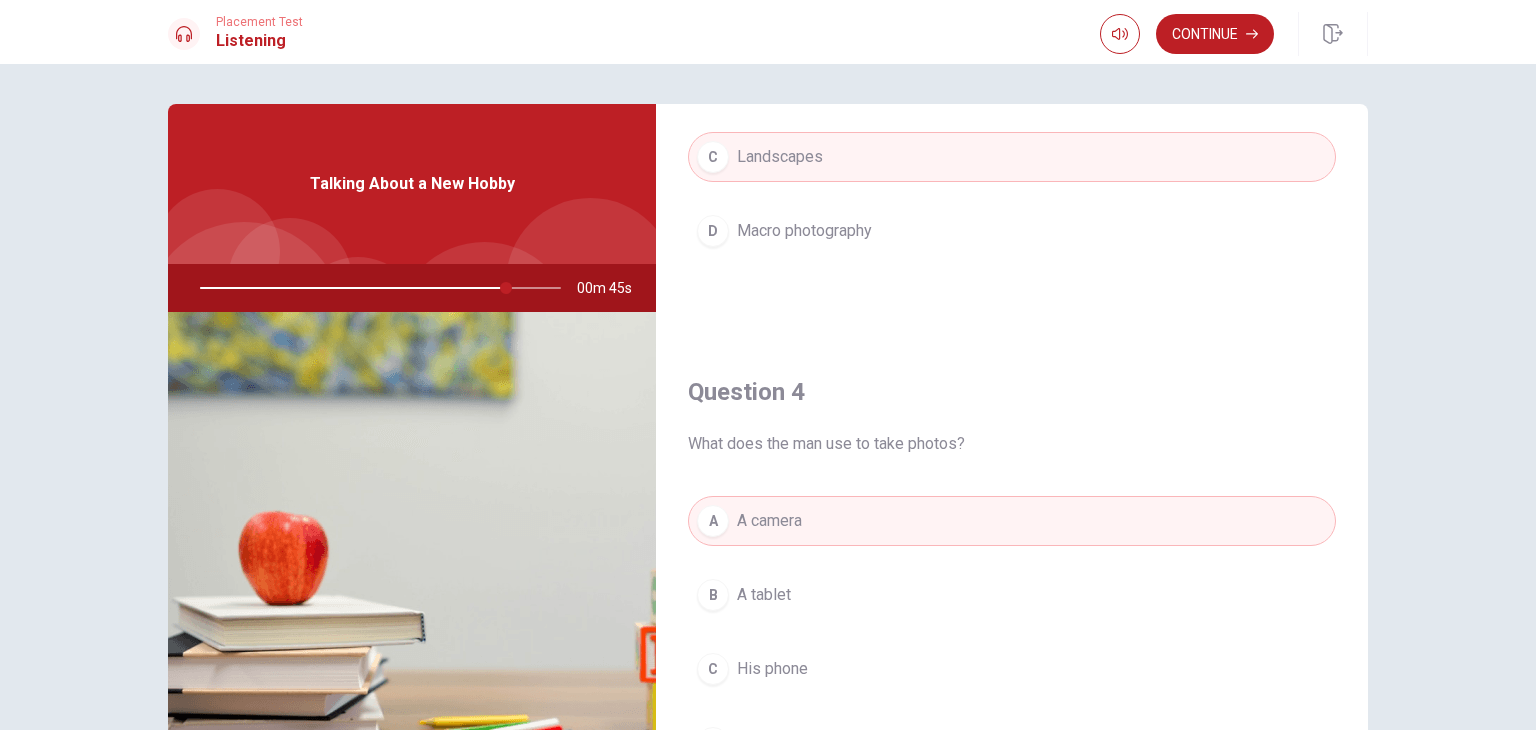 scroll, scrollTop: 1310, scrollLeft: 0, axis: vertical 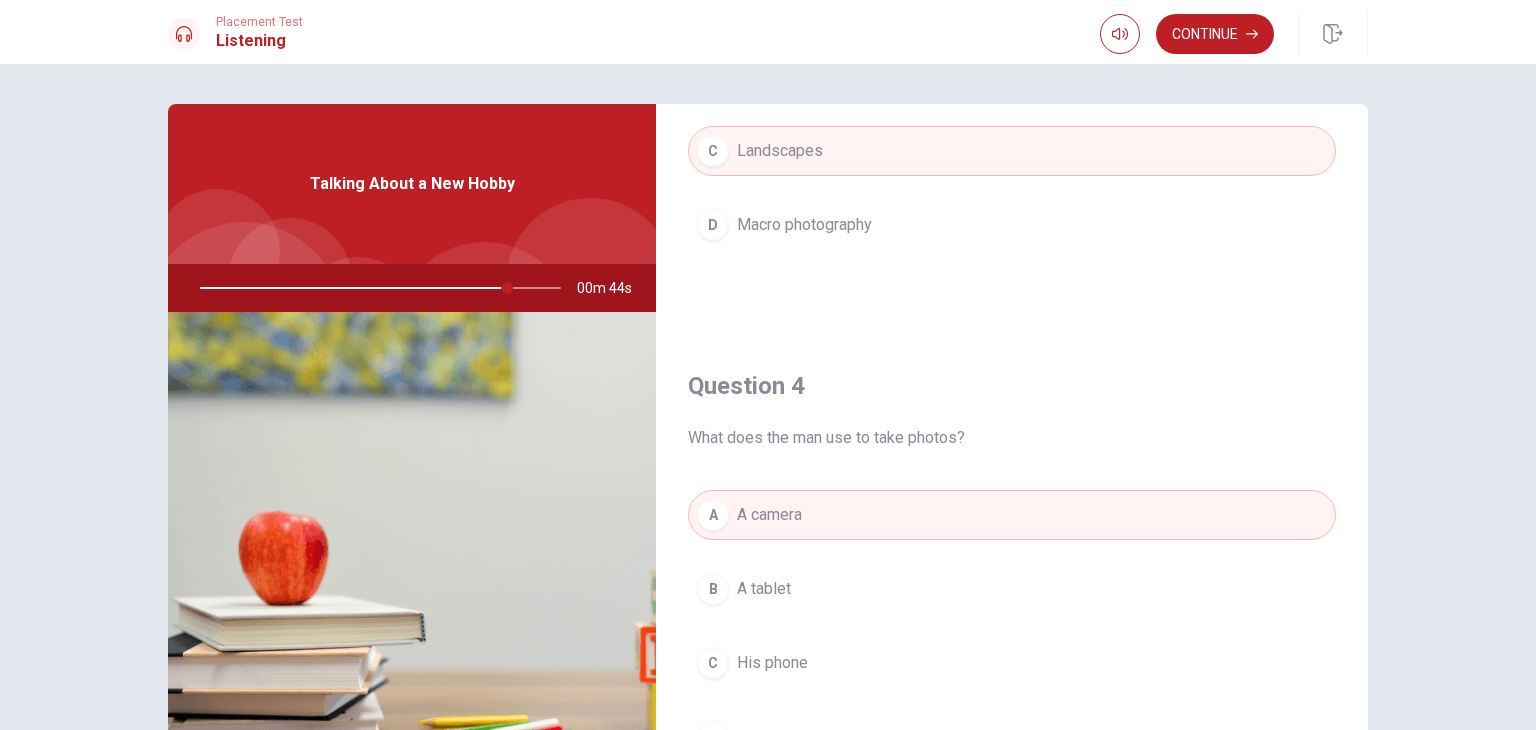 drag, startPoint x: 1348, startPoint y: 538, endPoint x: 1353, endPoint y: 549, distance: 12.083046 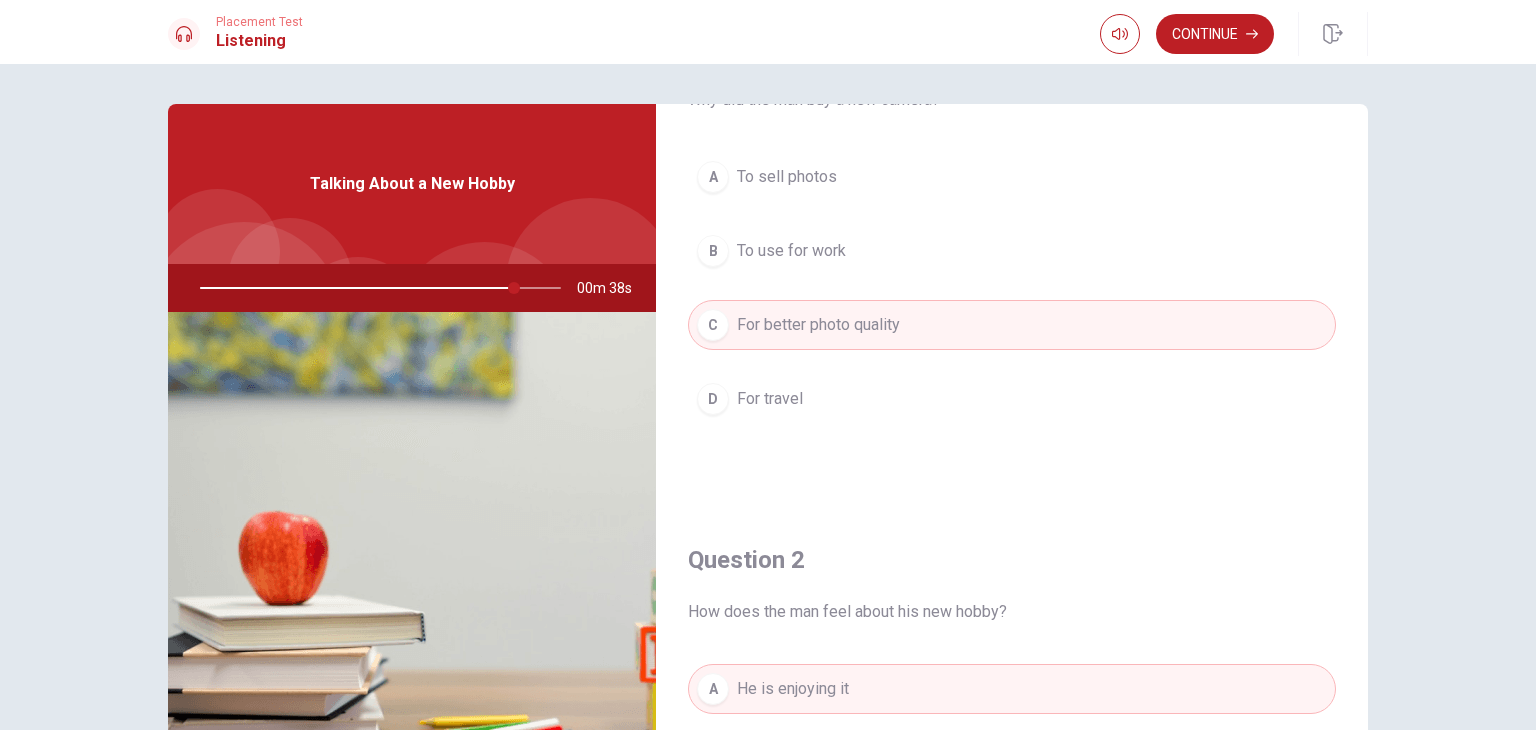 scroll, scrollTop: 109, scrollLeft: 0, axis: vertical 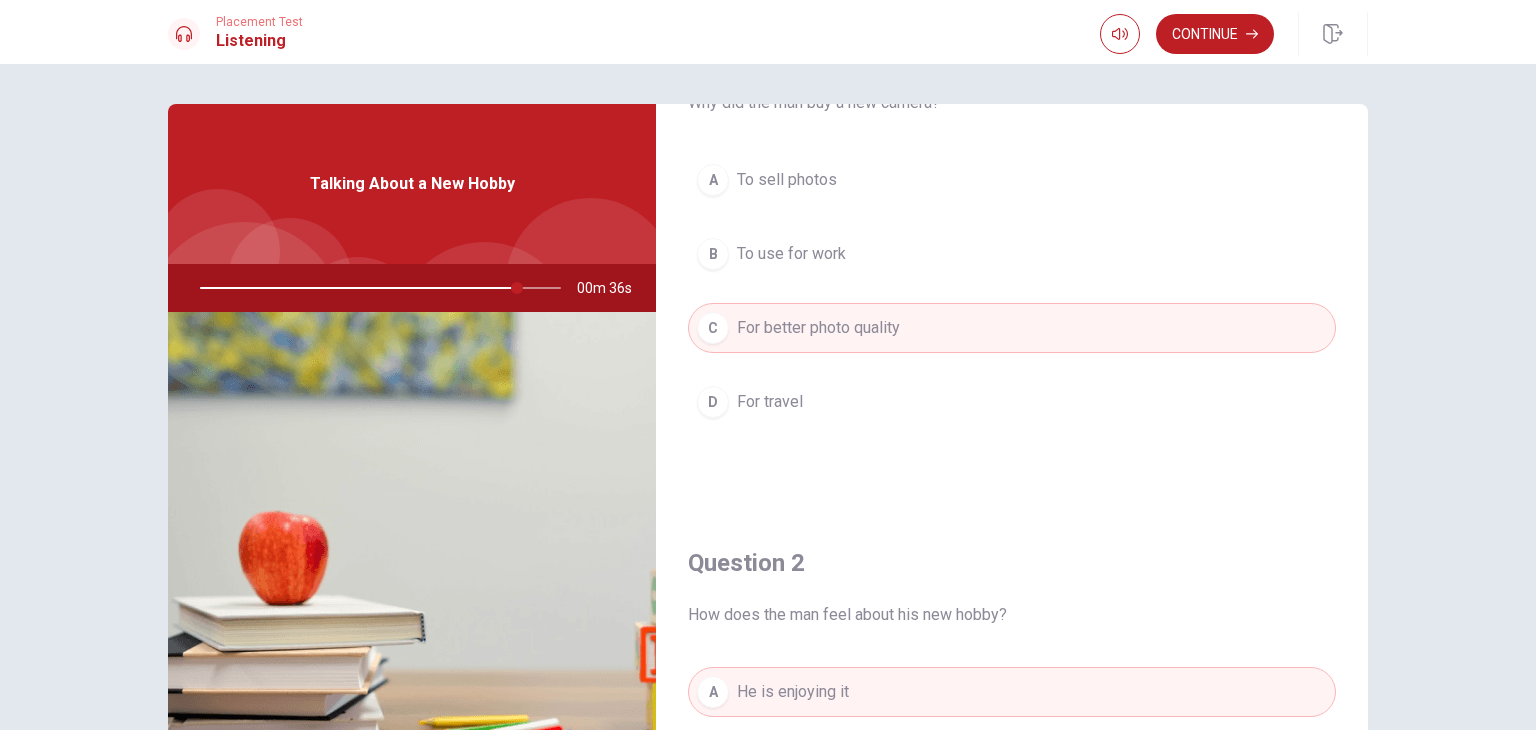 drag, startPoint x: 1374, startPoint y: 234, endPoint x: 1360, endPoint y: 145, distance: 90.0944 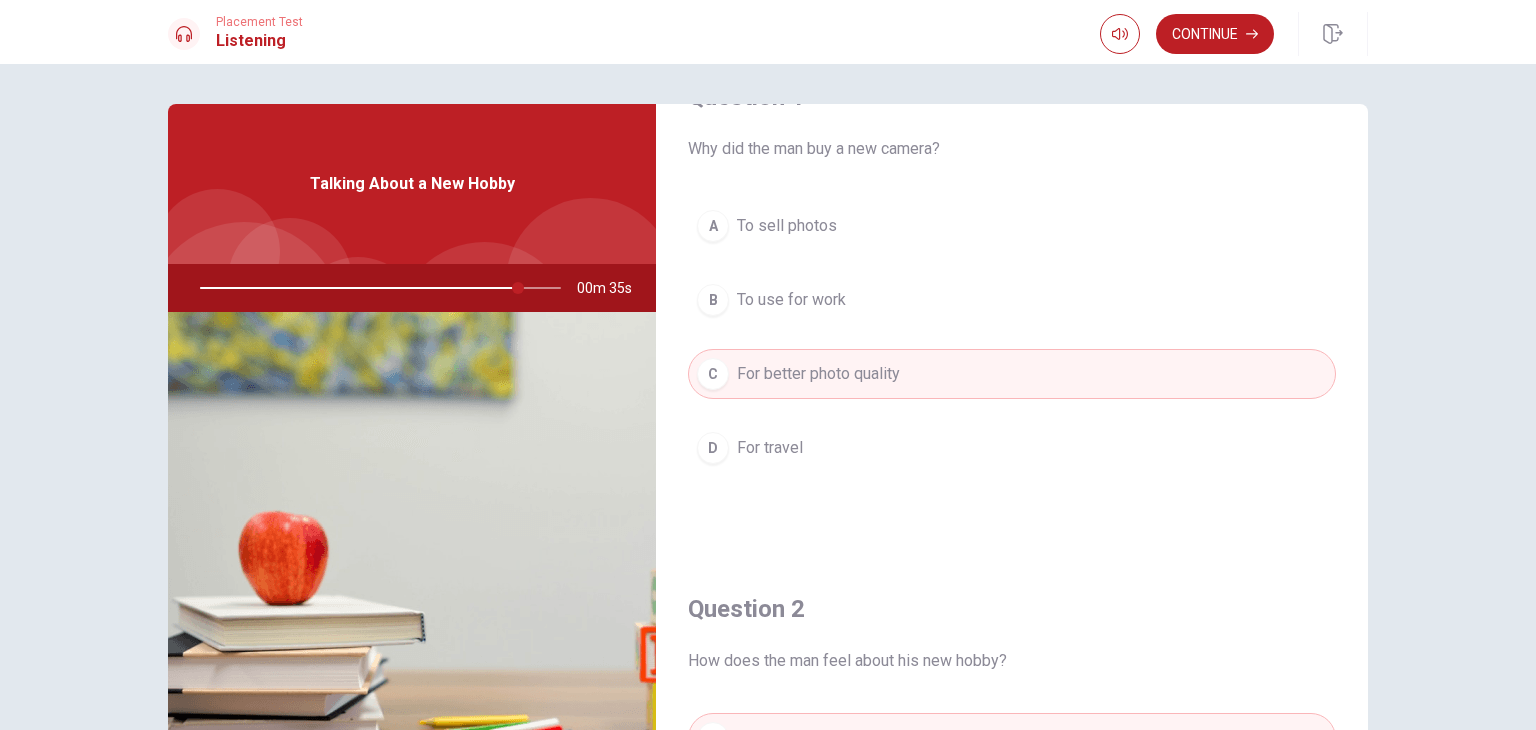 scroll, scrollTop: 0, scrollLeft: 0, axis: both 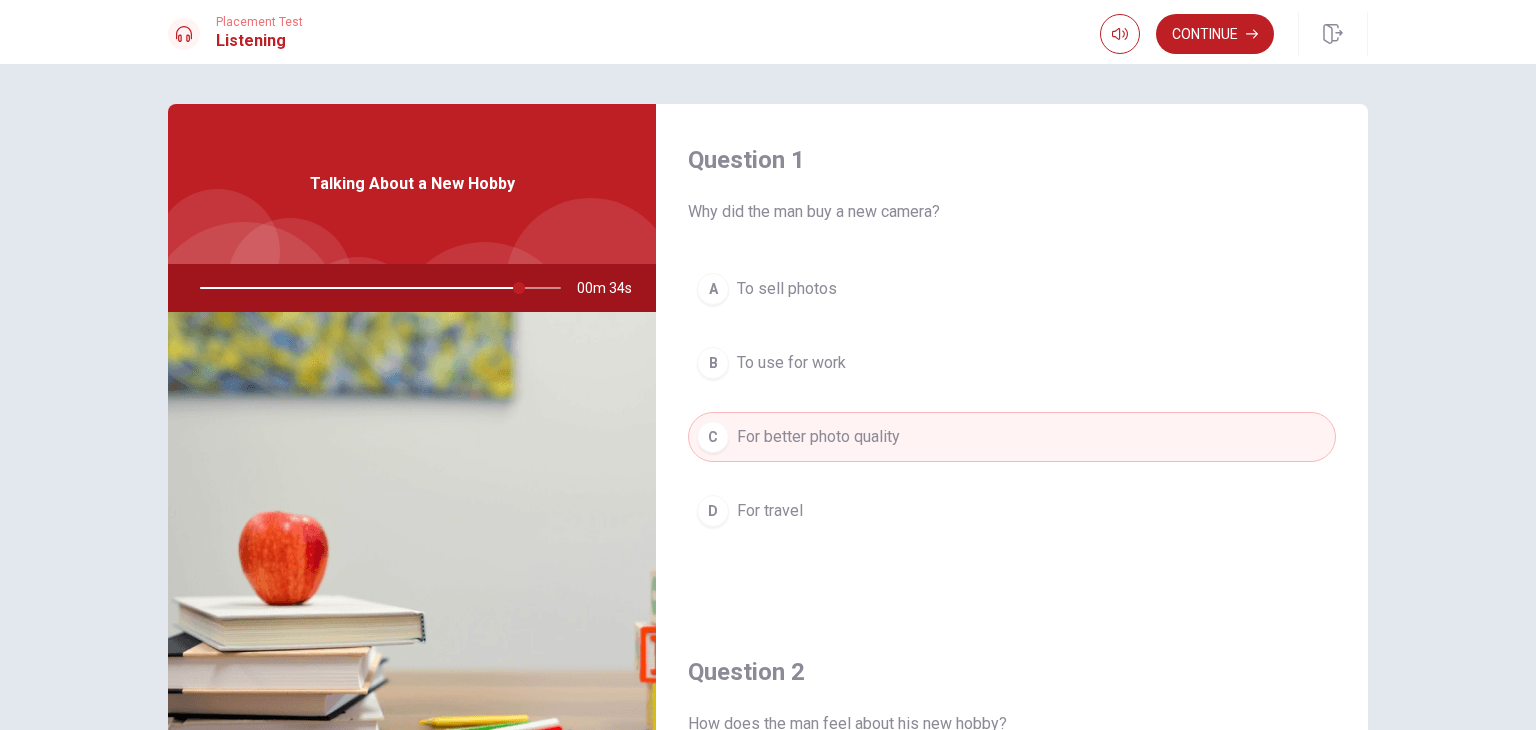 drag, startPoint x: 1352, startPoint y: 77, endPoint x: 1326, endPoint y: 397, distance: 321.0545 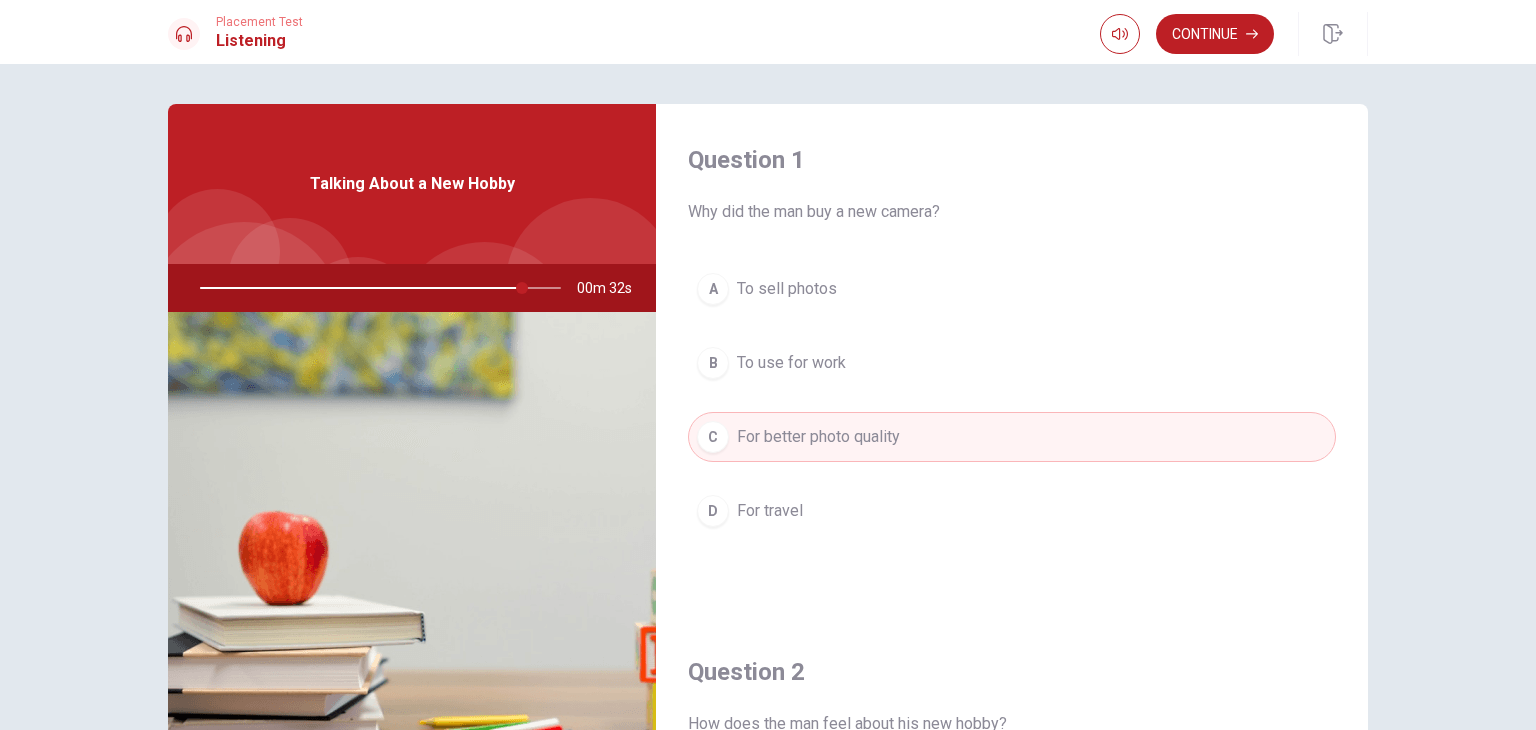 scroll, scrollTop: 608, scrollLeft: 0, axis: vertical 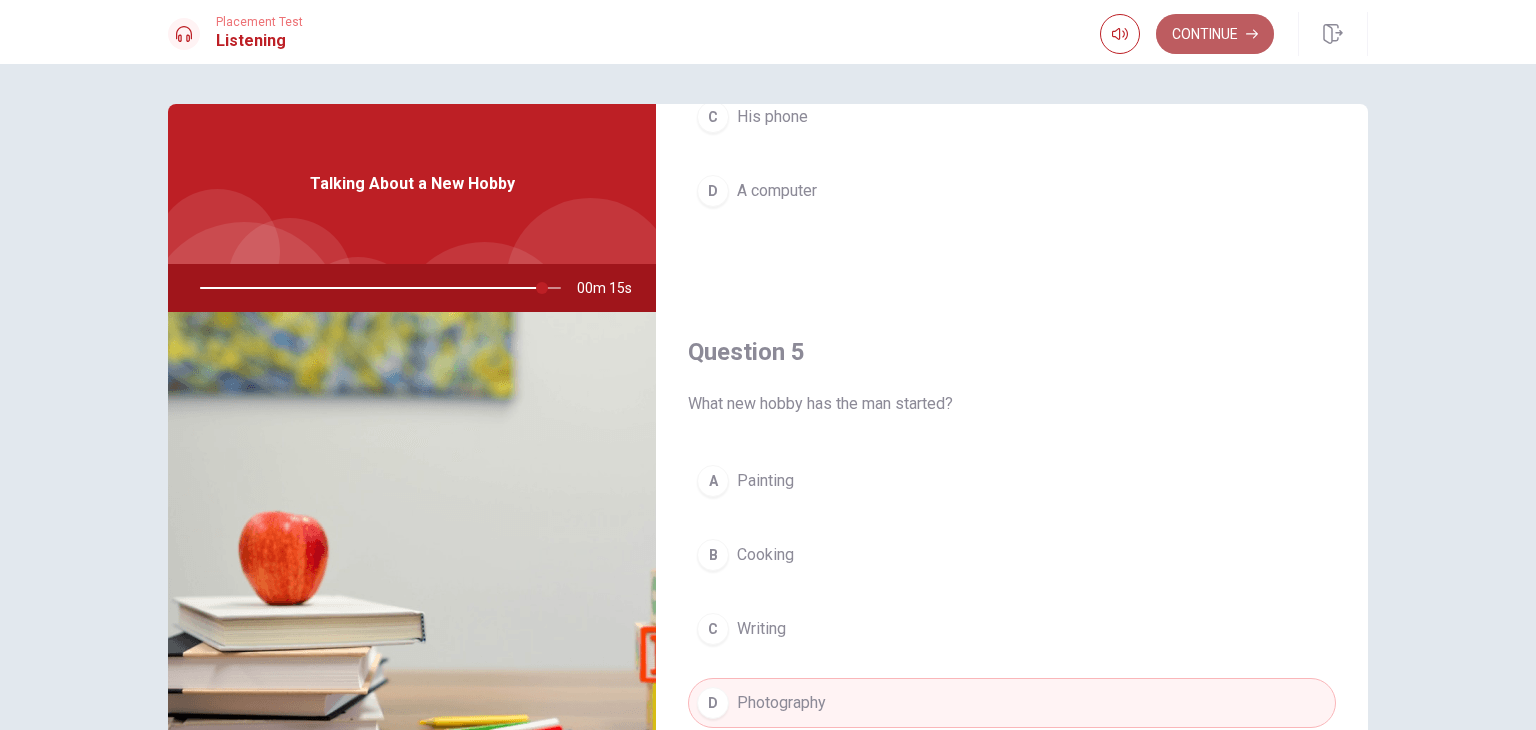 click on "Continue" at bounding box center [1215, 34] 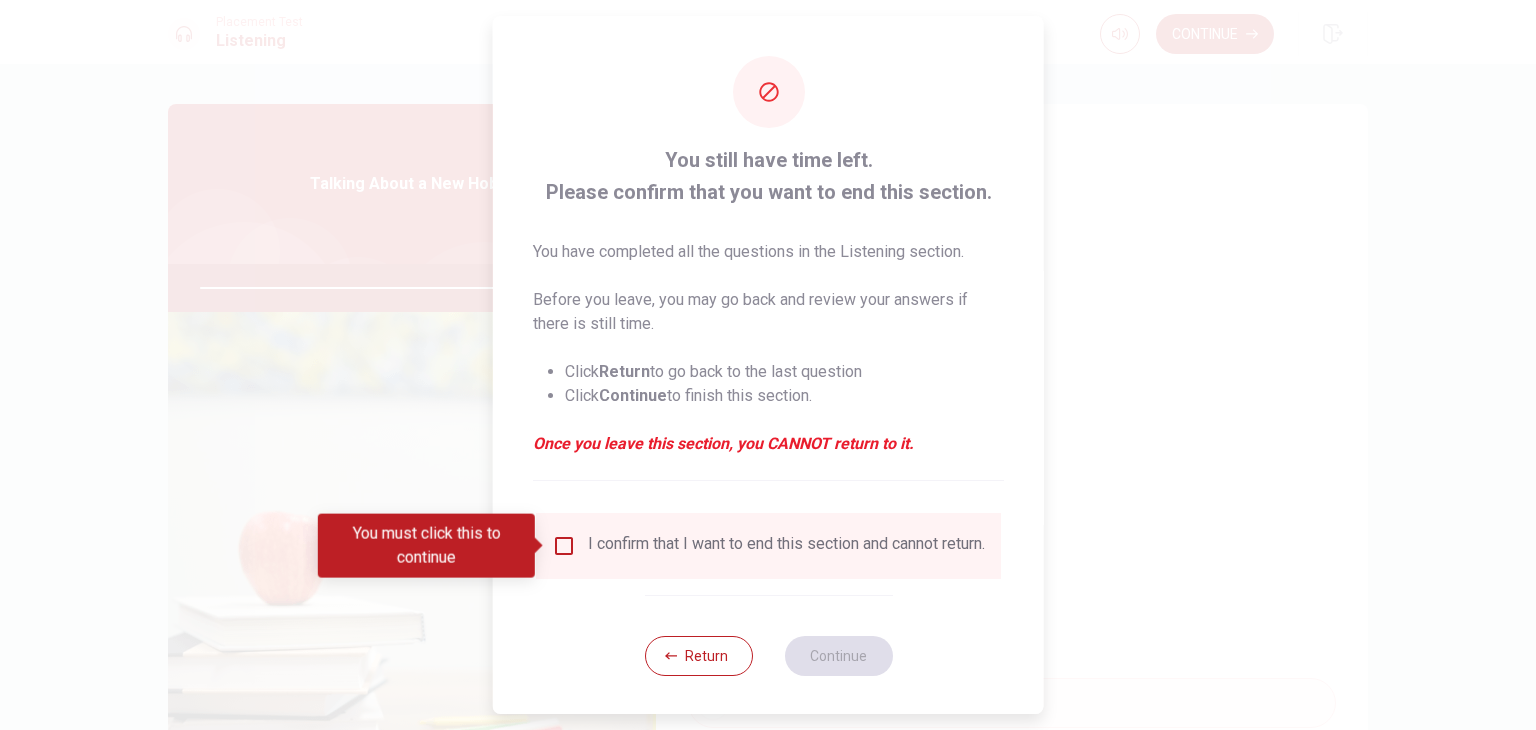 click on "I confirm that I want to end this section and cannot return." at bounding box center [768, 546] 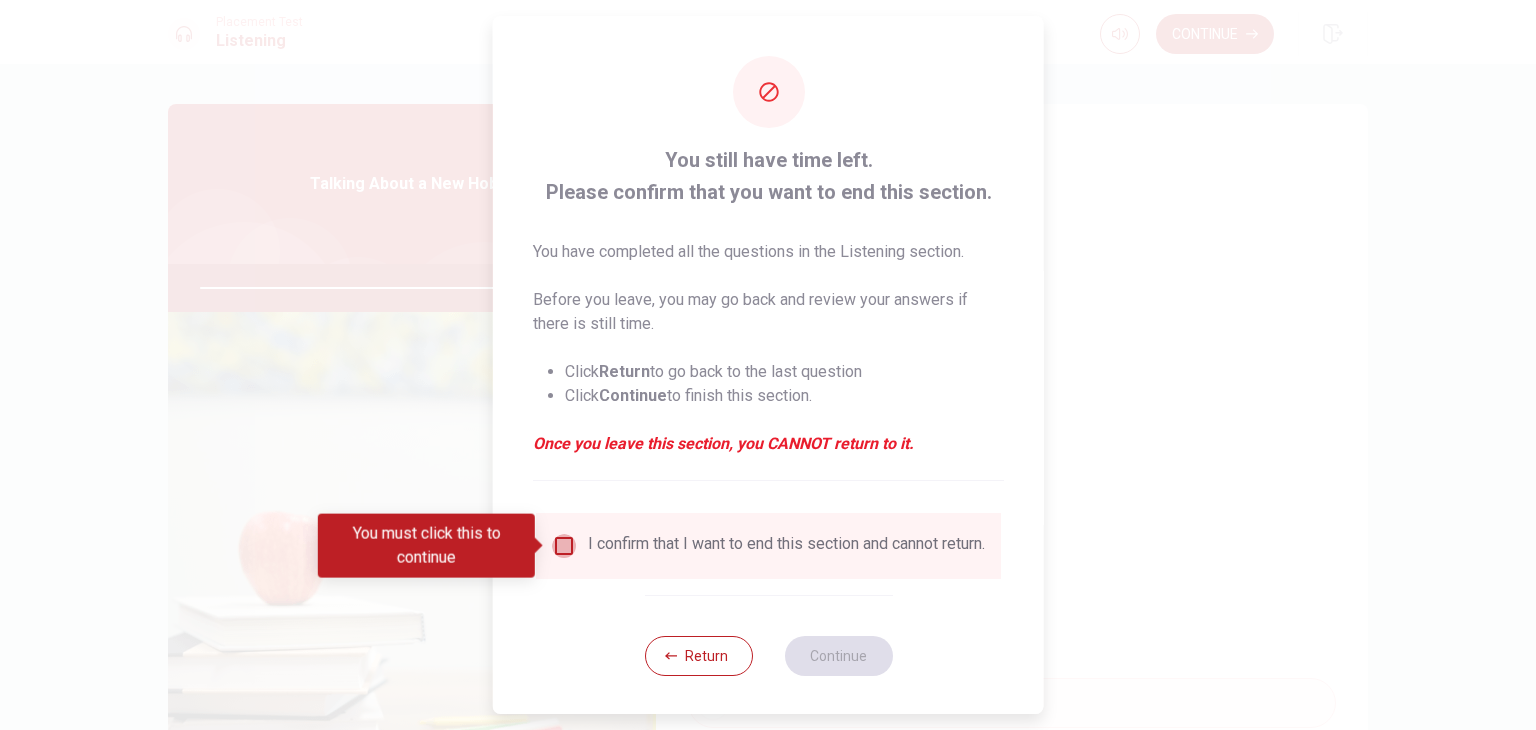 click at bounding box center [564, 546] 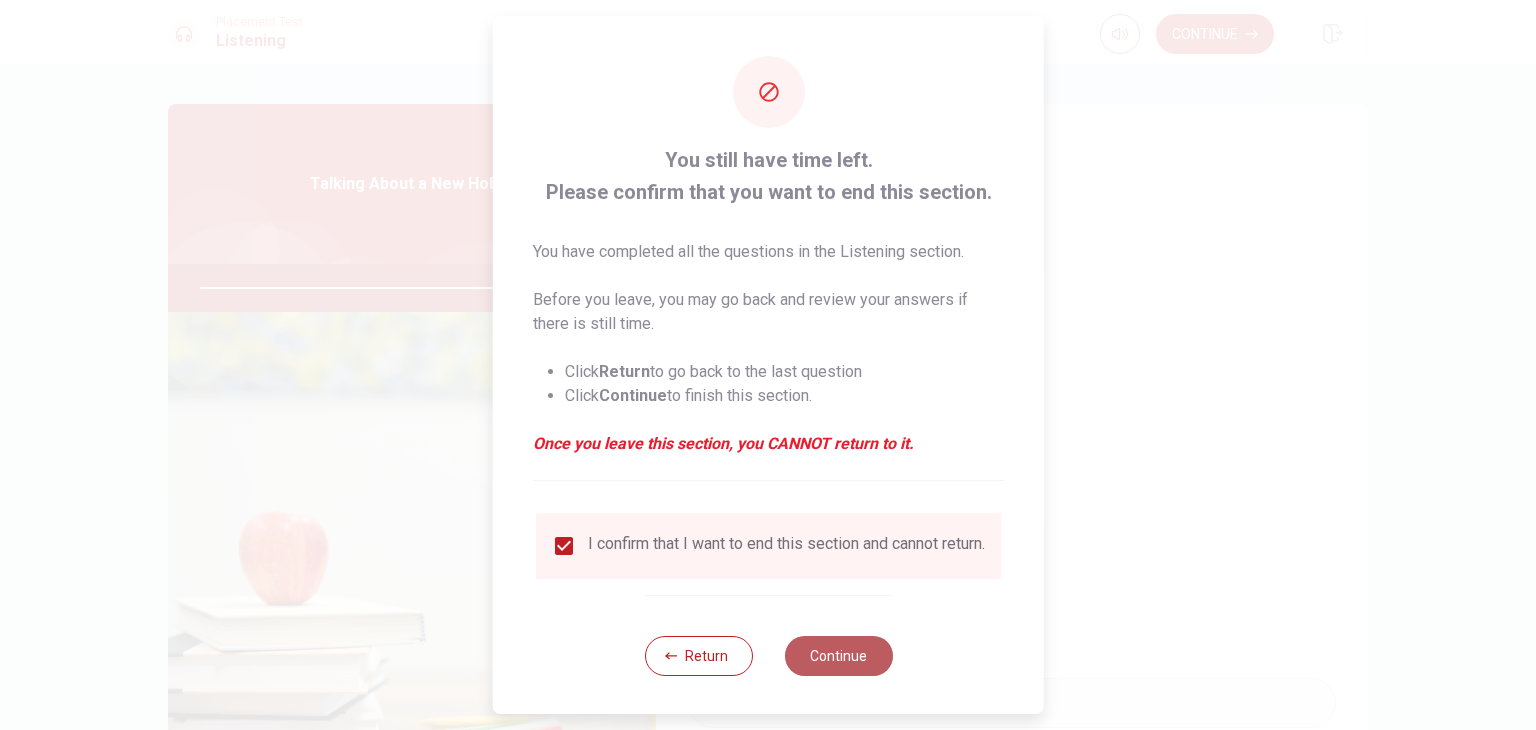 click on "Continue" at bounding box center [838, 656] 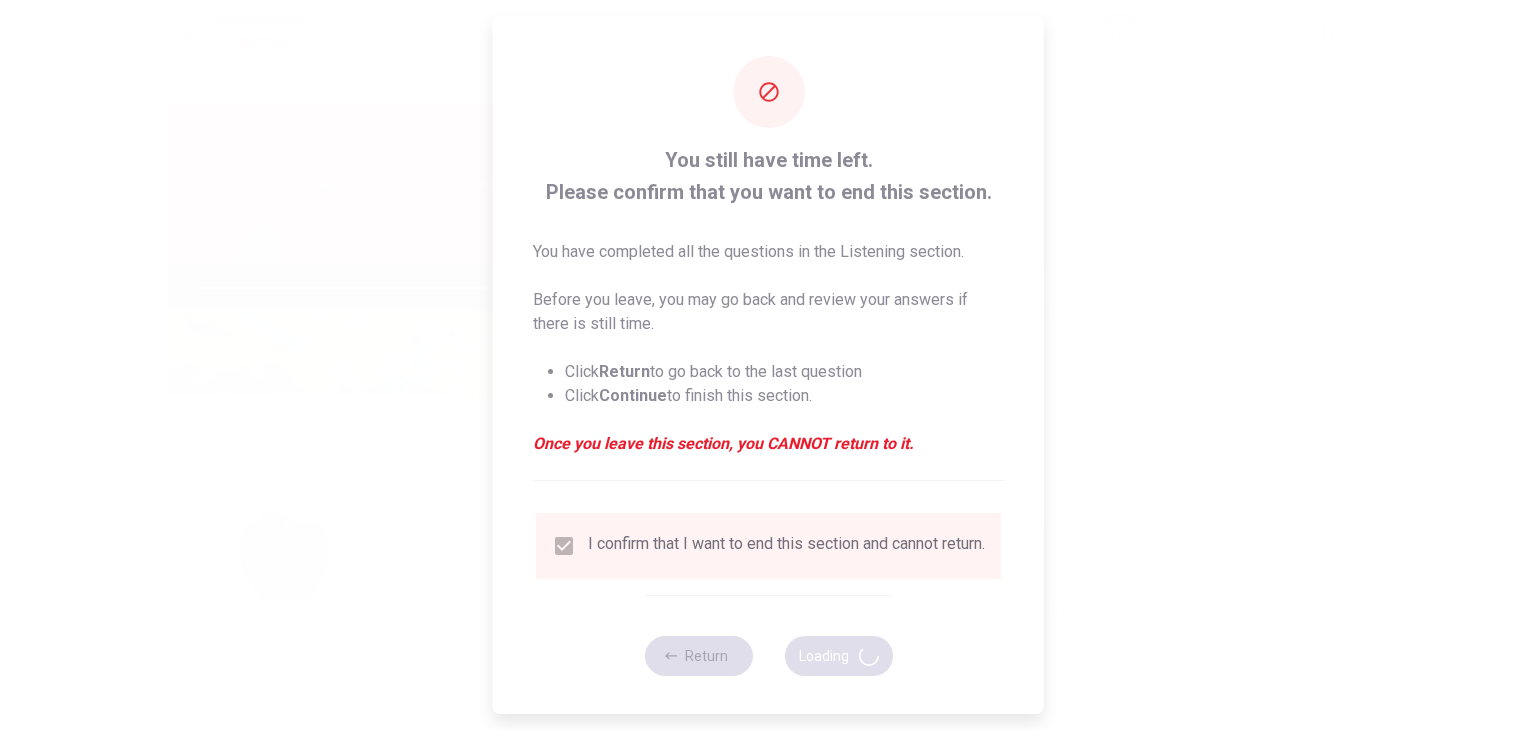 type on "99" 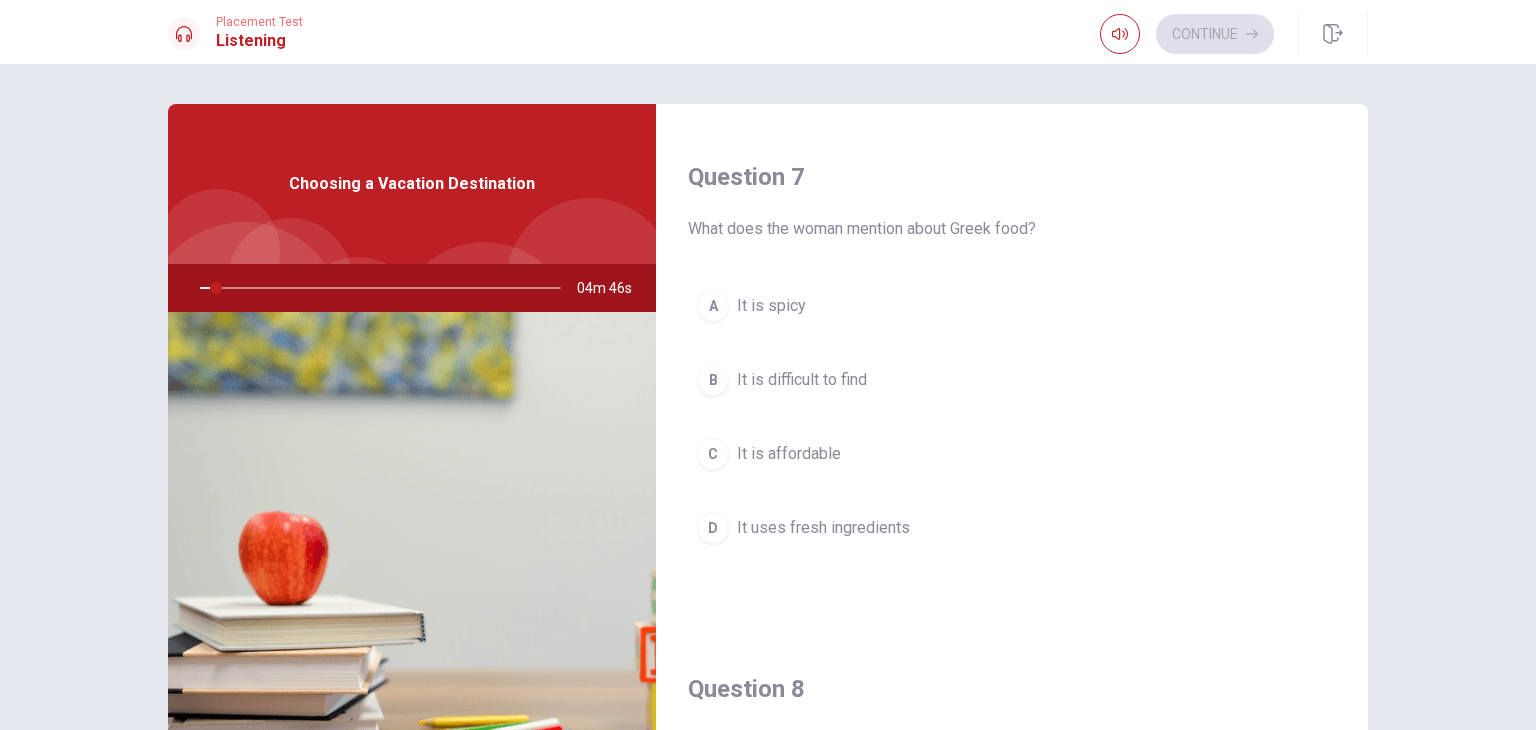 scroll, scrollTop: 501, scrollLeft: 0, axis: vertical 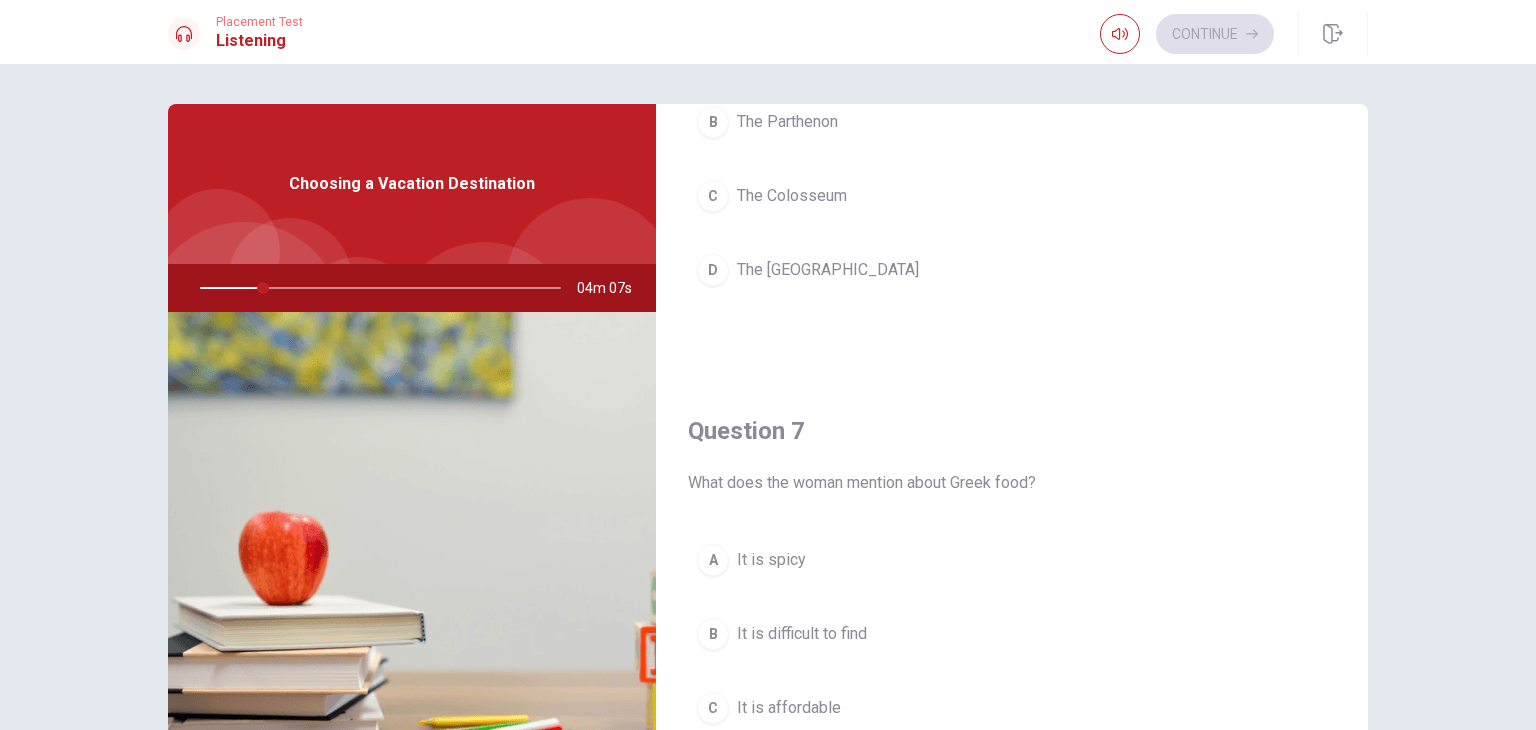 drag, startPoint x: 1373, startPoint y: 321, endPoint x: 1371, endPoint y: 149, distance: 172.01163 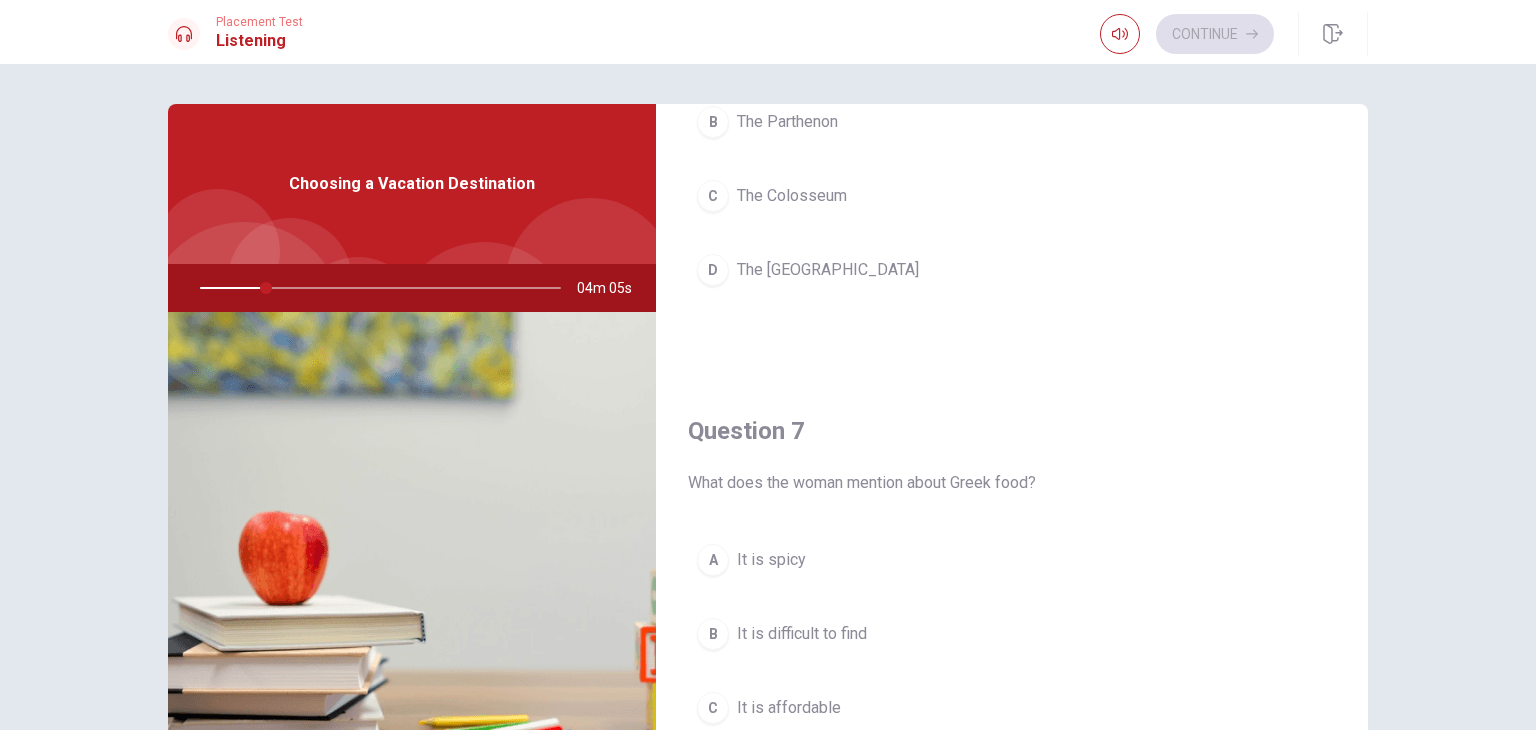 scroll, scrollTop: 0, scrollLeft: 0, axis: both 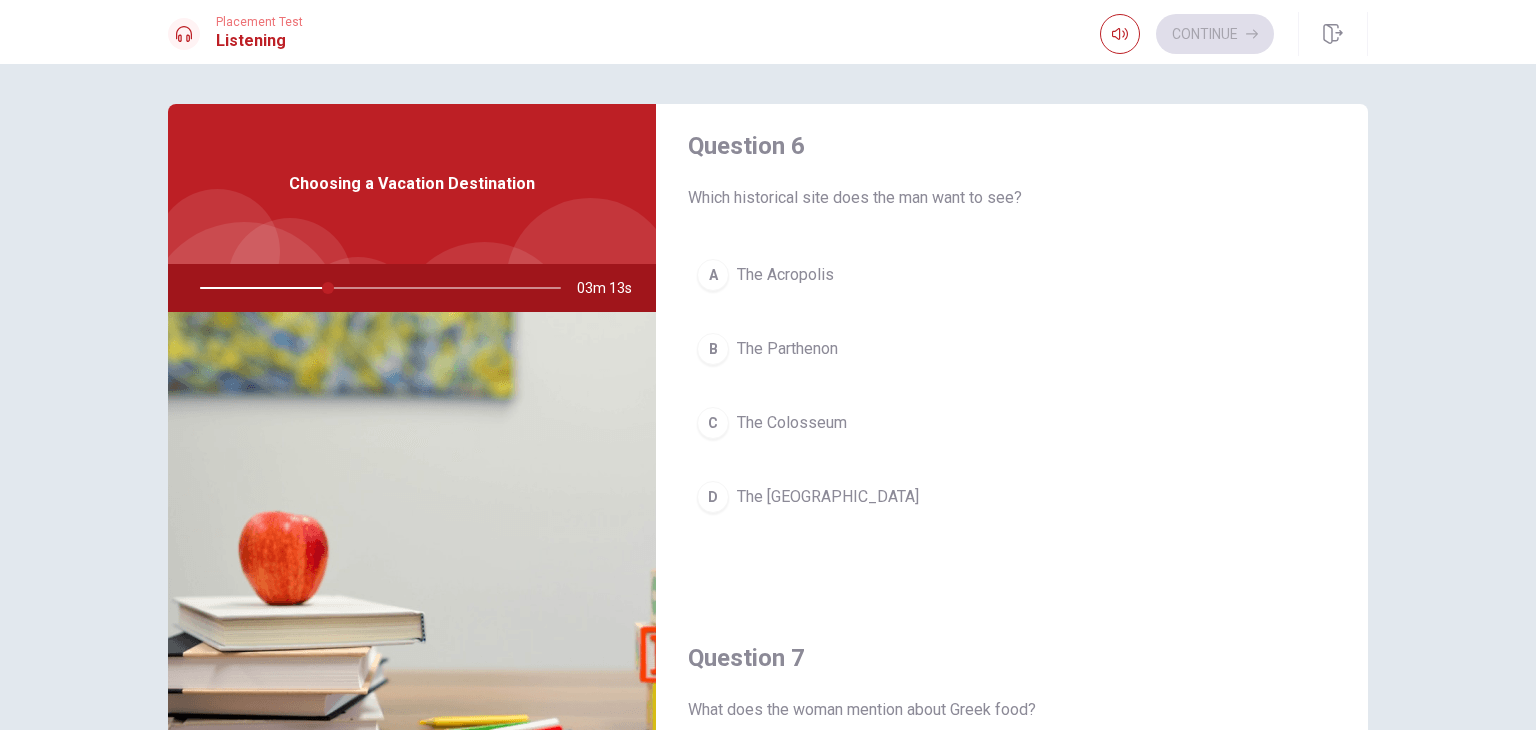 click on "B The Parthenon" at bounding box center (1012, 349) 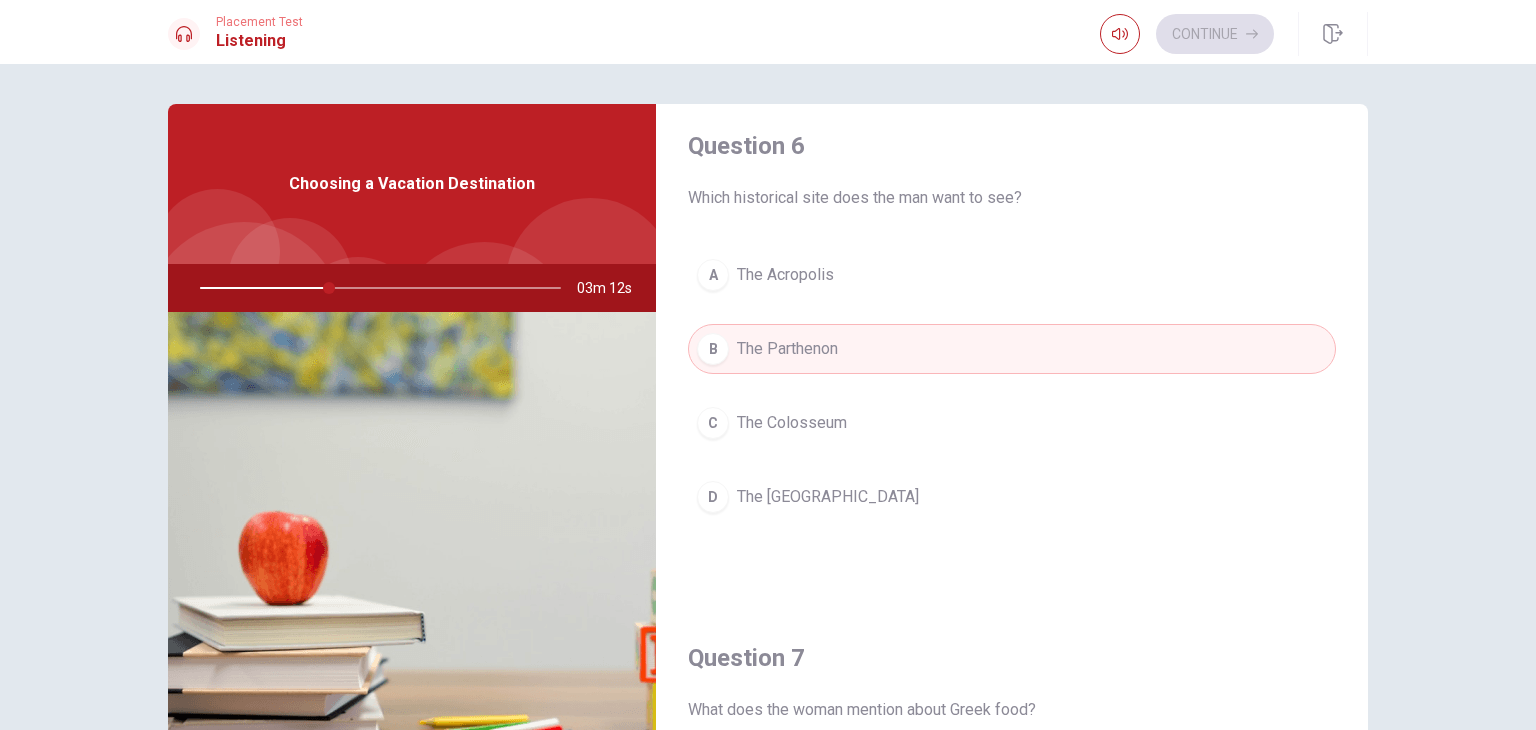 click on "Question 7 What does the woman mention about Greek food? A It is spicy B It is difficult to find C It is affordable D It uses fresh ingredients" at bounding box center [1012, 858] 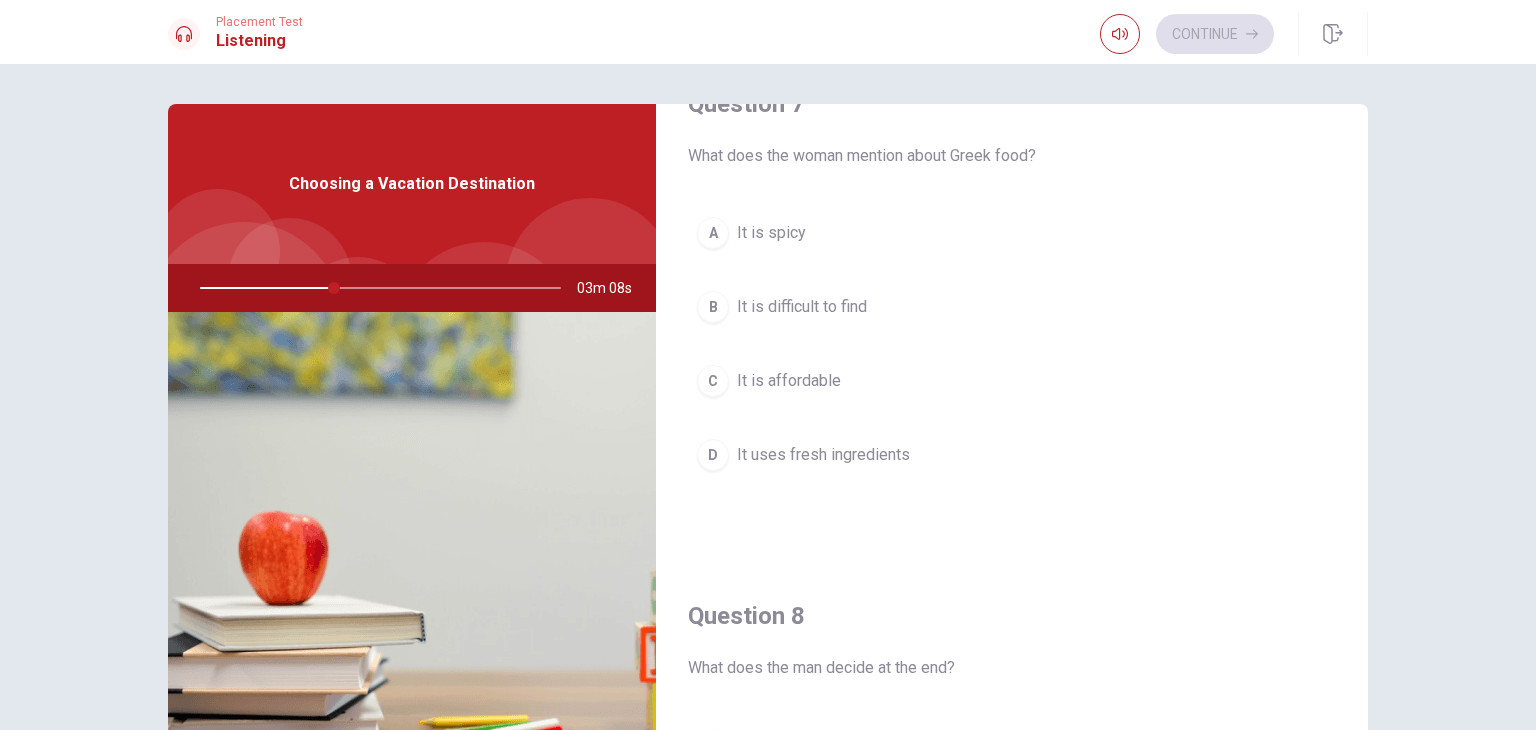 scroll, scrollTop: 574, scrollLeft: 0, axis: vertical 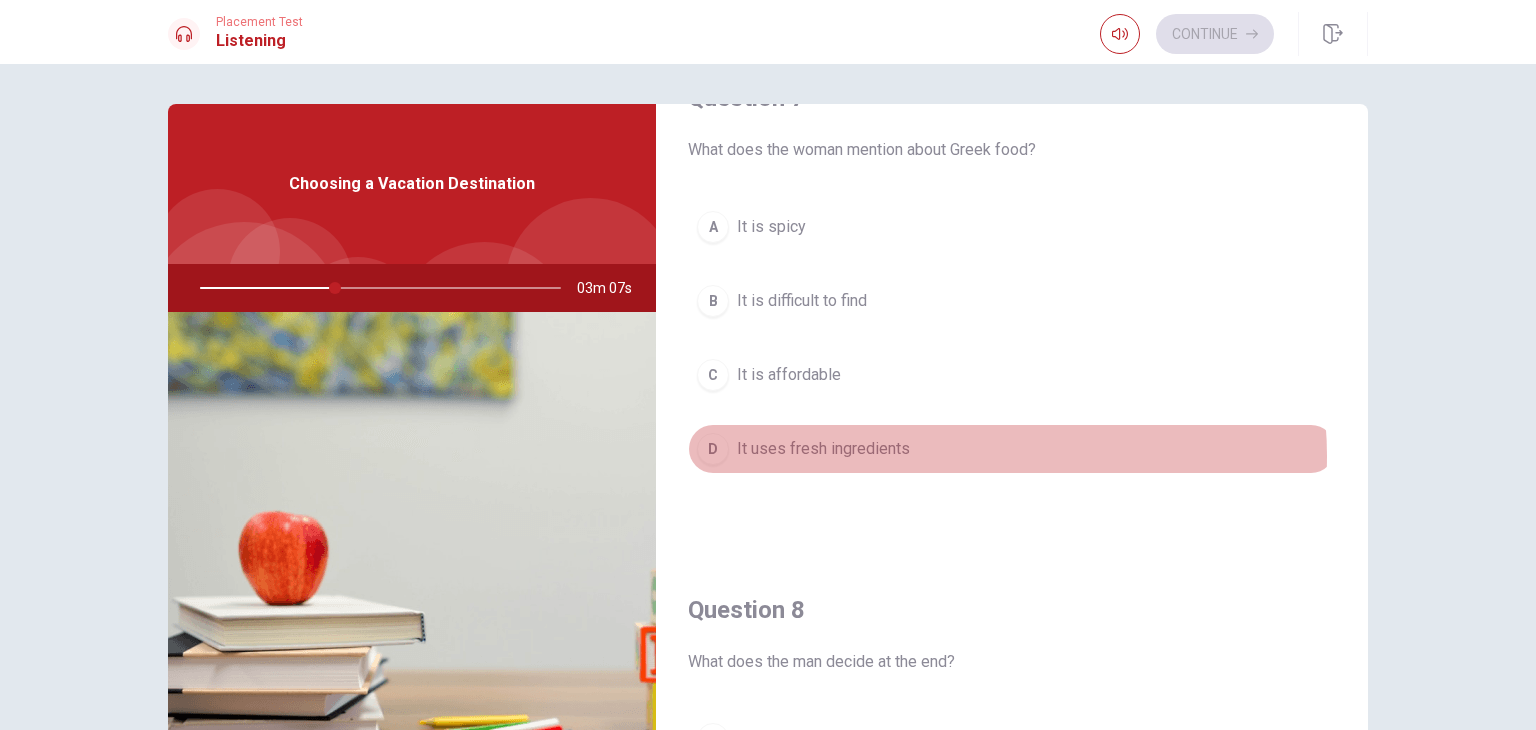 click on "D It uses fresh ingredients" at bounding box center [1012, 449] 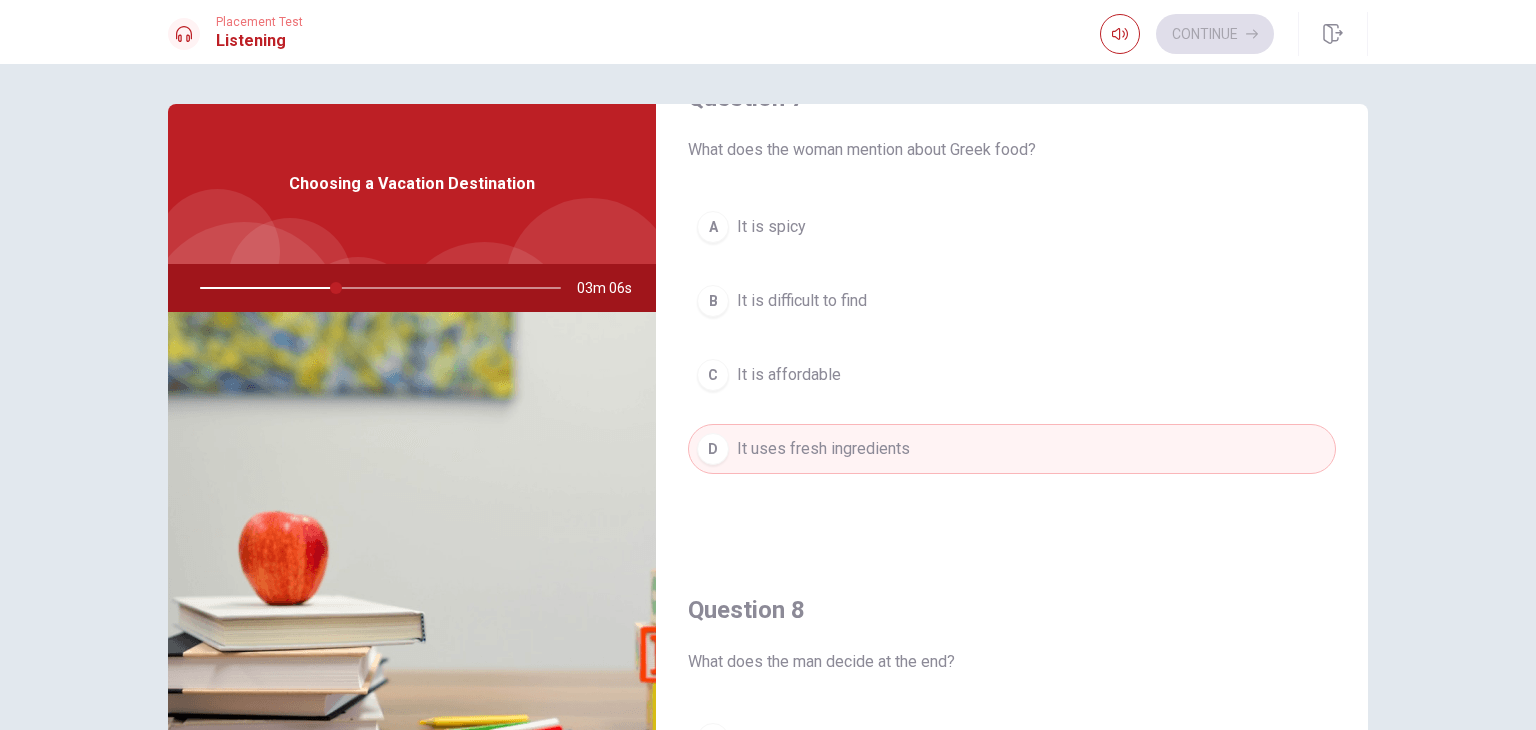 type on "38" 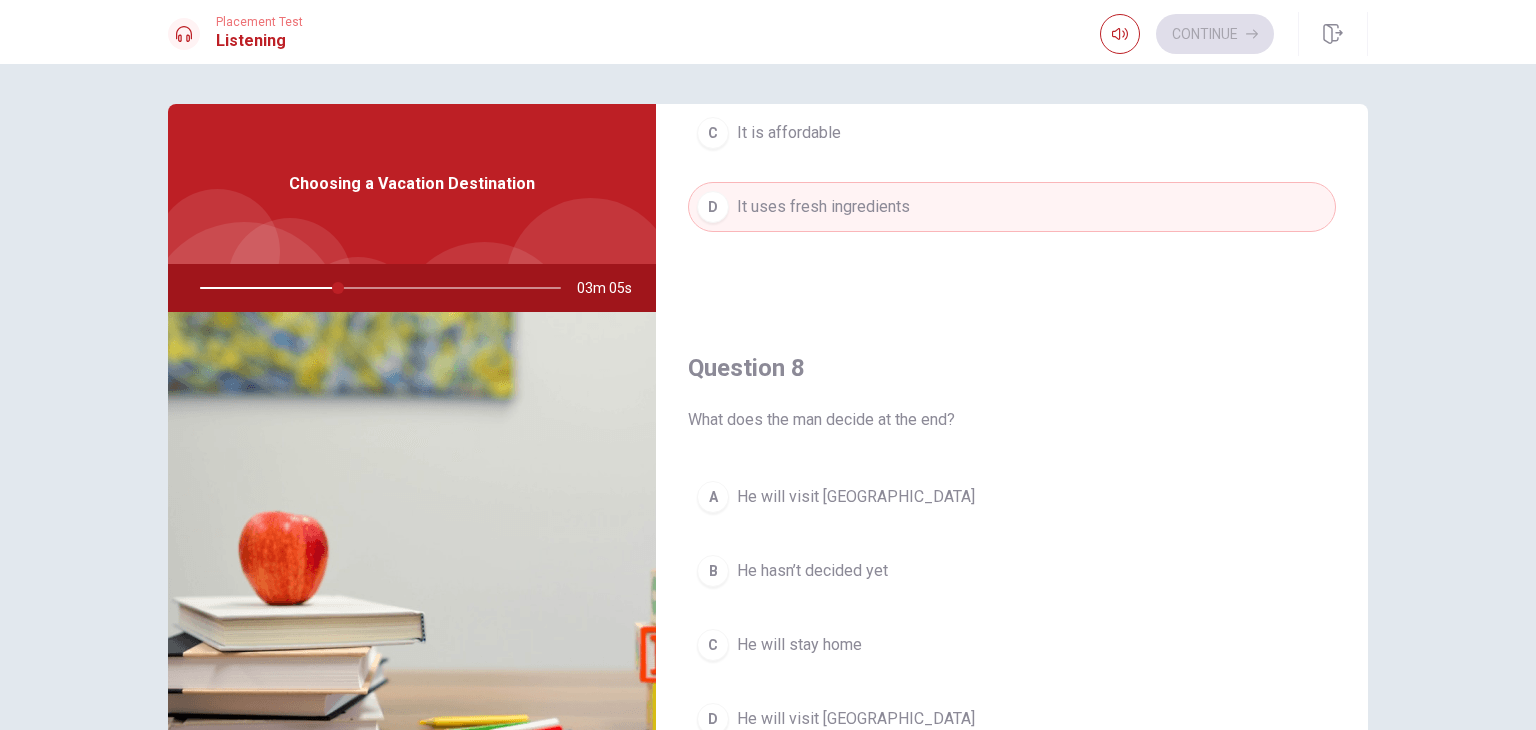 scroll, scrollTop: 1054, scrollLeft: 0, axis: vertical 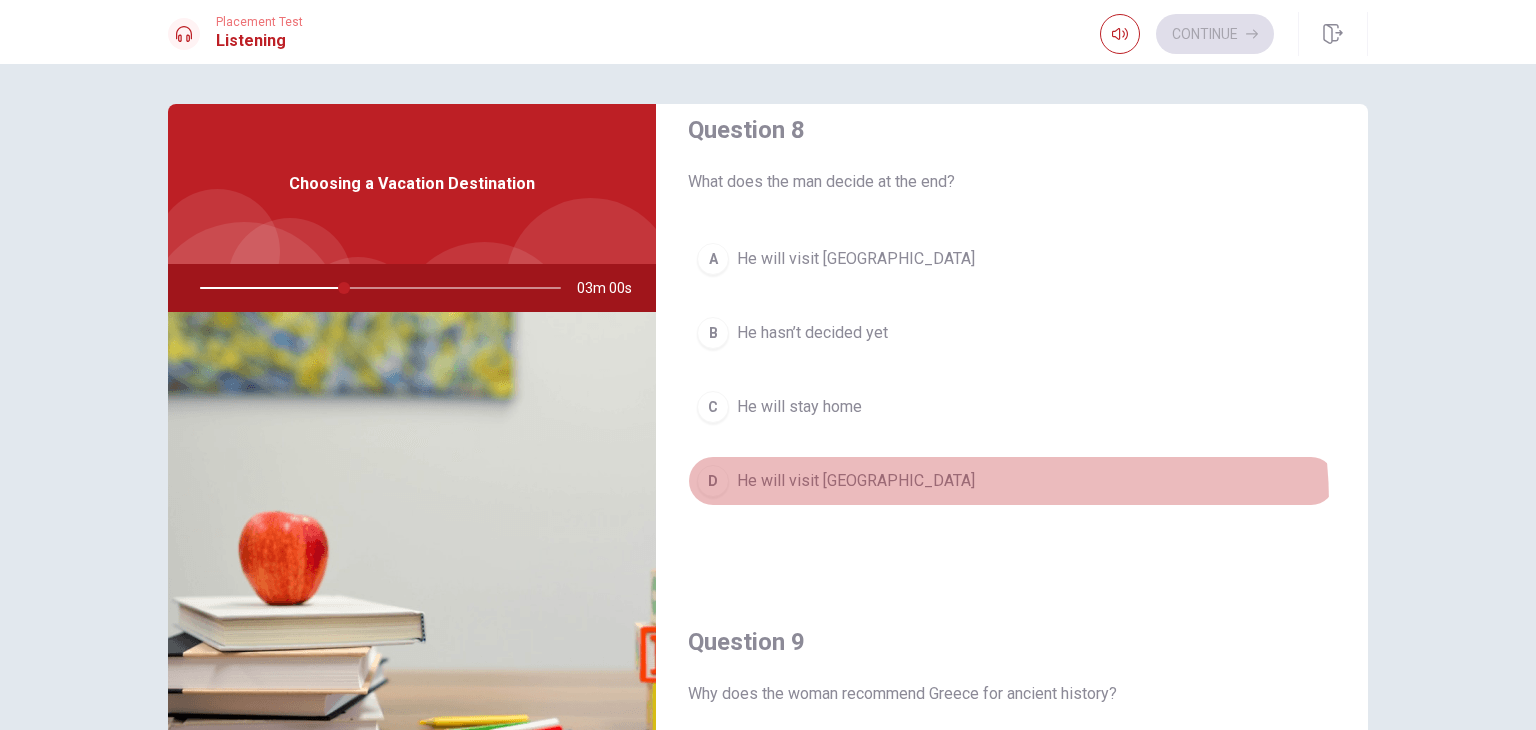 click on "D He will visit [GEOGRAPHIC_DATA]" at bounding box center (1012, 481) 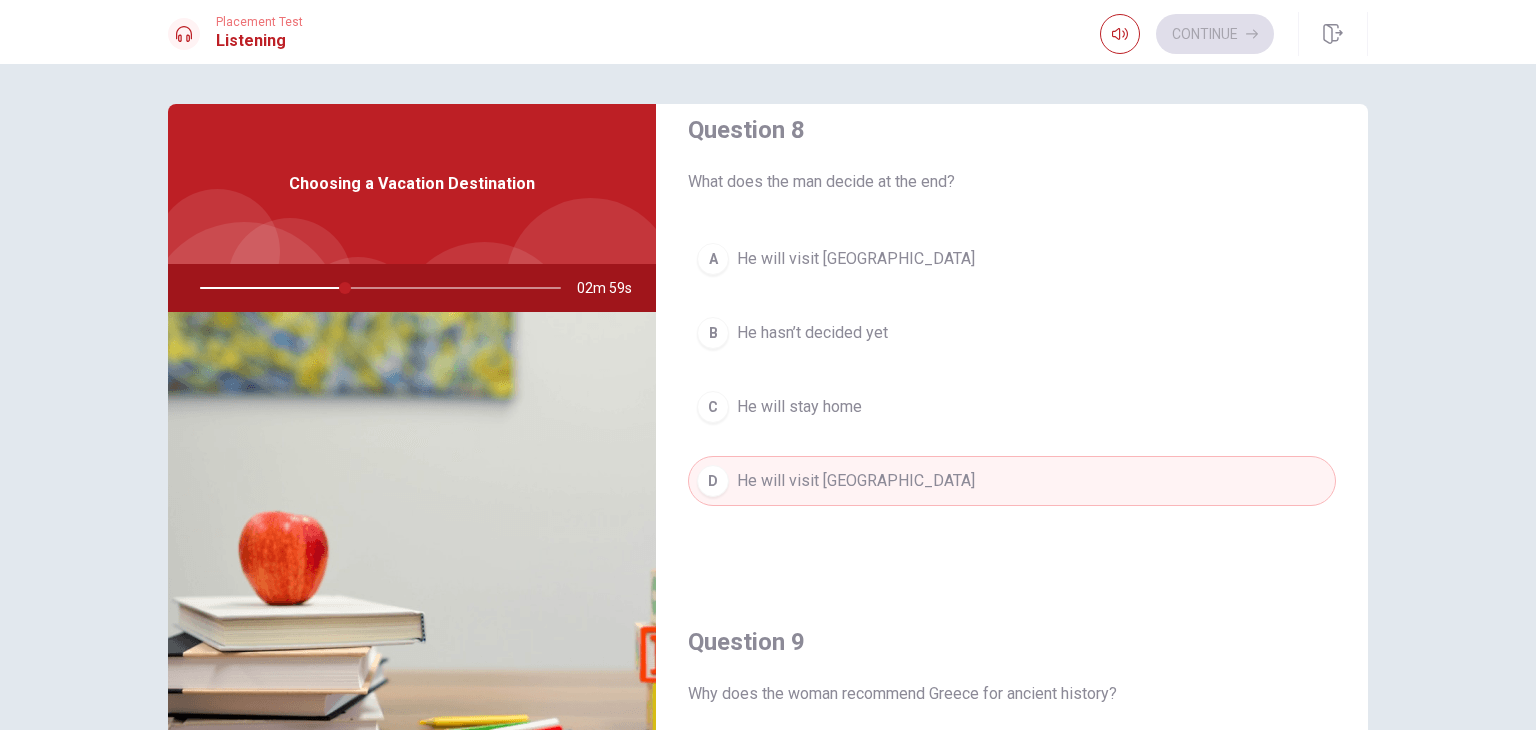 click on "A He will visit [GEOGRAPHIC_DATA] B He hasn’t decided yet C He will stay home D He will visit [GEOGRAPHIC_DATA]" at bounding box center [1012, 390] 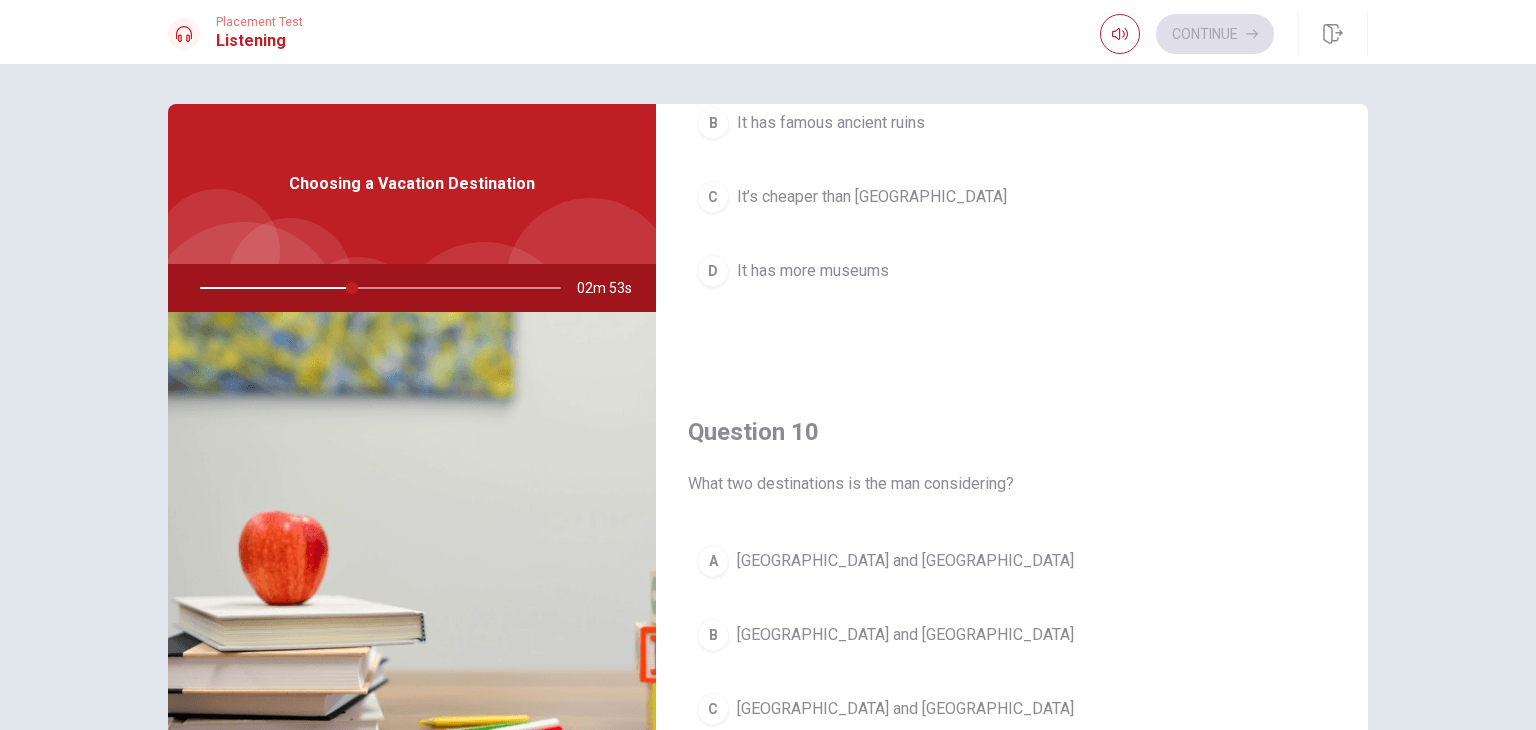 scroll, scrollTop: 1856, scrollLeft: 0, axis: vertical 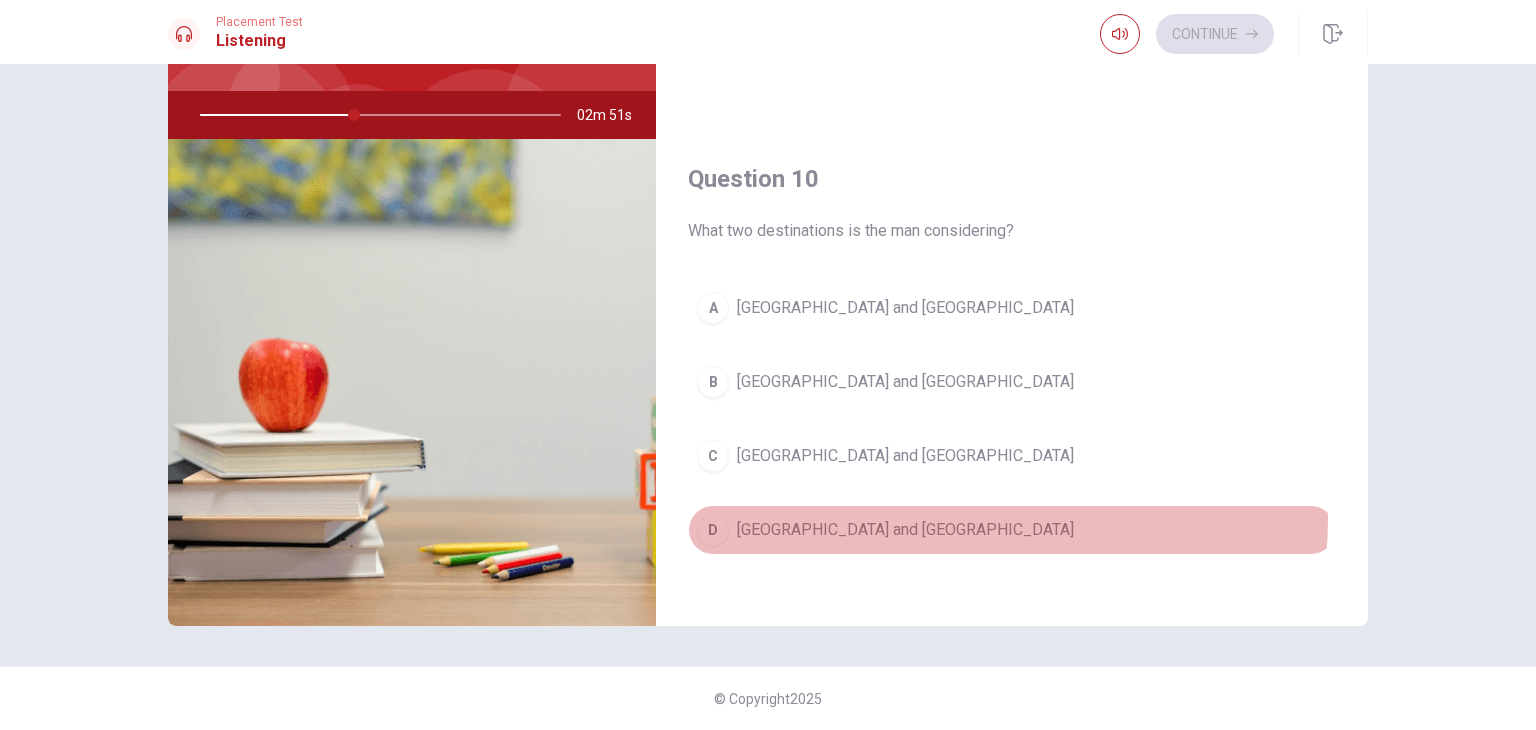 click on "D [GEOGRAPHIC_DATA] and [GEOGRAPHIC_DATA]" at bounding box center [1012, 530] 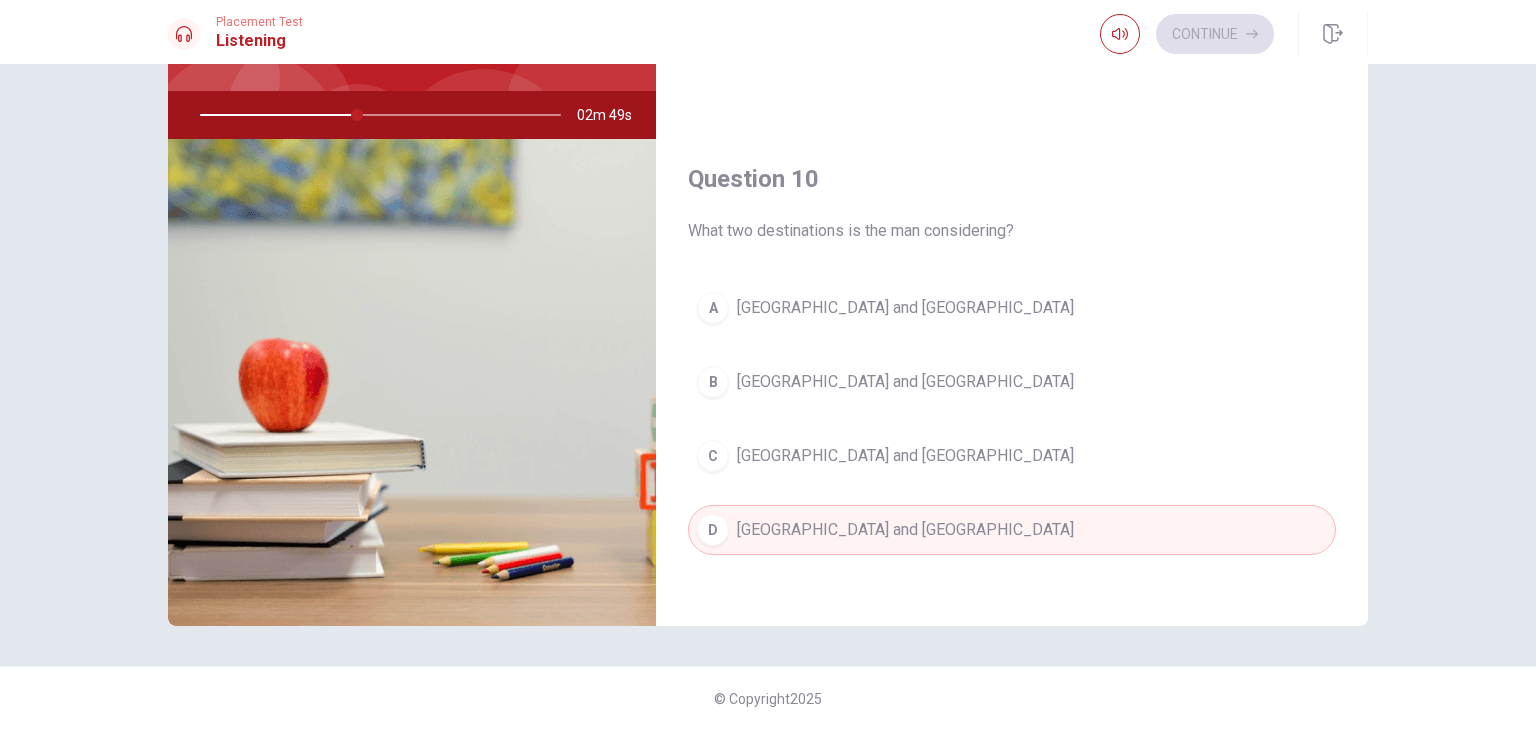 click on "Question 6 Which historical site does the man want to see? A The Acropolis B The Parthenon C The Colosseum D The Eiffel Tower Question 7 What does the woman mention about Greek food? A It is spicy B It is difficult to find C It is affordable D It uses fresh ingredients Question 8 What does the man decide at the end? A He will visit [GEOGRAPHIC_DATA] B He hasn’t decided yet C He will stay home D He will visit [GEOGRAPHIC_DATA] Question 9 Why does the woman recommend Greece for ancient history? A It has excellent food B It has famous ancient ruins C It’s cheaper than [GEOGRAPHIC_DATA] D It has more museums Question 10 What two destinations is the man considering? A [GEOGRAPHIC_DATA] and [GEOGRAPHIC_DATA] B [GEOGRAPHIC_DATA] and [GEOGRAPHIC_DATA] C [GEOGRAPHIC_DATA] and [GEOGRAPHIC_DATA] D [GEOGRAPHIC_DATA] and [GEOGRAPHIC_DATA] Choosing a Vacation Destination 02m 49s" at bounding box center [768, 278] 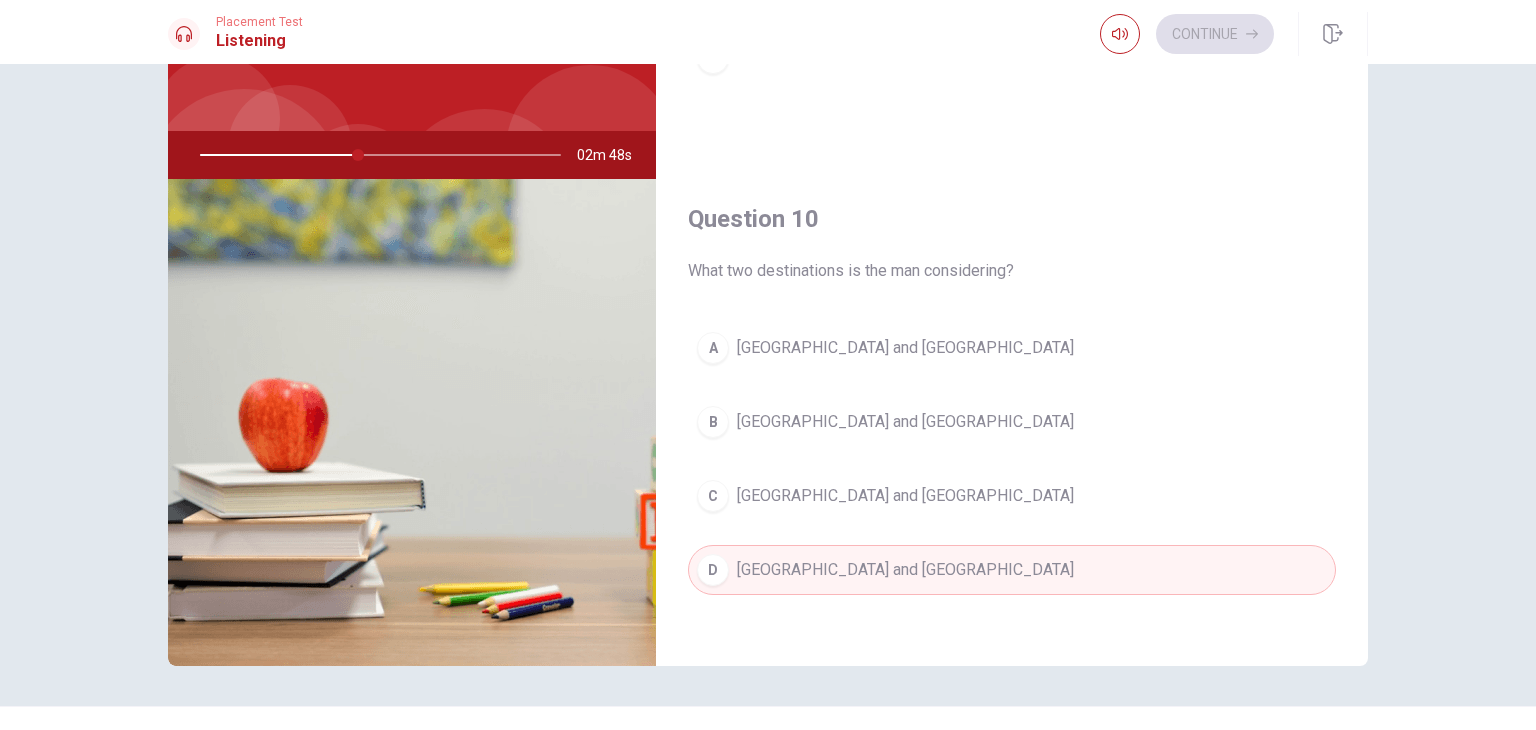 scroll, scrollTop: 0, scrollLeft: 0, axis: both 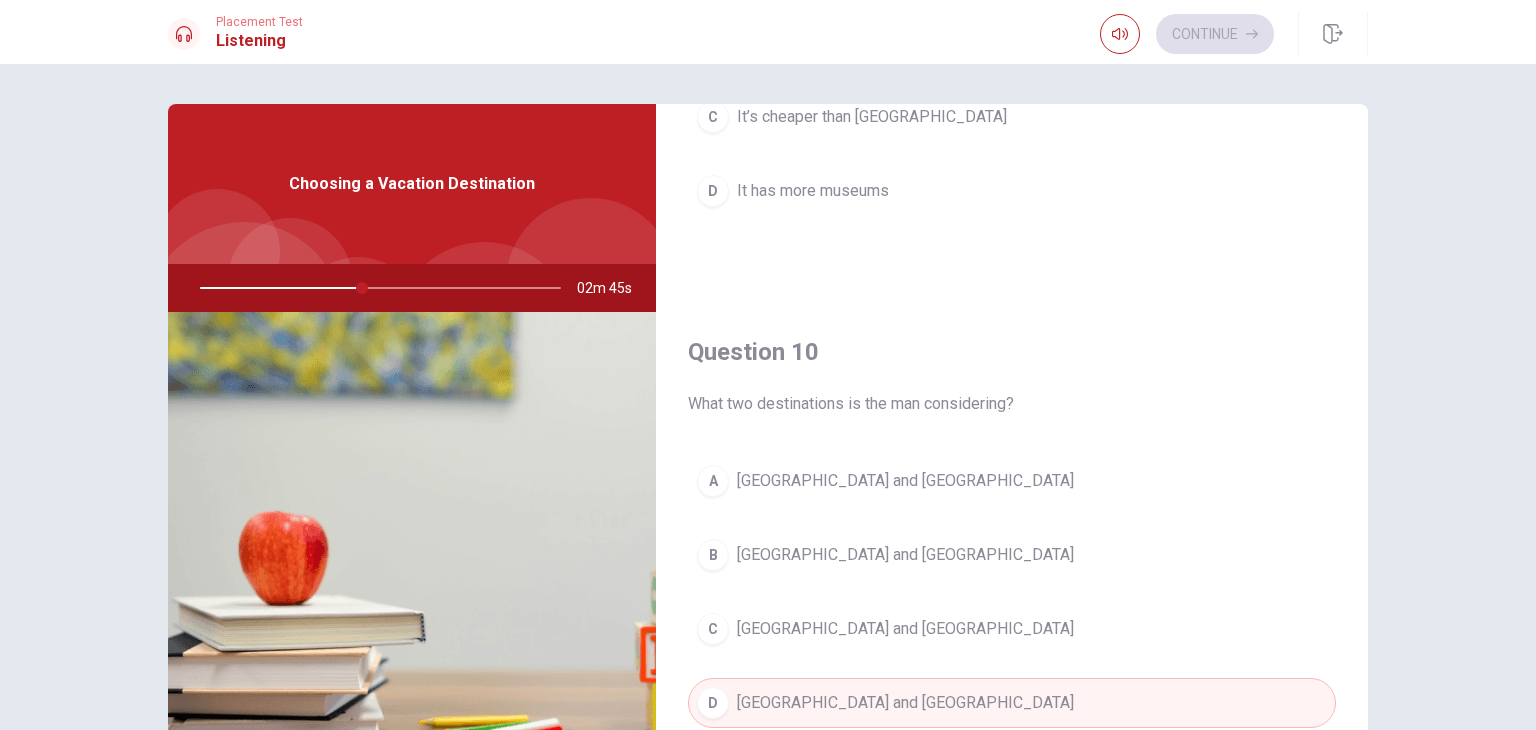 click on "Question 10" at bounding box center [1012, 352] 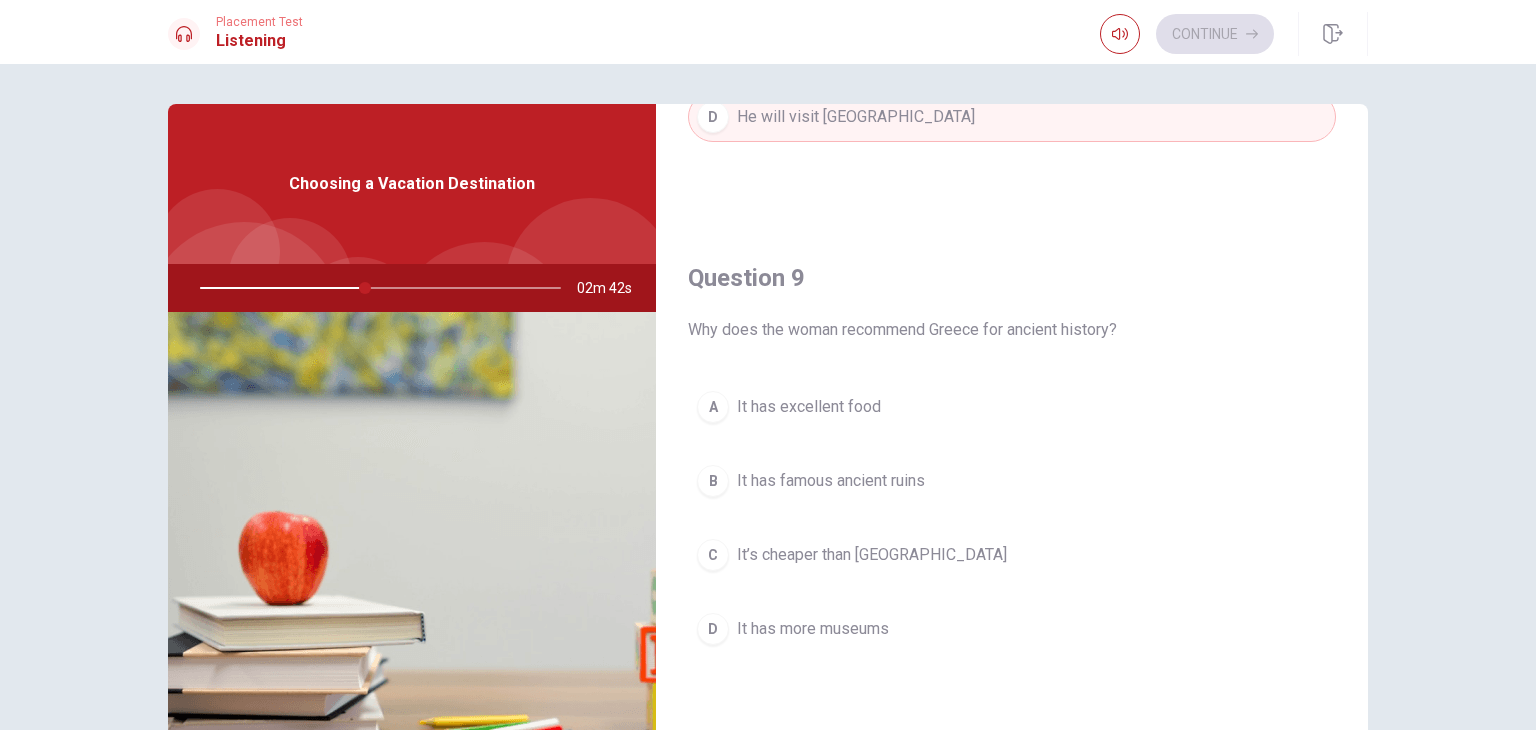 scroll, scrollTop: 1416, scrollLeft: 0, axis: vertical 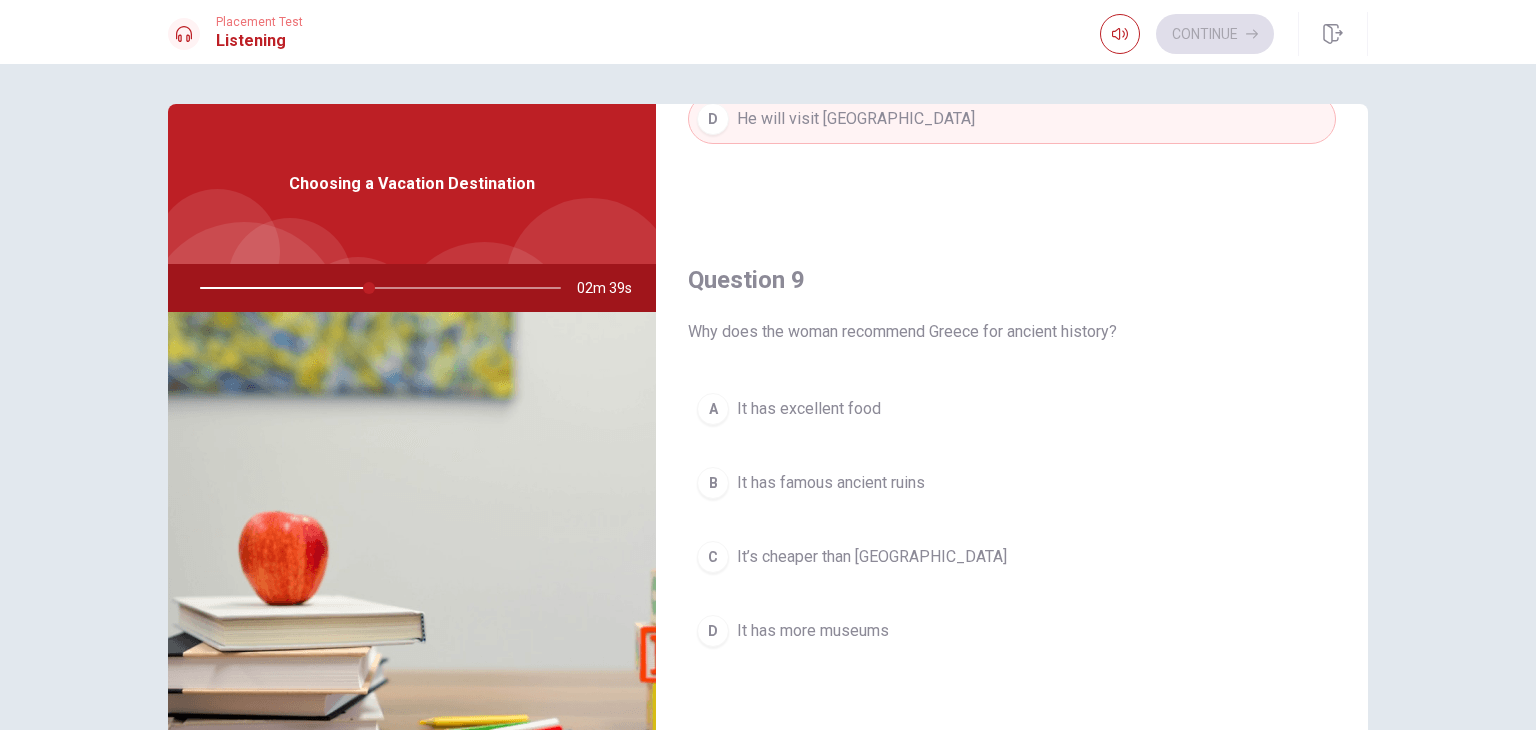 click on "B It has famous ancient ruins" at bounding box center (1012, 483) 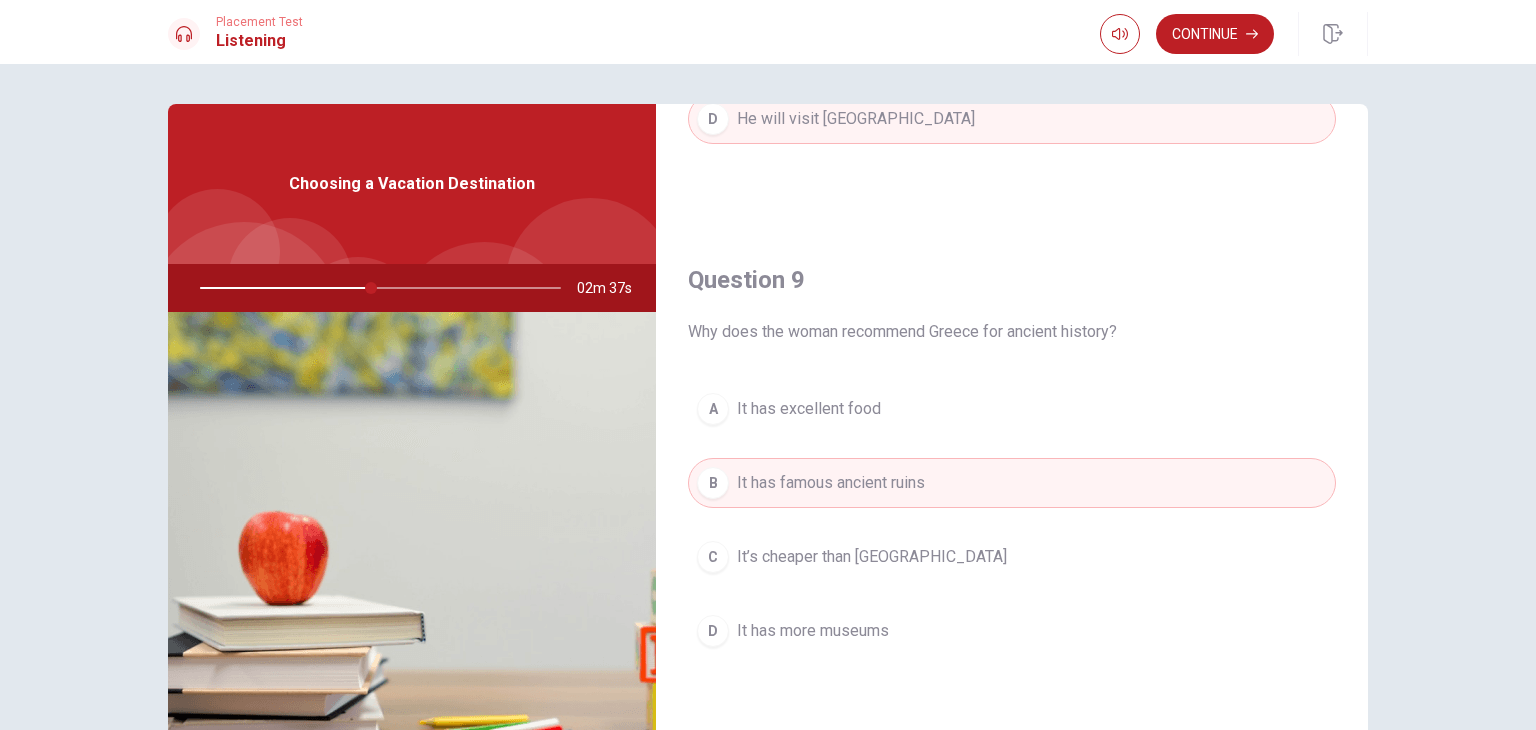 click on "Question 9 Why does the woman recommend Greece for ancient history? A It has excellent food B It has famous ancient ruins C It’s cheaper than [GEOGRAPHIC_DATA] D It has more museums" at bounding box center (1012, 480) 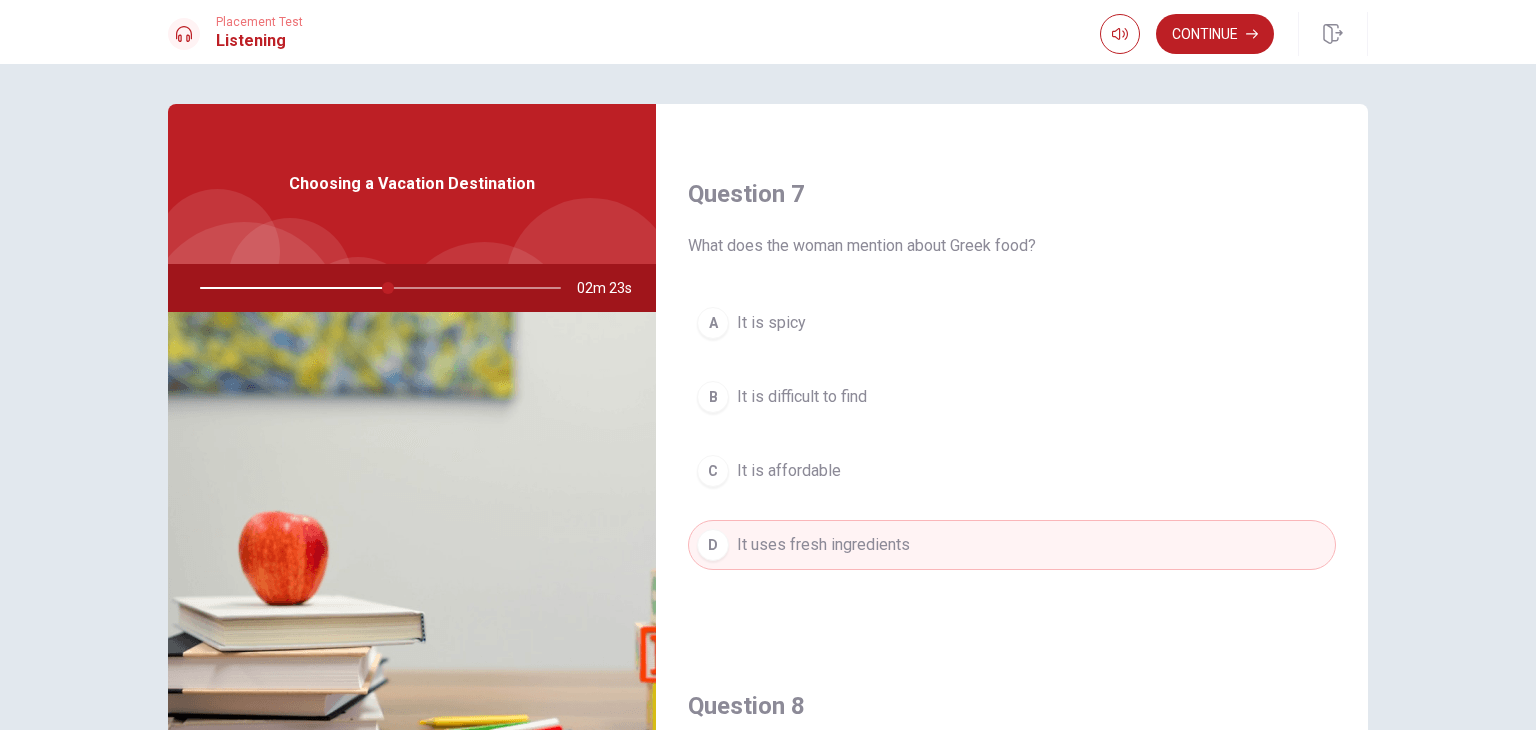 scroll, scrollTop: 480, scrollLeft: 0, axis: vertical 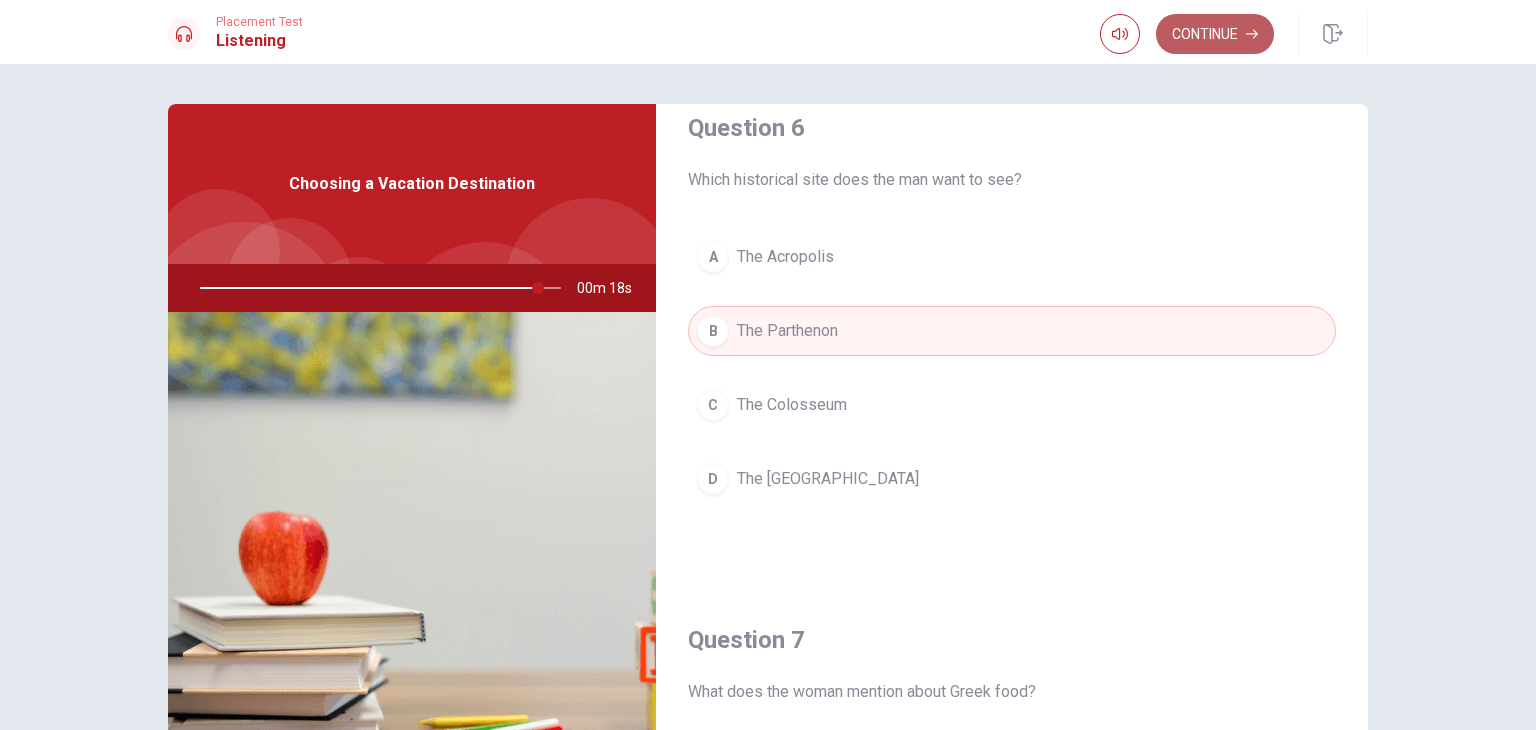 click on "Continue" at bounding box center (1215, 34) 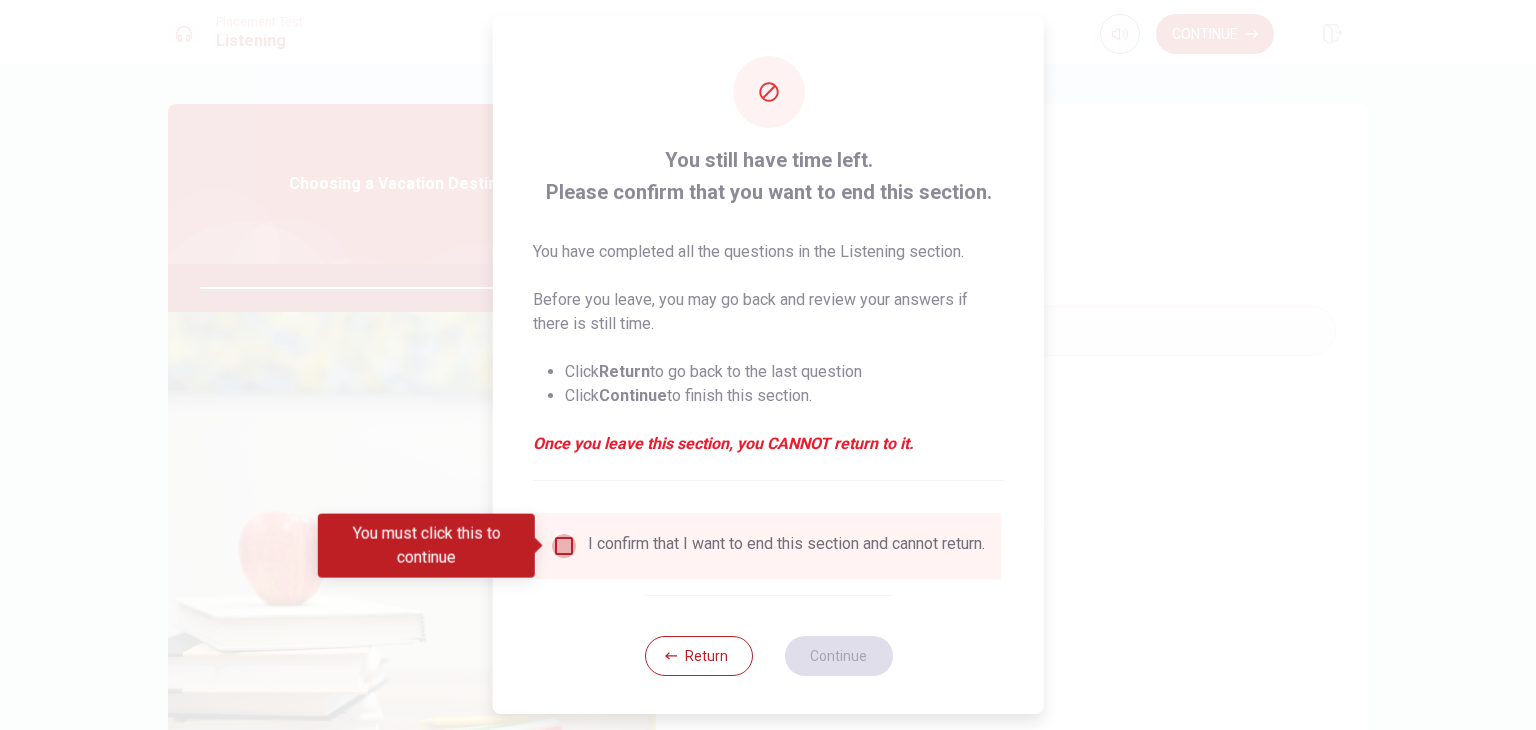 click at bounding box center [564, 546] 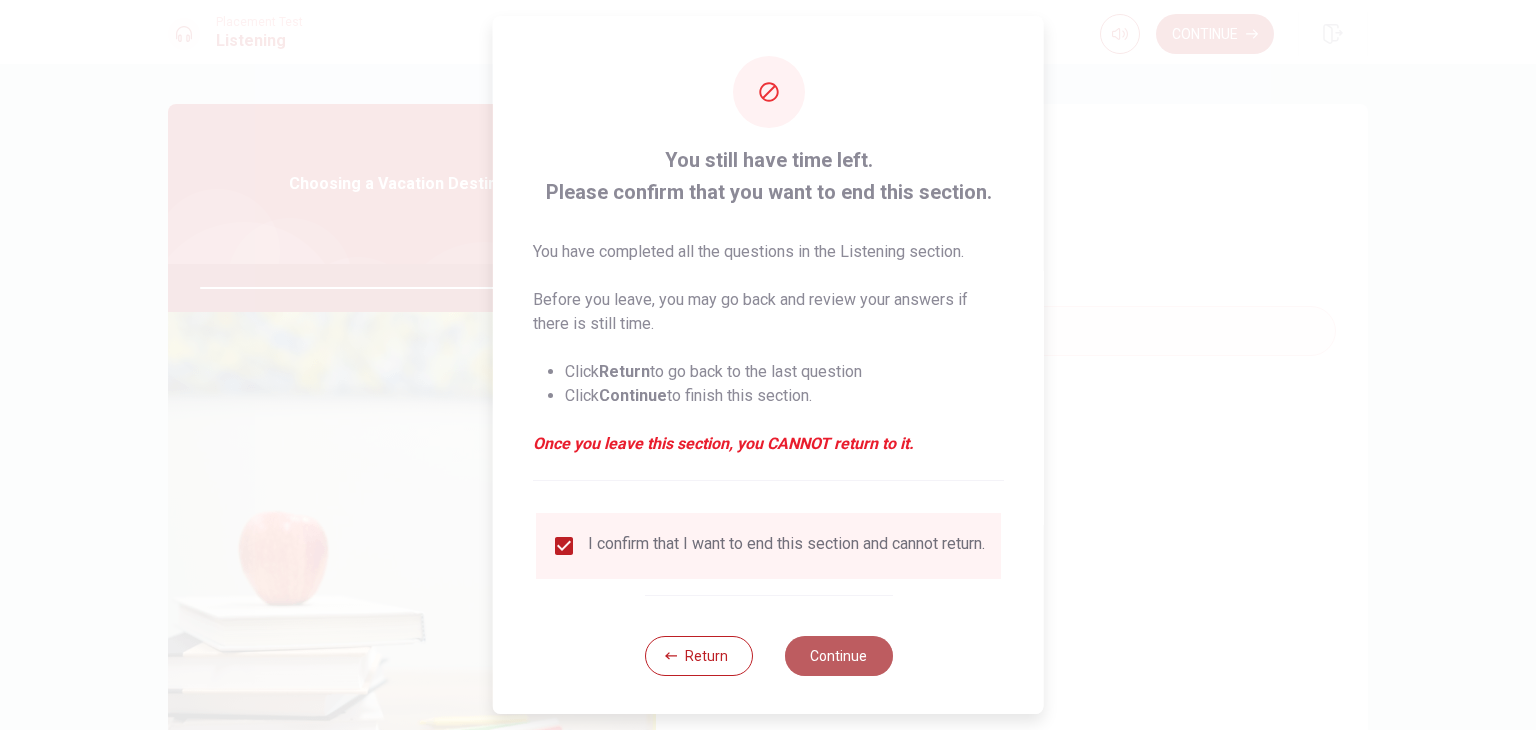 click on "Continue" at bounding box center [838, 656] 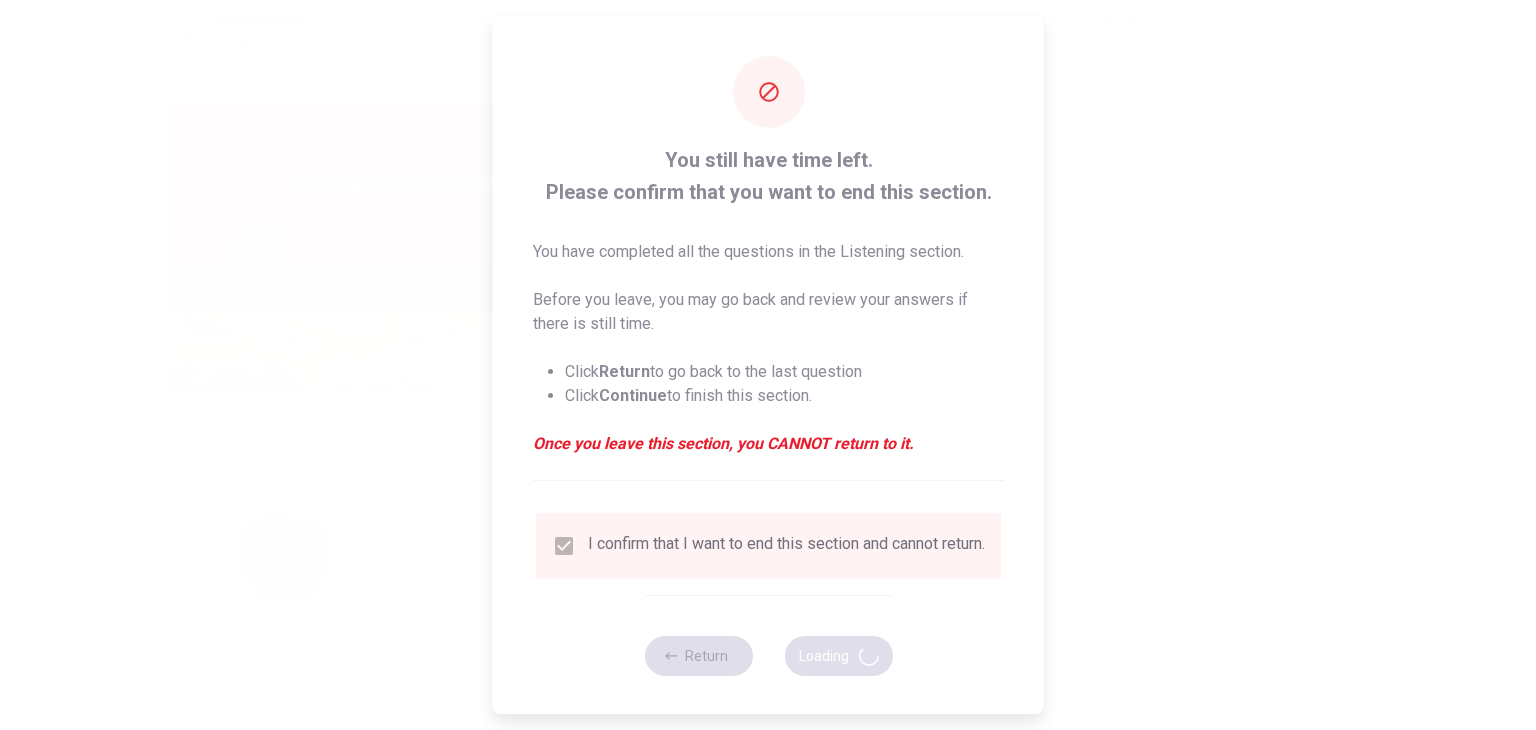 type on "97" 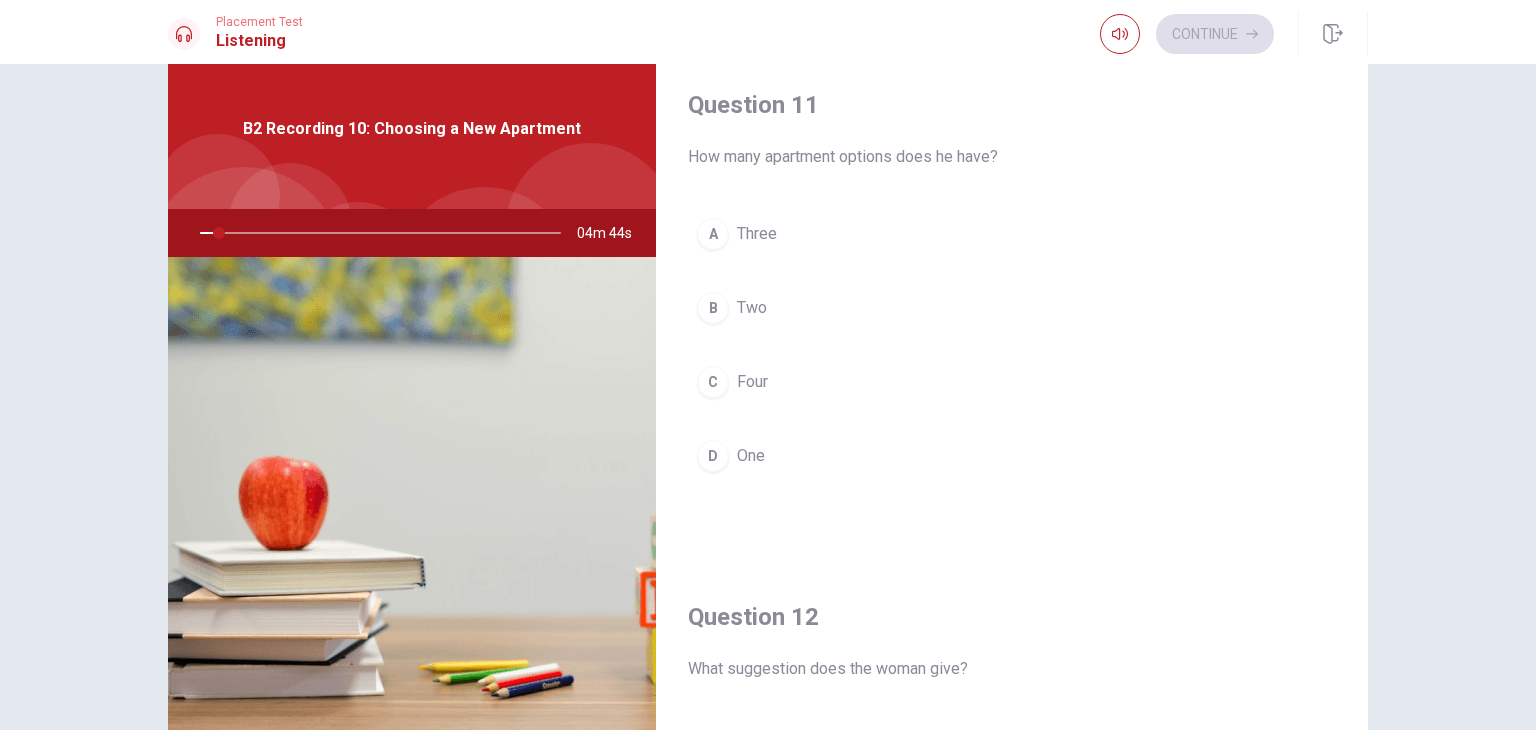 scroll, scrollTop: 53, scrollLeft: 0, axis: vertical 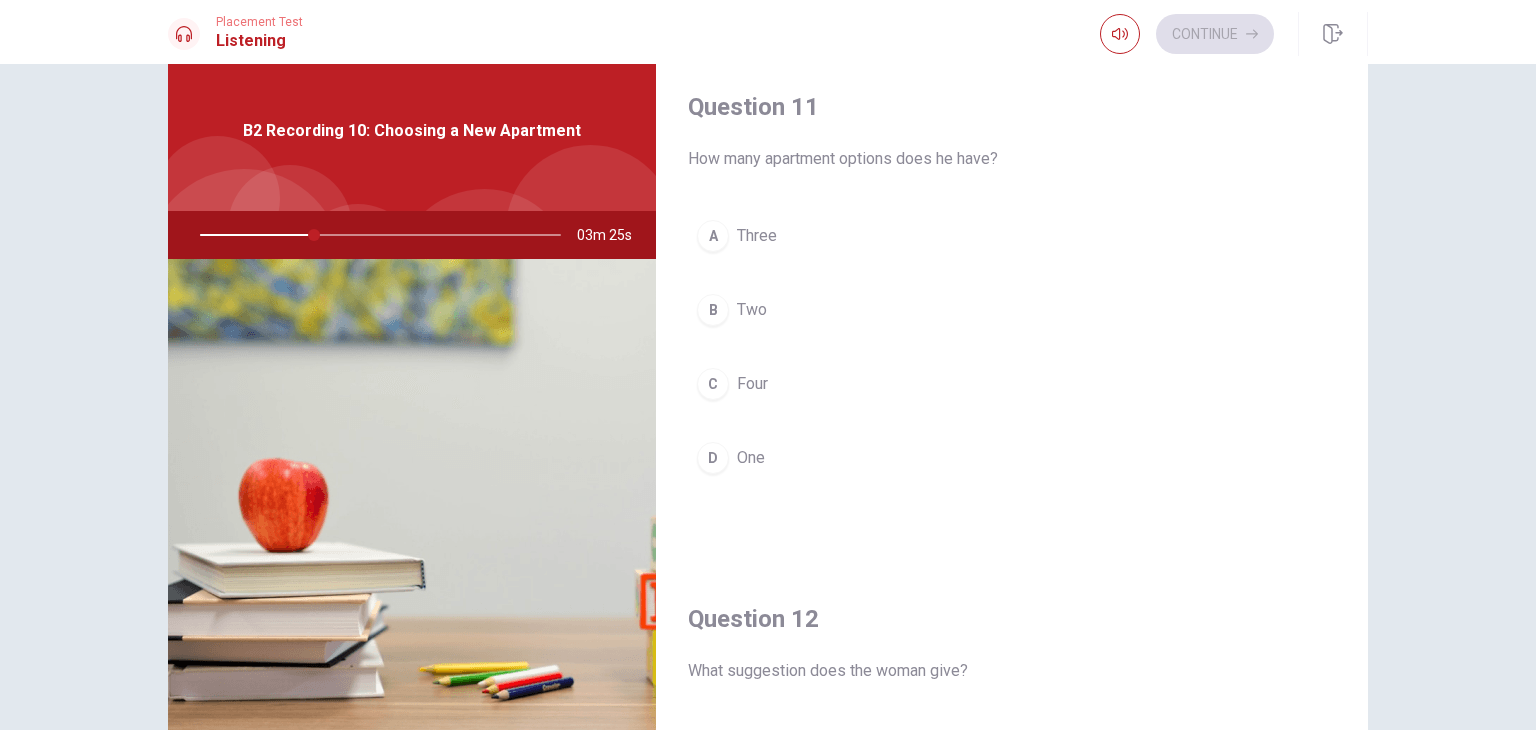 click on "Question 11 How many apartment options does he have? A Three B Two C Four D One" at bounding box center (1012, 307) 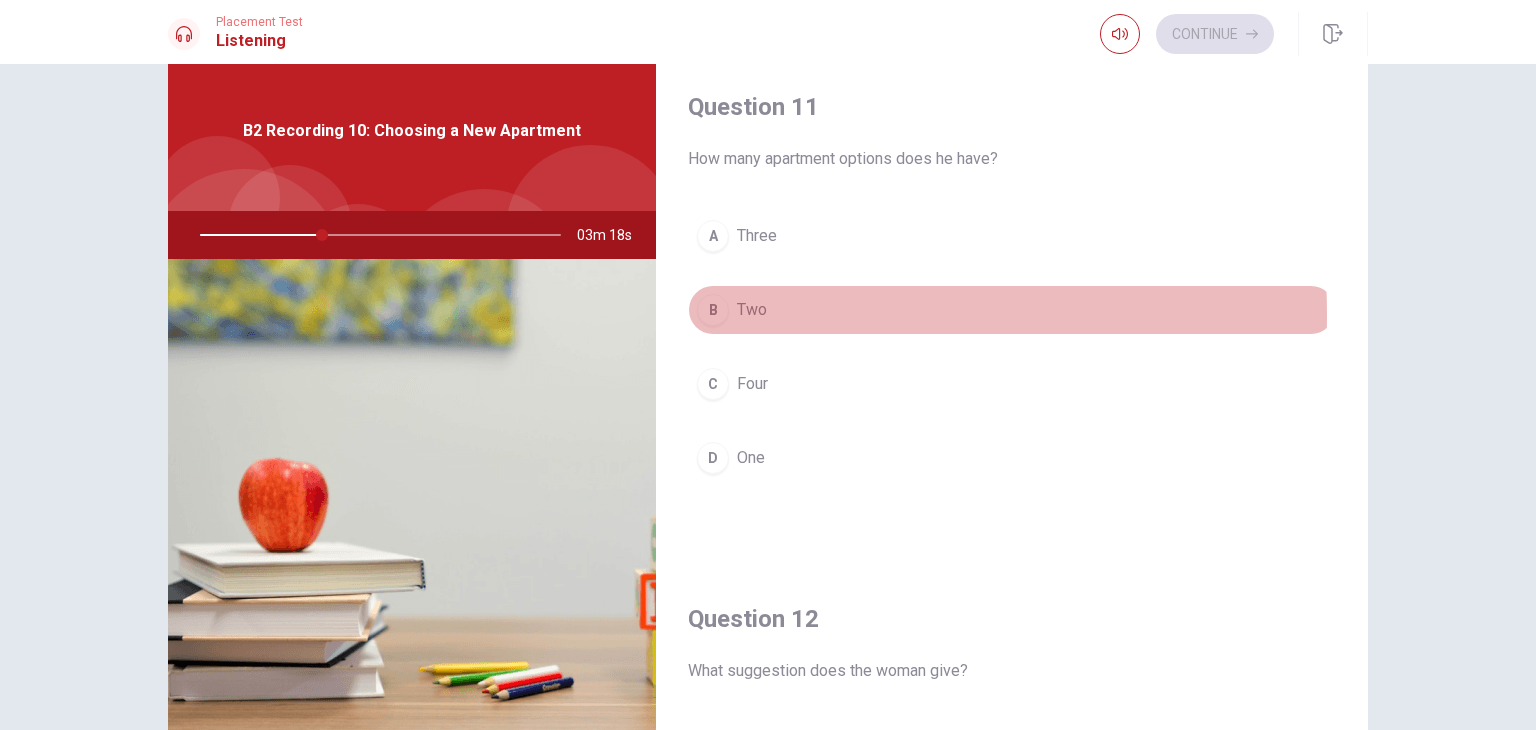 click on "B Two" at bounding box center (1012, 310) 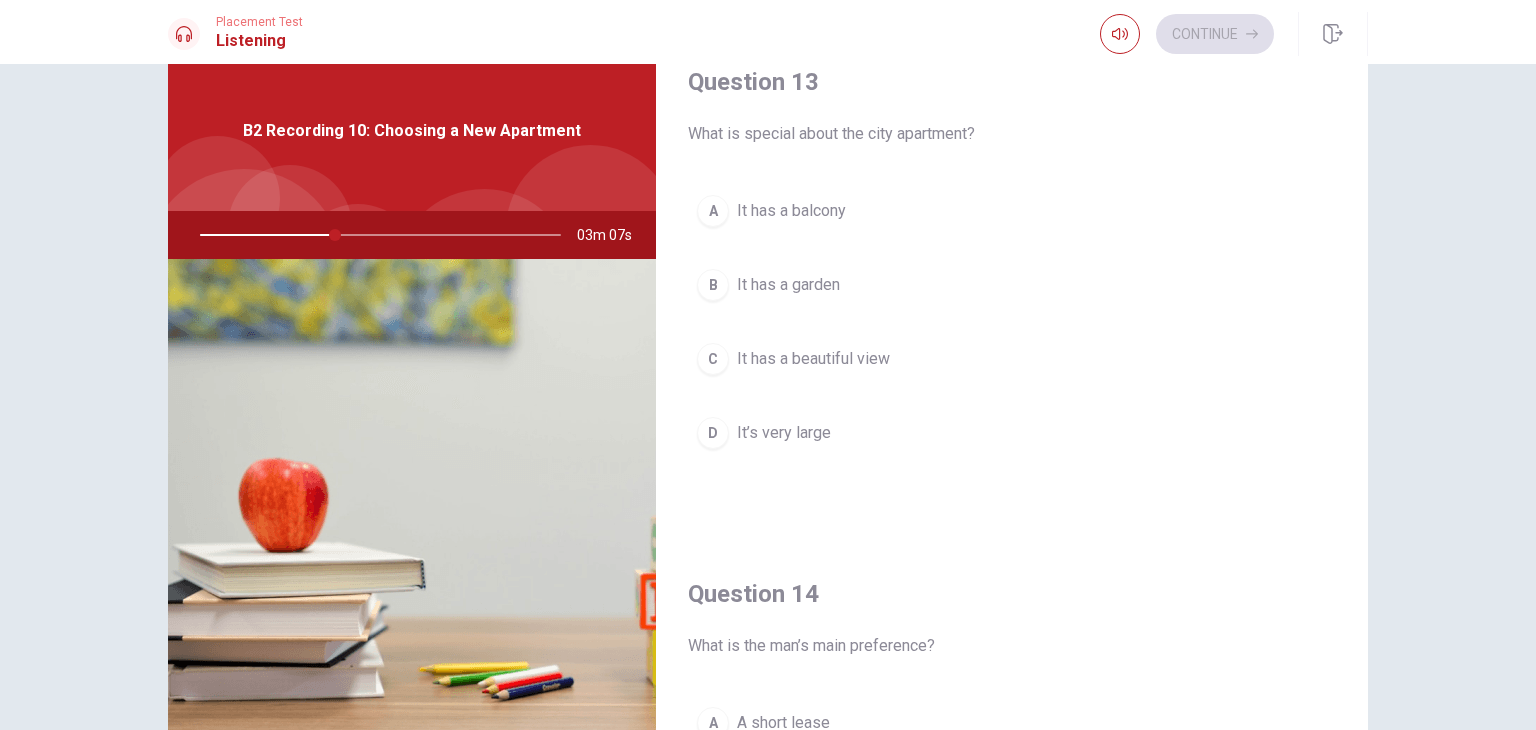 scroll, scrollTop: 1052, scrollLeft: 0, axis: vertical 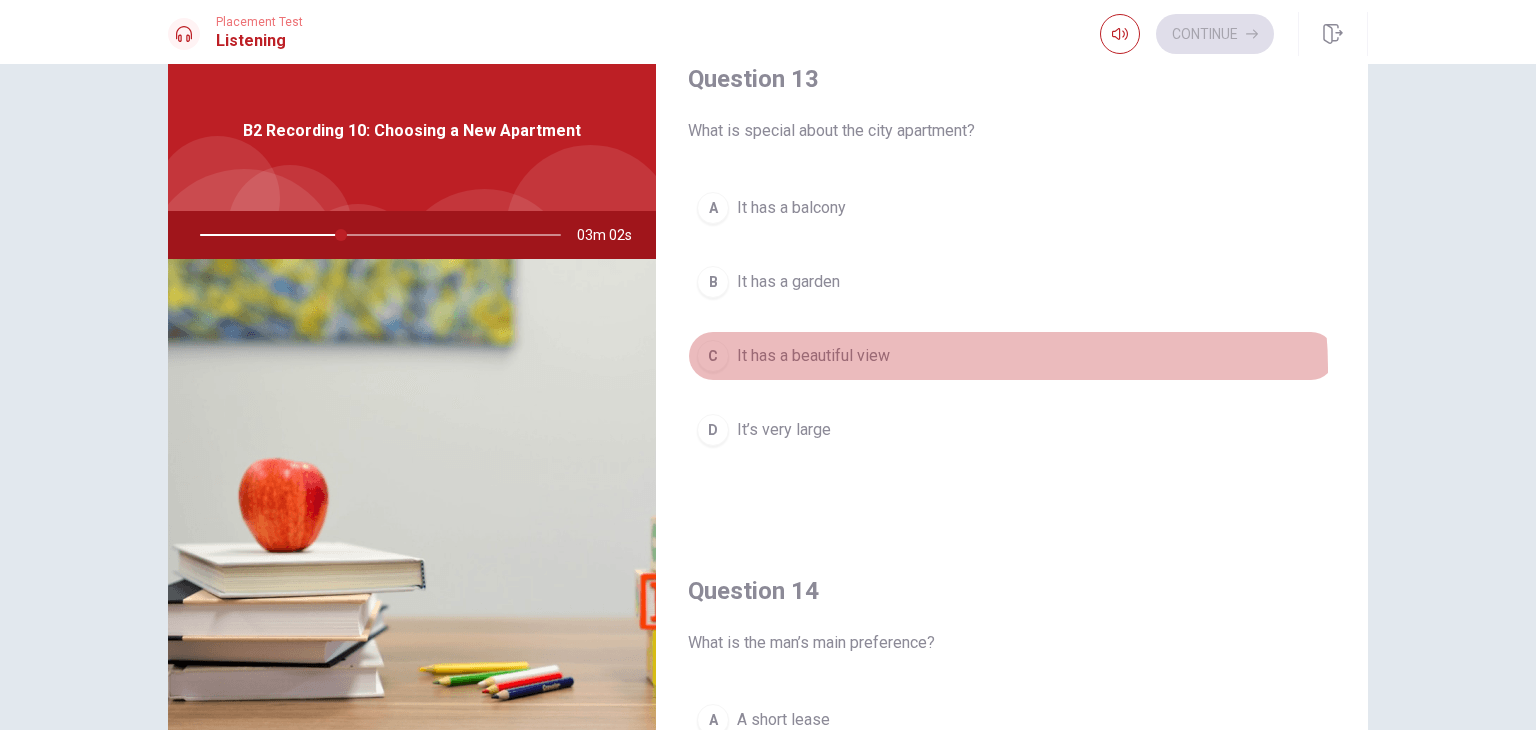 click on "C It has a beautiful view" at bounding box center [1012, 356] 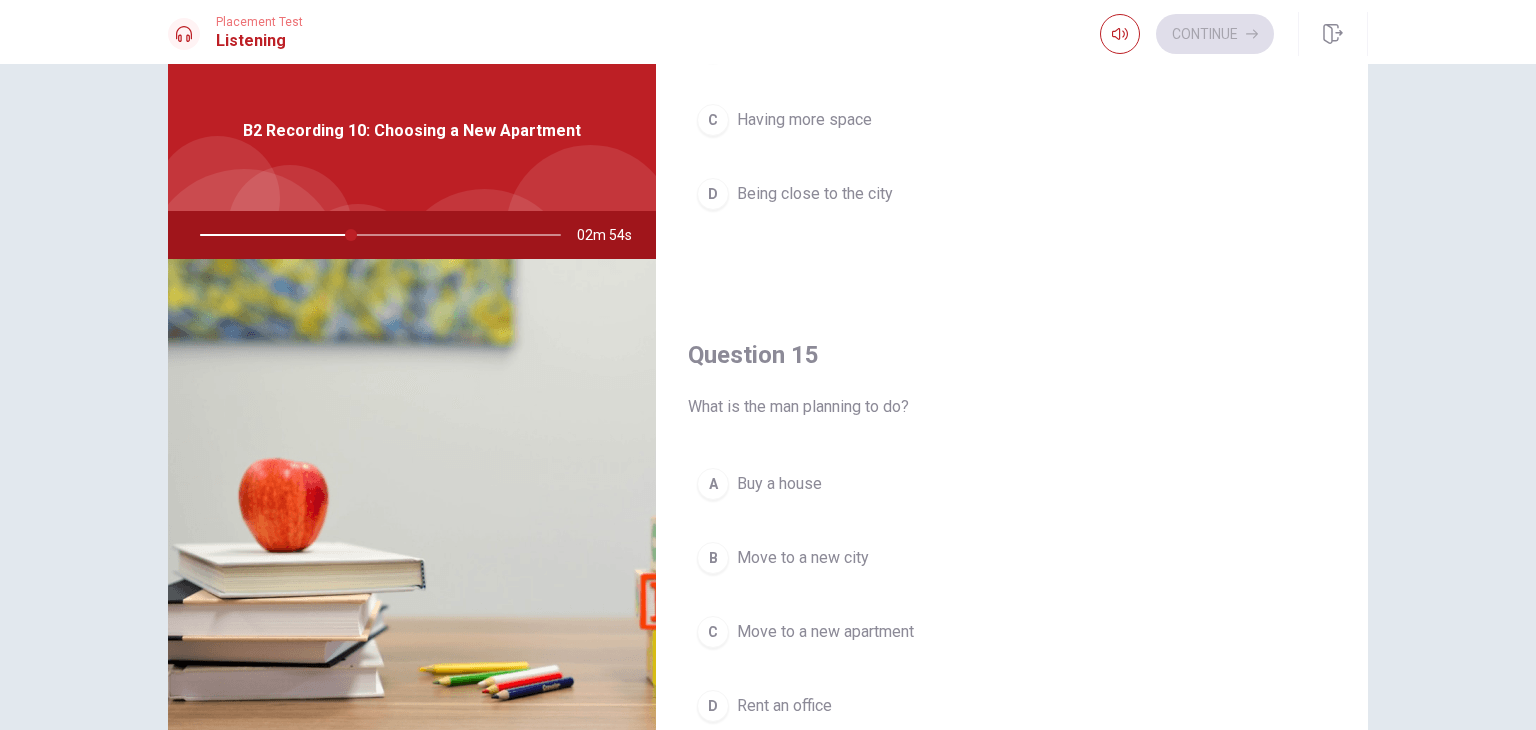 scroll, scrollTop: 1856, scrollLeft: 0, axis: vertical 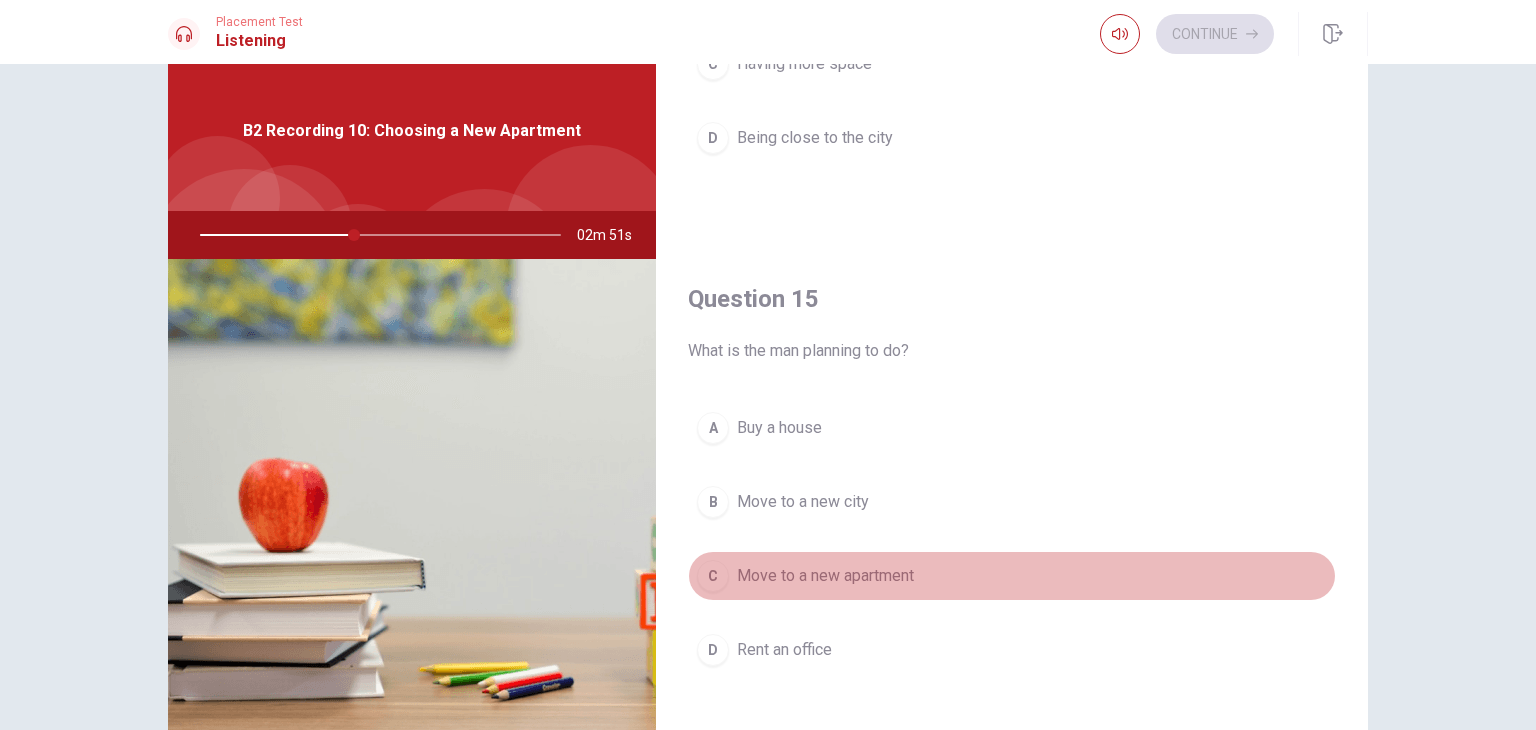 click on "C Move to a new apartment" at bounding box center [1012, 576] 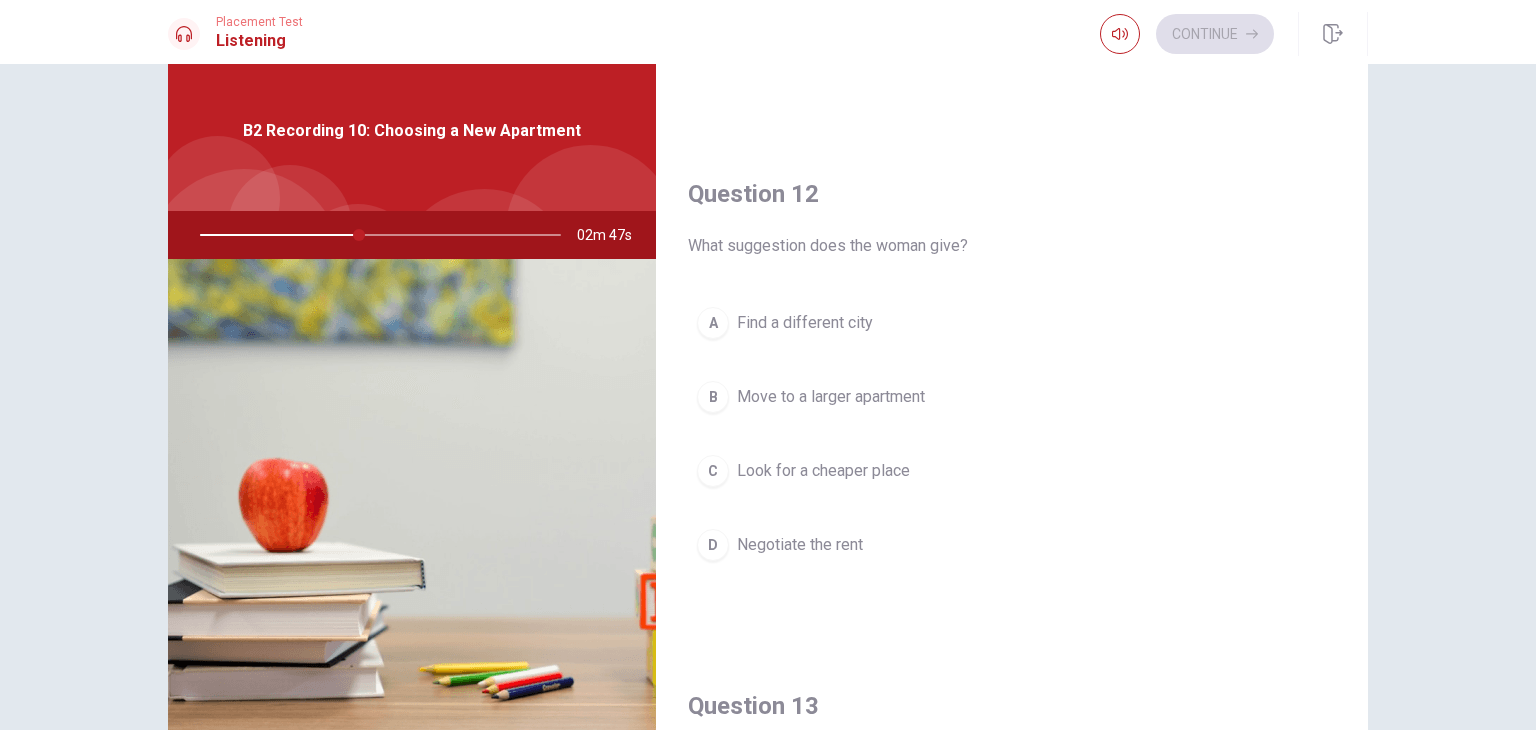 scroll, scrollTop: 410, scrollLeft: 0, axis: vertical 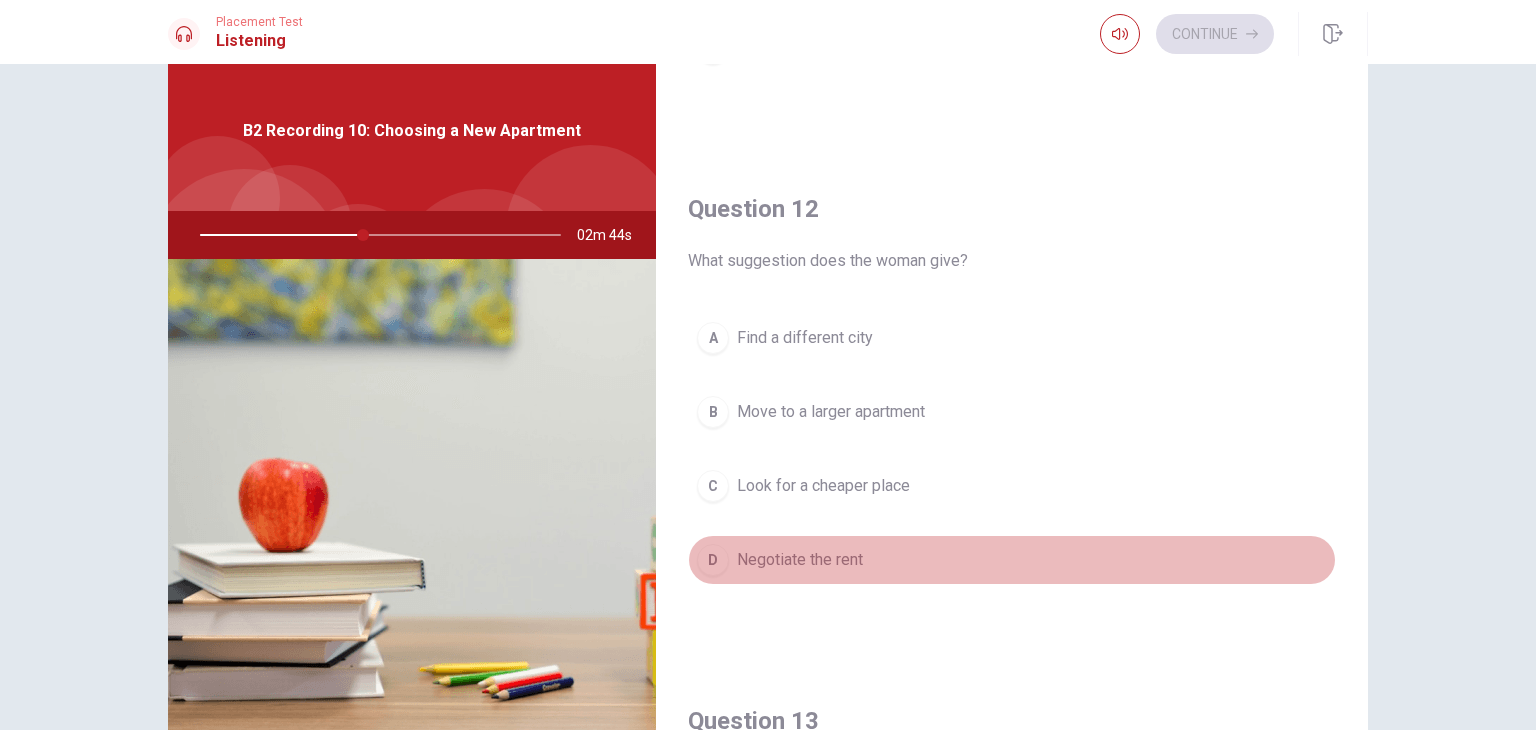 click on "D Negotiate the rent" at bounding box center [1012, 560] 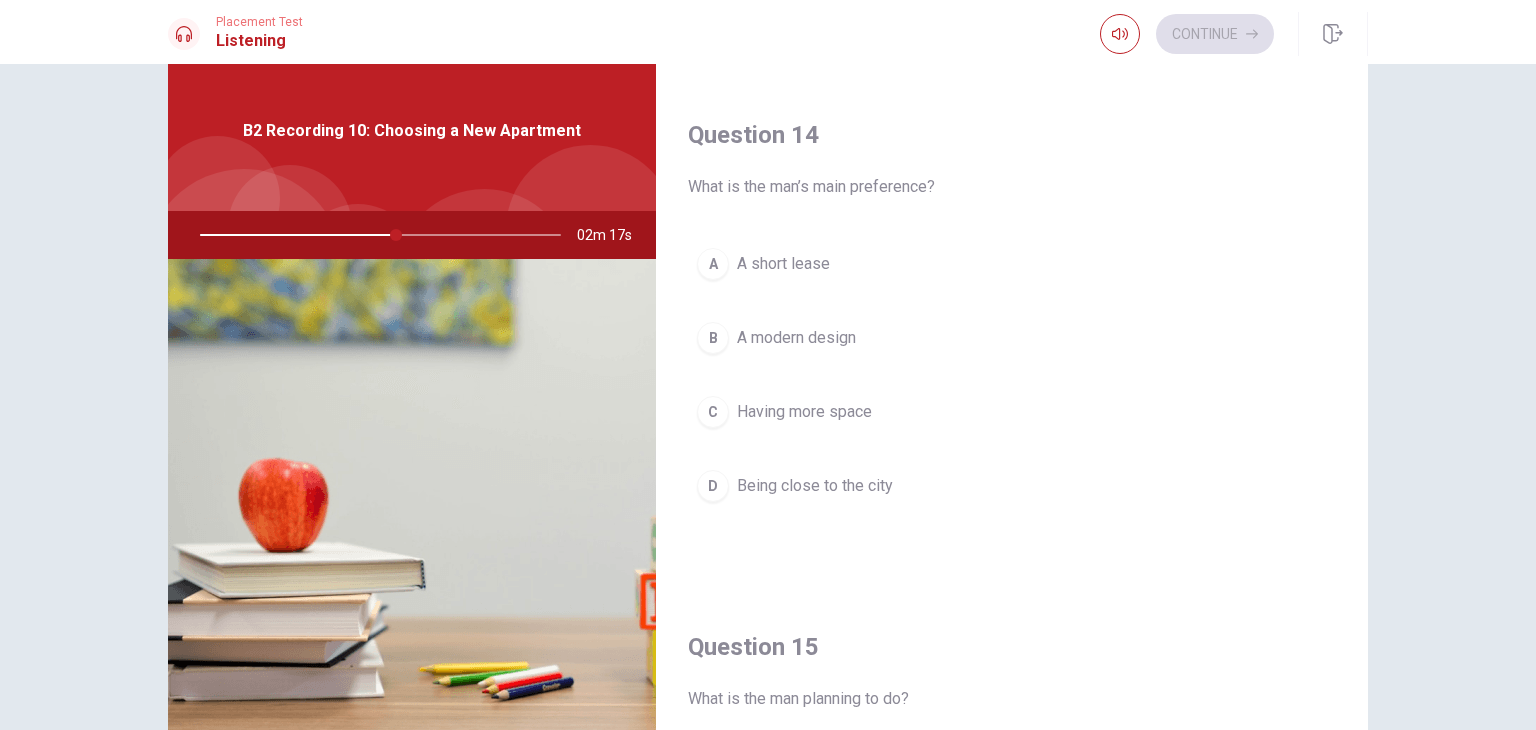scroll, scrollTop: 1529, scrollLeft: 0, axis: vertical 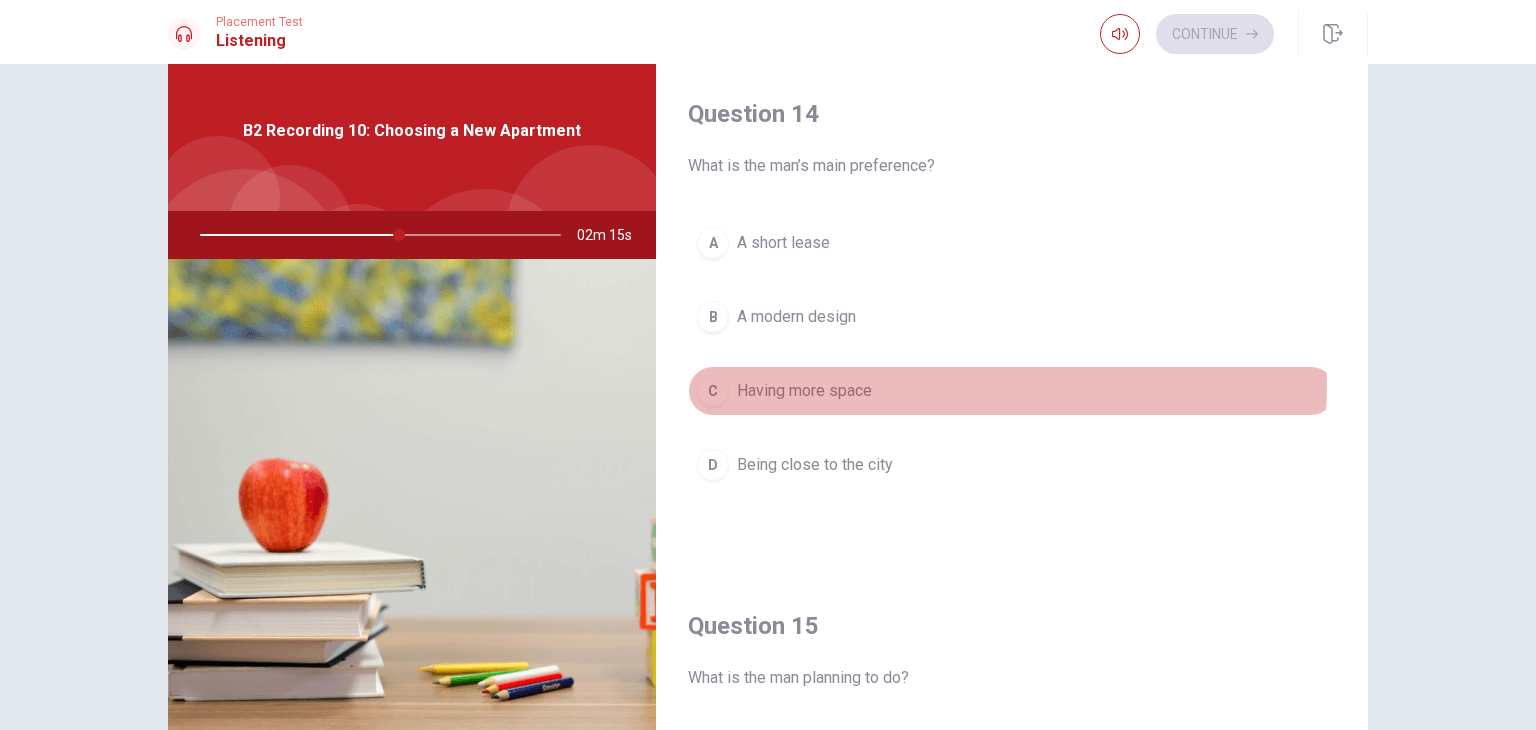 click on "C Having more space" at bounding box center [1012, 391] 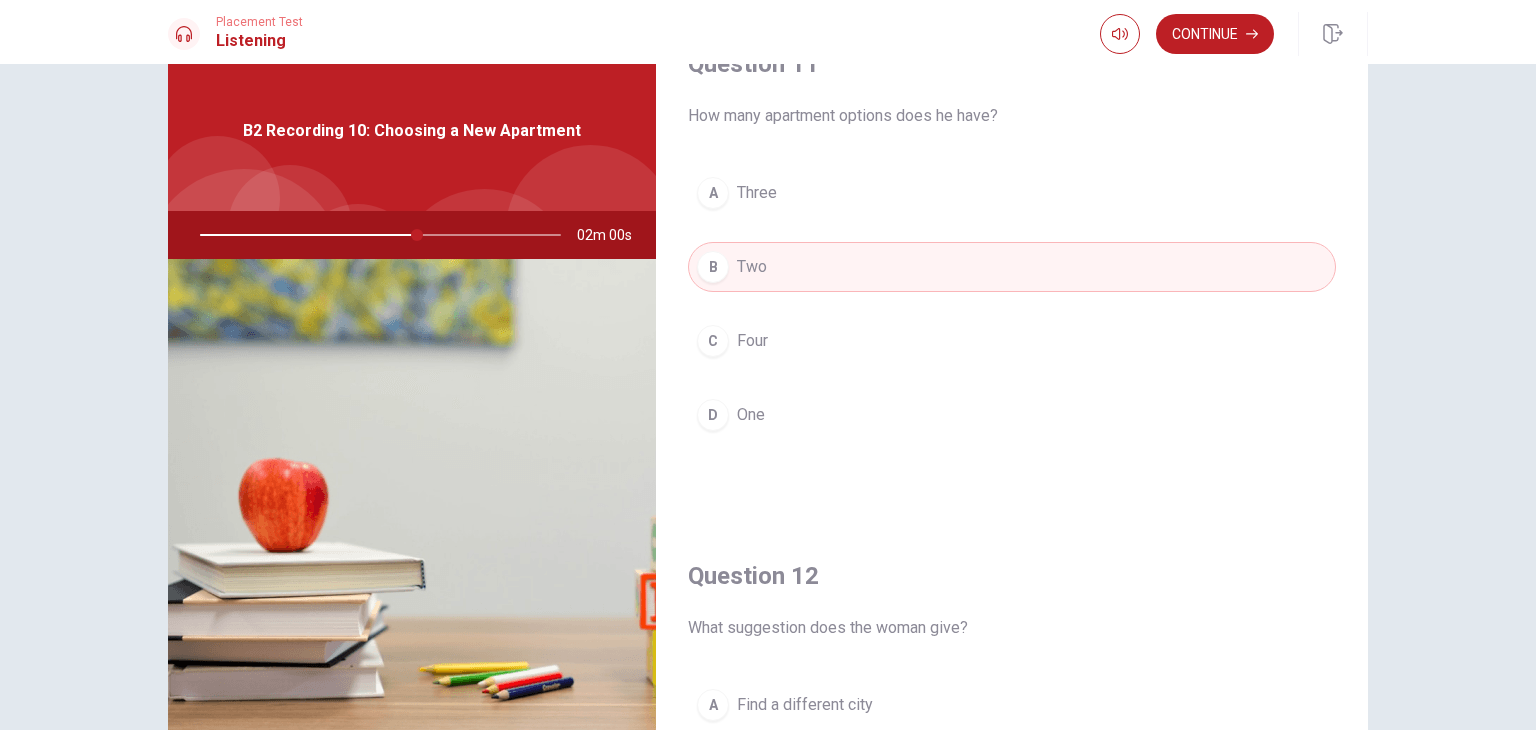 scroll, scrollTop: 0, scrollLeft: 0, axis: both 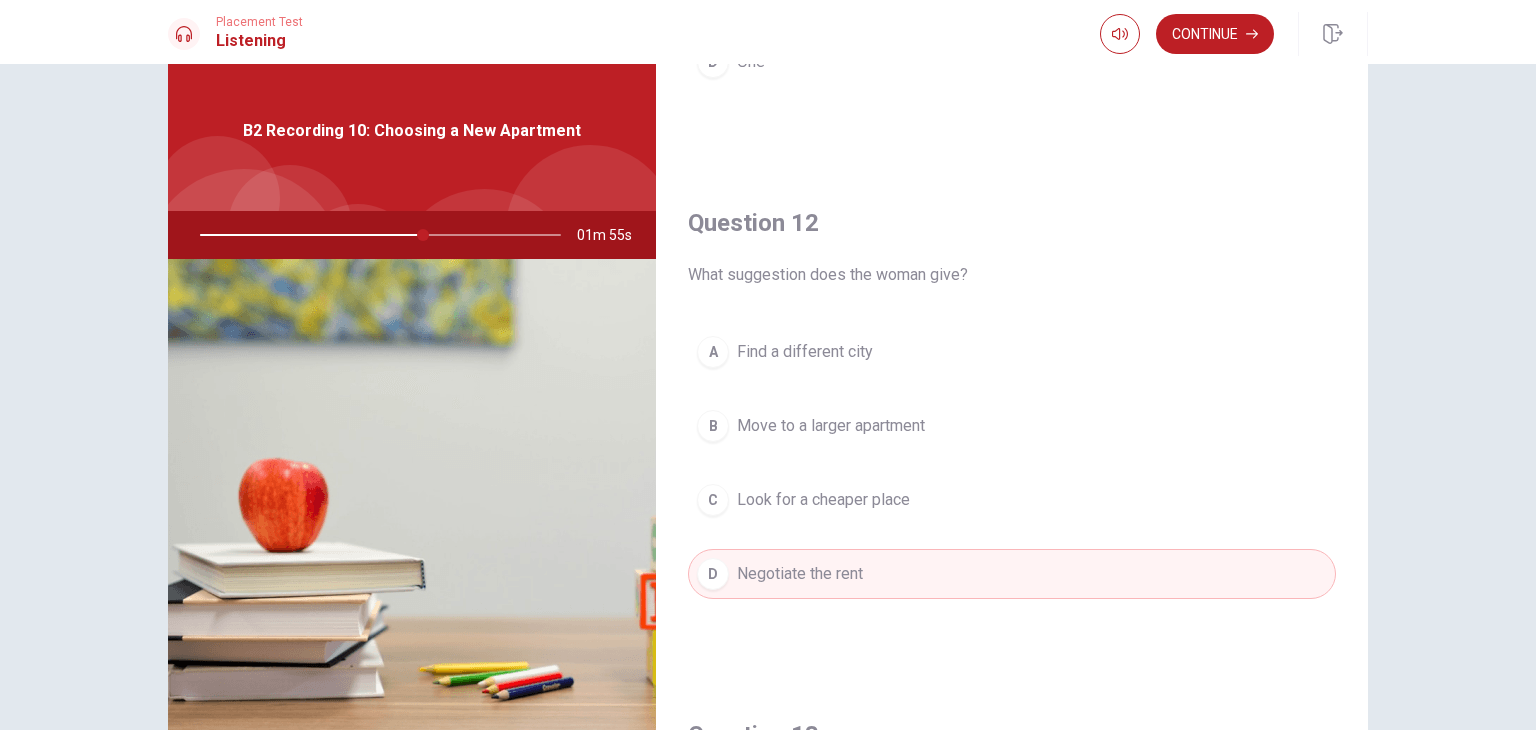 drag, startPoint x: 1290, startPoint y: 254, endPoint x: 1285, endPoint y: 353, distance: 99.12618 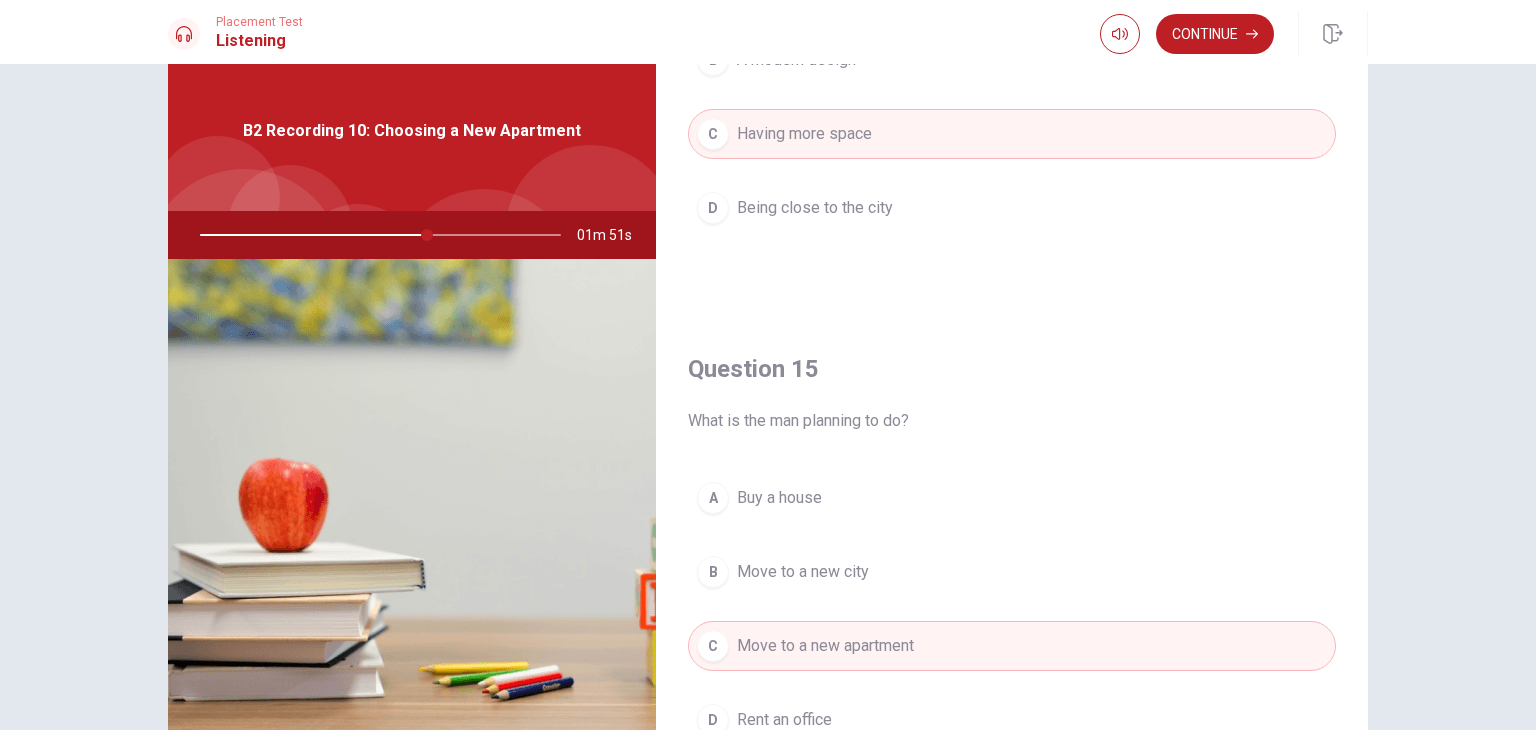 scroll, scrollTop: 1856, scrollLeft: 0, axis: vertical 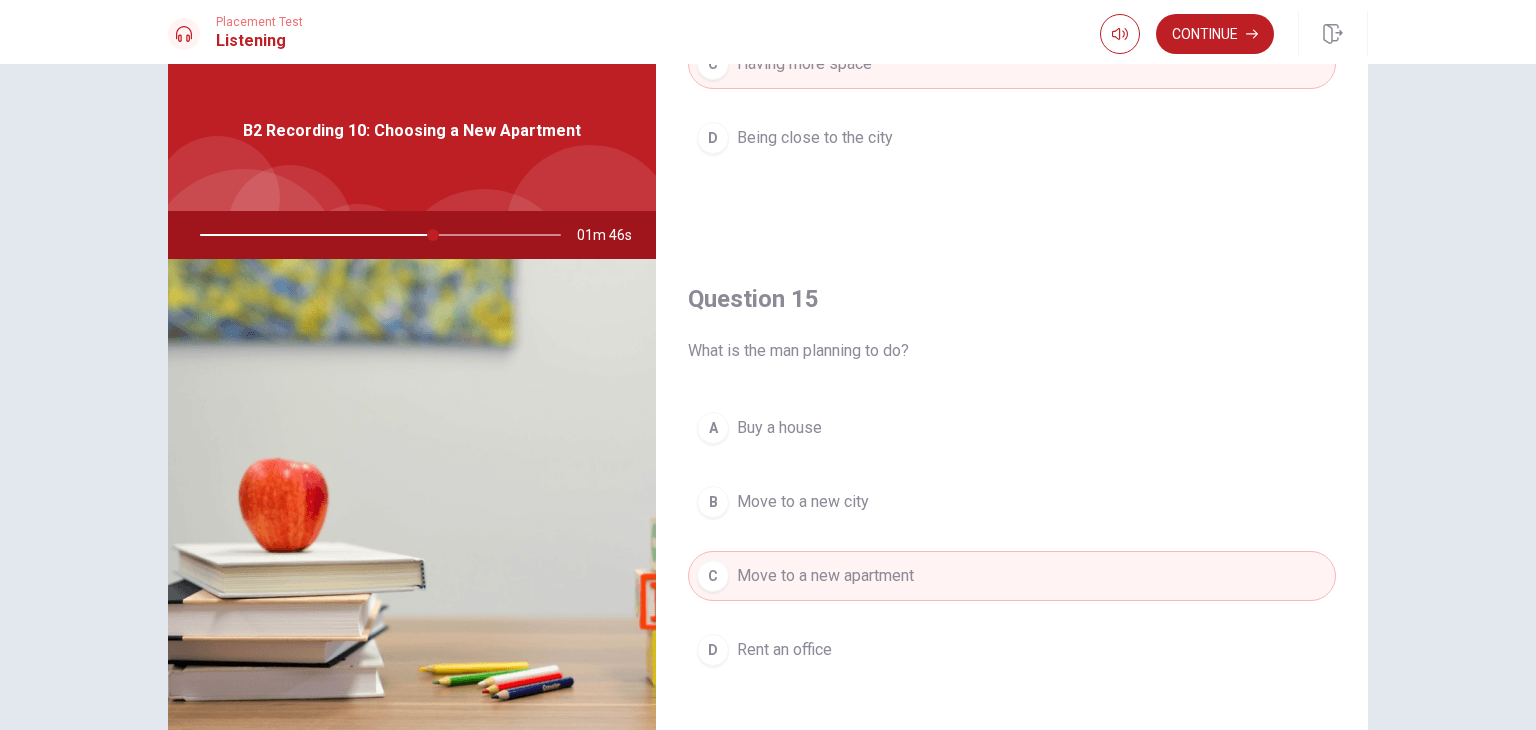 drag, startPoint x: 1397, startPoint y: 448, endPoint x: 1360, endPoint y: 421, distance: 45.80393 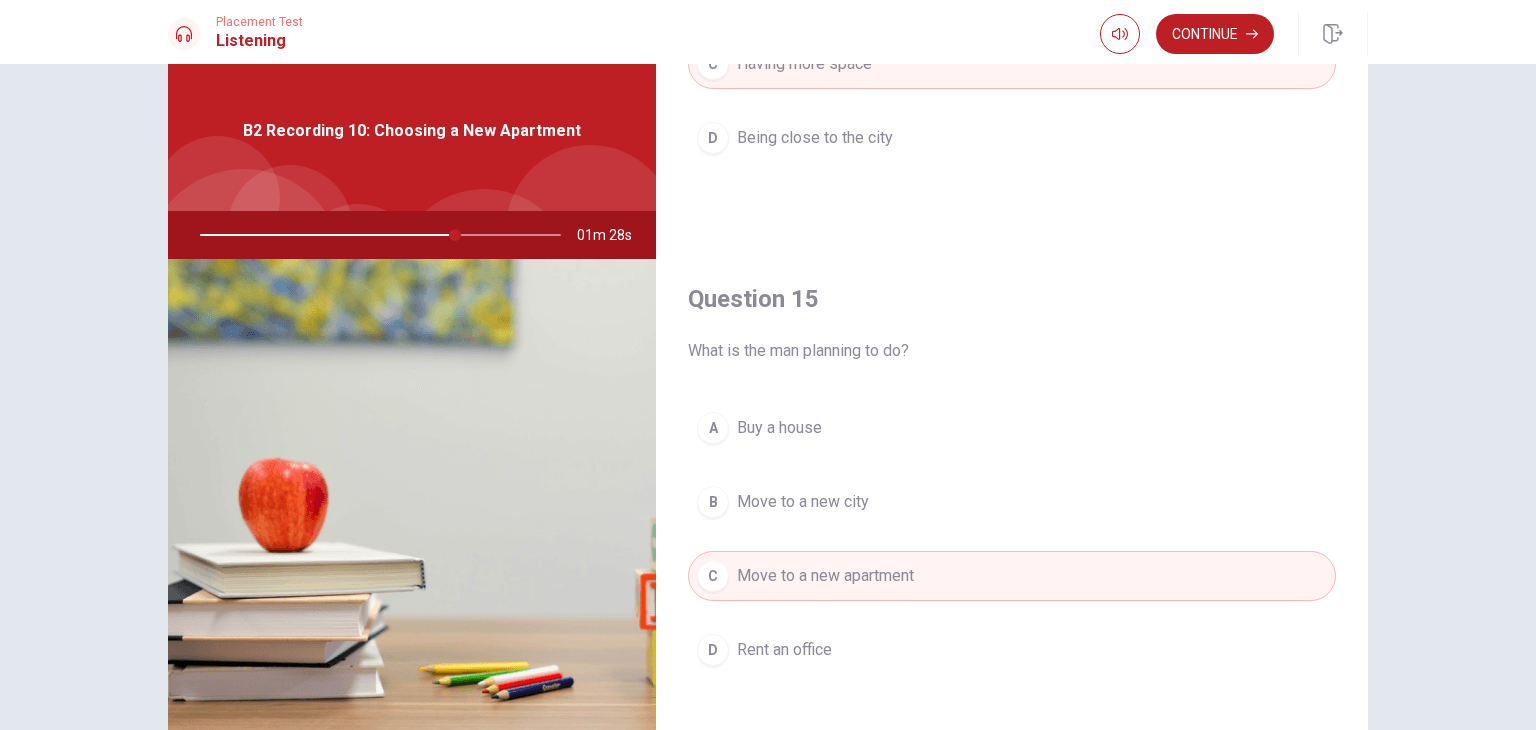 scroll, scrollTop: 13, scrollLeft: 0, axis: vertical 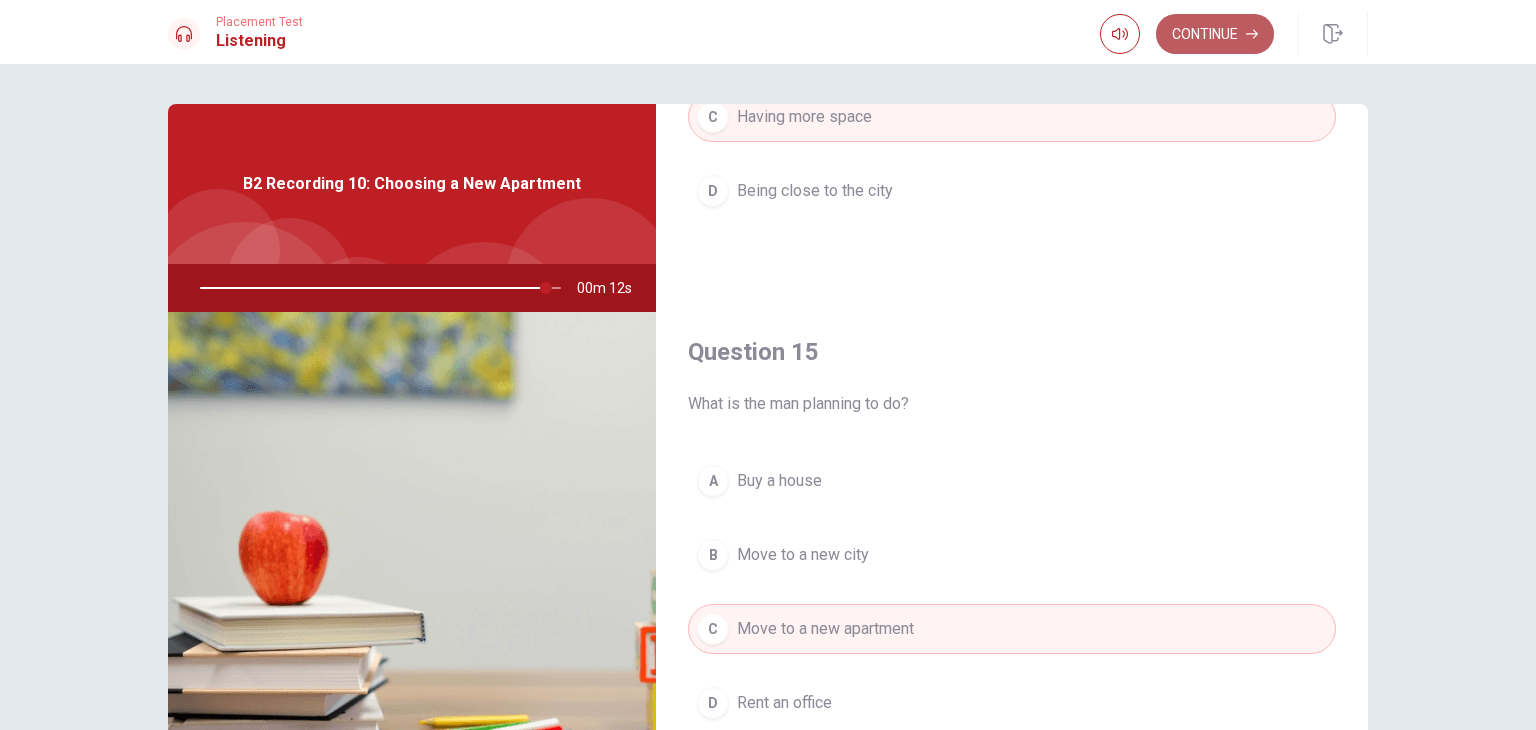 click on "Continue" at bounding box center (1215, 34) 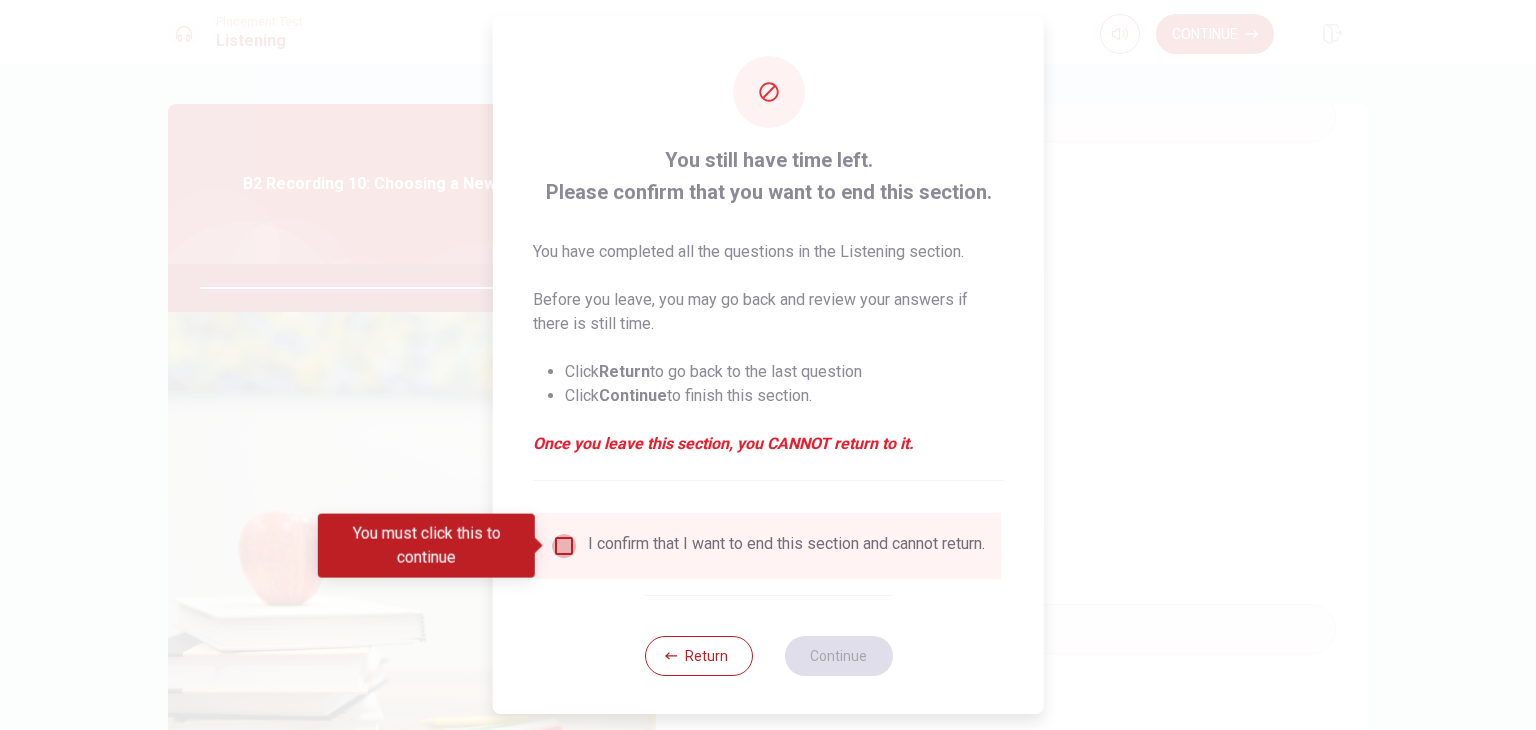 click at bounding box center [564, 546] 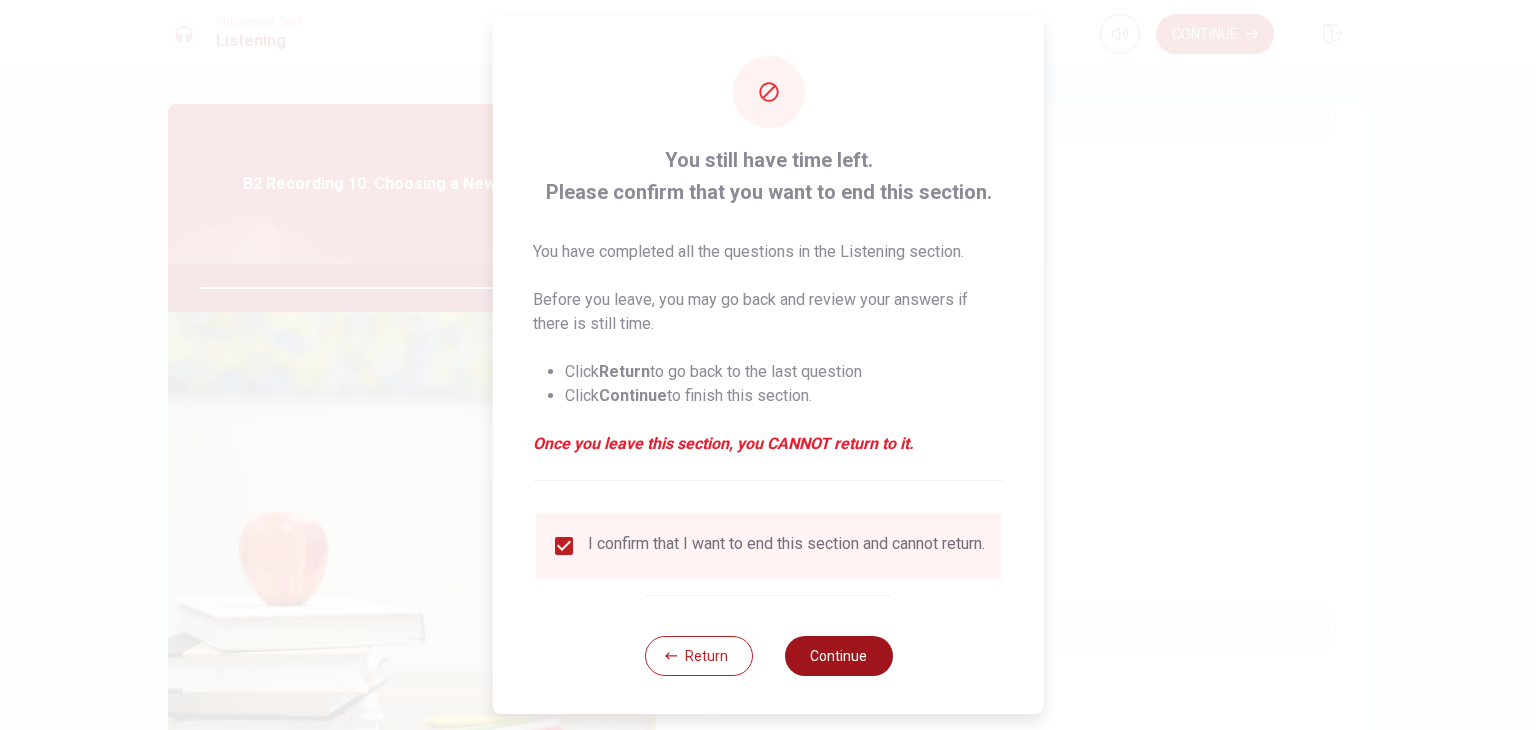 click on "Continue" at bounding box center (838, 656) 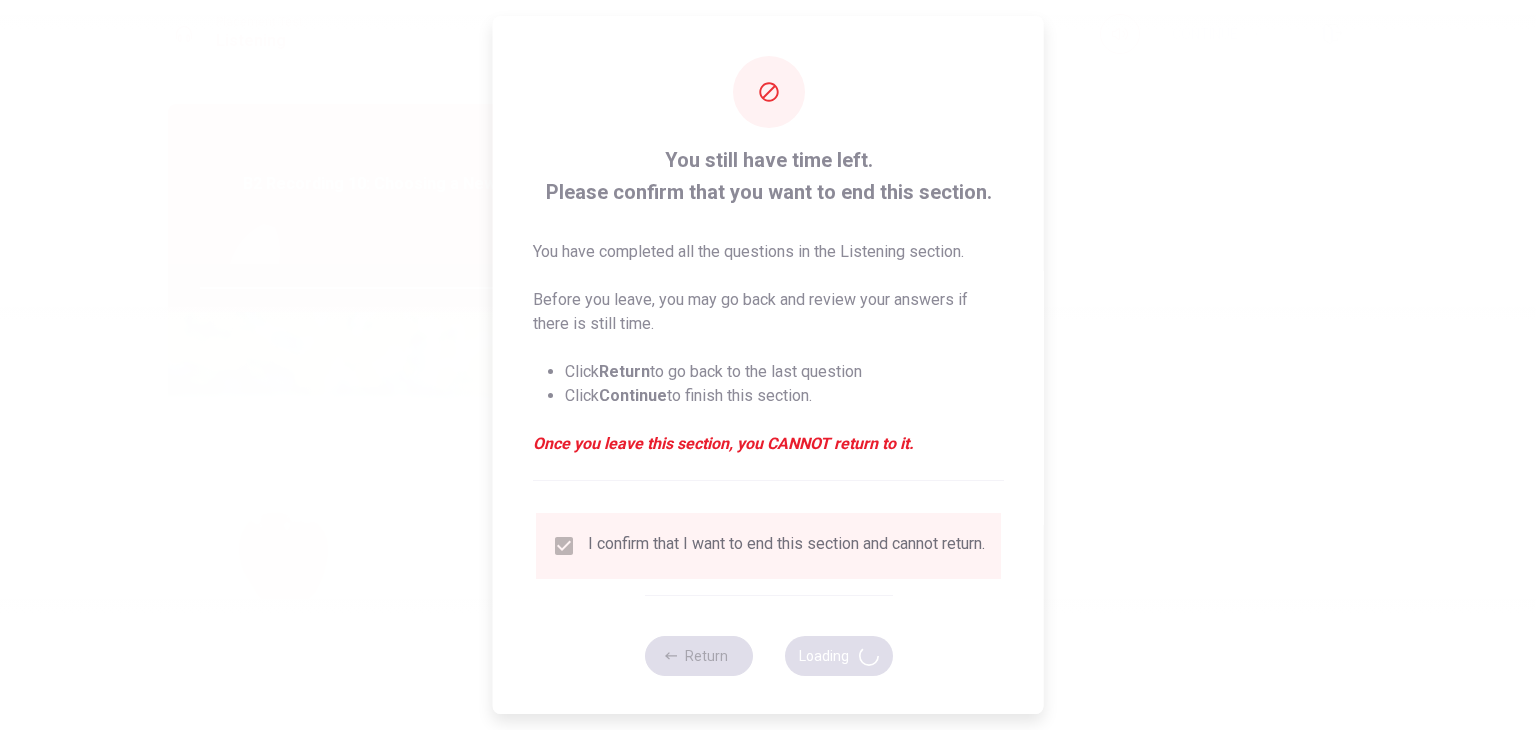 type on "98" 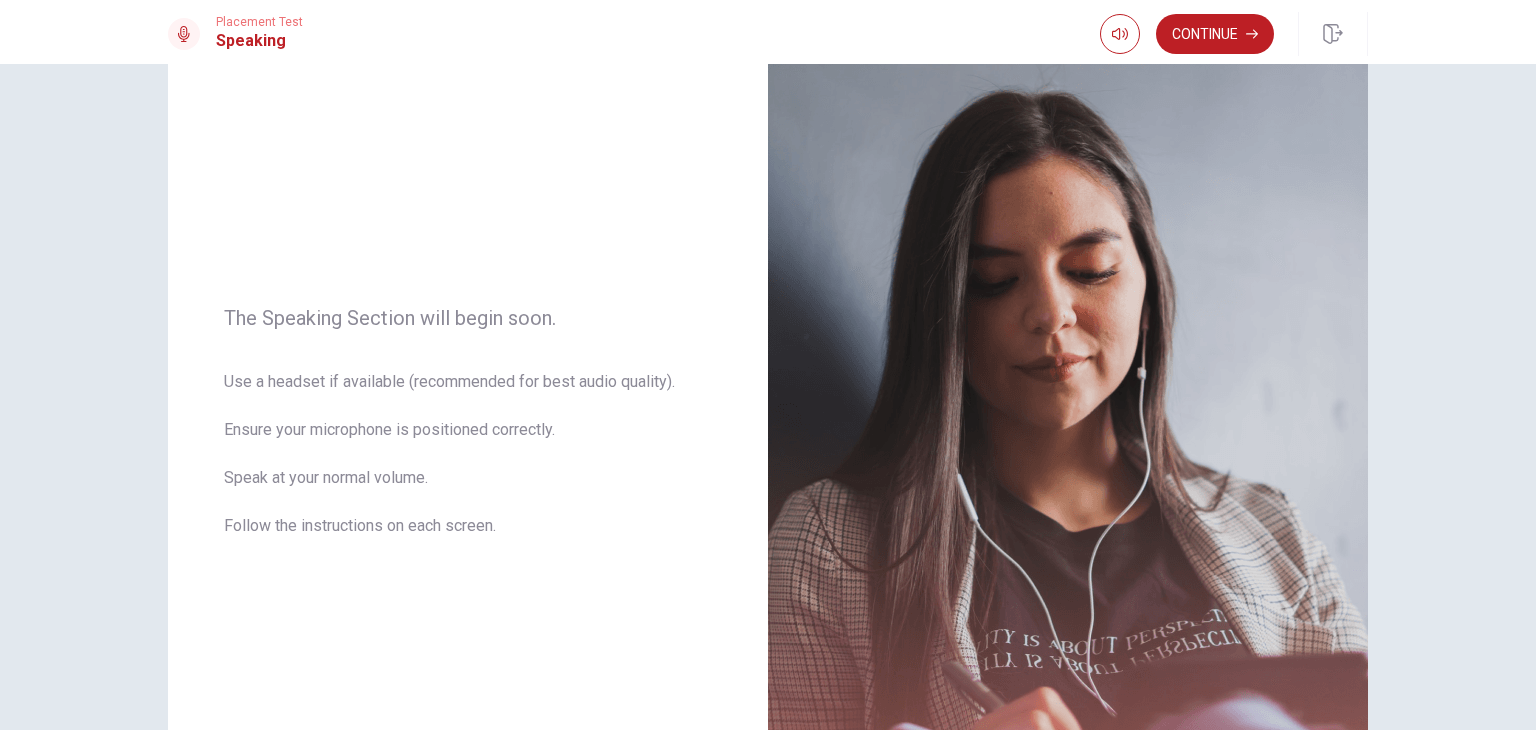 scroll, scrollTop: 120, scrollLeft: 0, axis: vertical 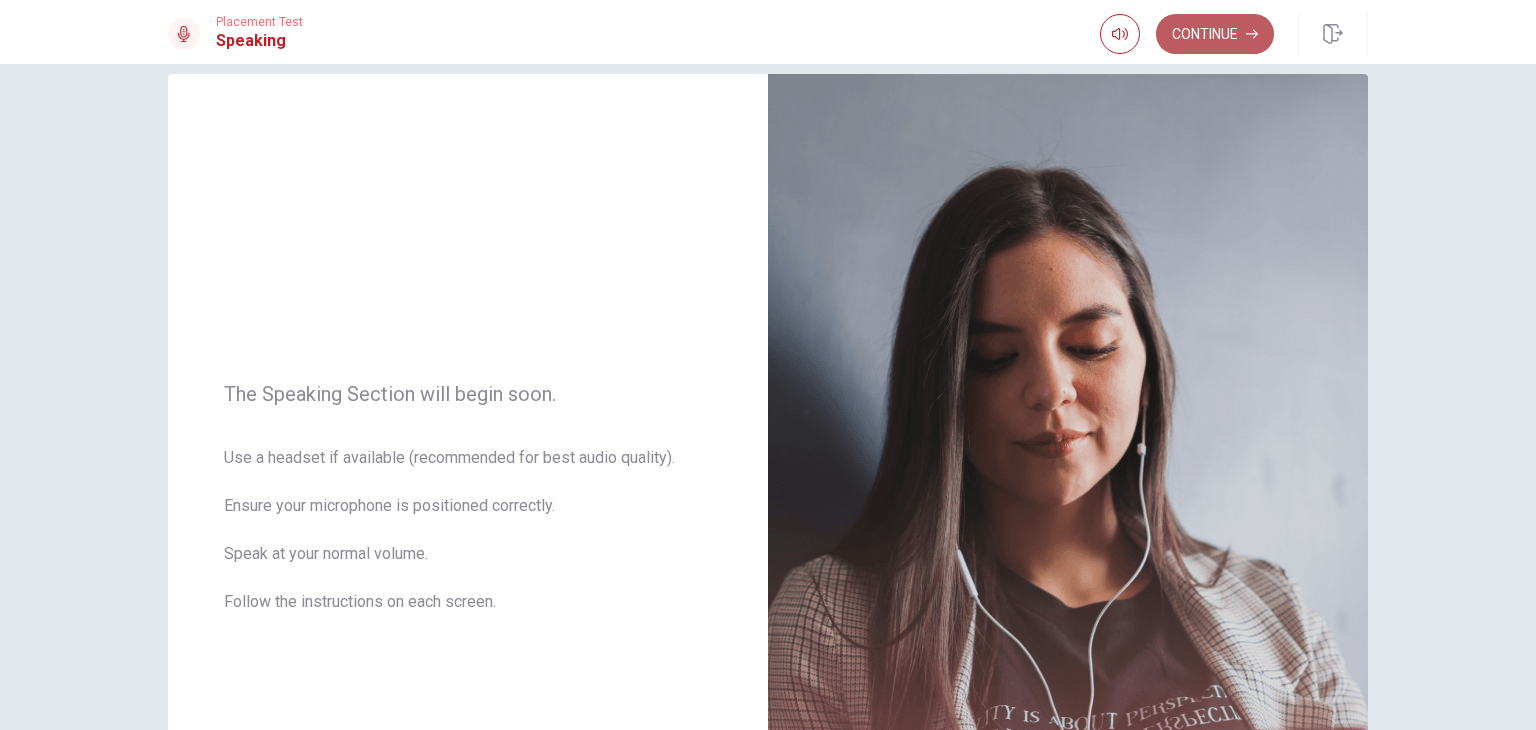 click on "Continue" at bounding box center [1215, 34] 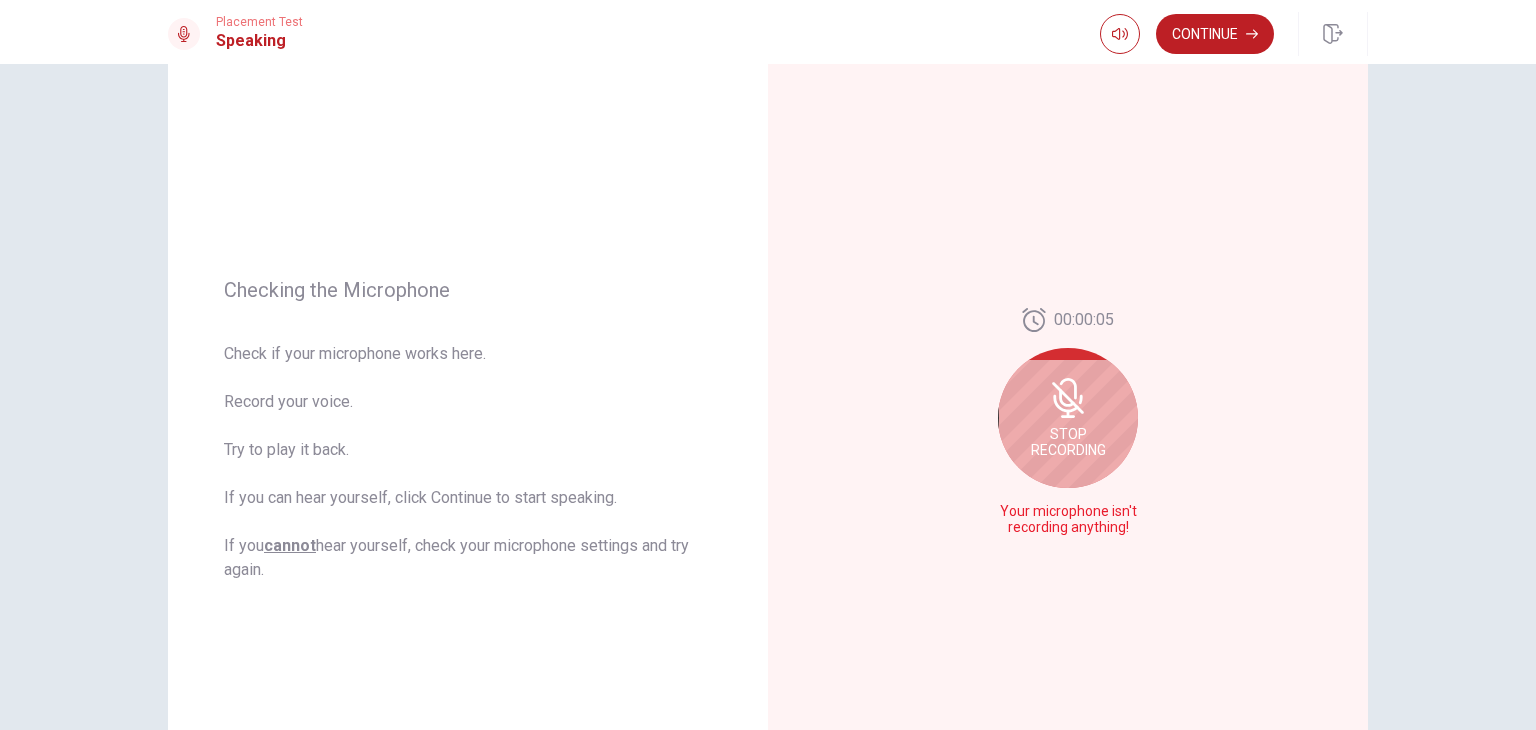 scroll, scrollTop: 150, scrollLeft: 0, axis: vertical 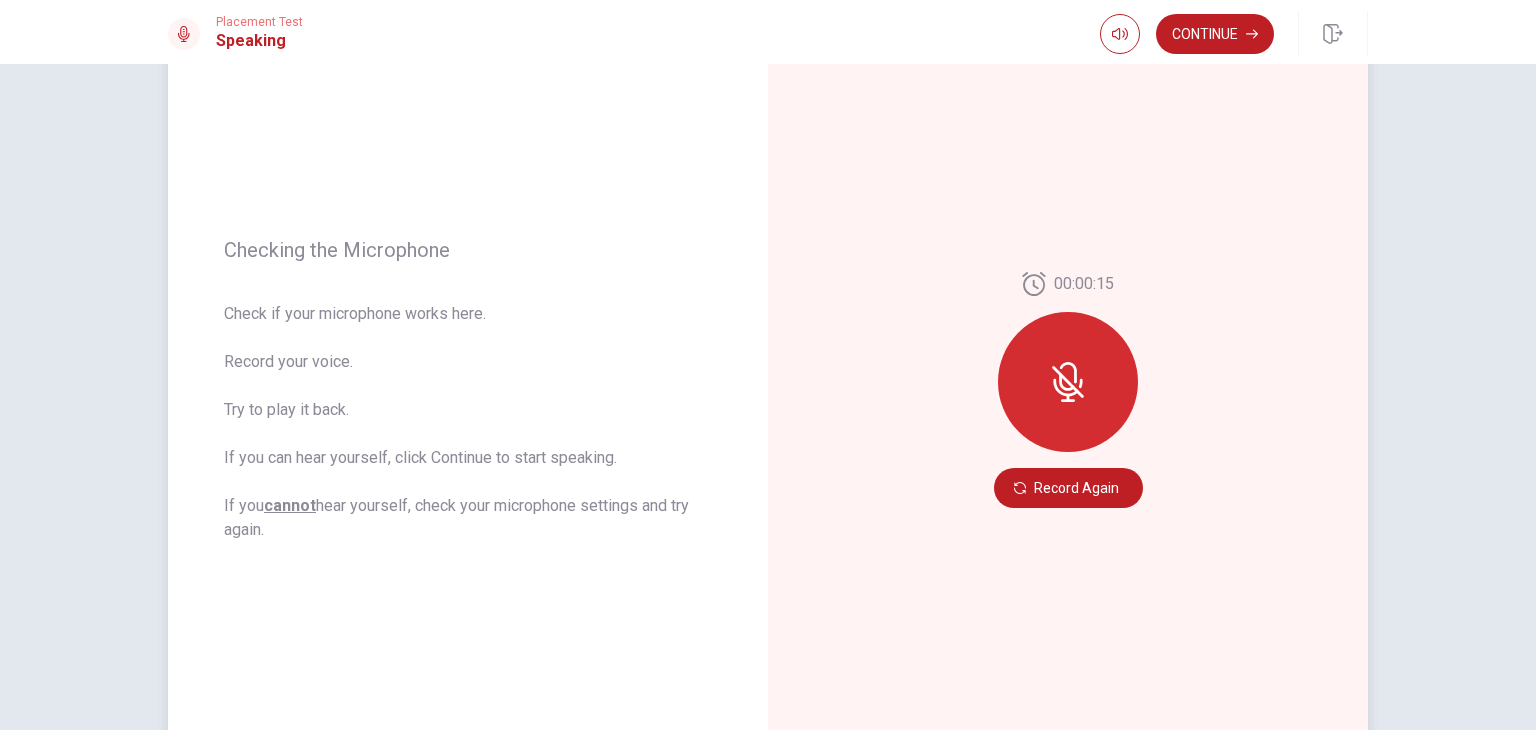 click on "00:00:15 Record Again" at bounding box center [1068, 390] 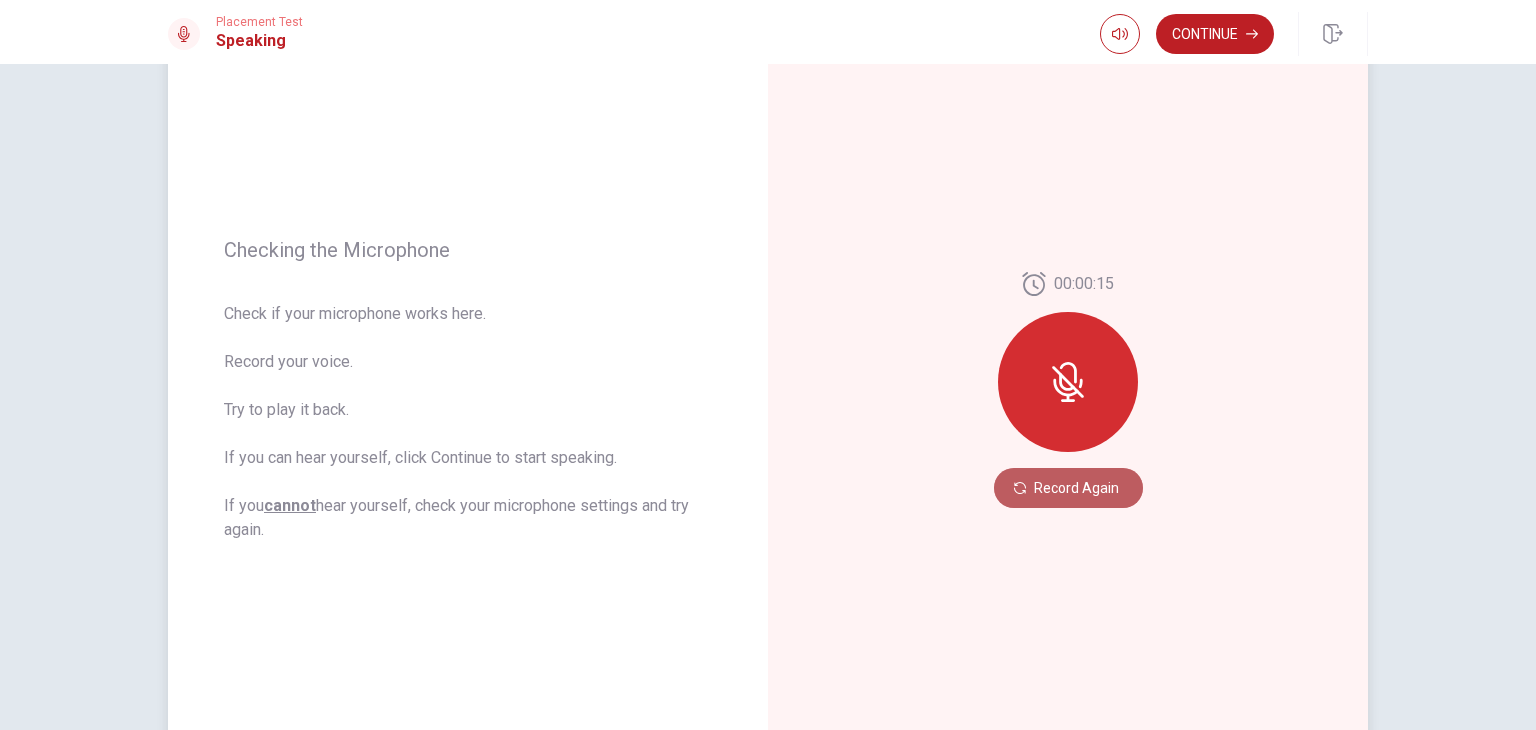 click on "Record Again" at bounding box center (1068, 488) 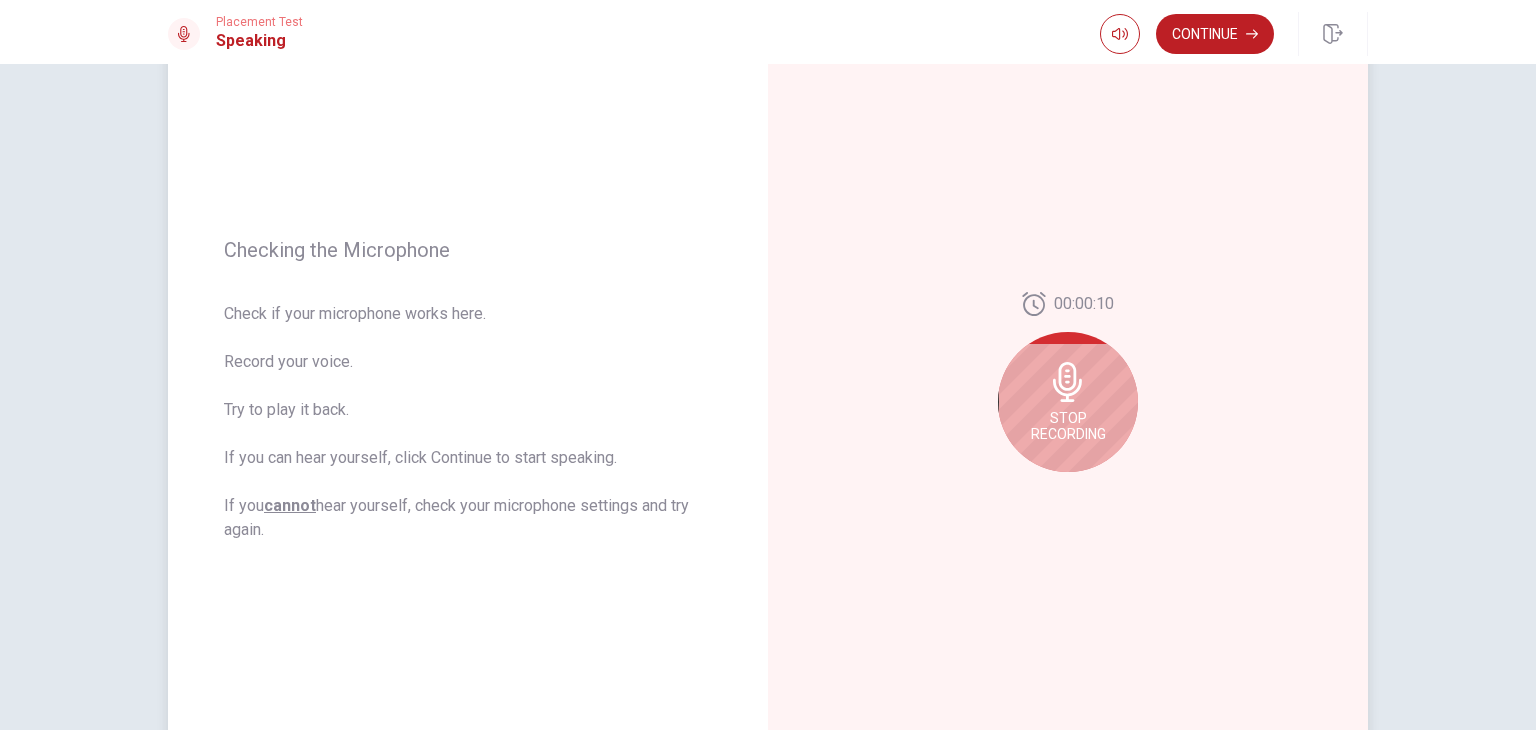 click on "00:00:10 Stop   Recording" at bounding box center [1068, 390] 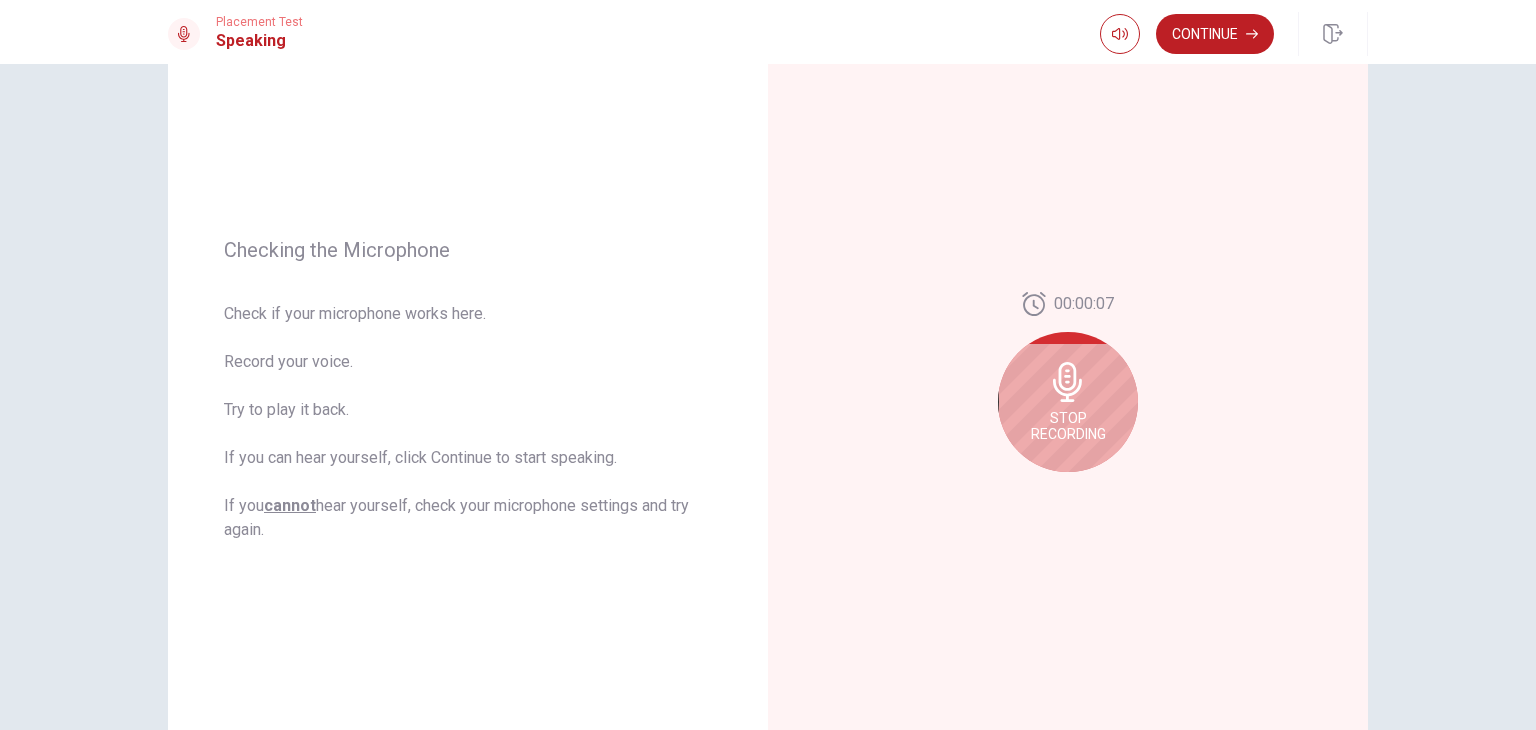 click on "Stop   Recording" at bounding box center [1068, 426] 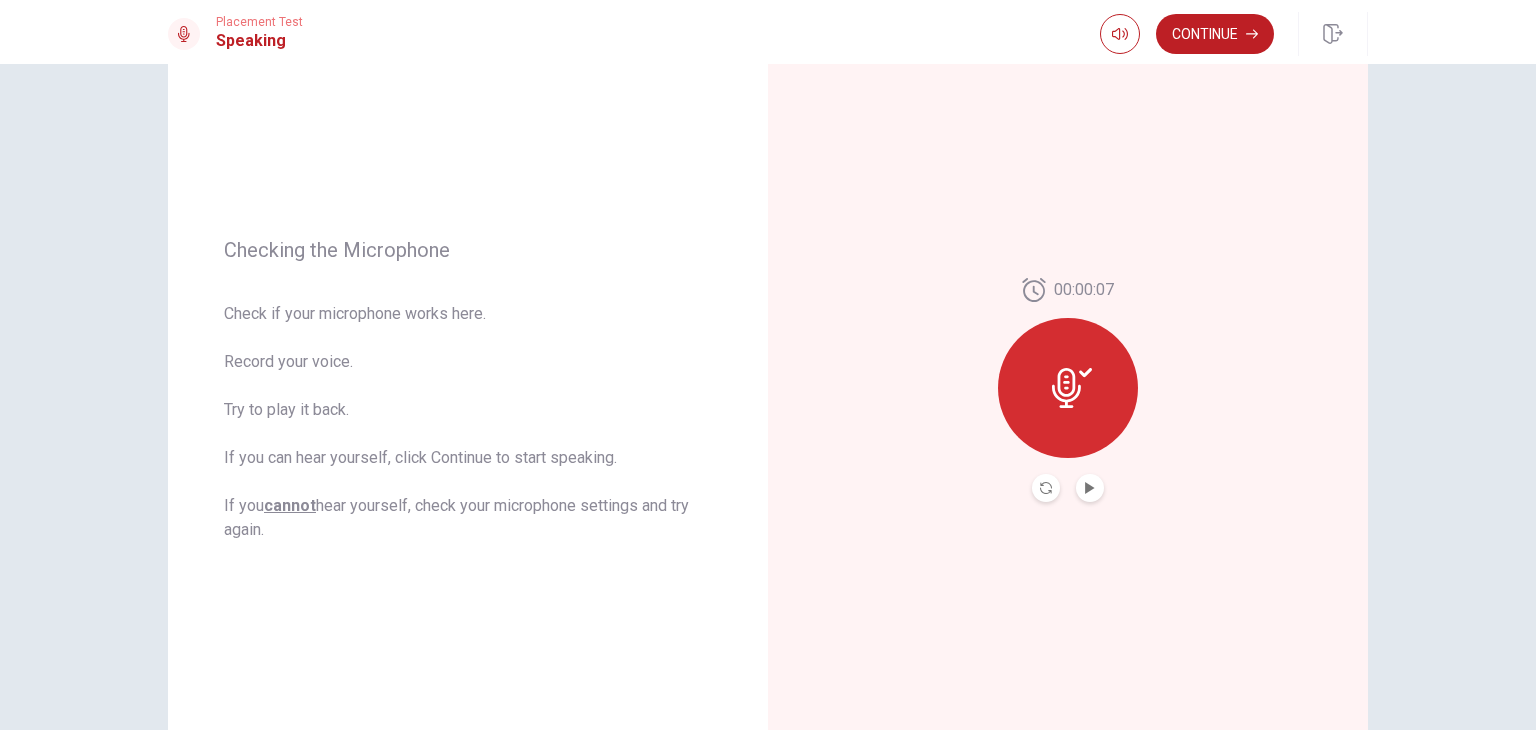 click at bounding box center [1090, 488] 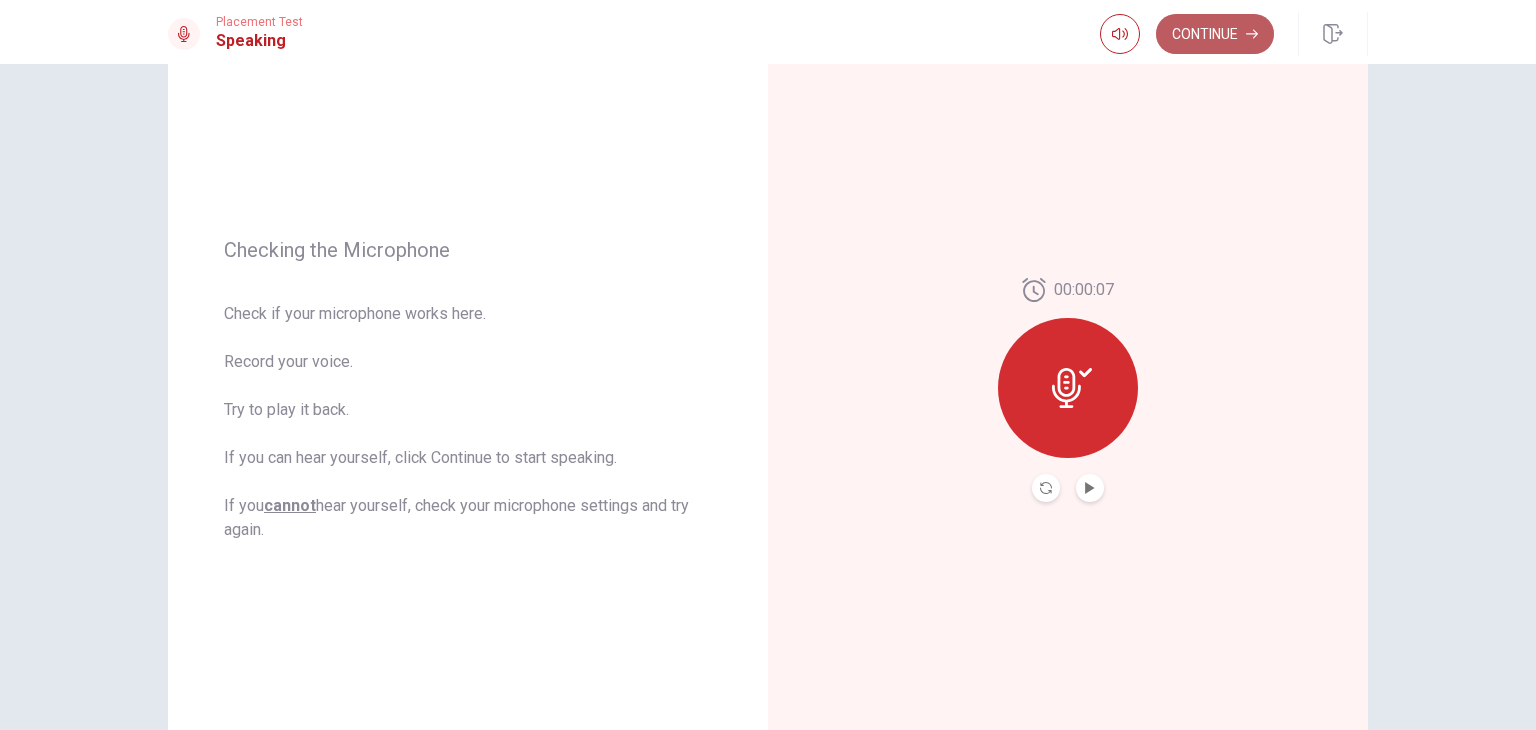 click on "Continue" at bounding box center [1215, 34] 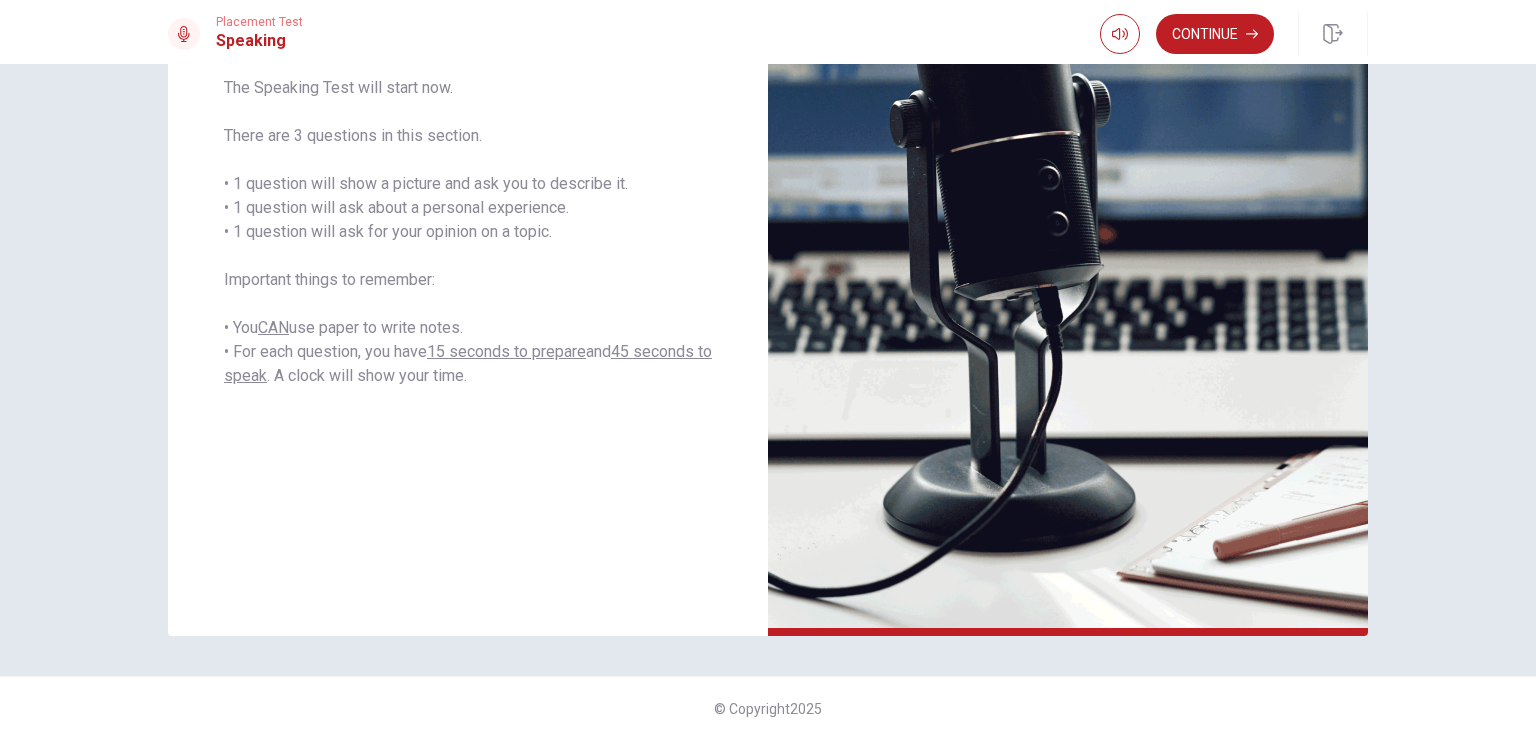 scroll, scrollTop: 350, scrollLeft: 0, axis: vertical 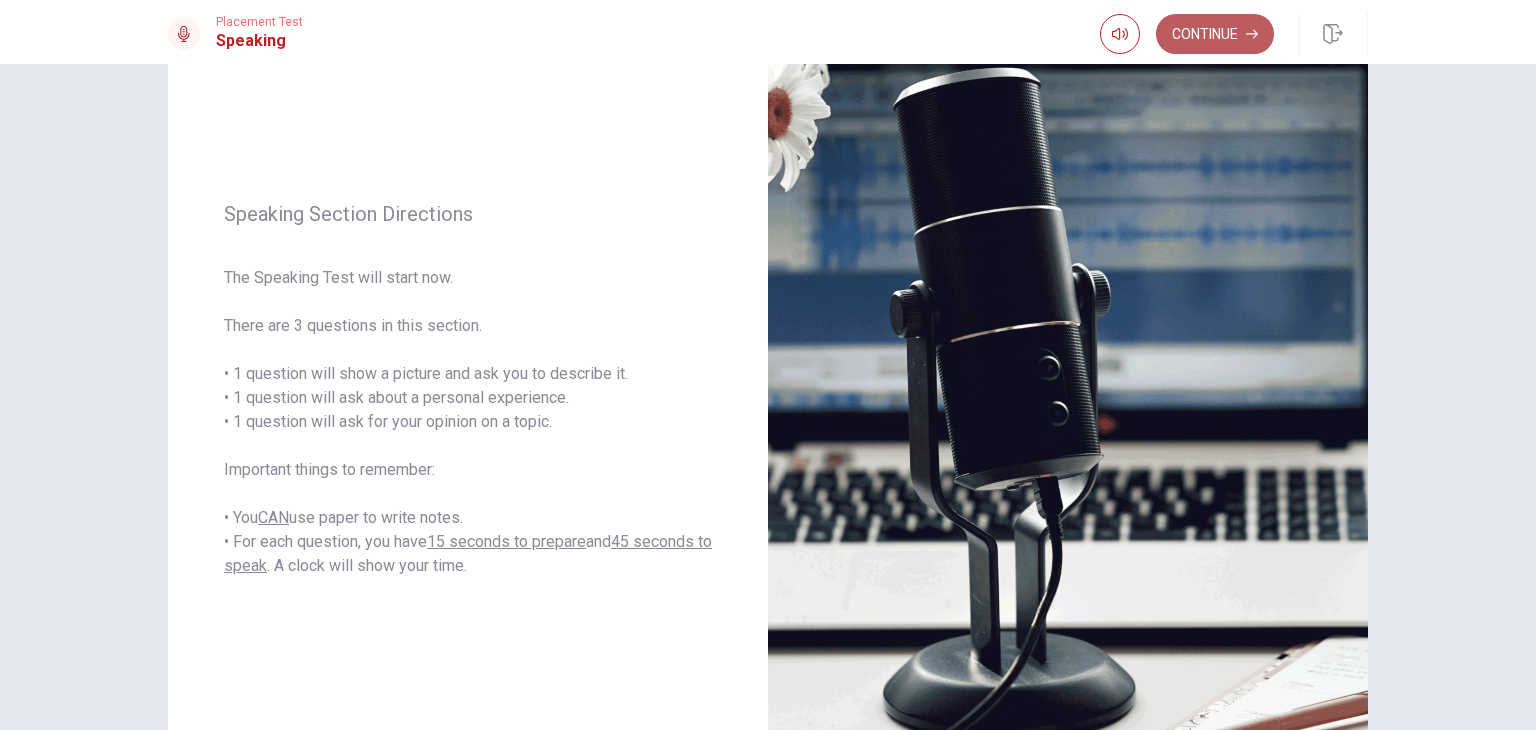 click on "Continue" at bounding box center (1215, 34) 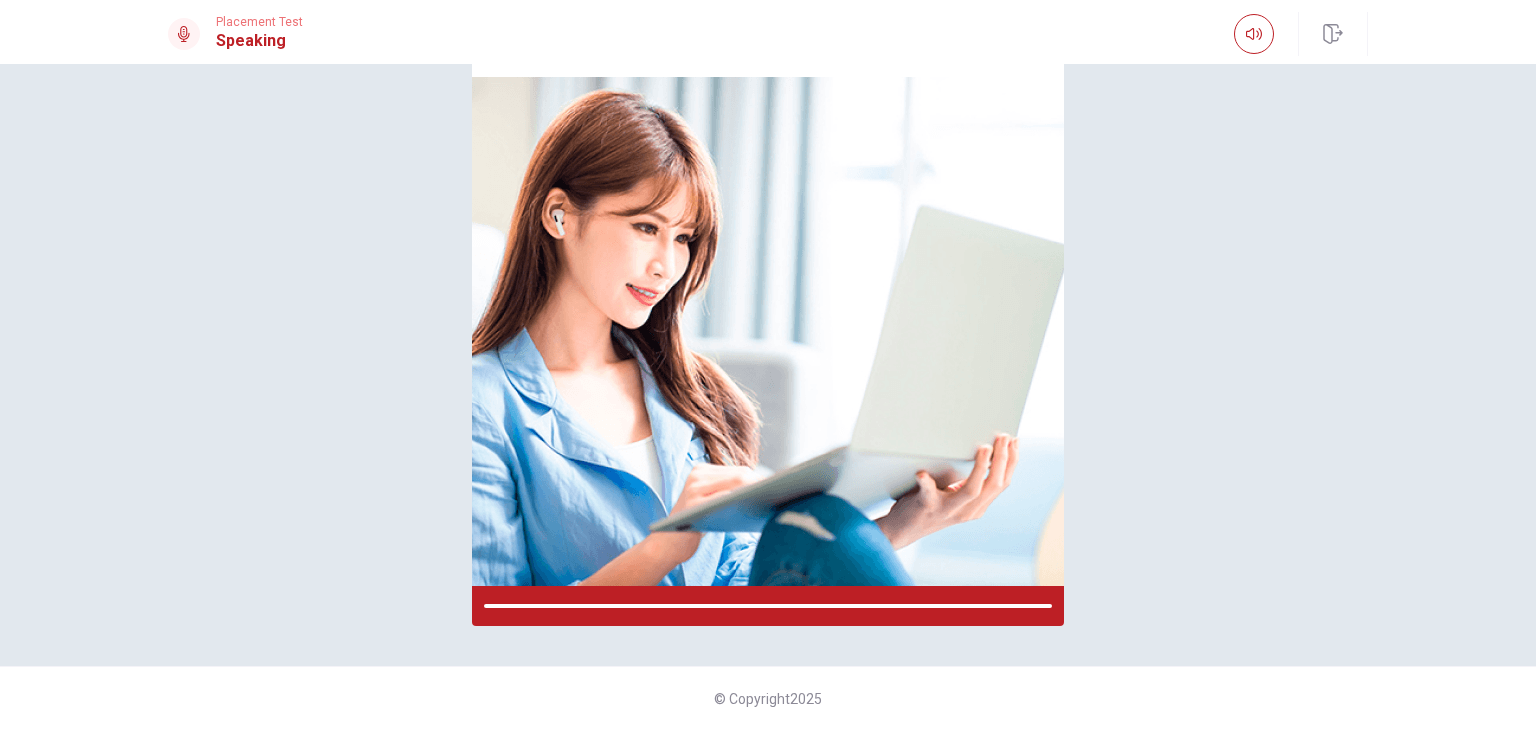scroll, scrollTop: 147, scrollLeft: 0, axis: vertical 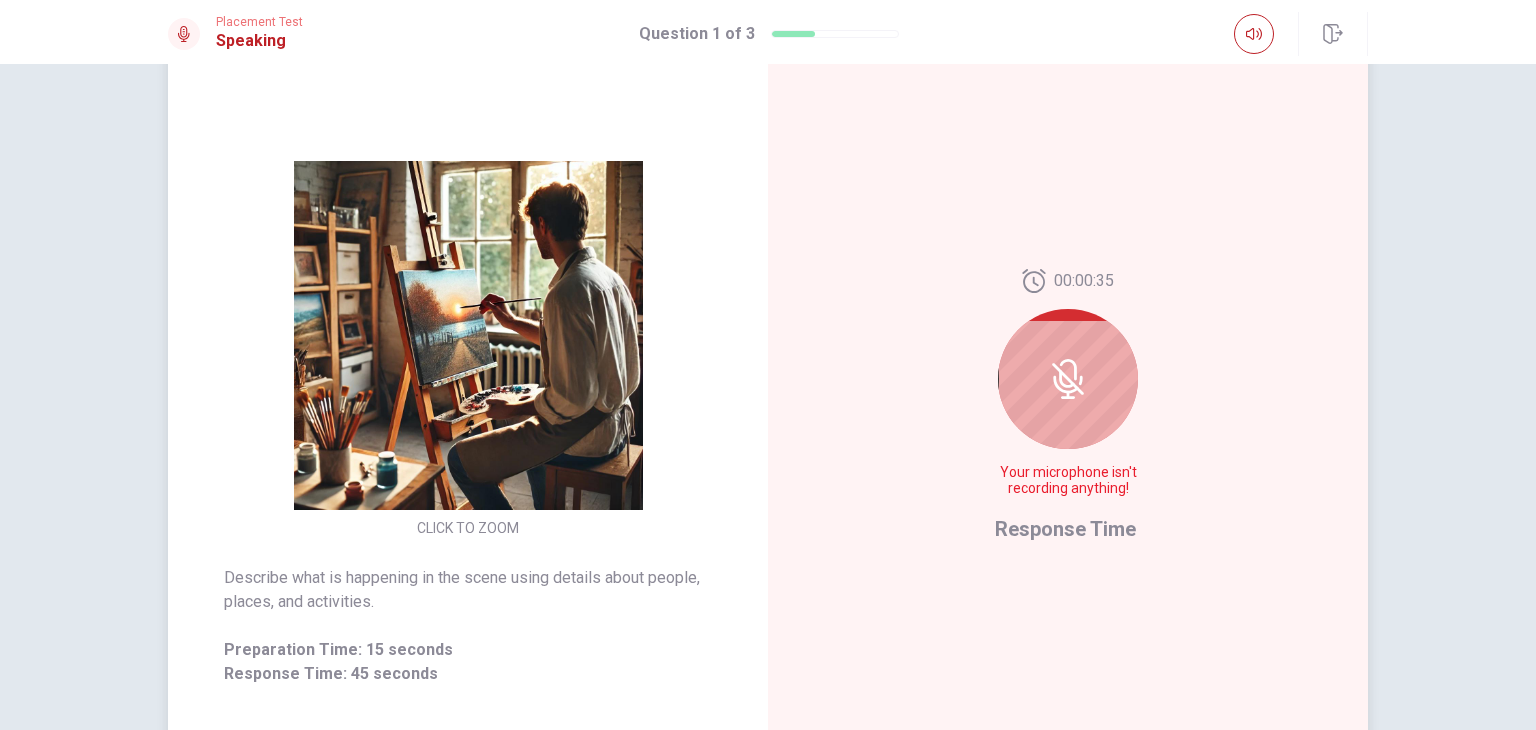 click 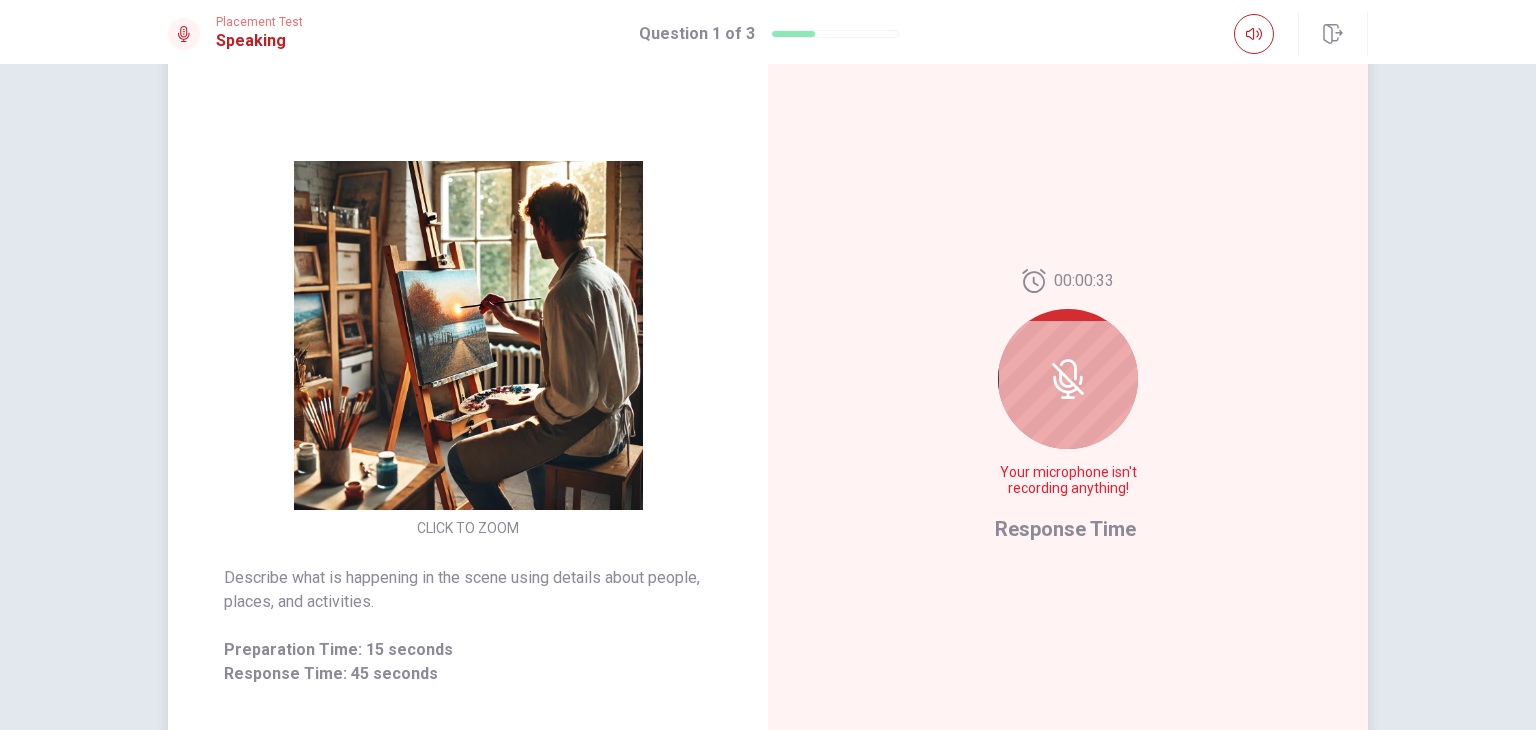 click 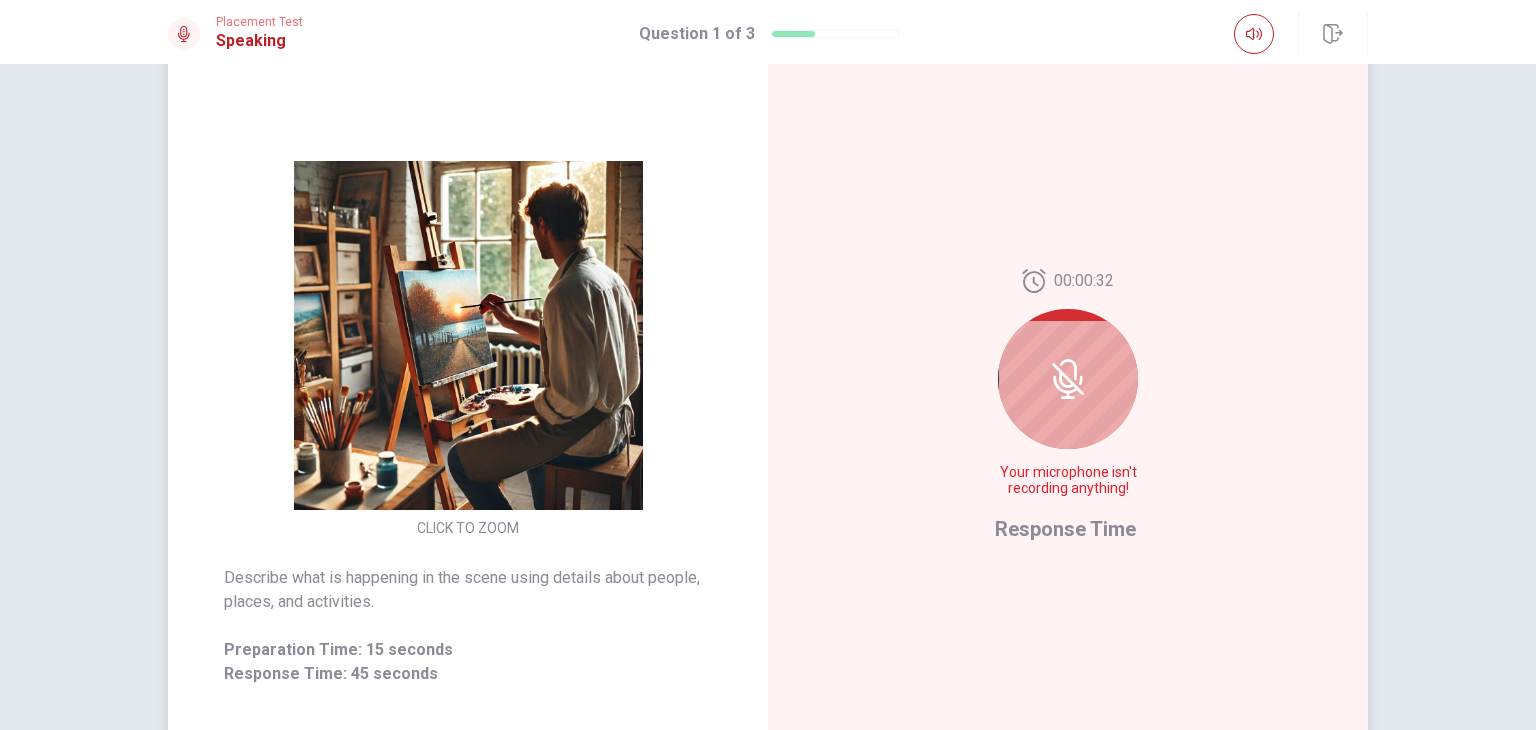 click 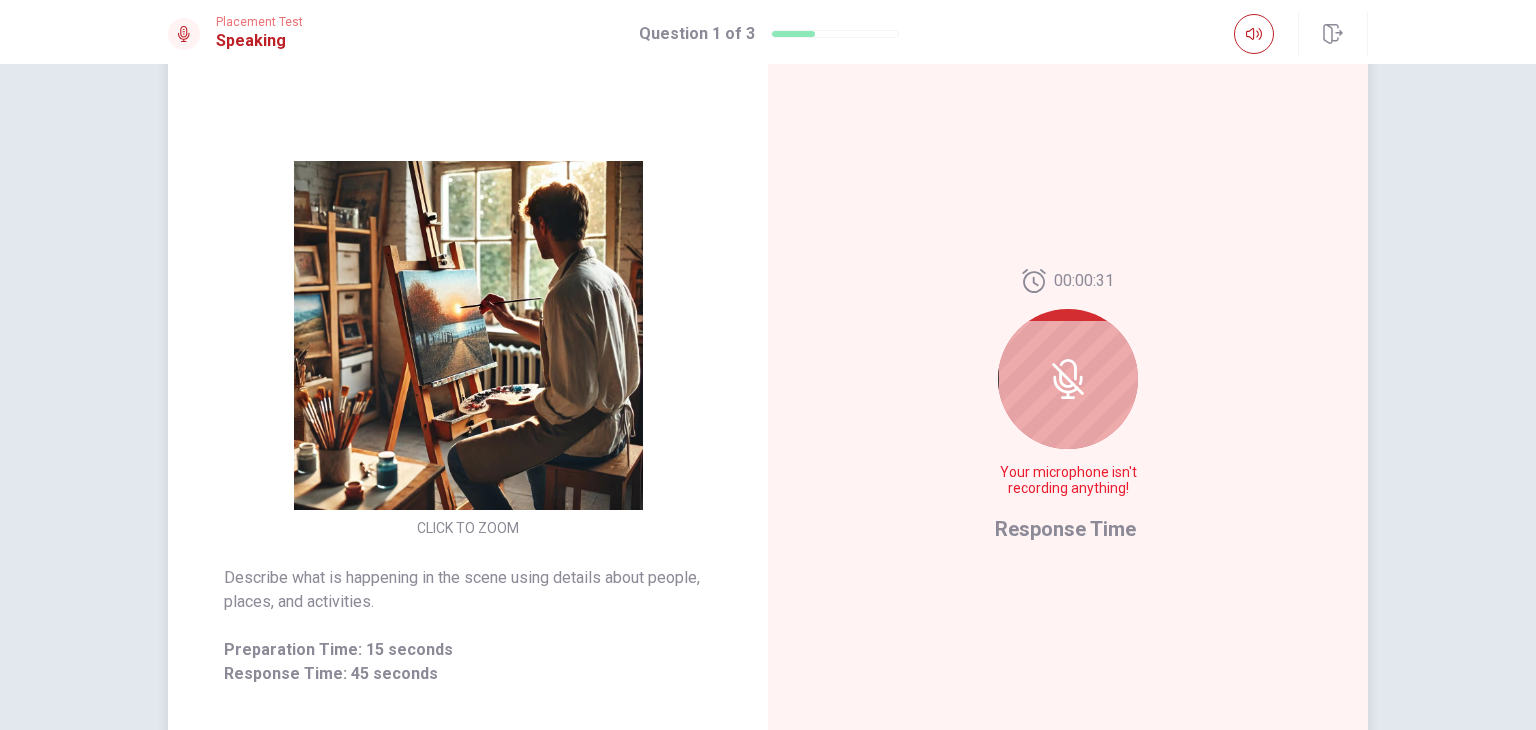 click on "Your microphone isn't recording anything!" at bounding box center (1068, 481) 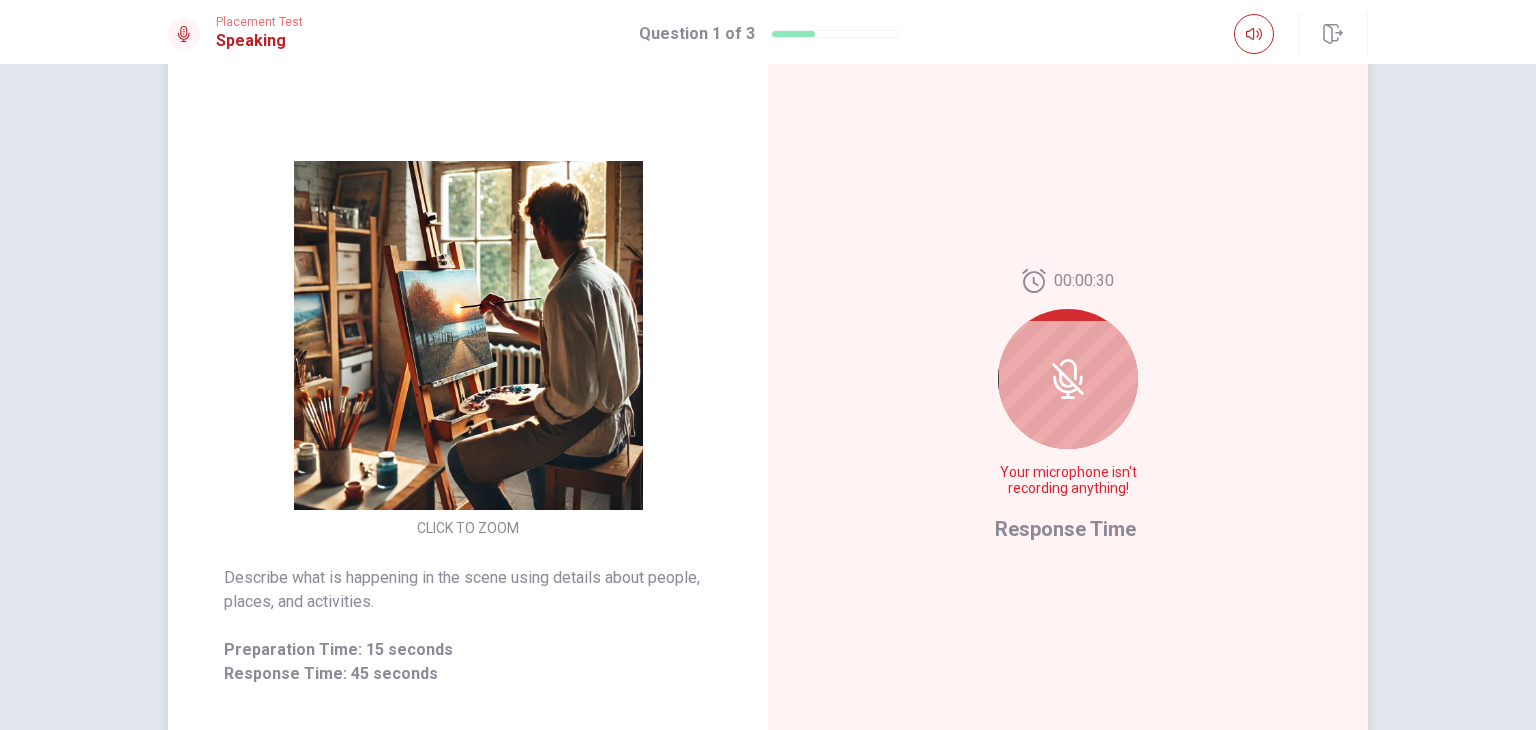 click 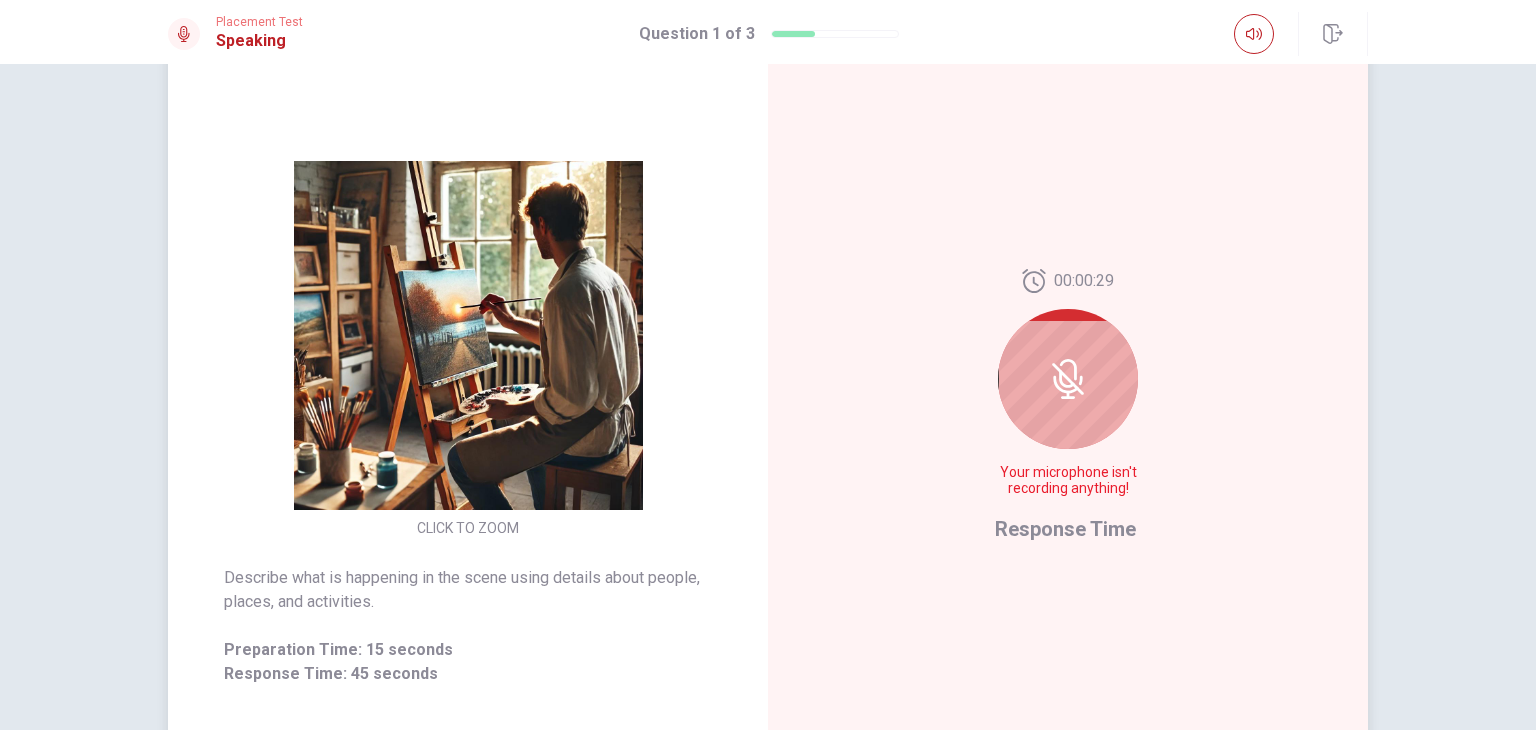 click 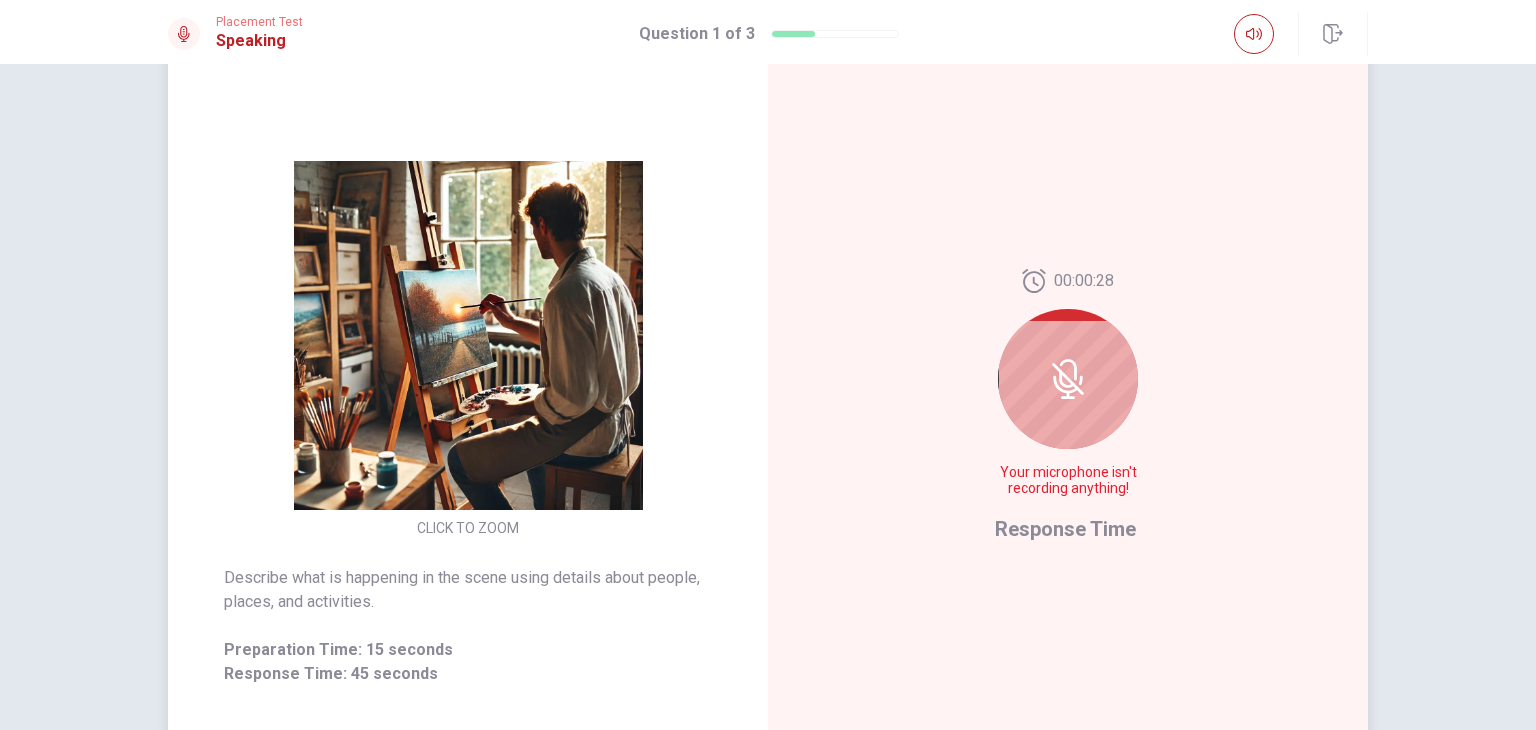 click 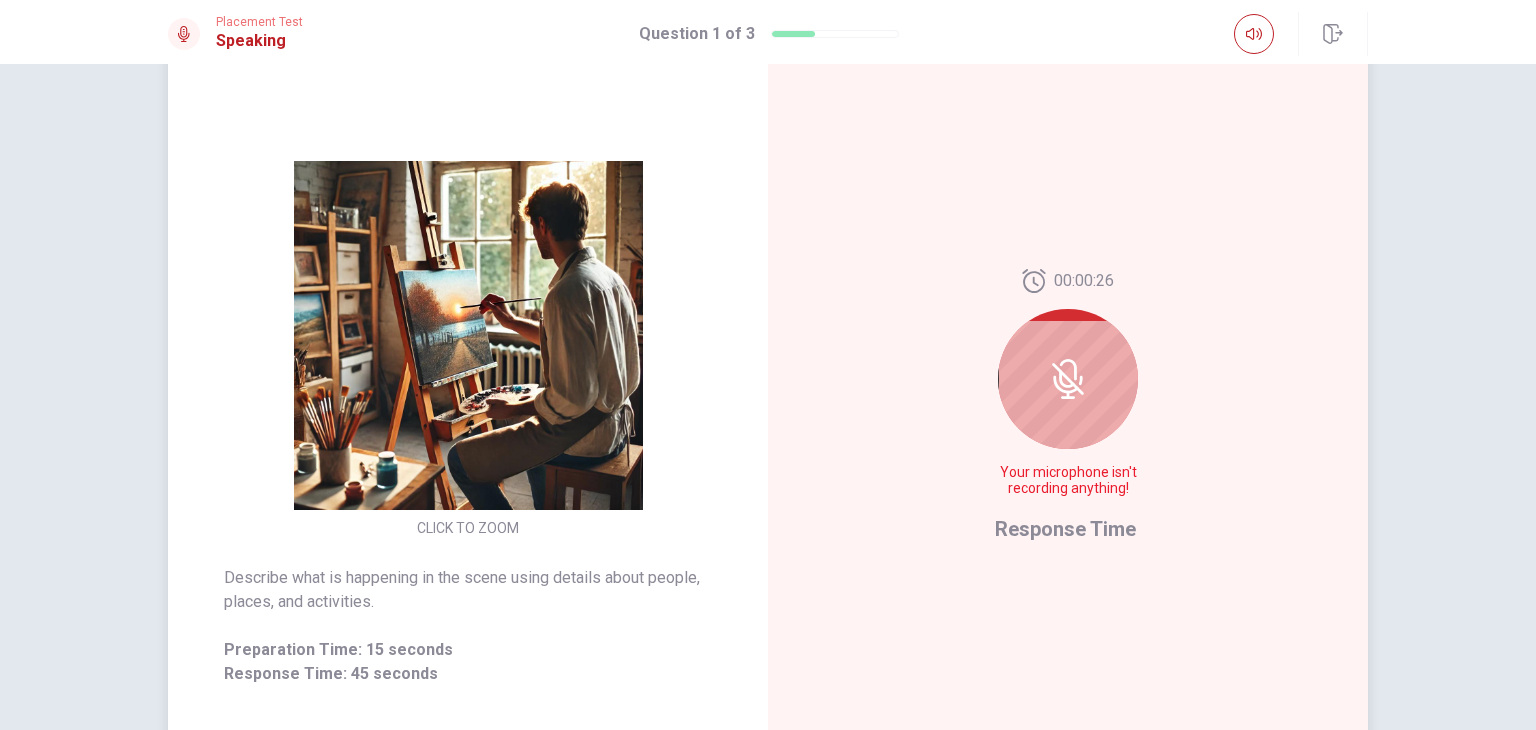 click 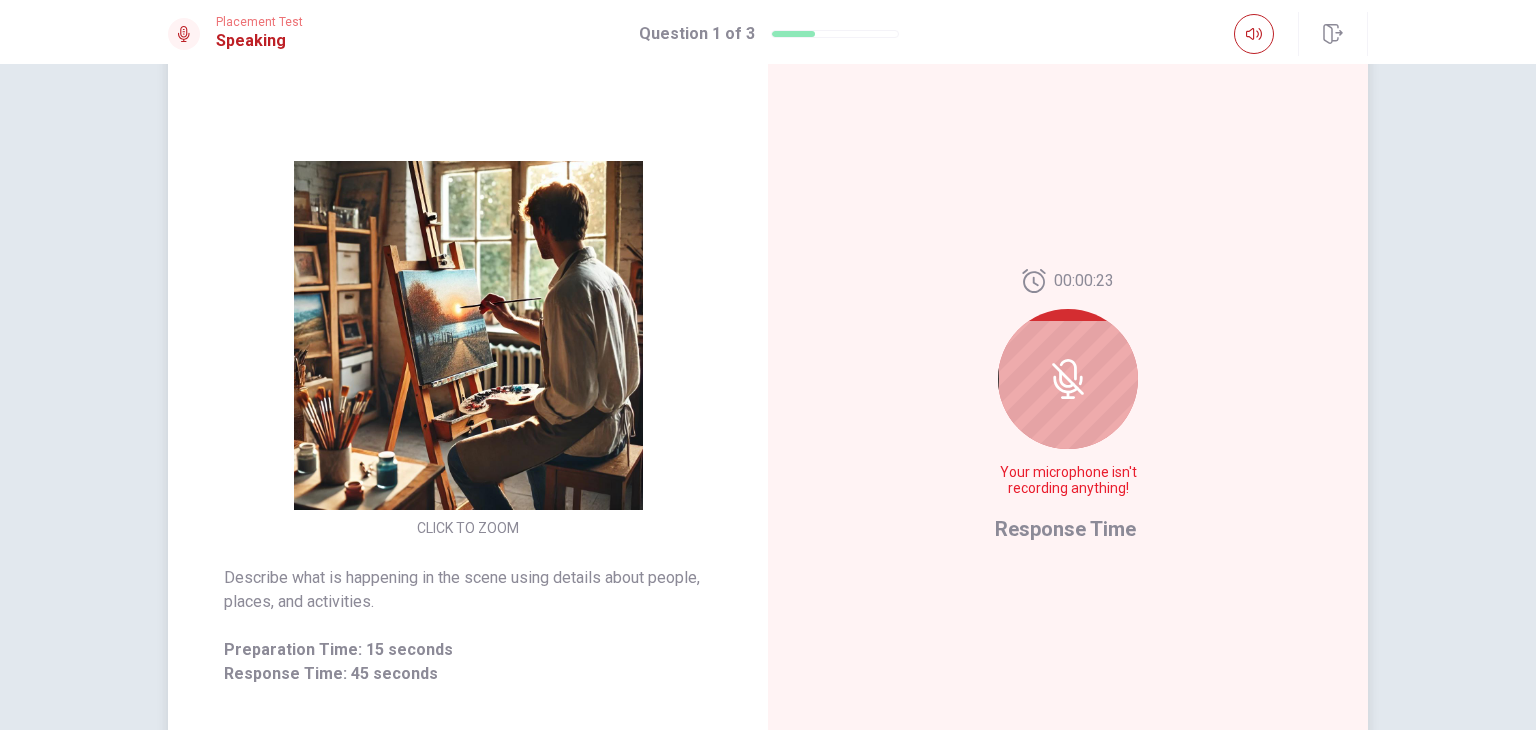 click on "00:00:23 Your microphone isn't recording anything! Response Time" at bounding box center [1068, 407] 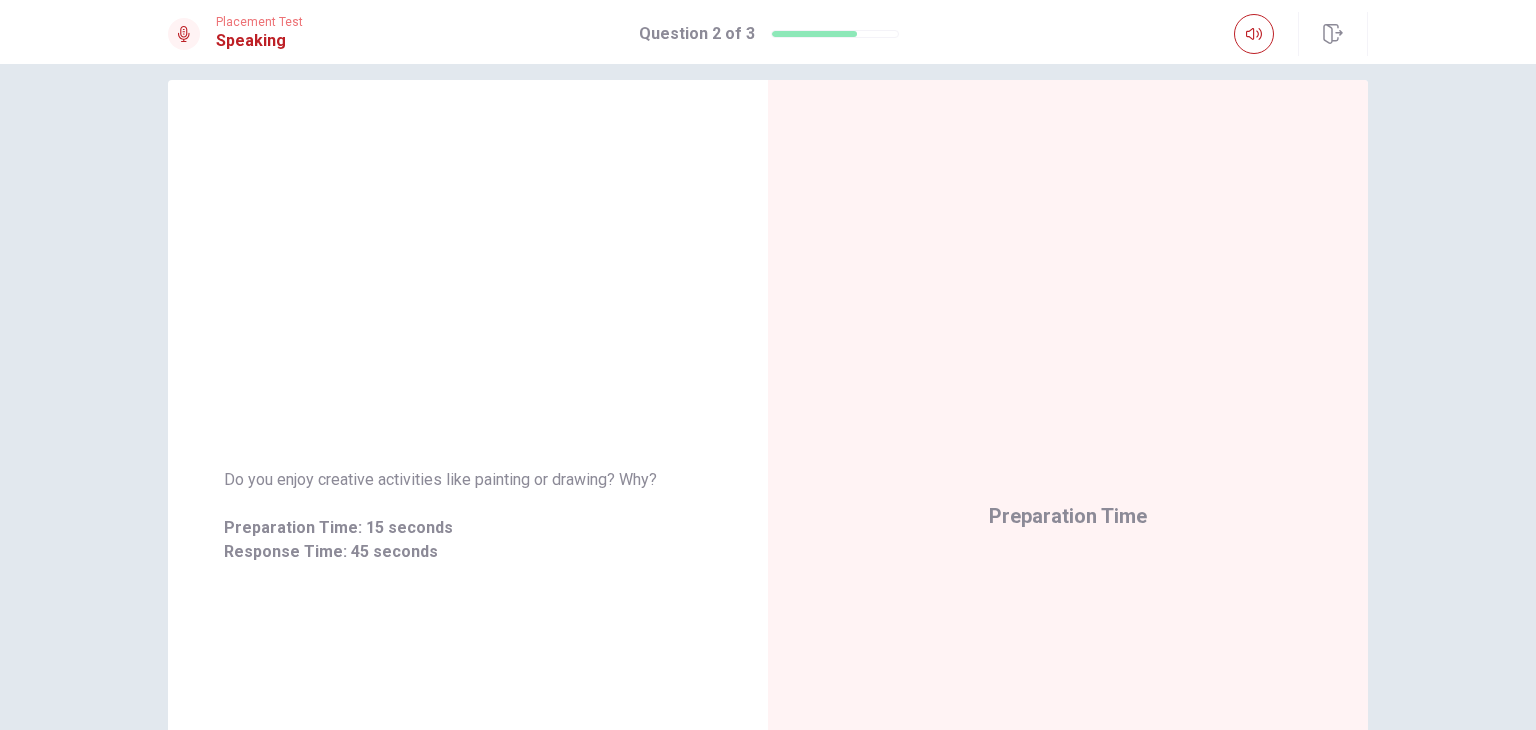 scroll, scrollTop: 0, scrollLeft: 0, axis: both 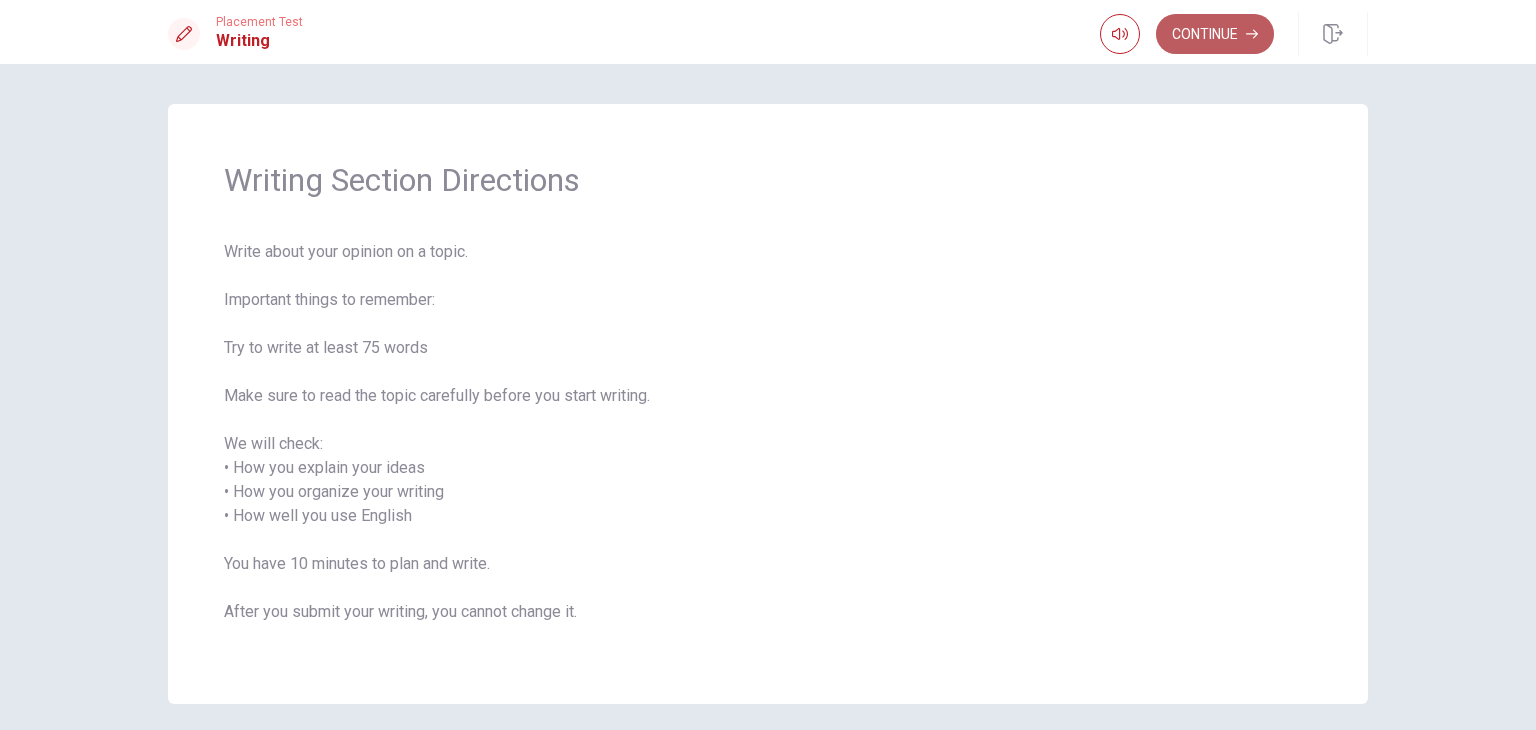 click on "Continue" at bounding box center [1215, 34] 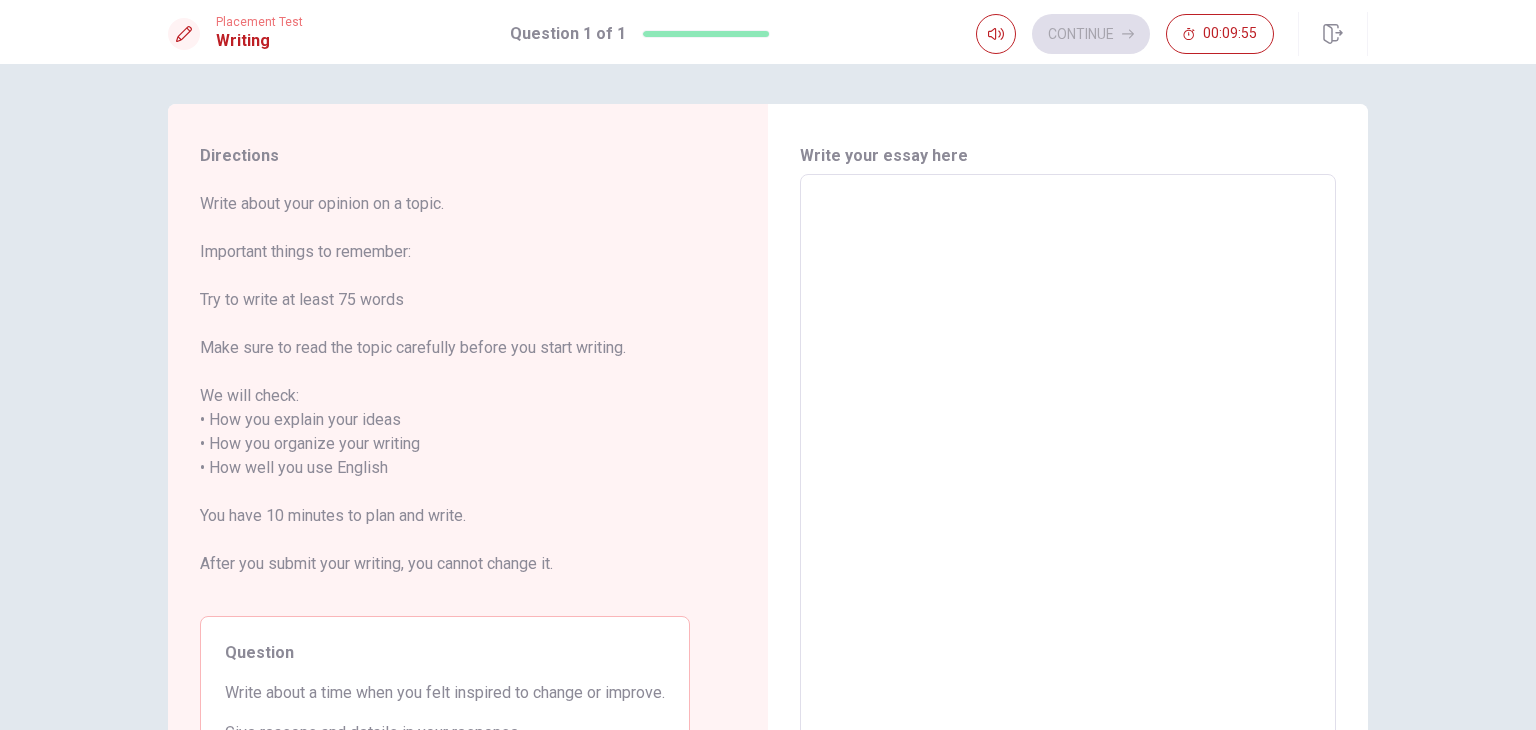 click at bounding box center (1068, 456) 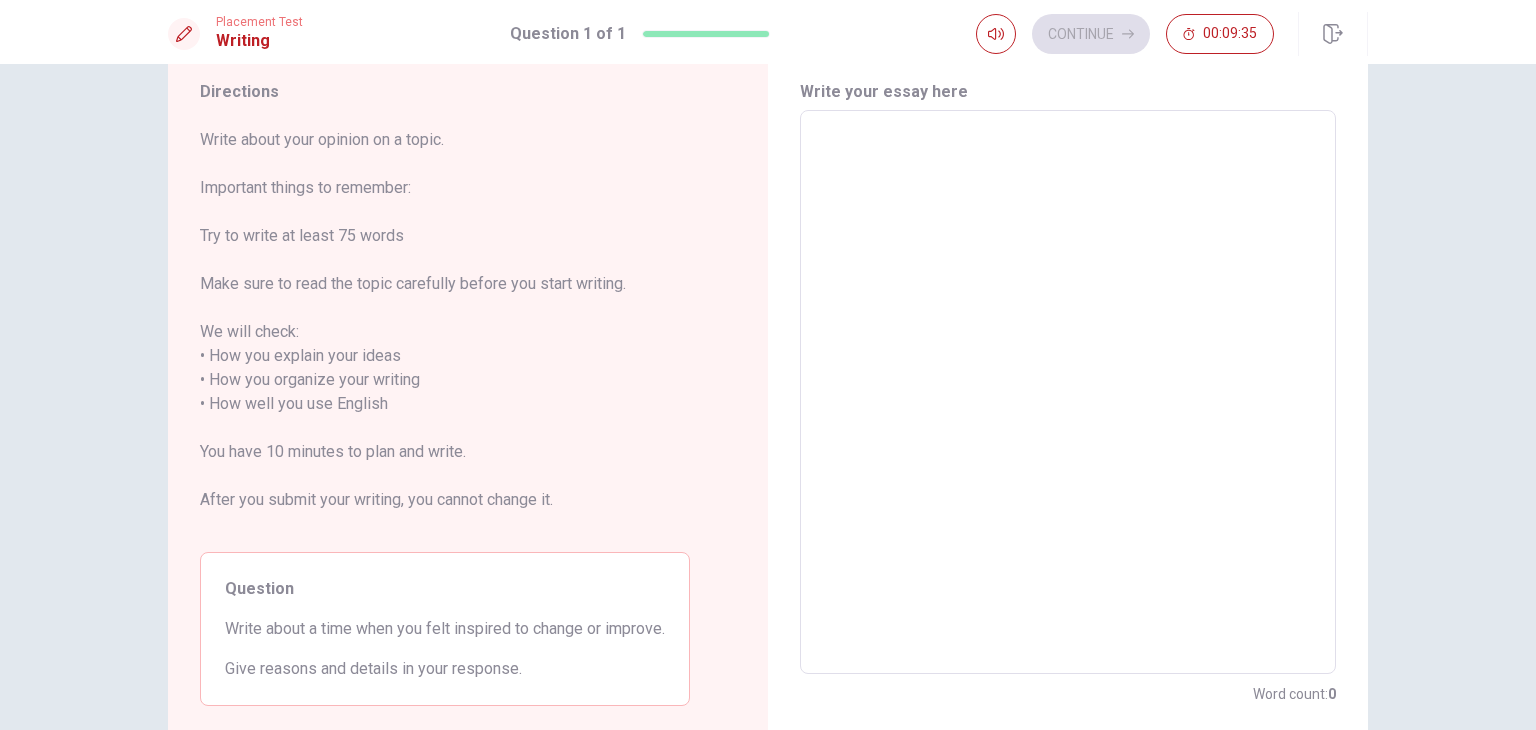 scroll, scrollTop: 70, scrollLeft: 0, axis: vertical 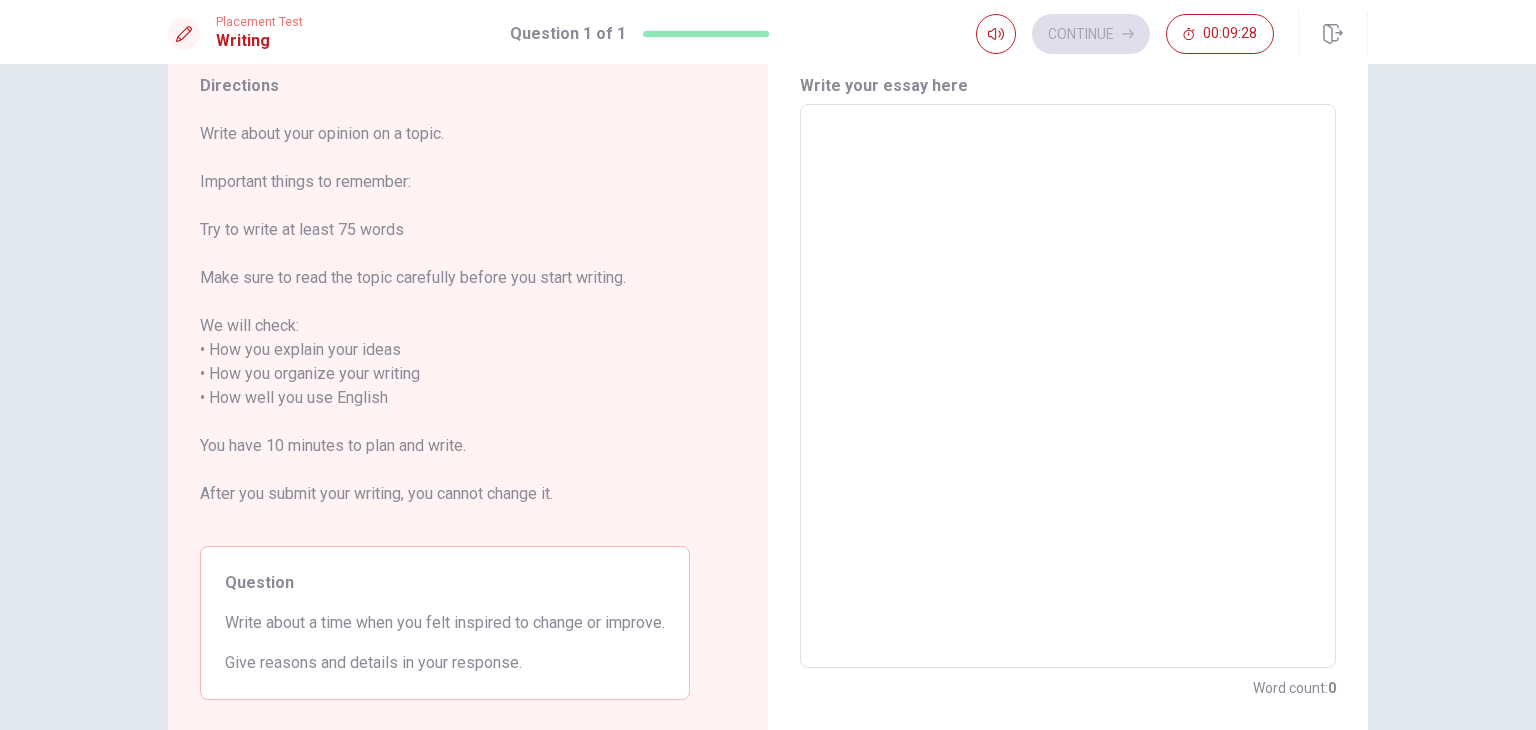 click at bounding box center (1068, 386) 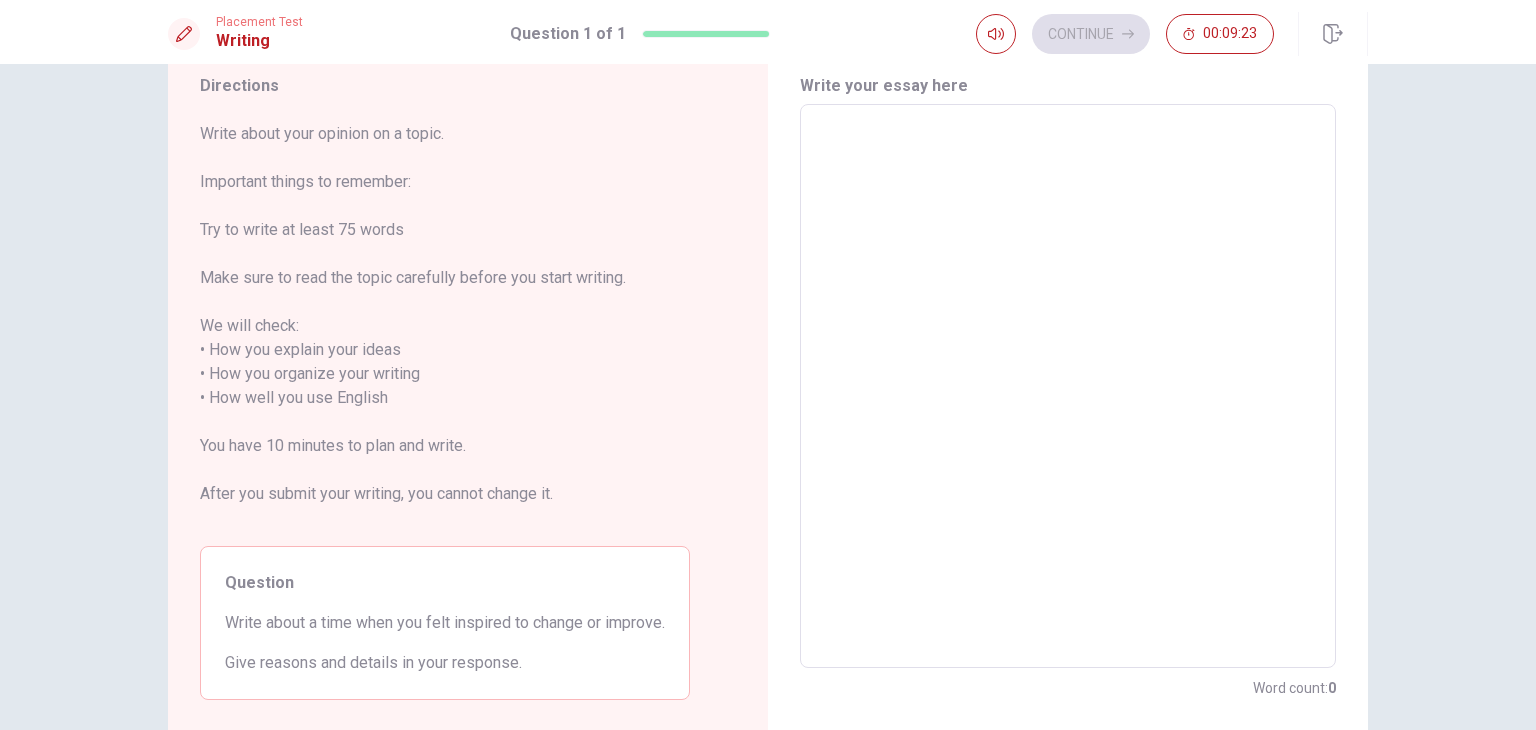 type on "W" 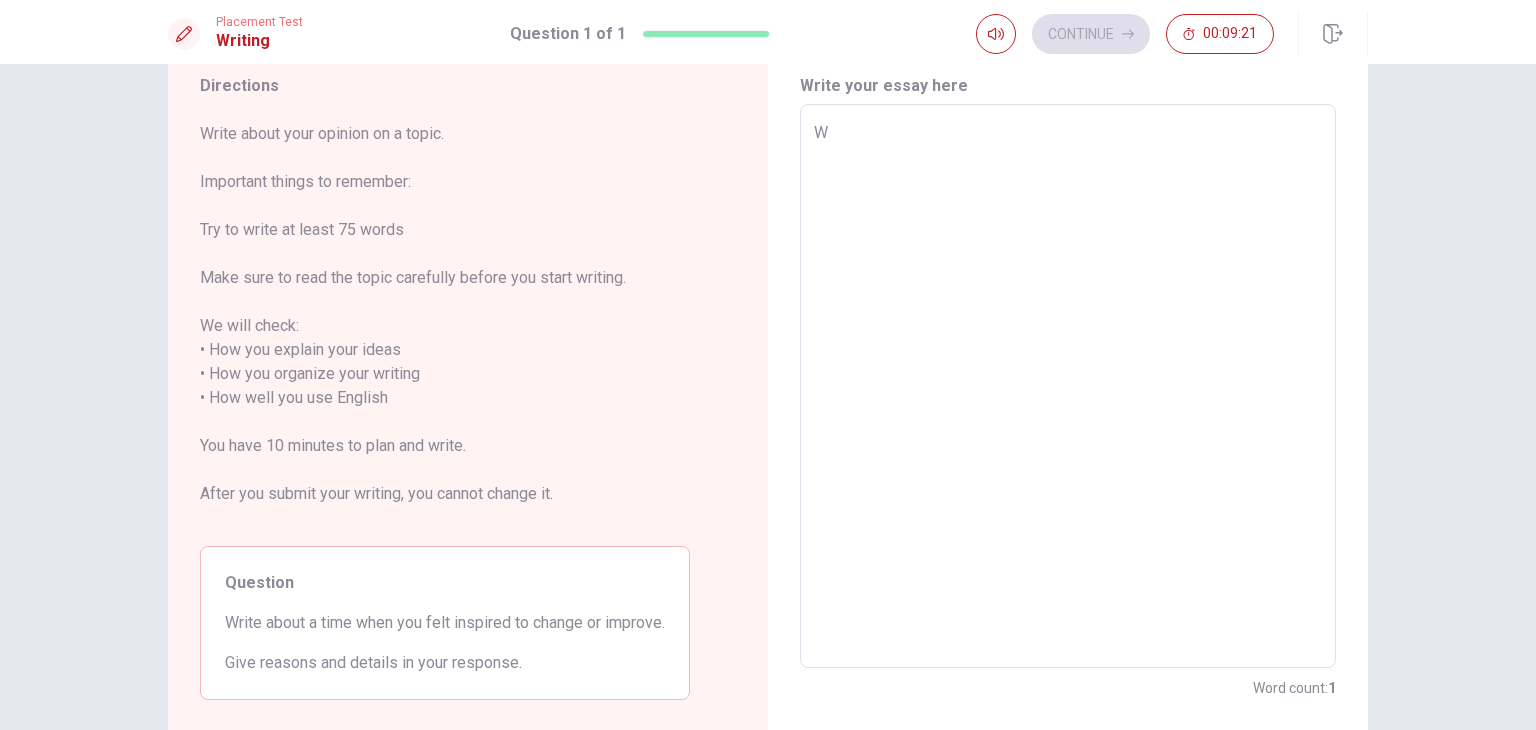 type on "x" 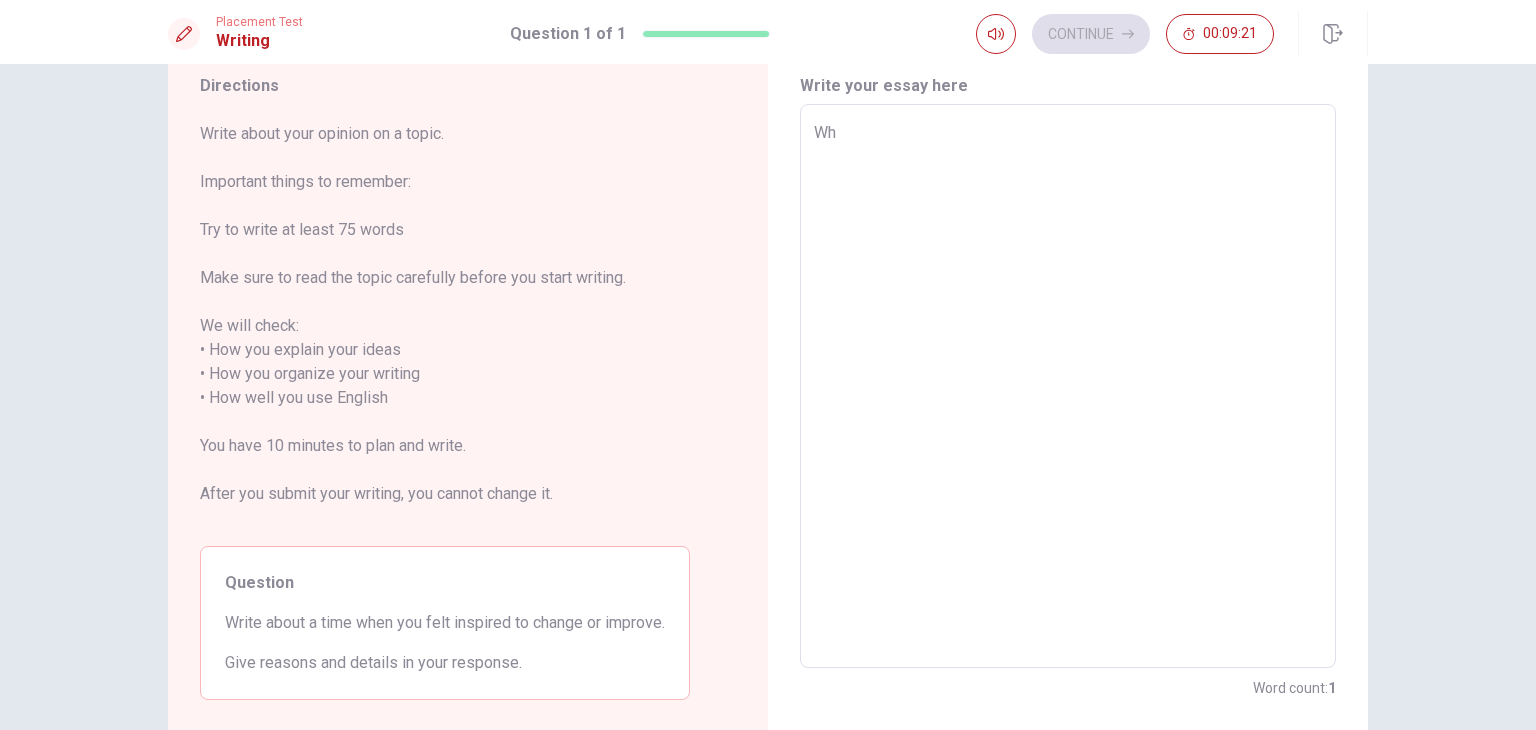 type on "x" 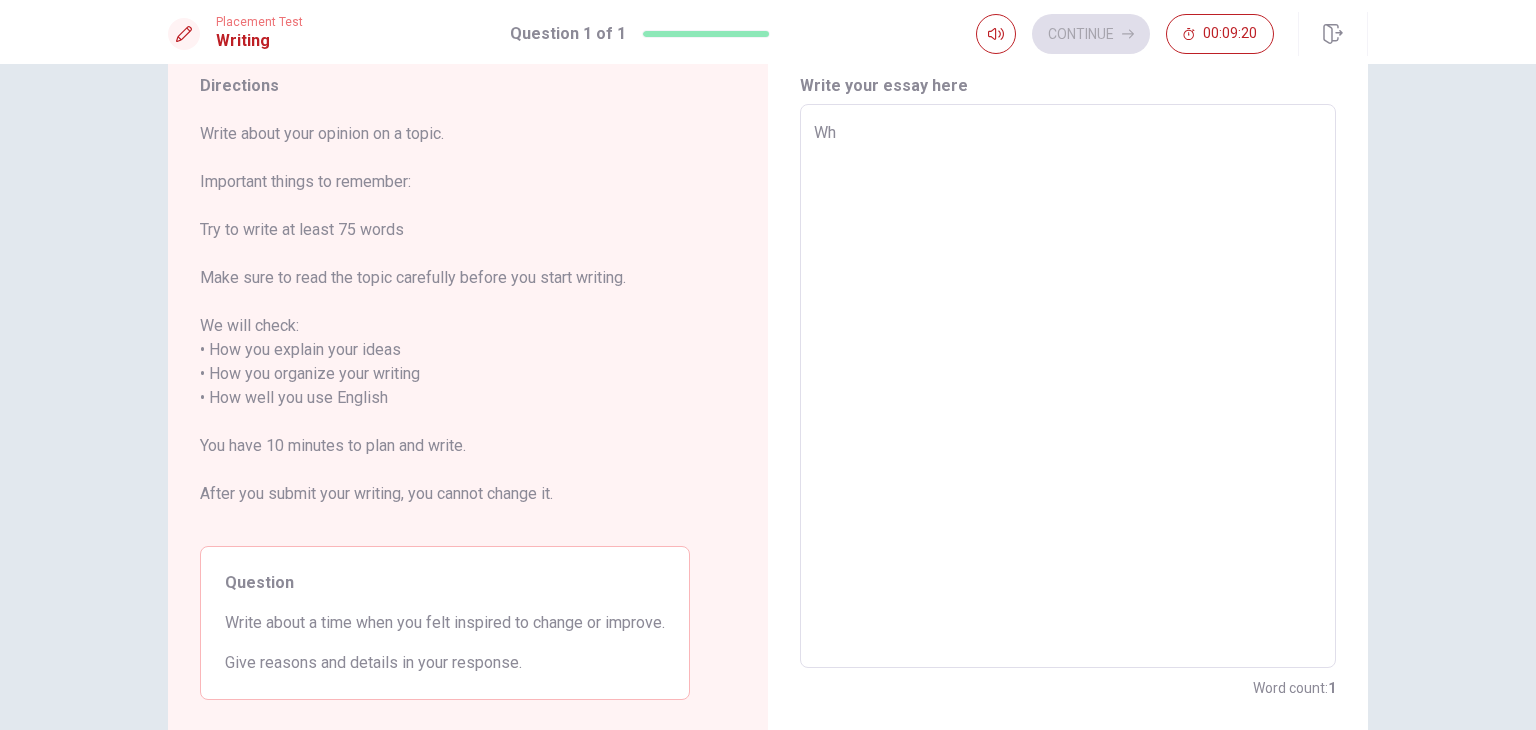 type on "Whe" 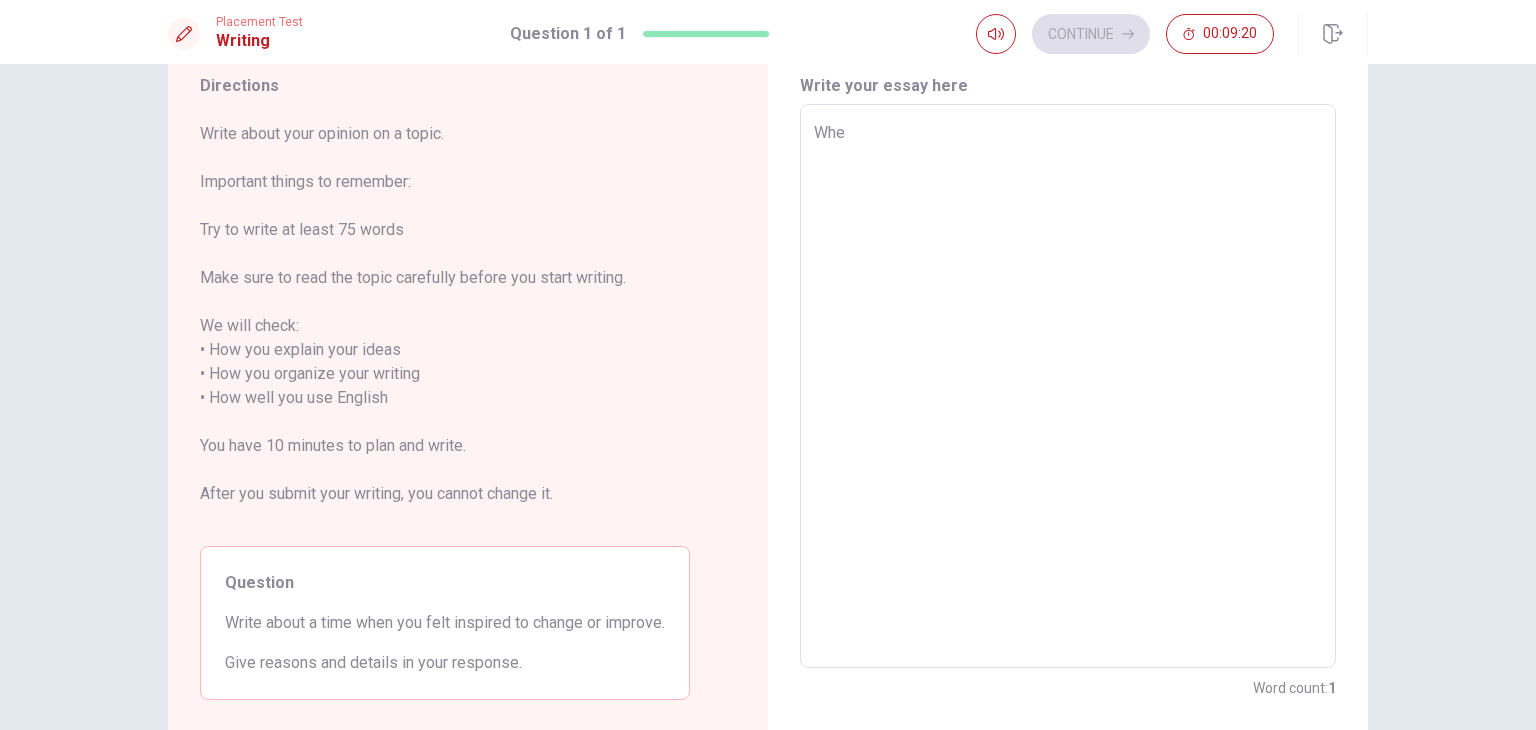 type on "x" 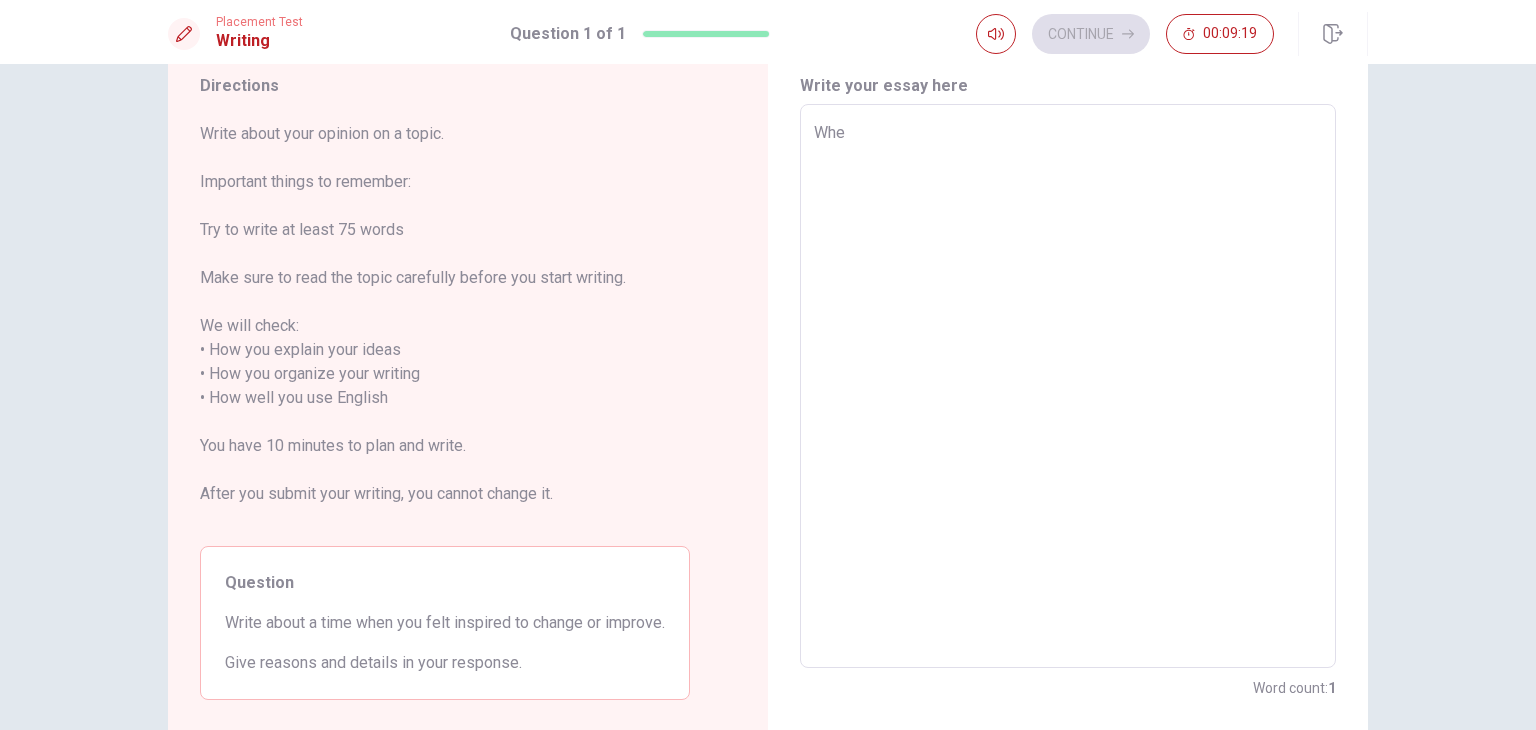 type on "When" 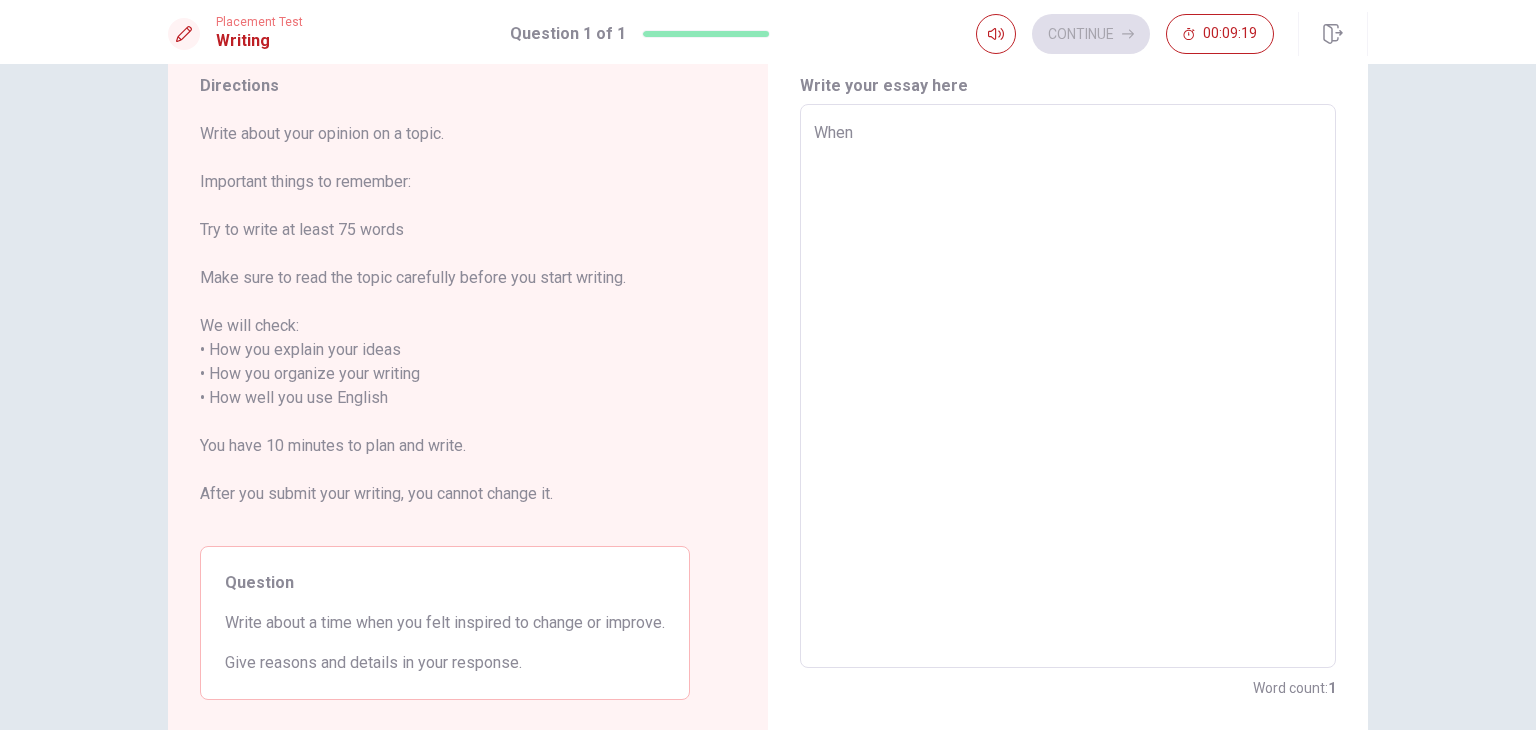 type on "x" 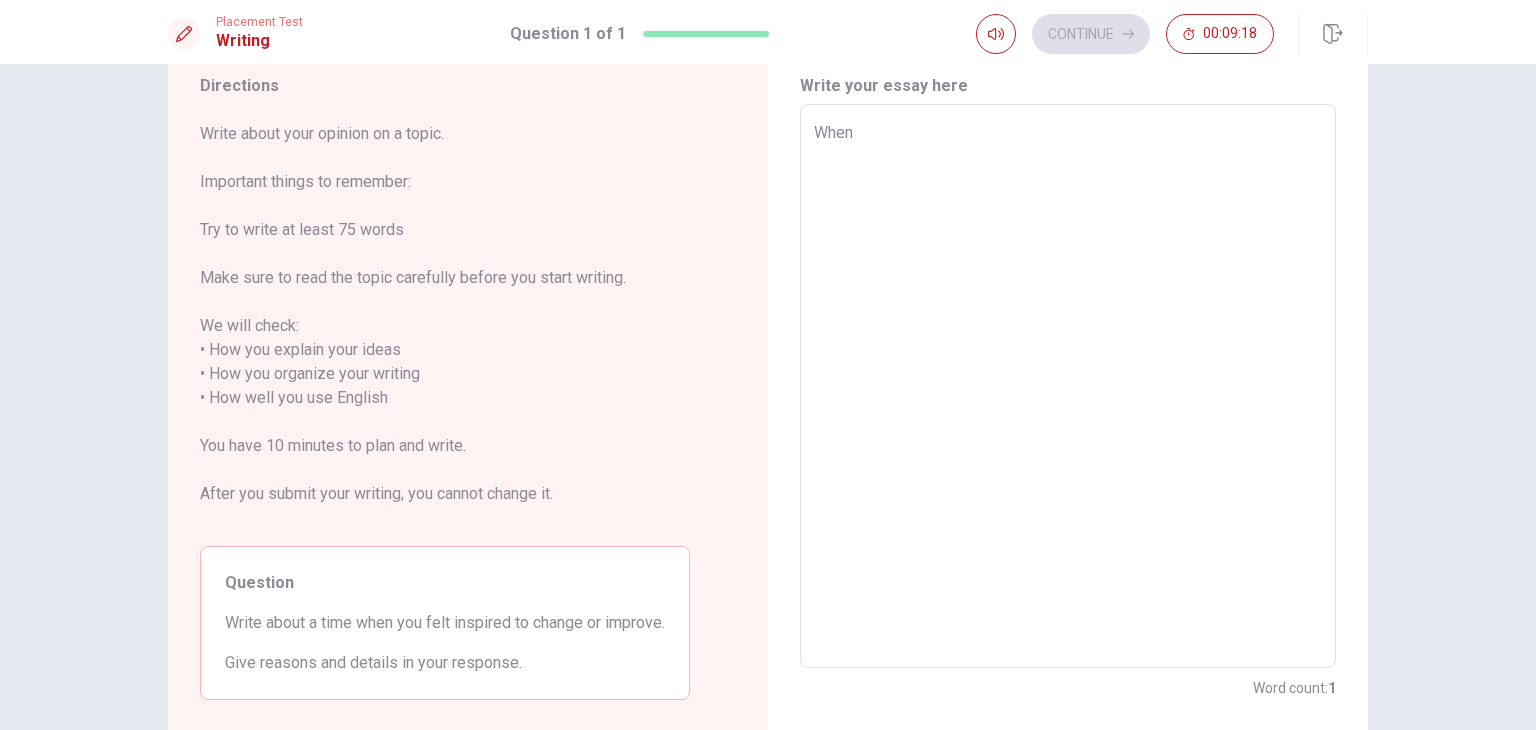 type on "When i" 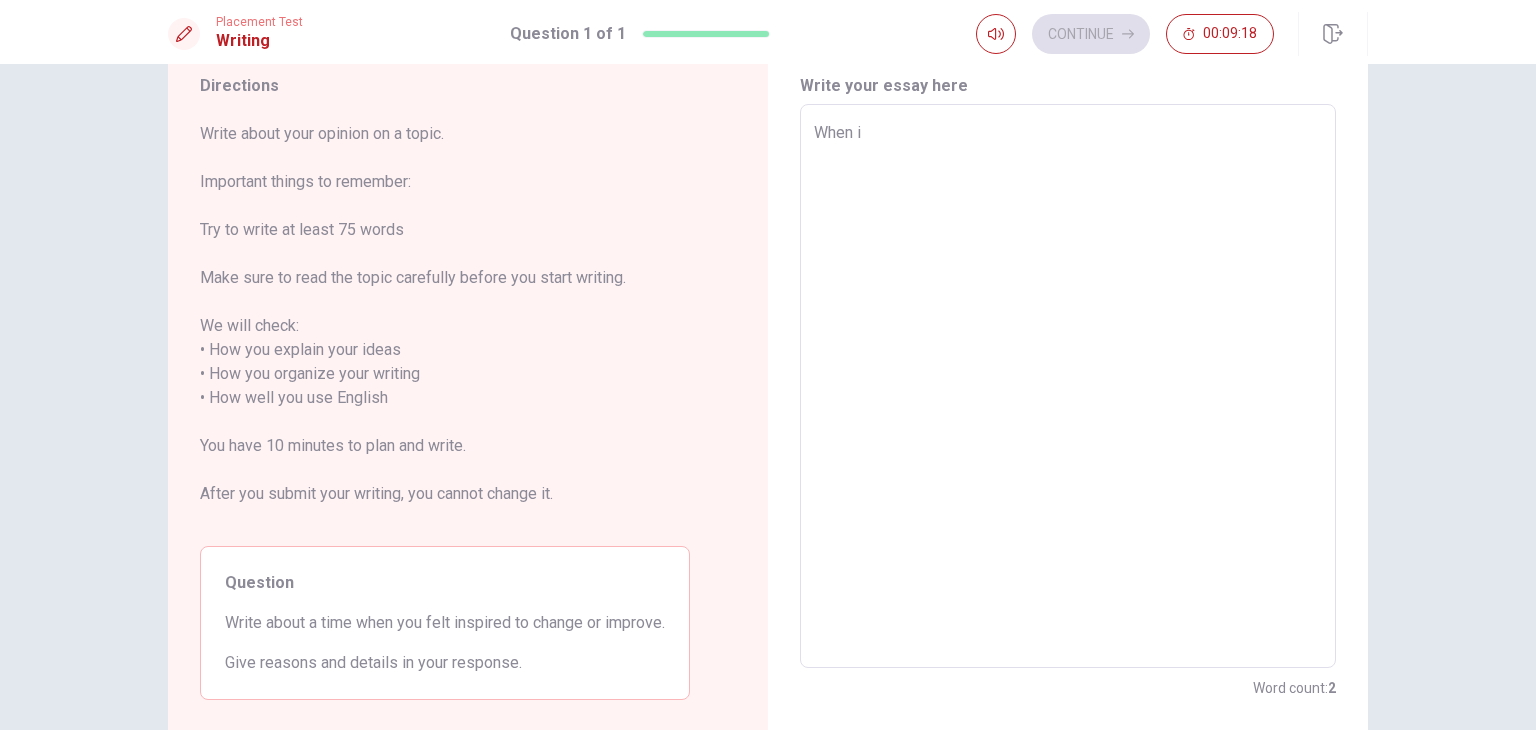 type on "x" 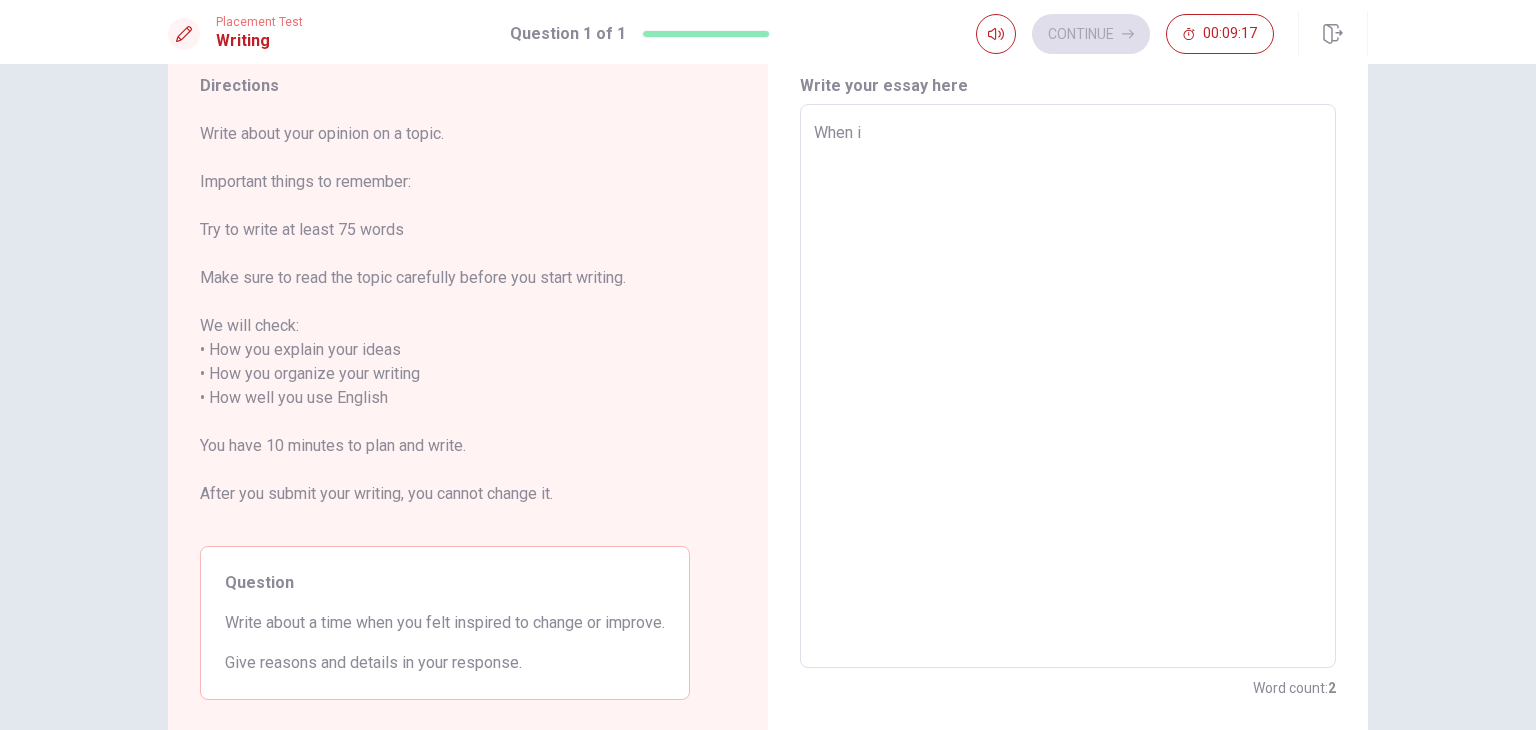type on "When i" 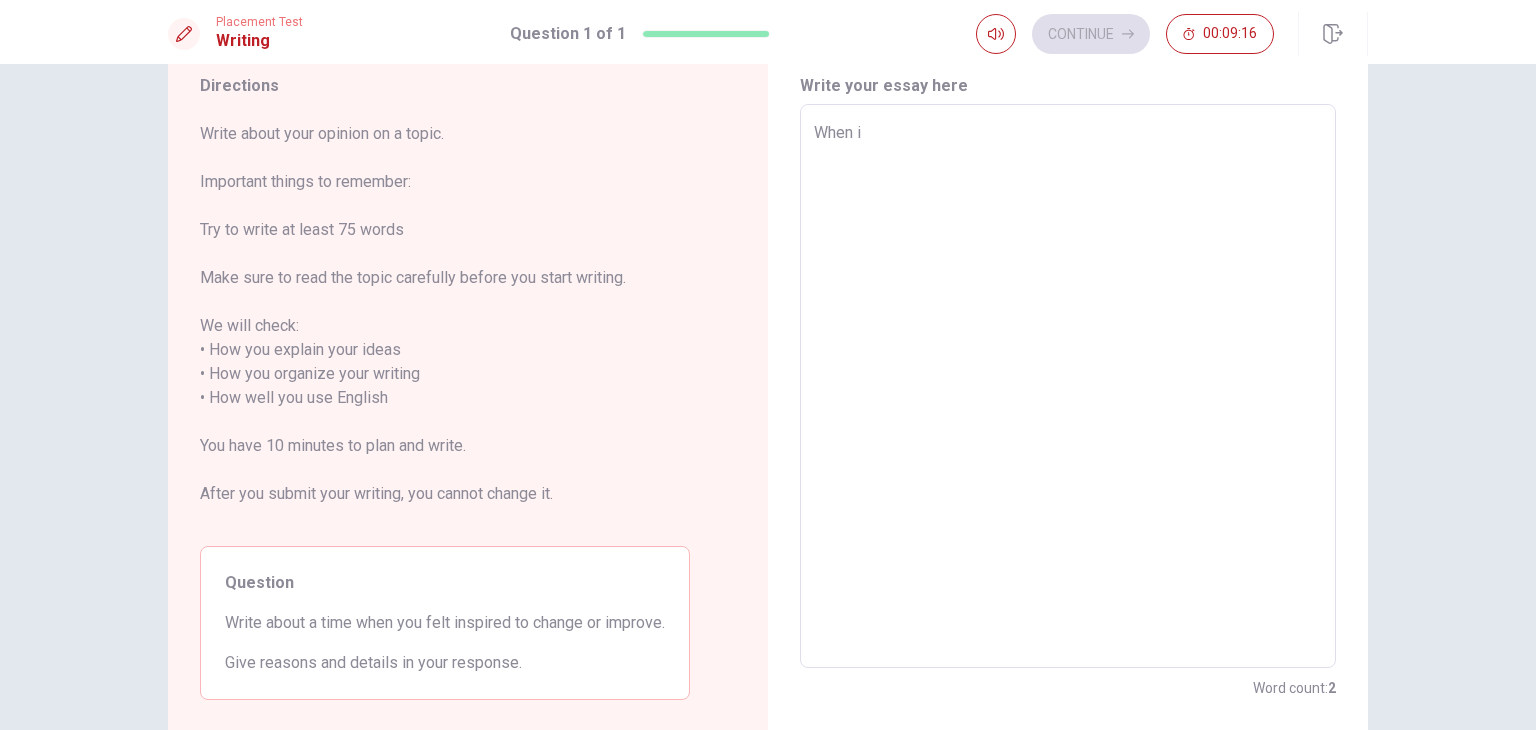 type on "When i w" 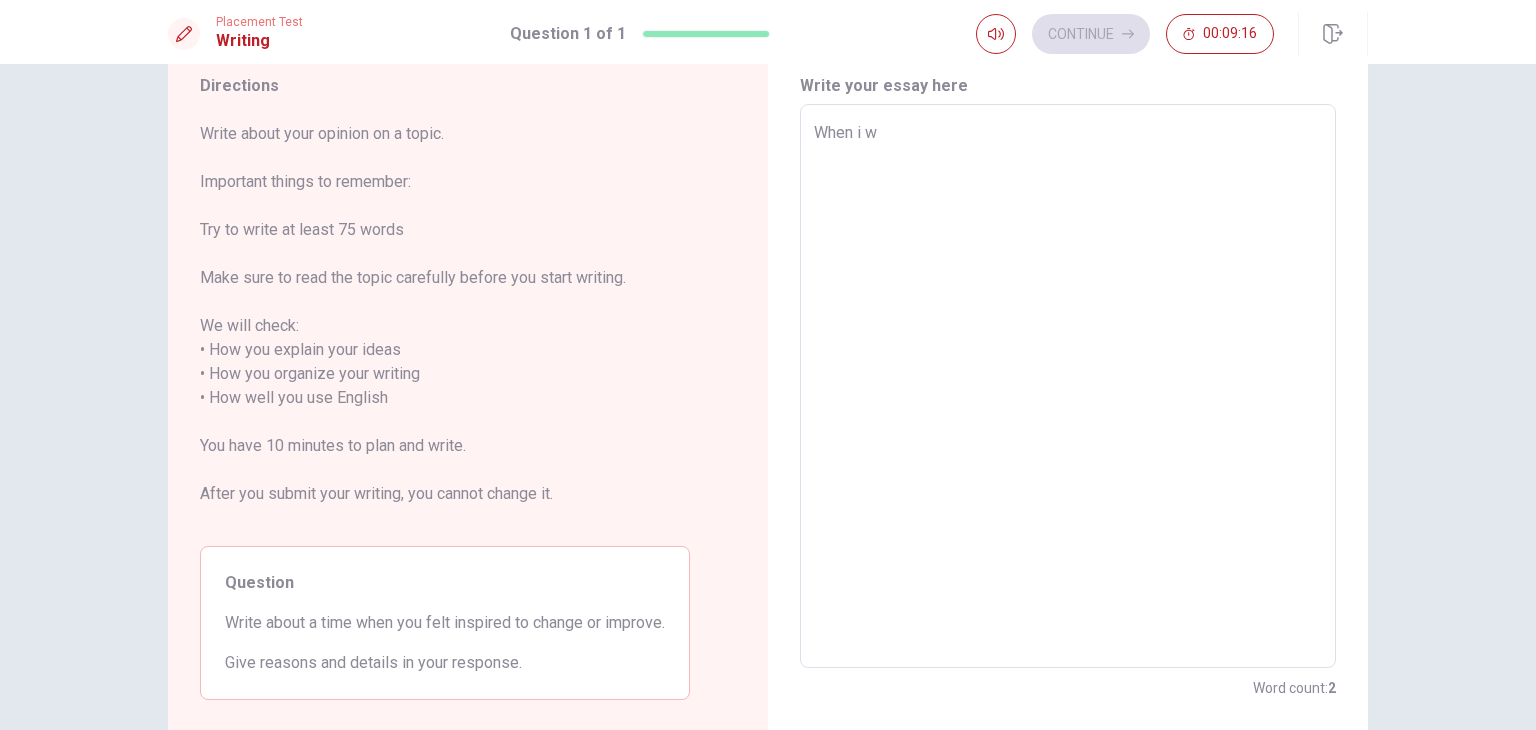 type on "x" 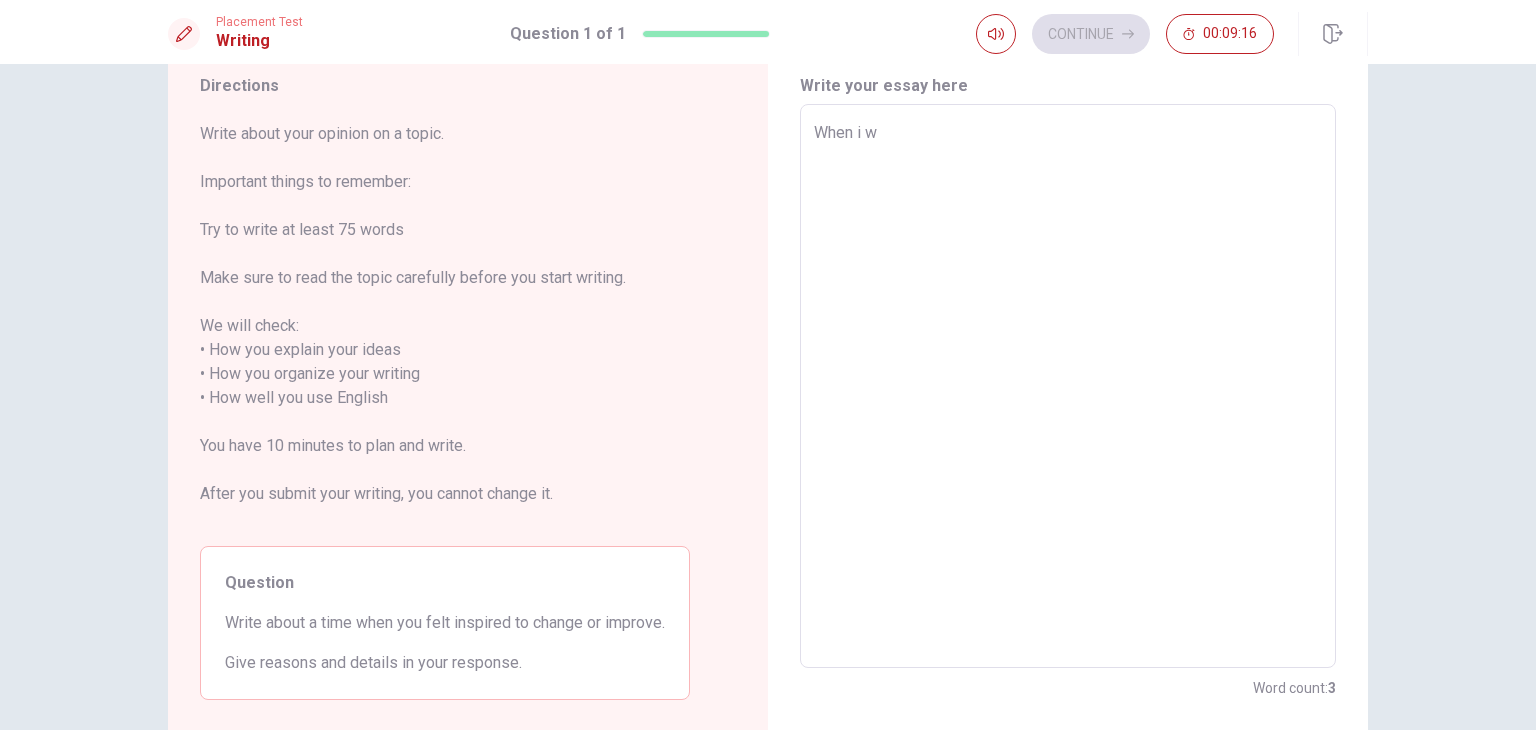 type on "When i wa" 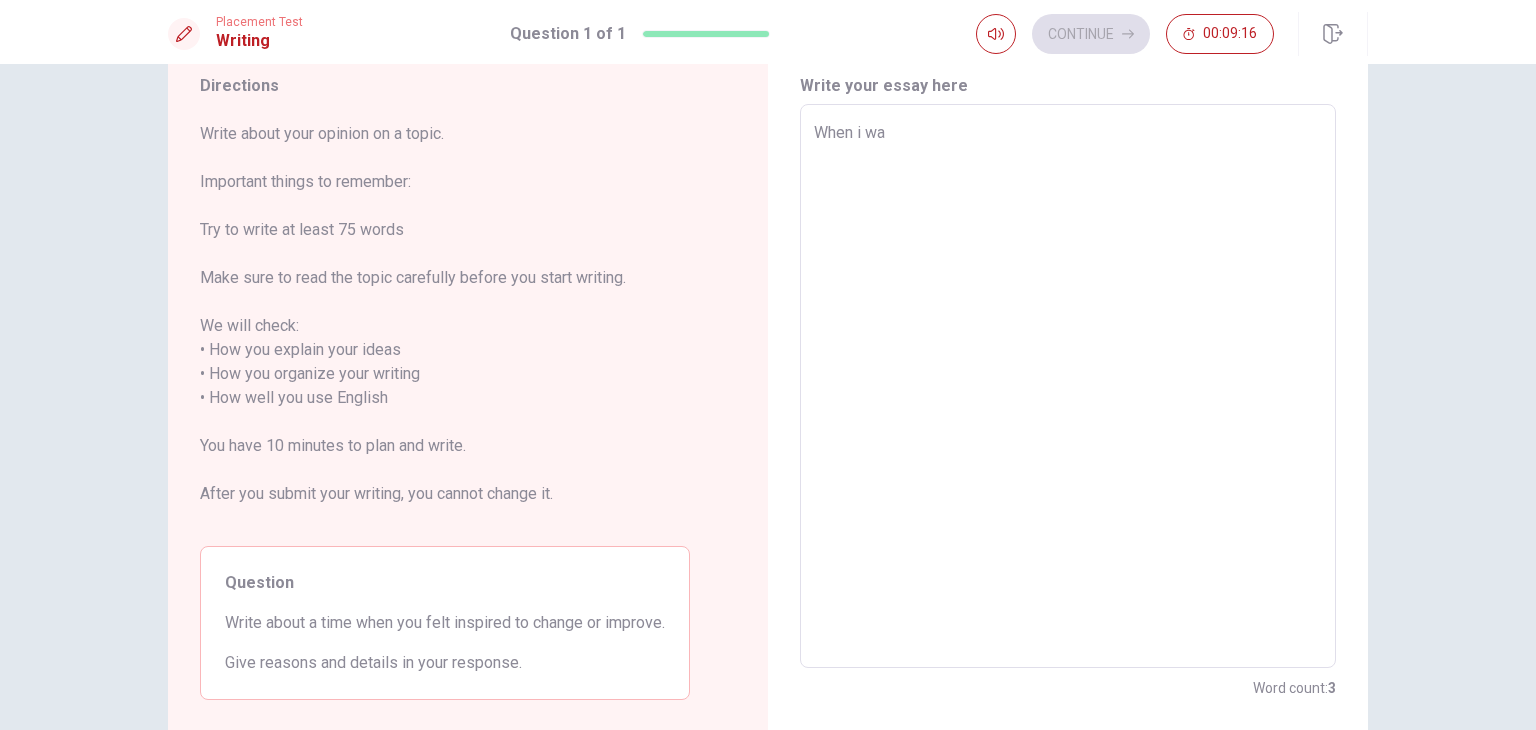 type on "x" 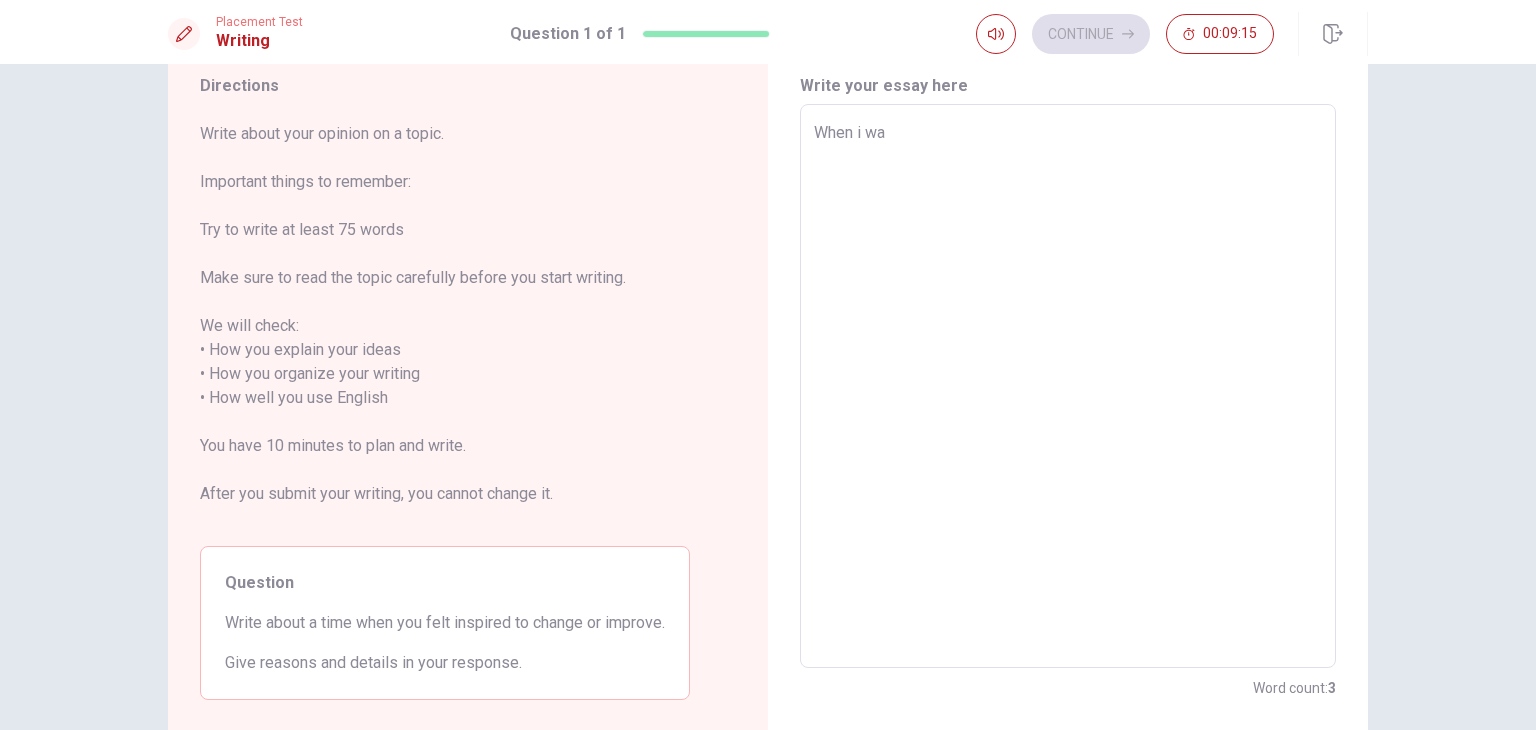 type on "When i was" 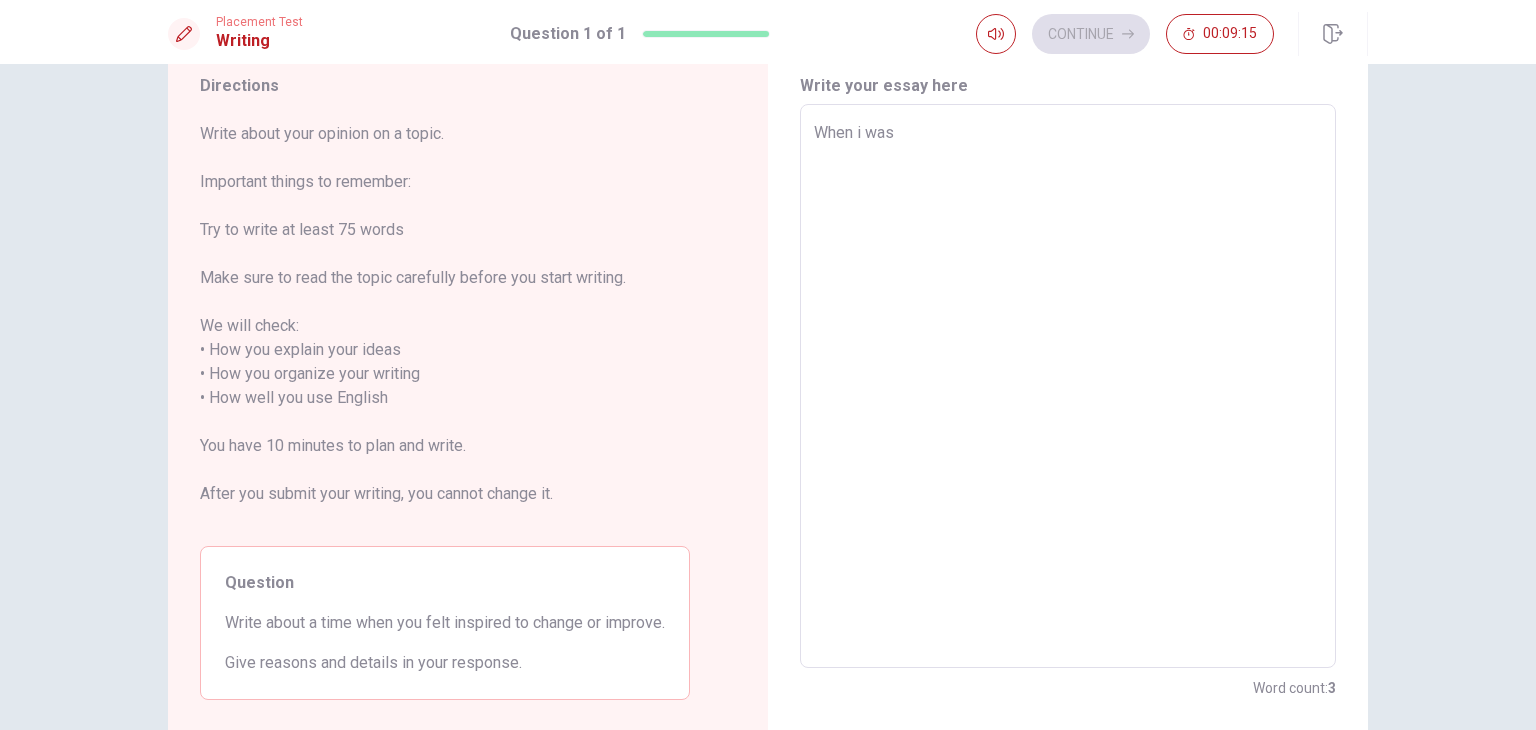 type on "x" 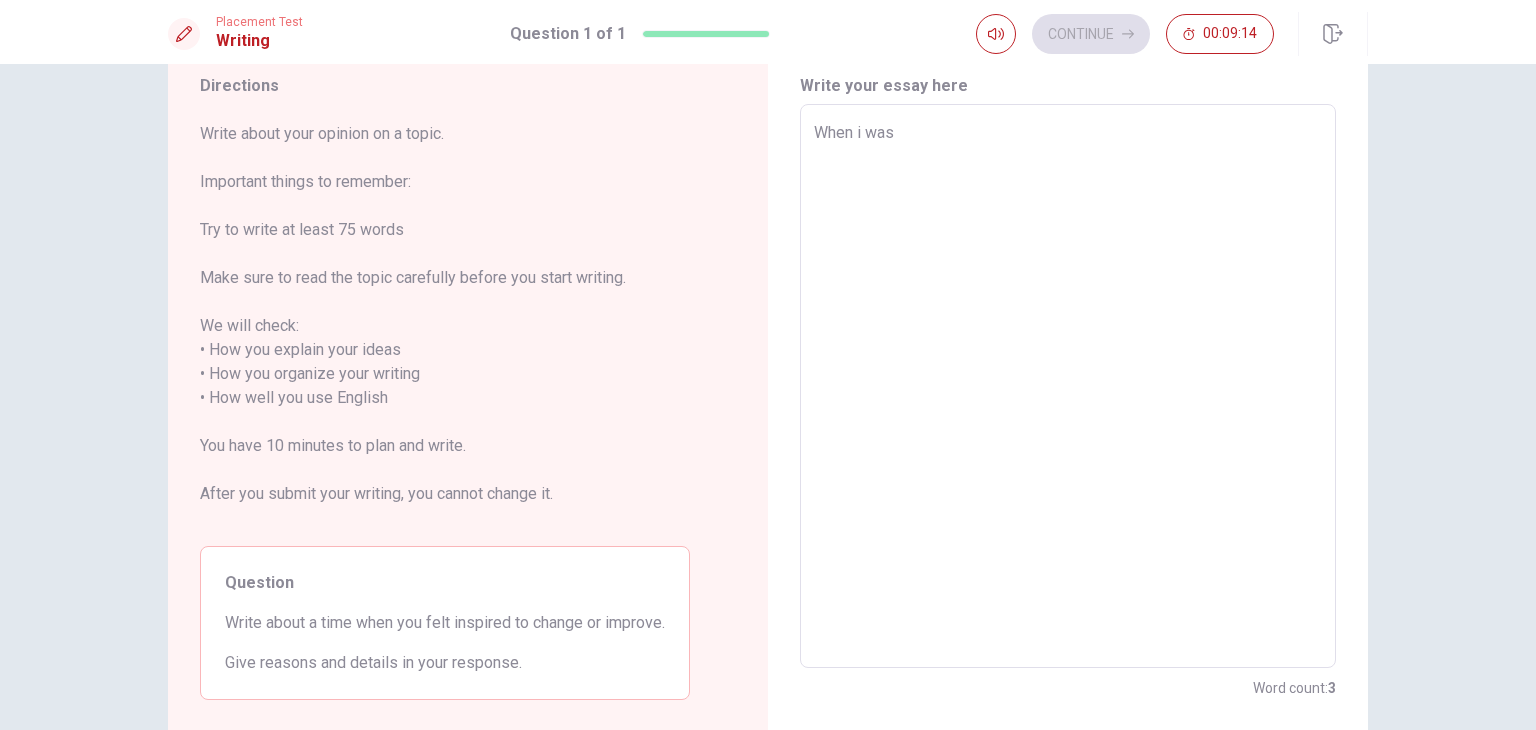 type on "x" 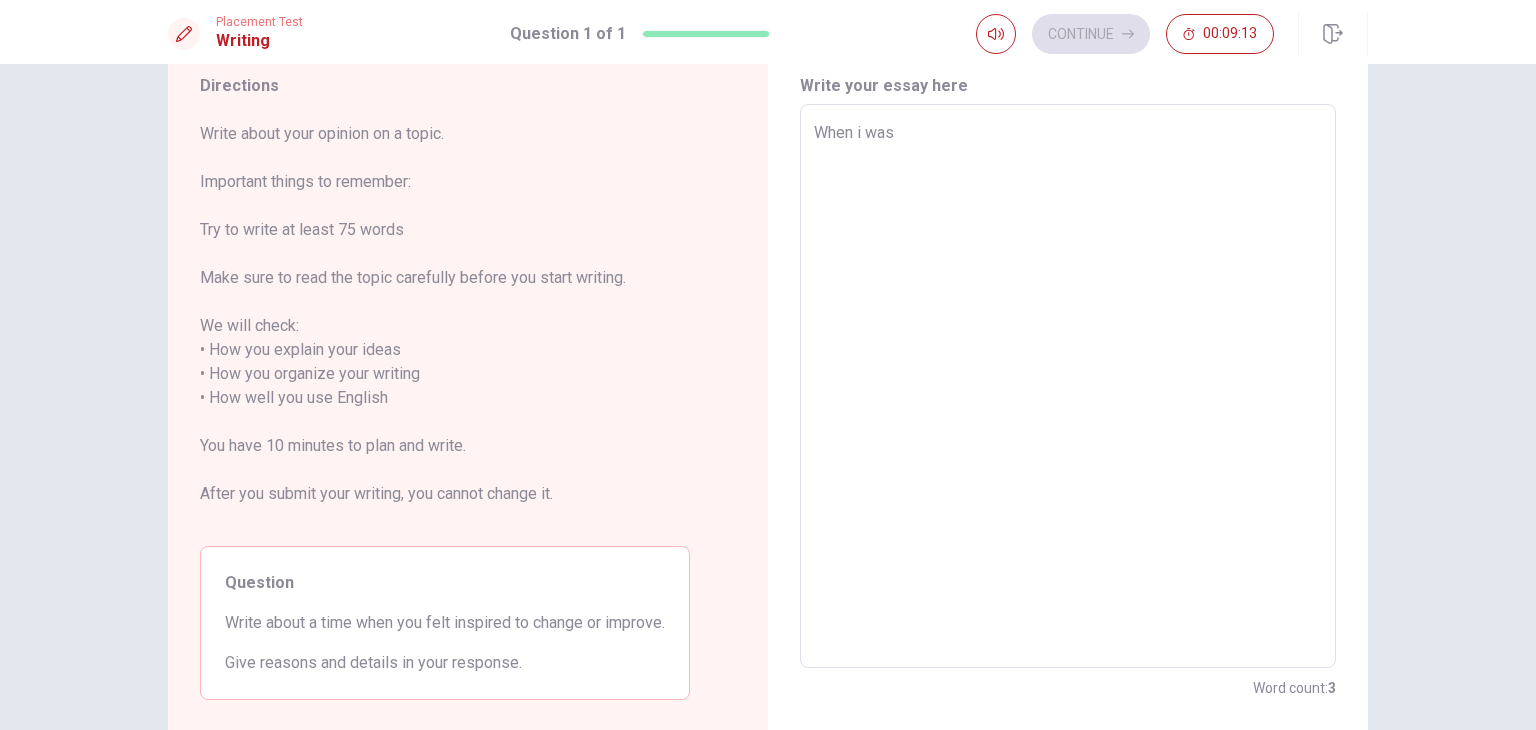 type on "When i was y" 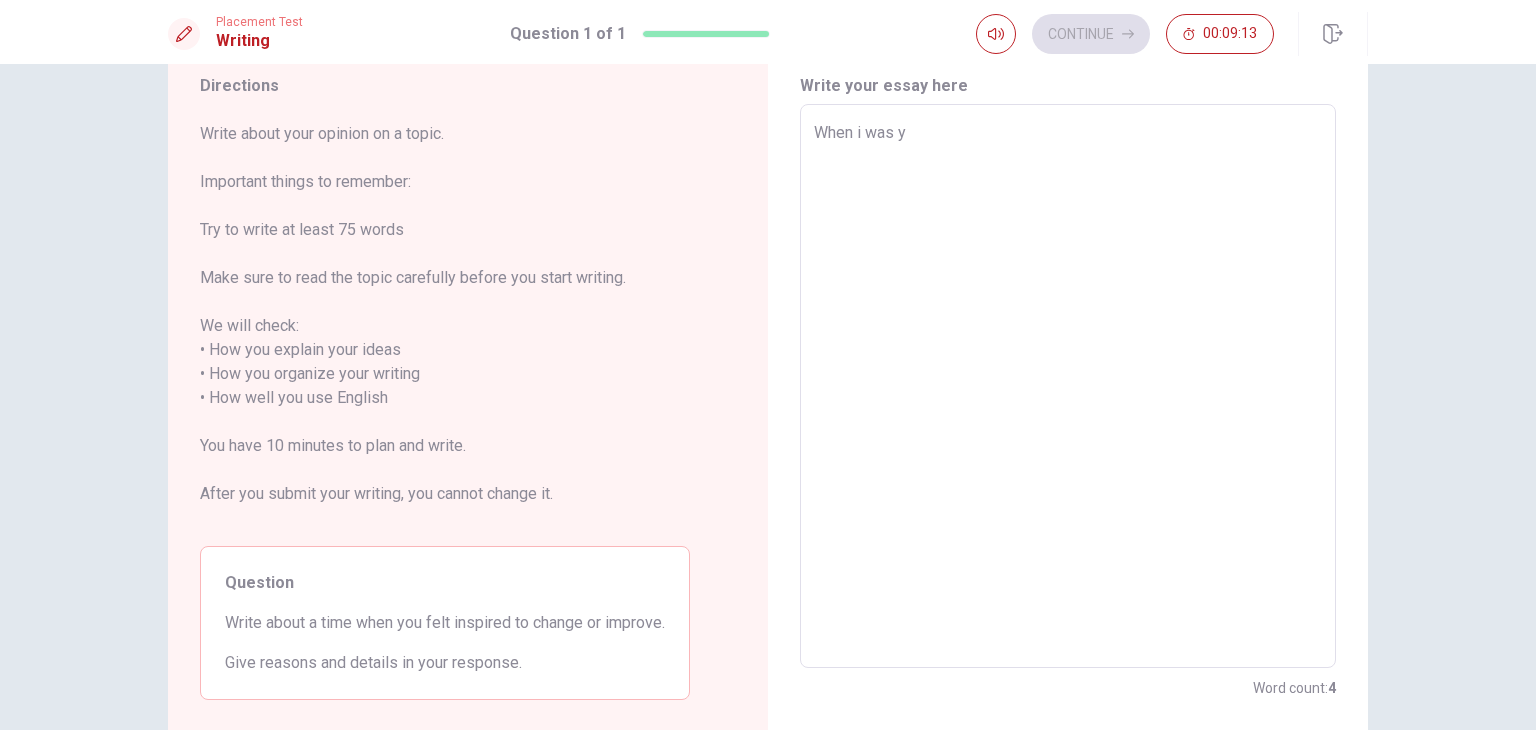 type on "x" 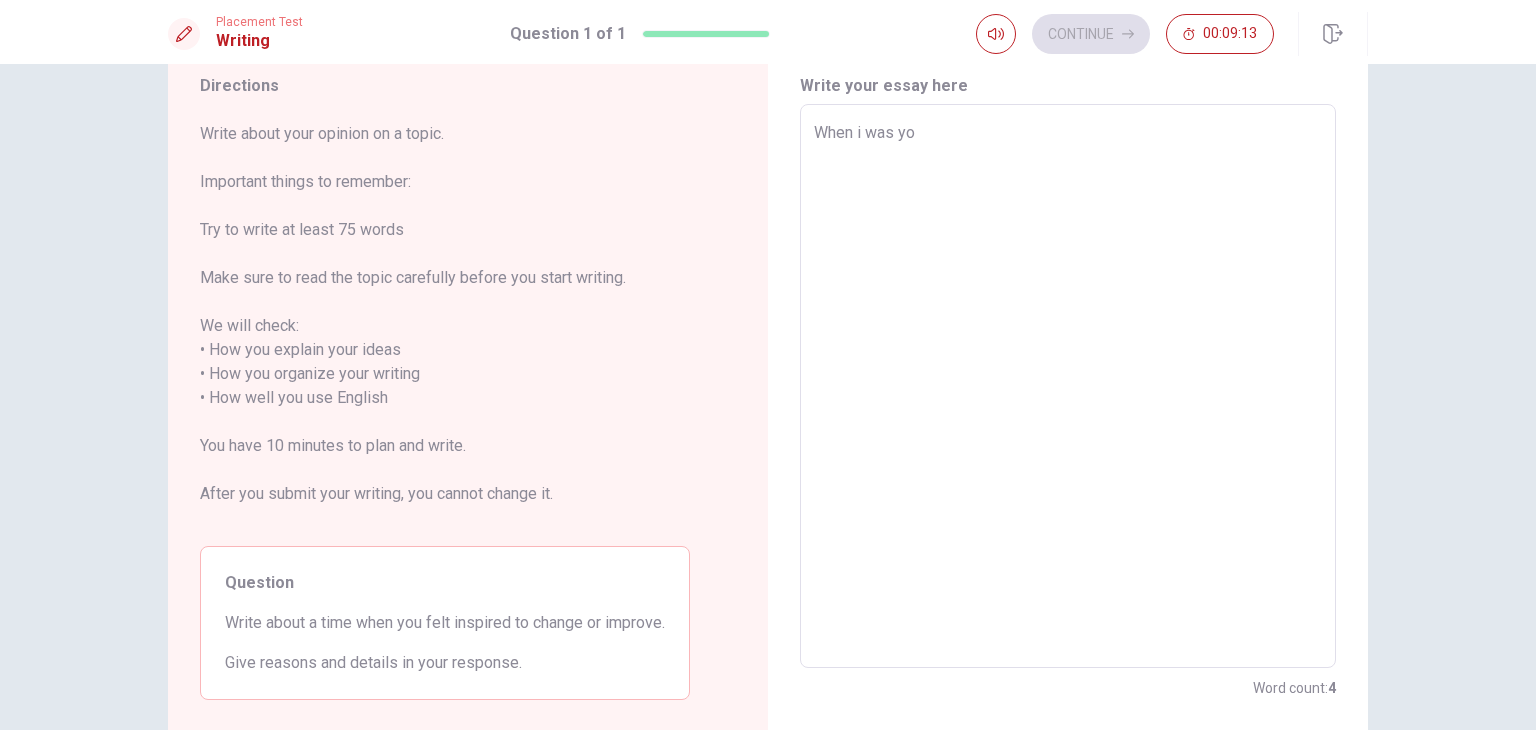 type on "x" 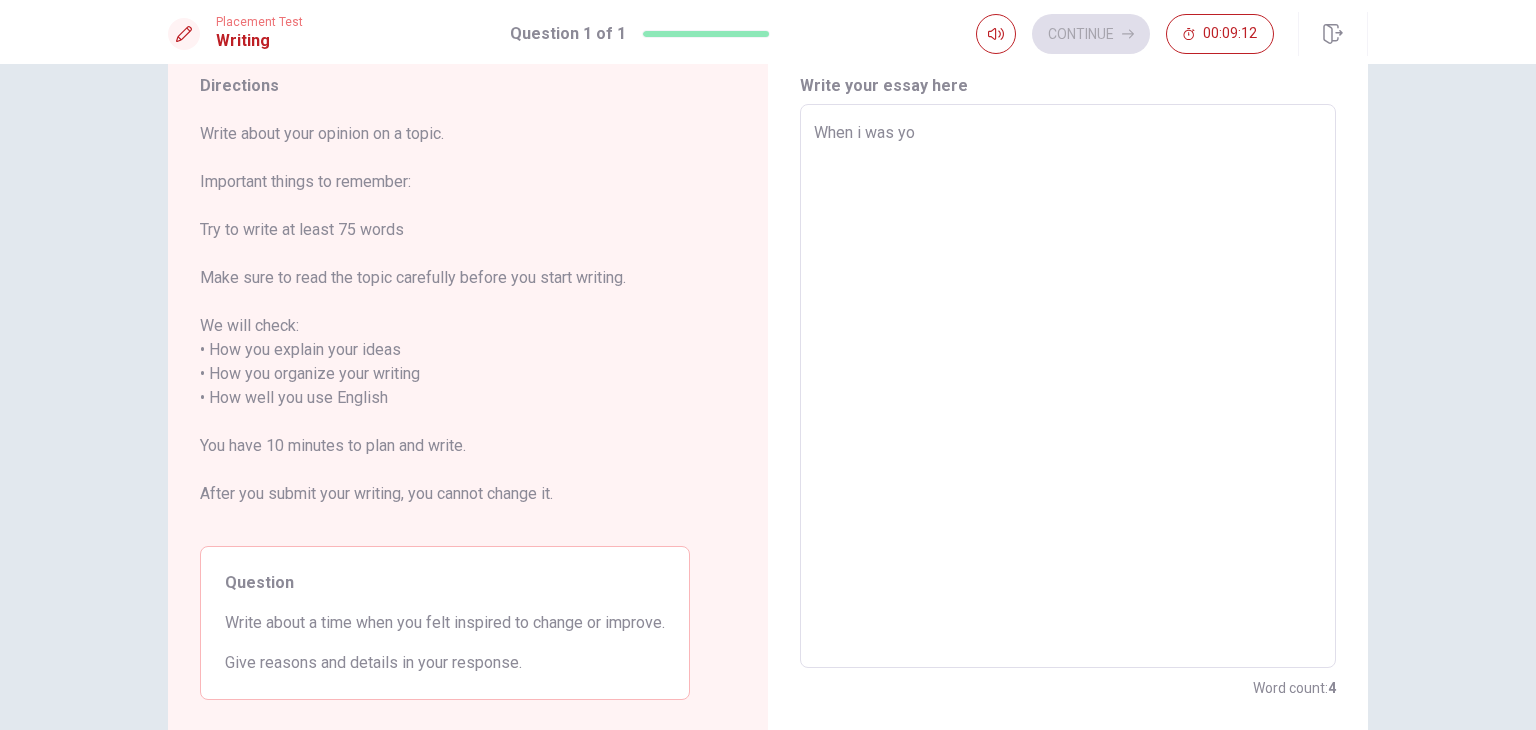 type on "When i was you" 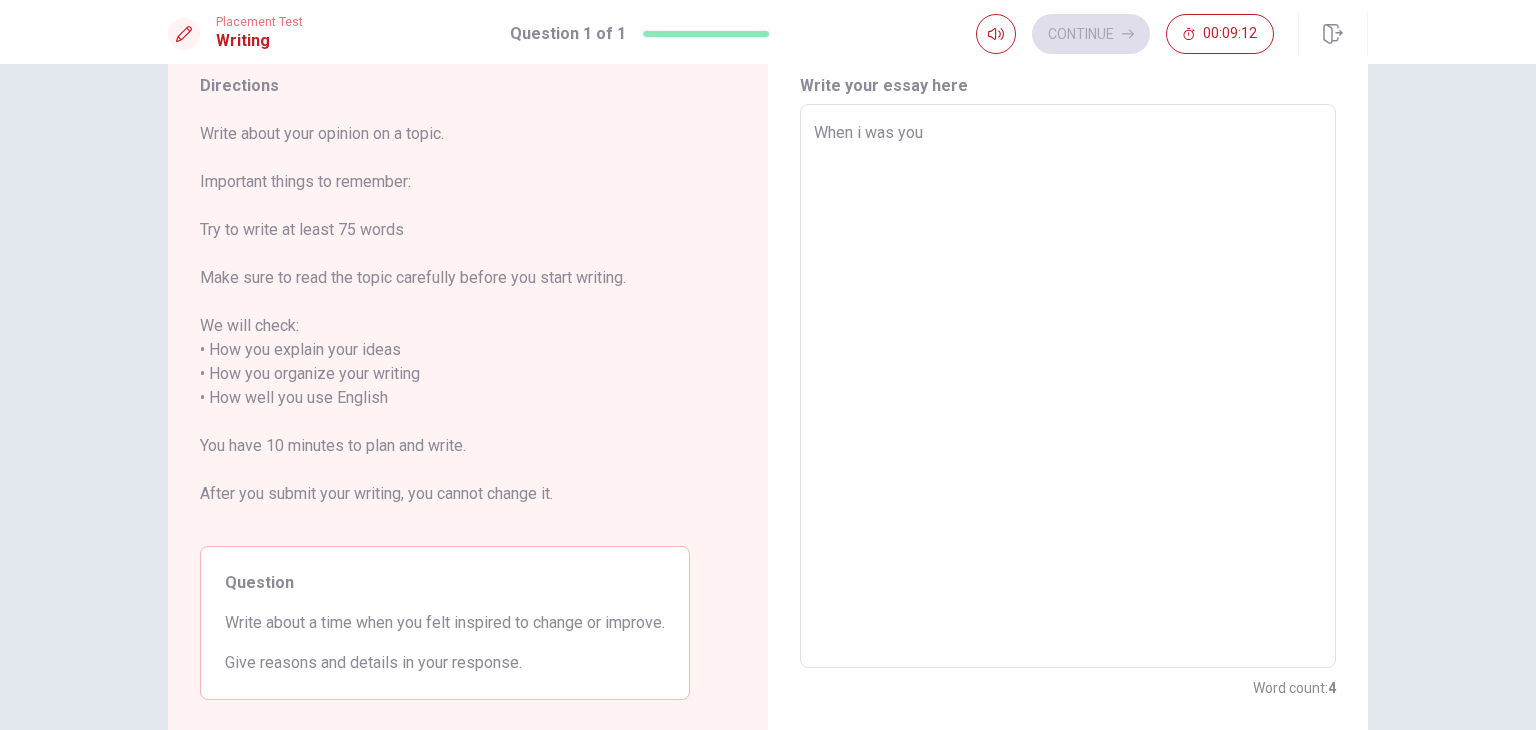 type on "x" 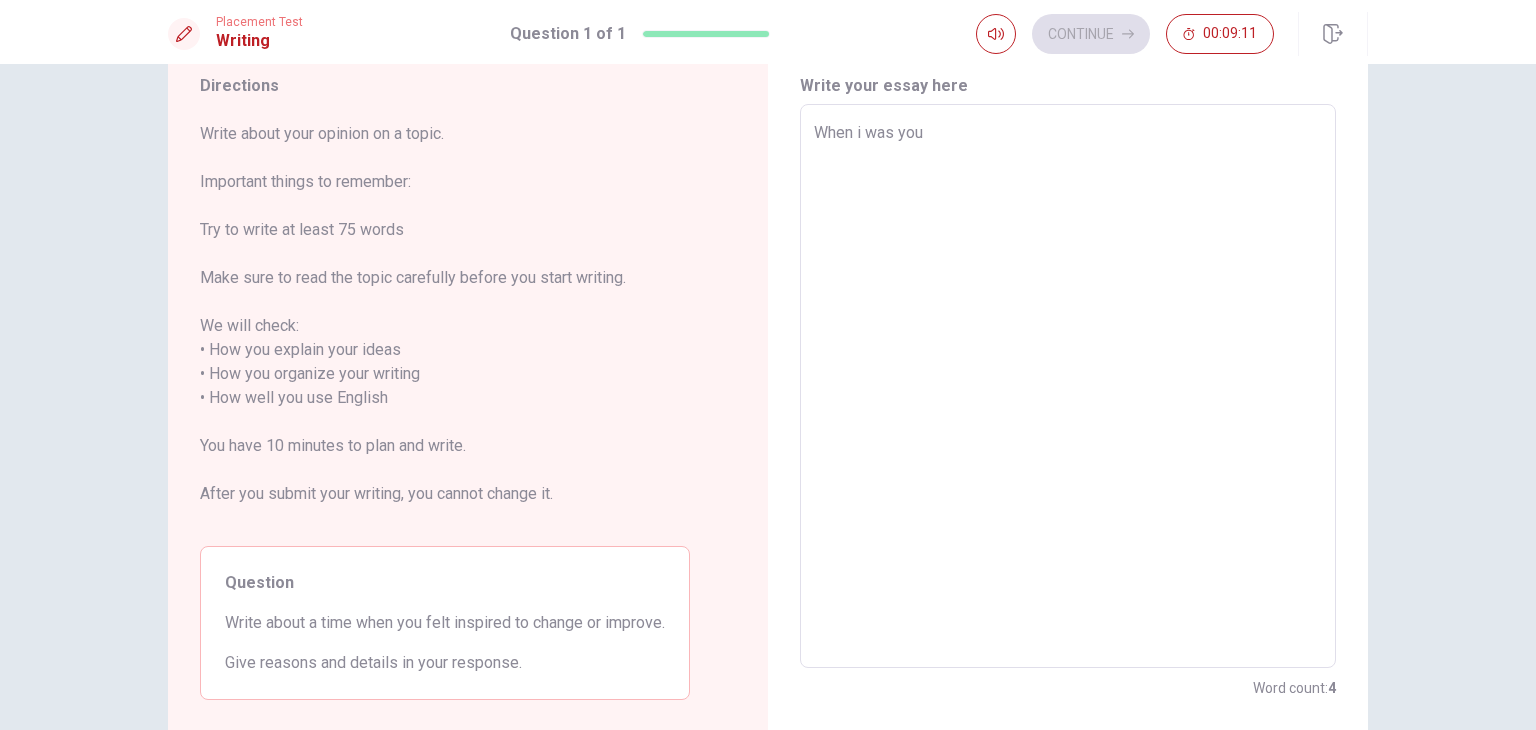 type on "When i was youn" 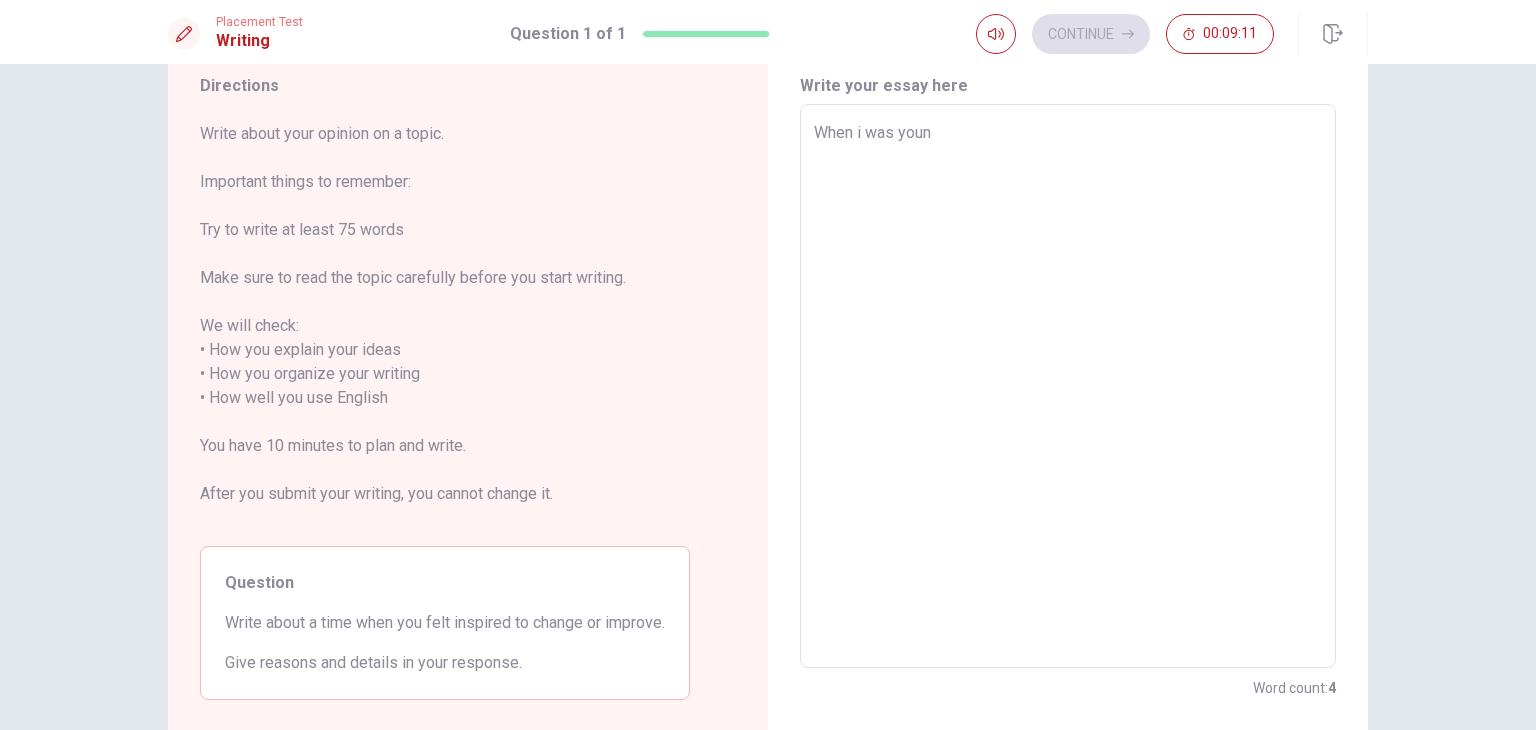 type on "x" 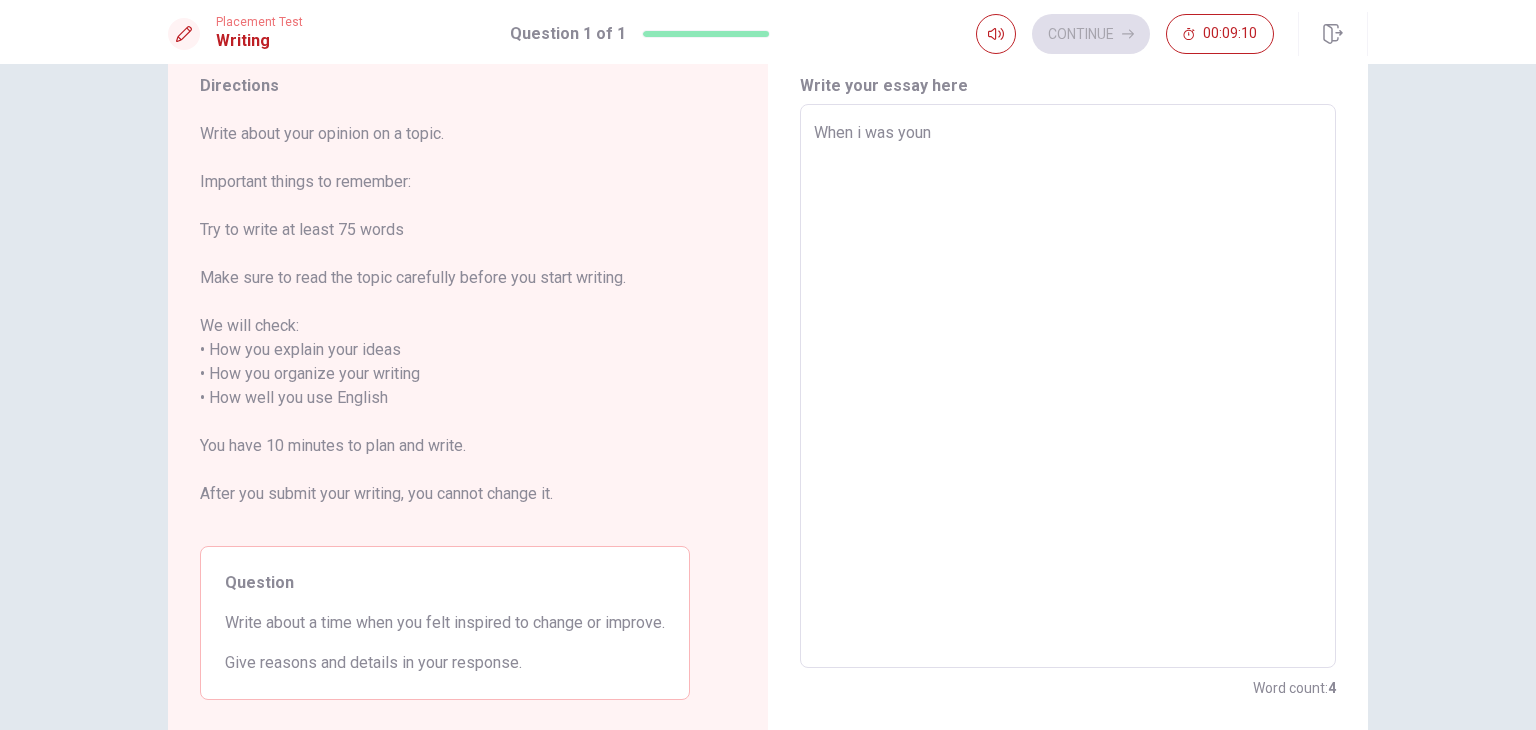 type on "When i was young" 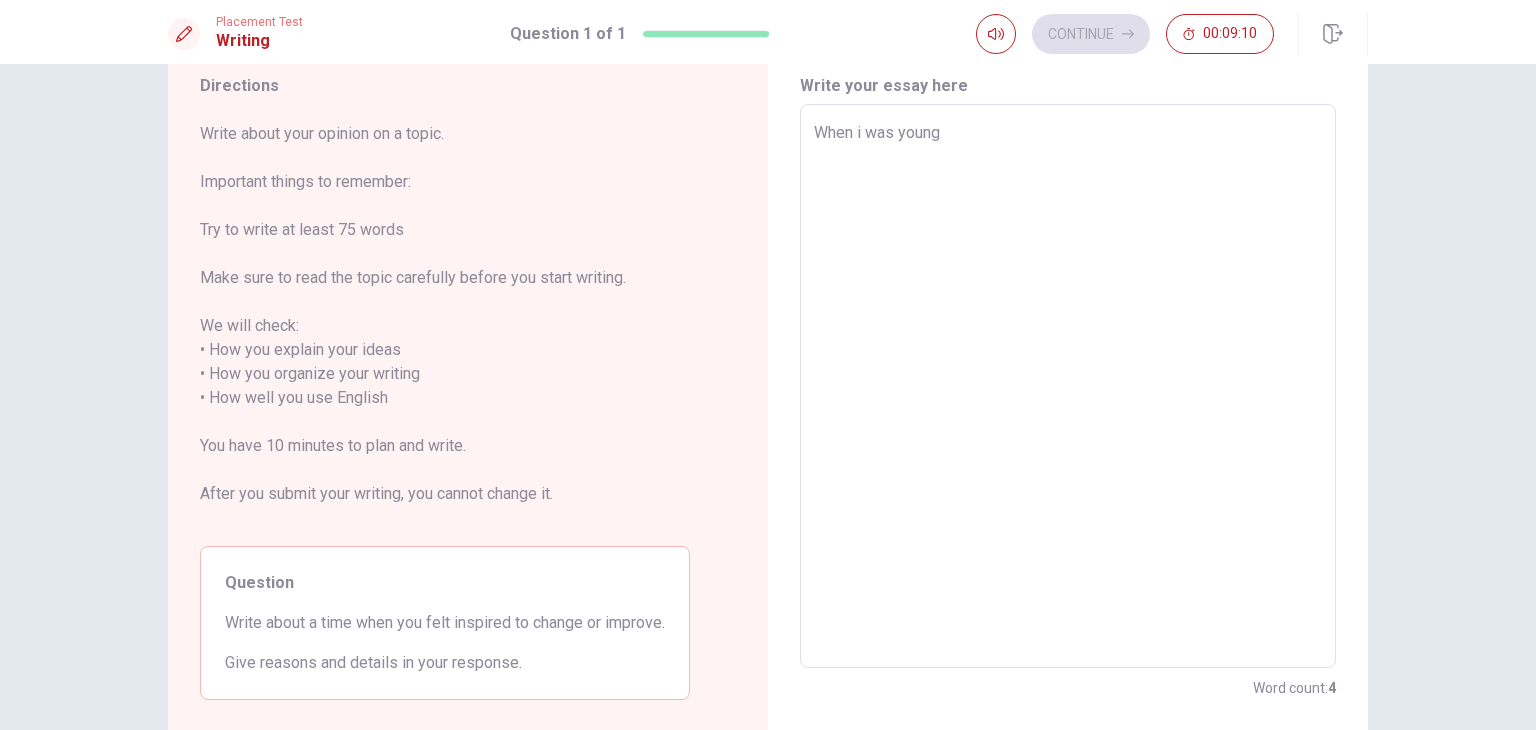 type on "x" 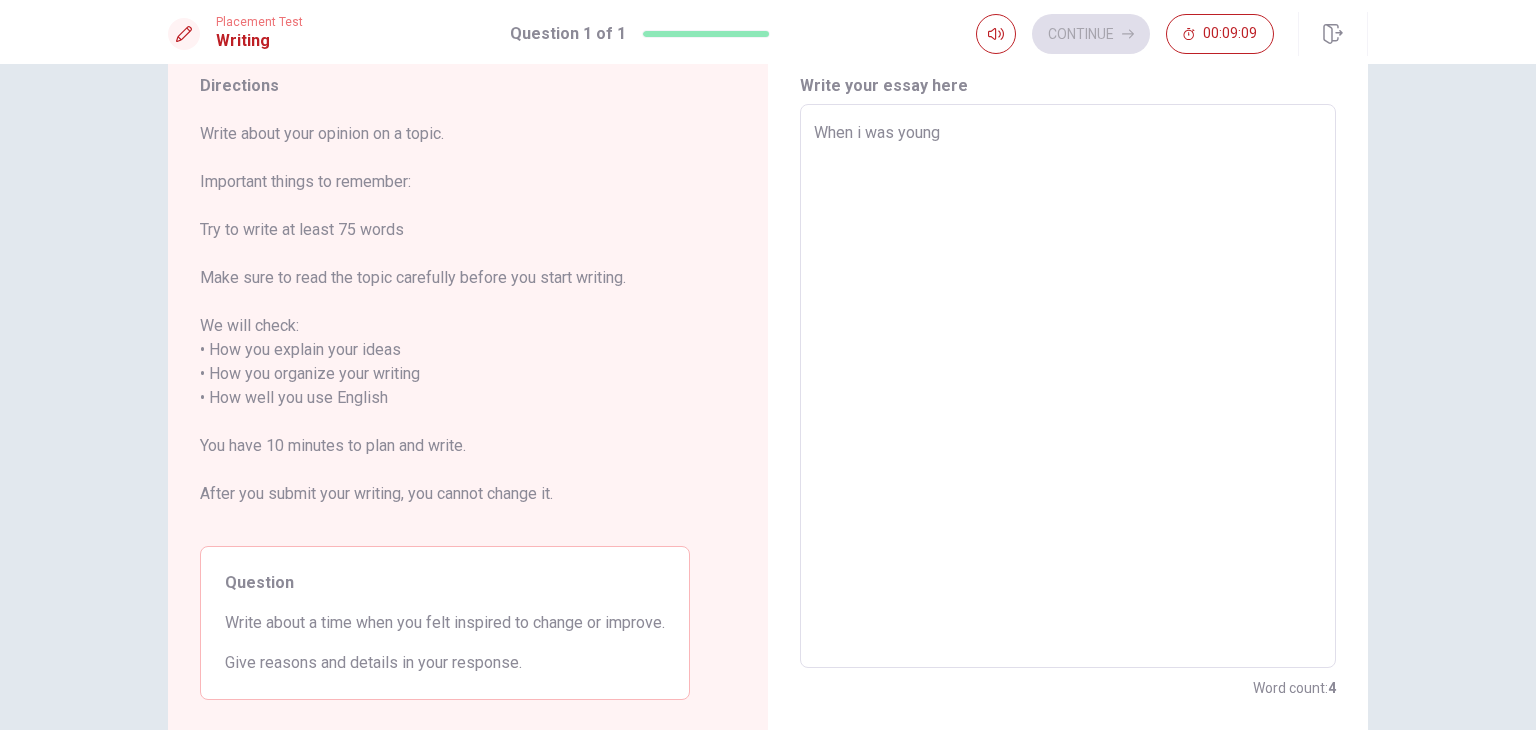 type on "x" 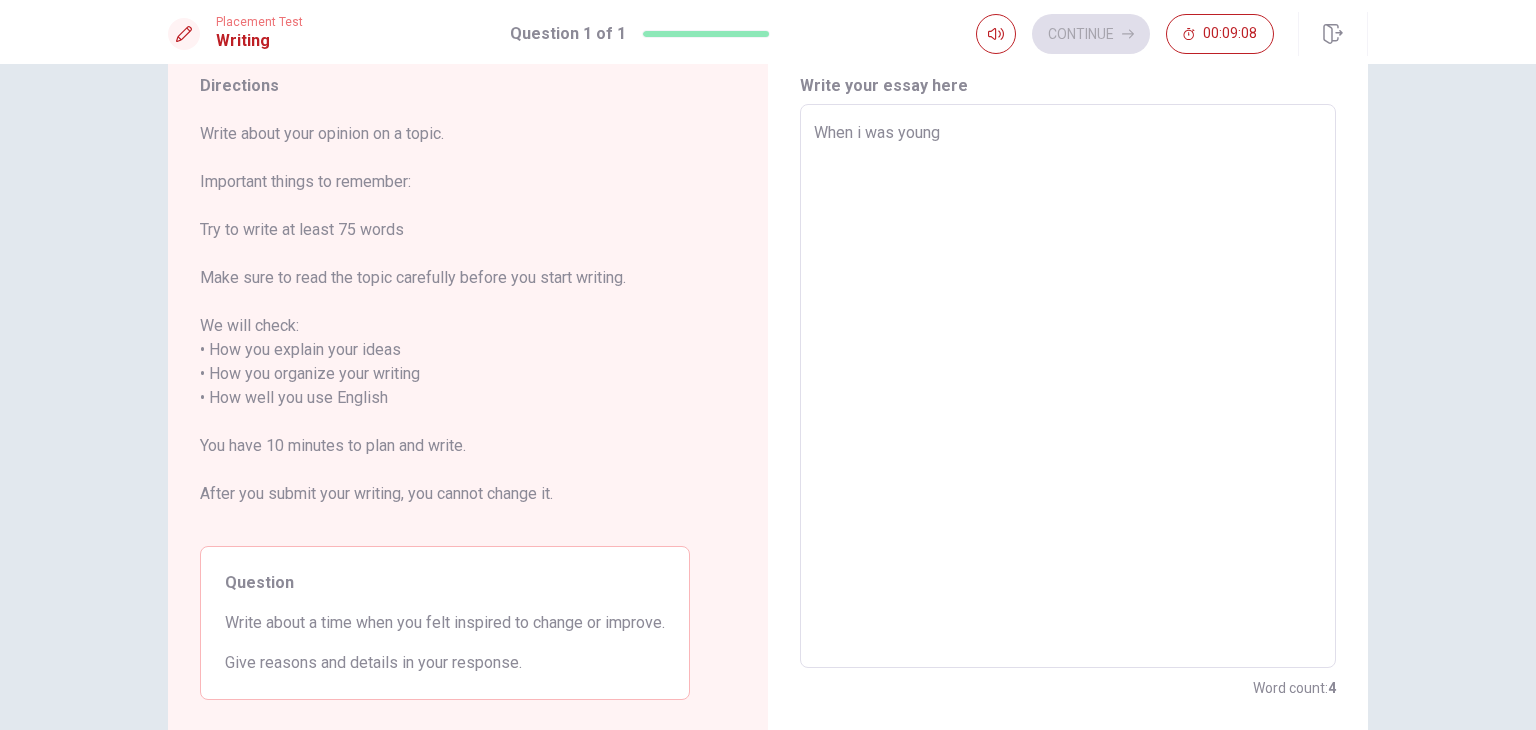 type on "When i was young m" 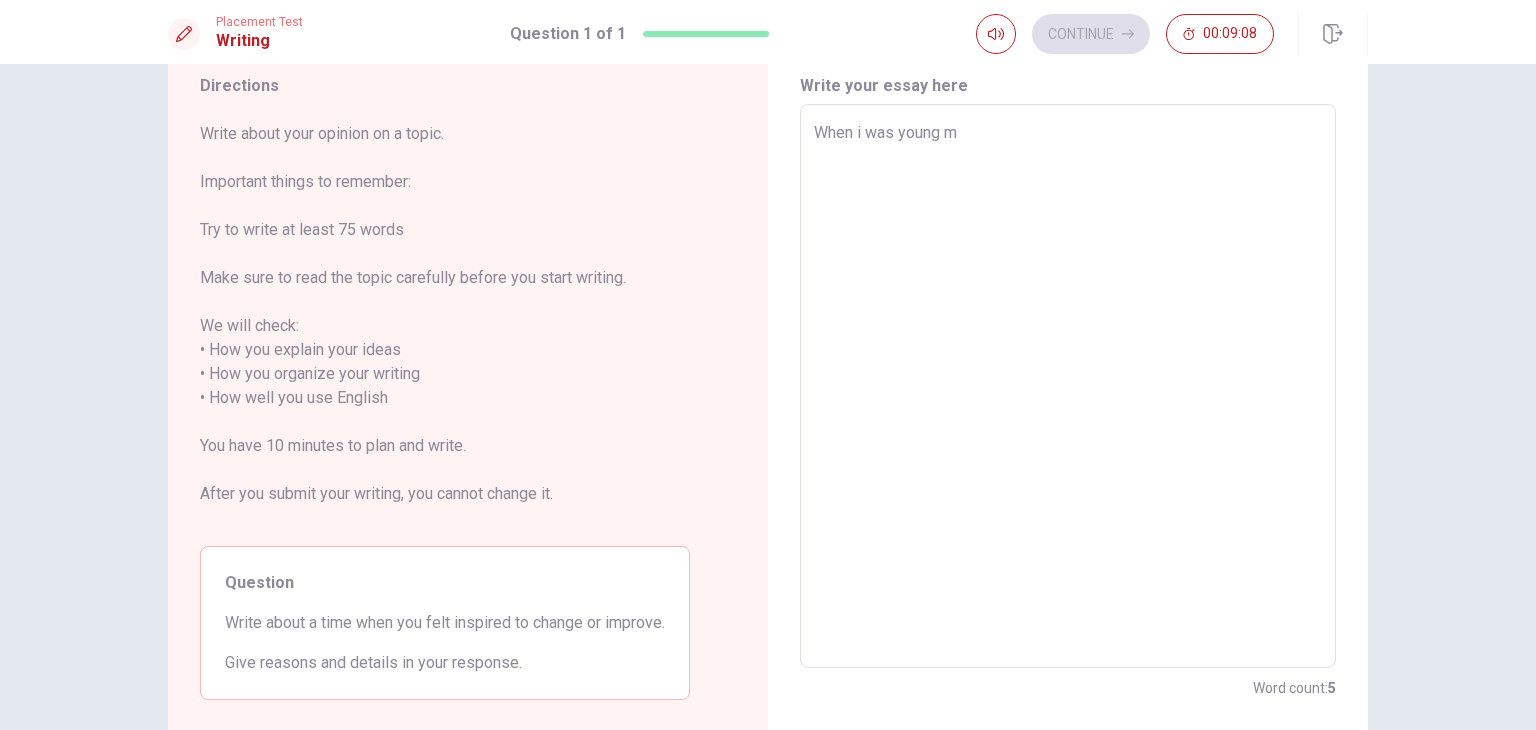 type on "x" 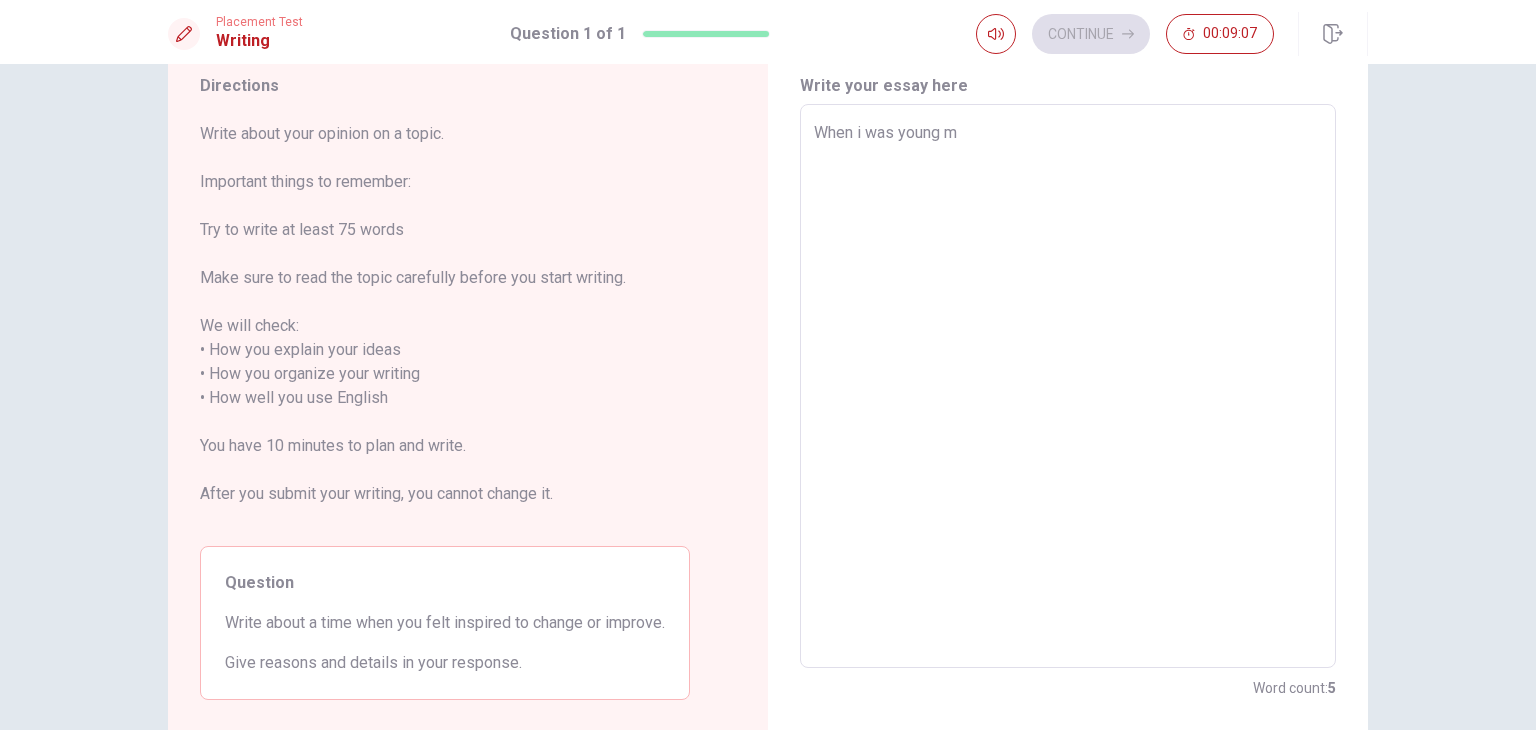 type on "When i was young my" 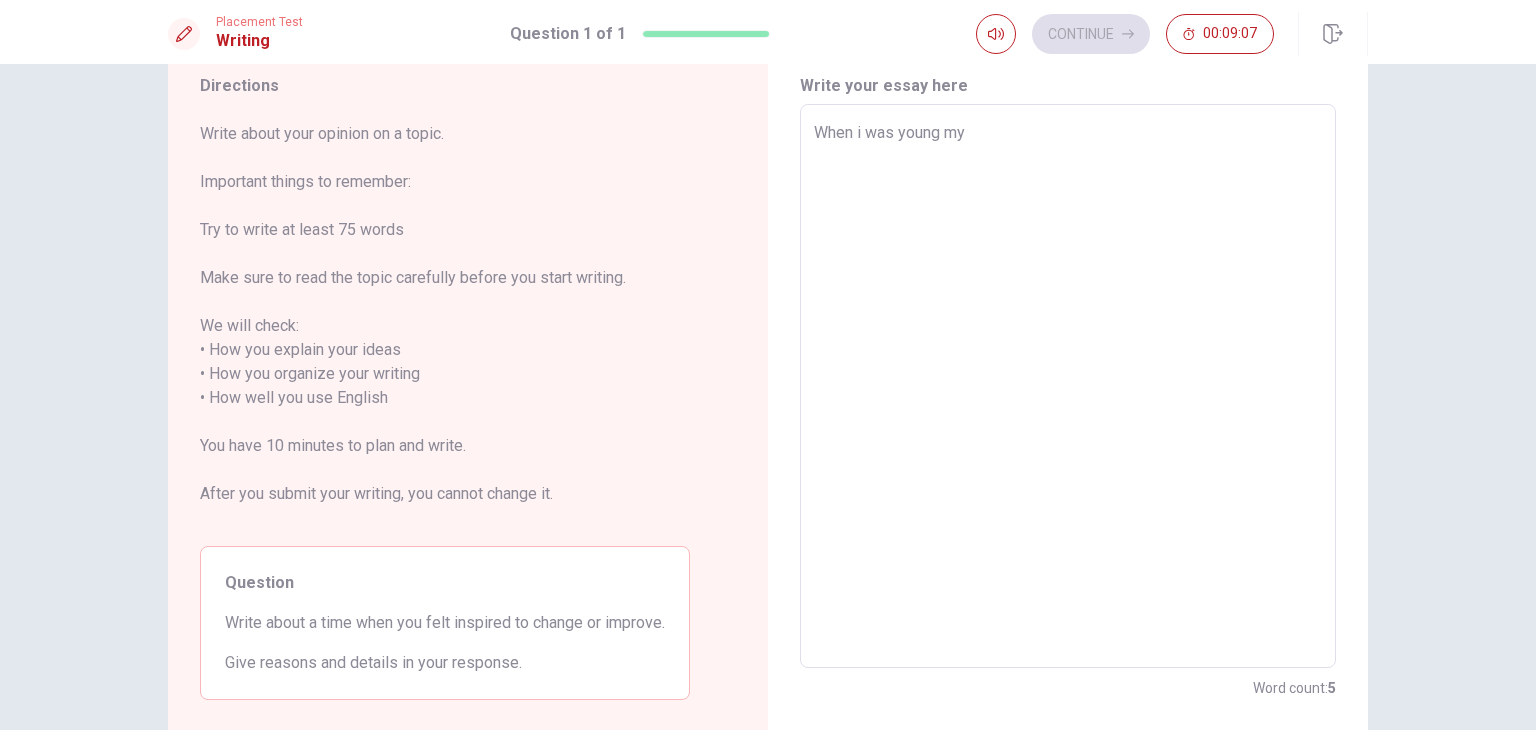 type on "x" 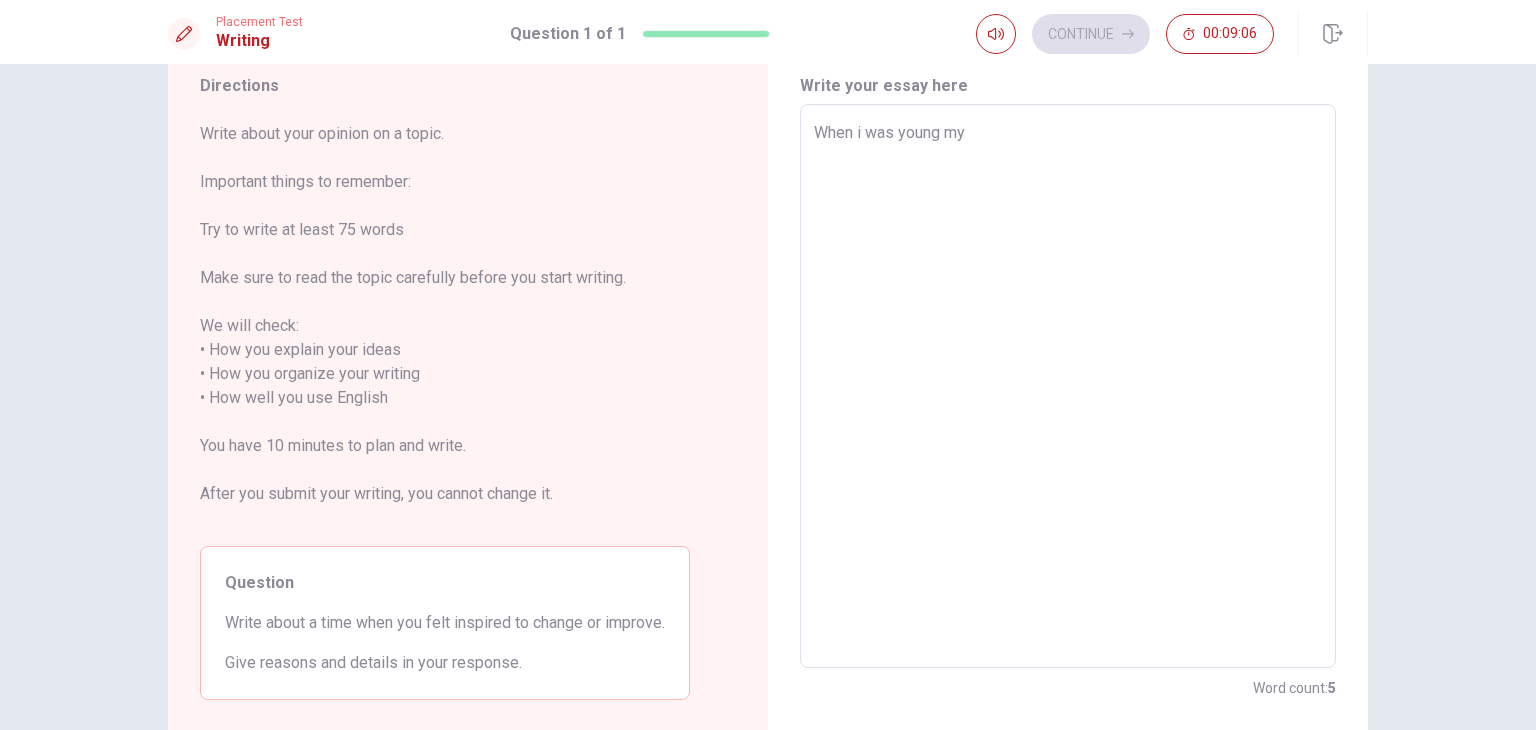 type on "When i was young my m" 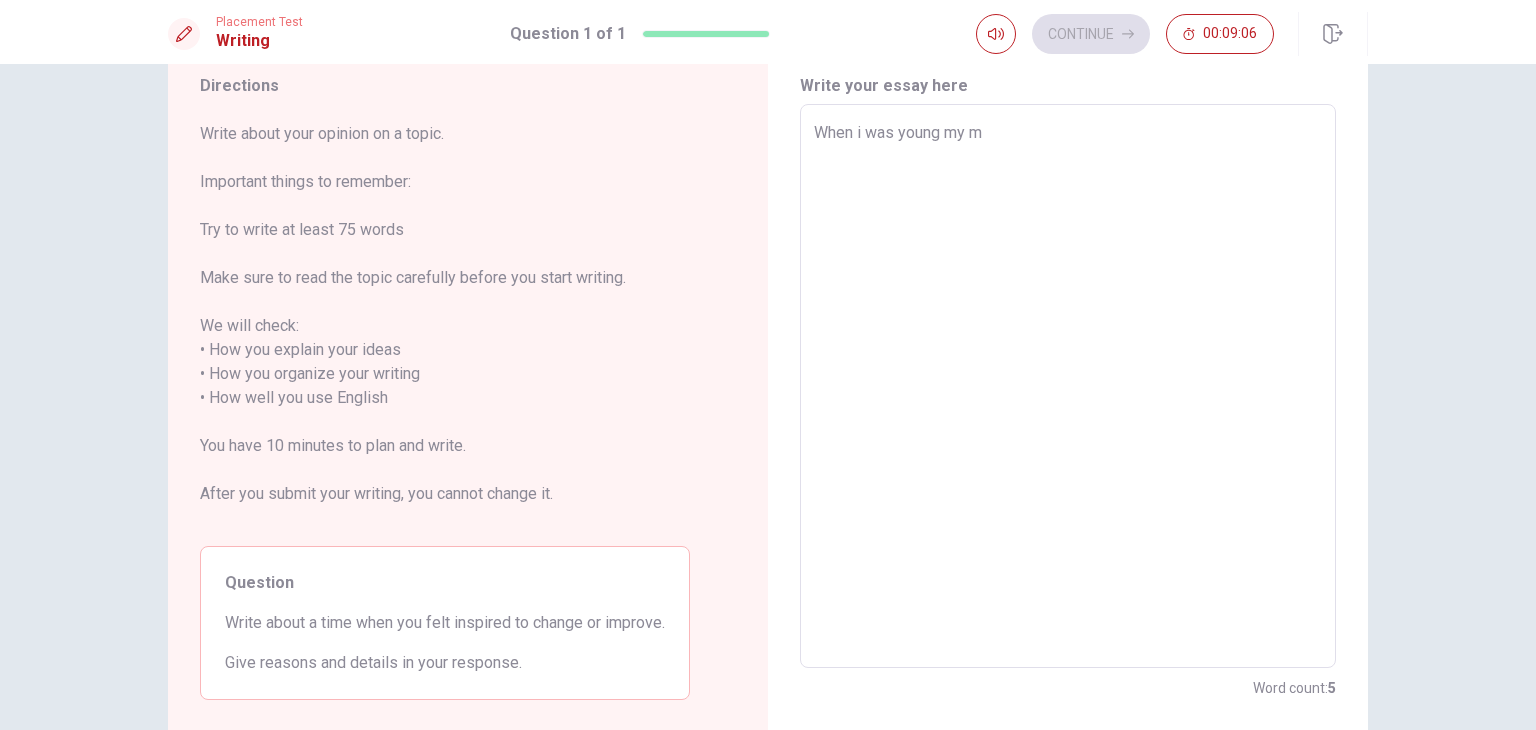 type on "x" 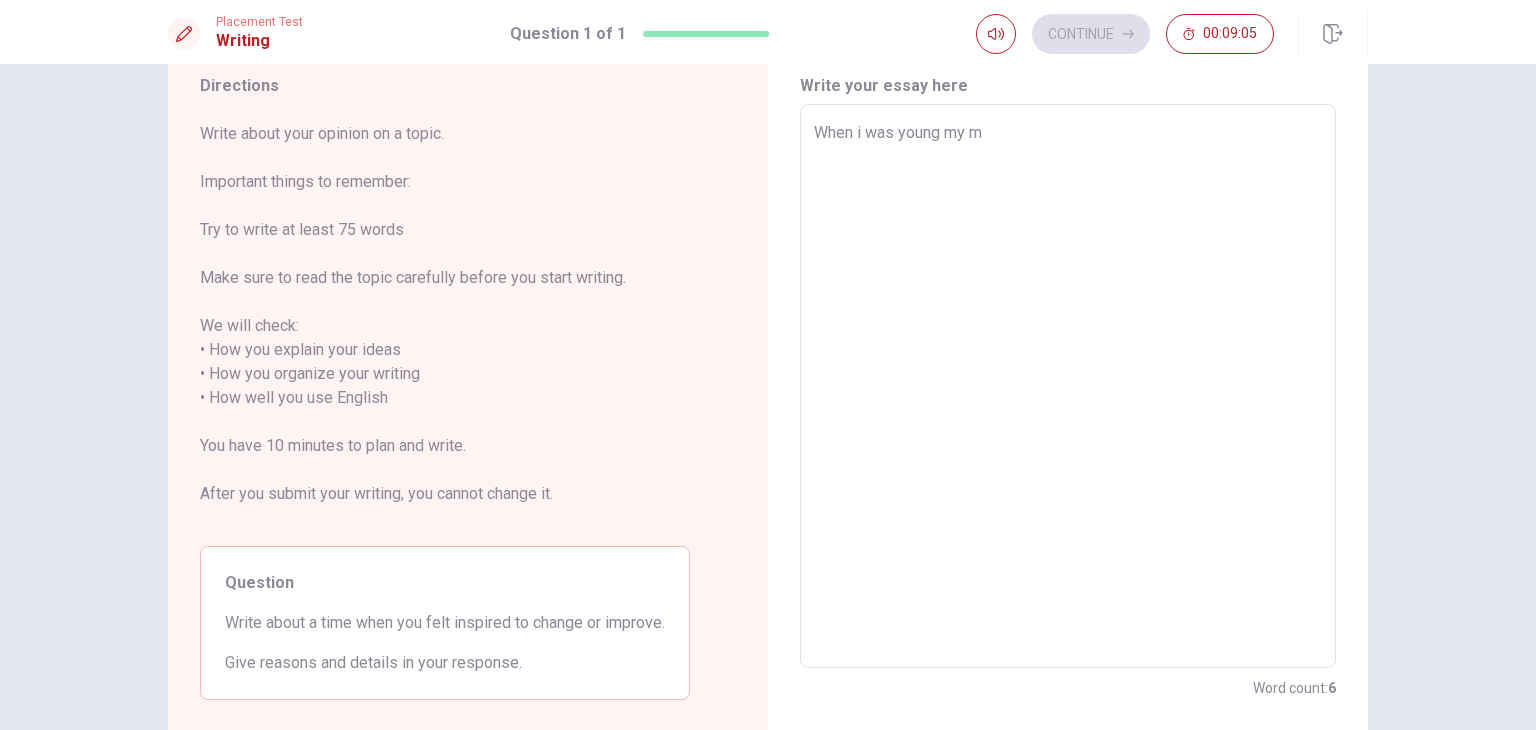type on "When i was young my mo" 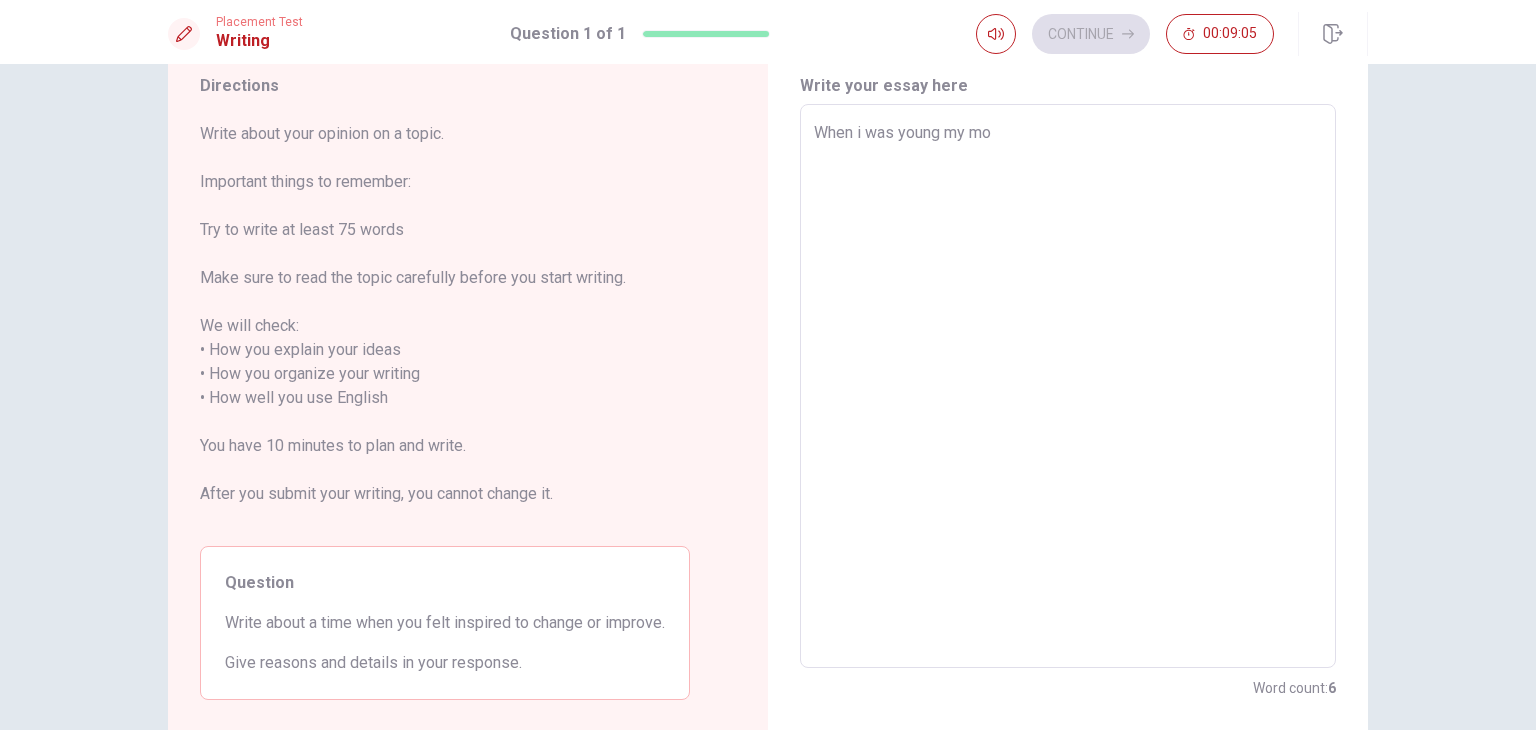 type on "x" 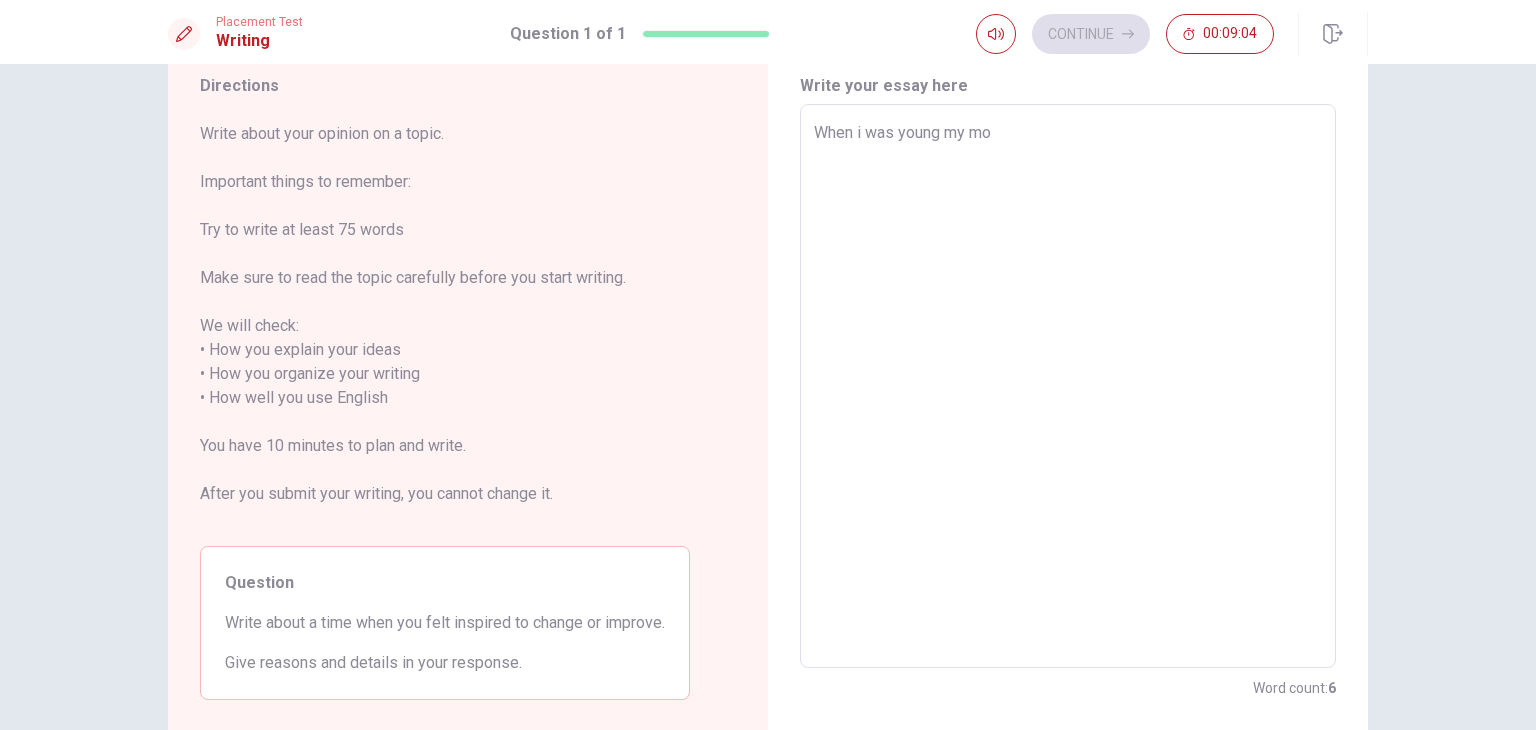 type on "When i was young my mom" 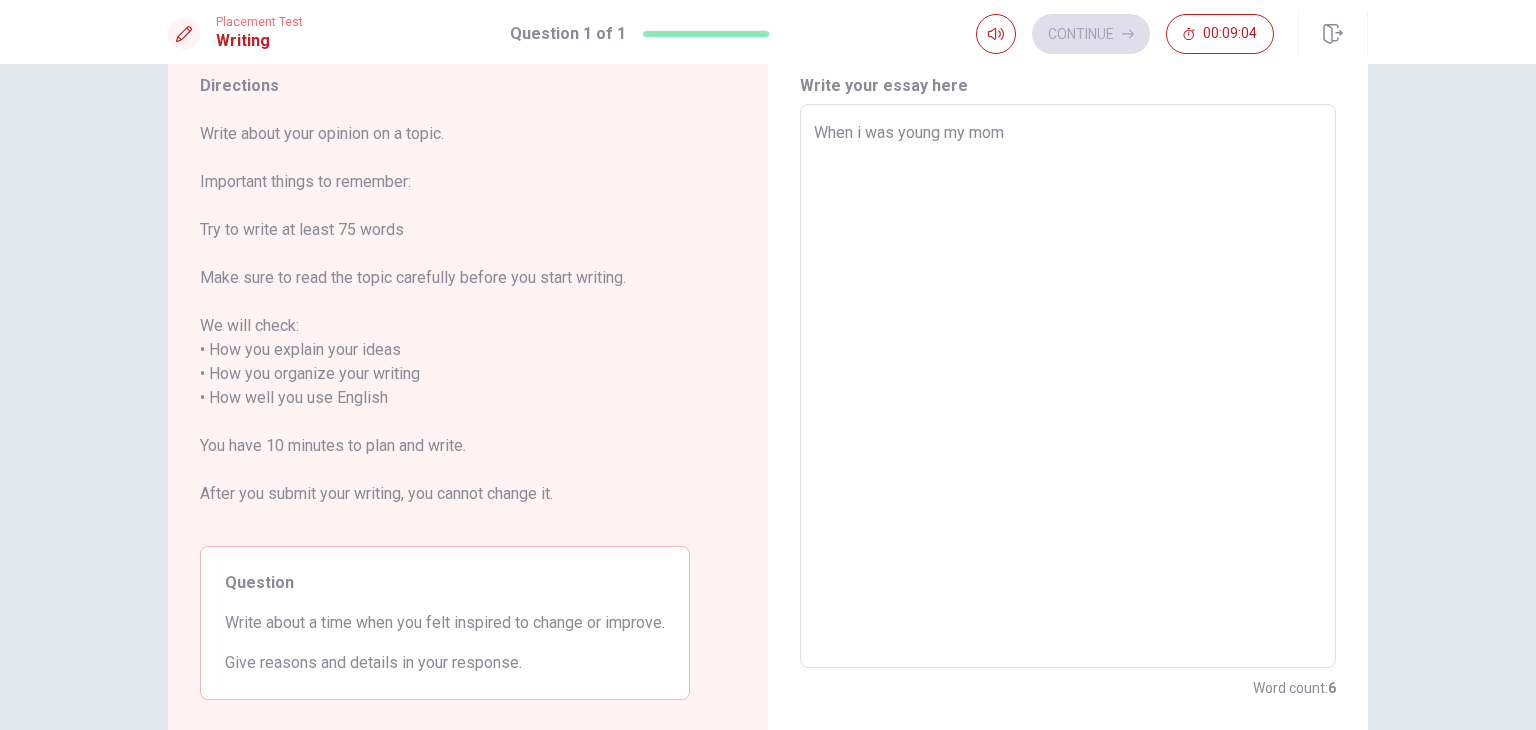 type on "x" 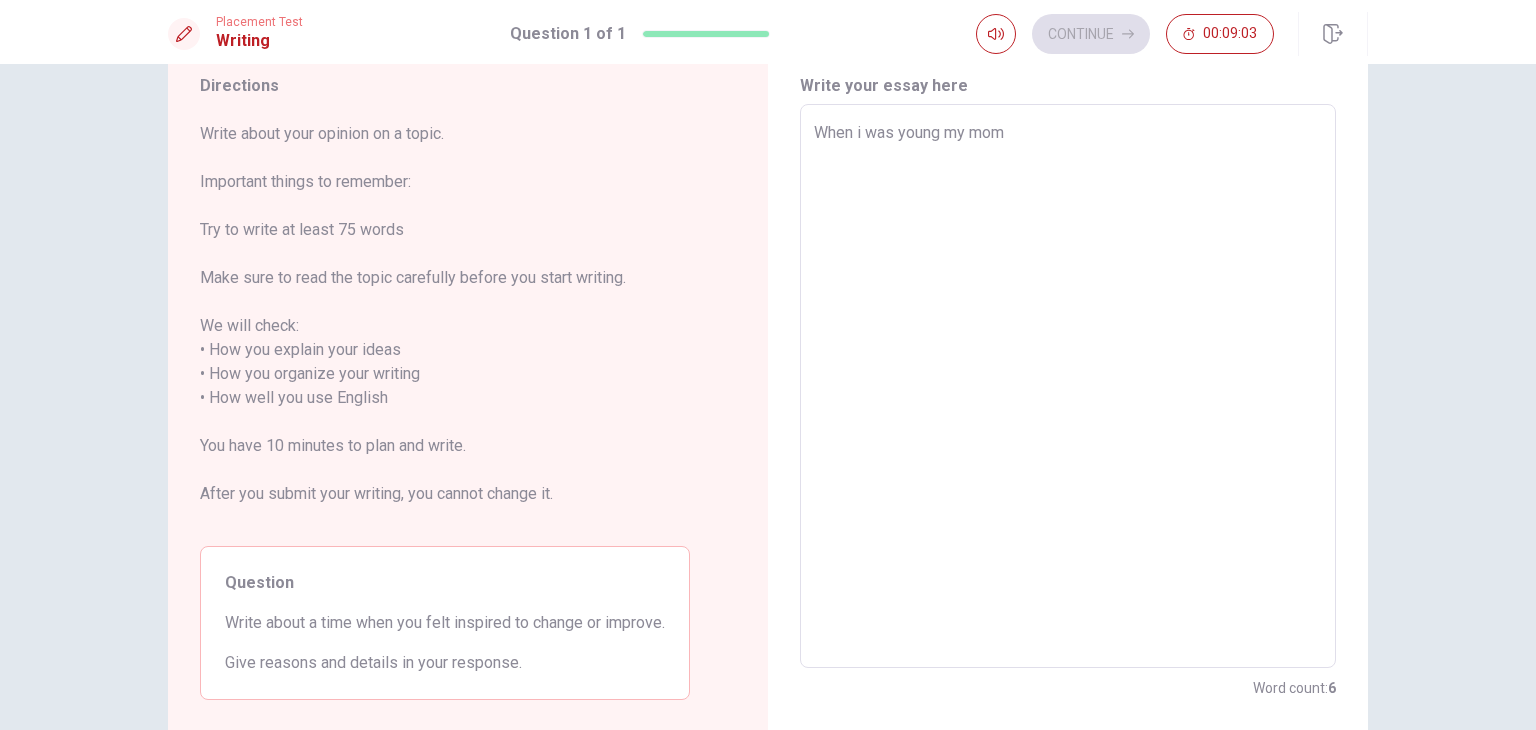 type on "When i was young my mom a" 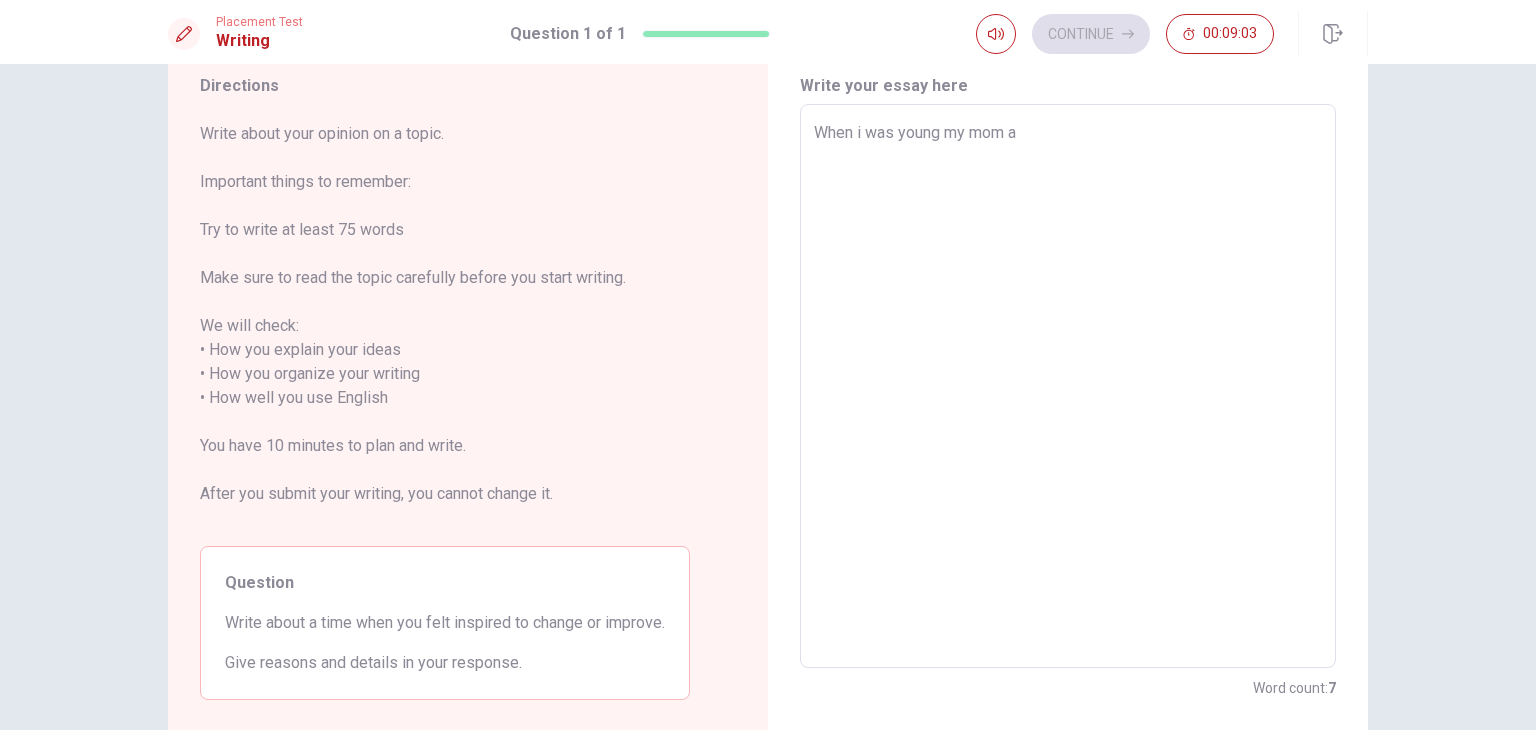 type on "x" 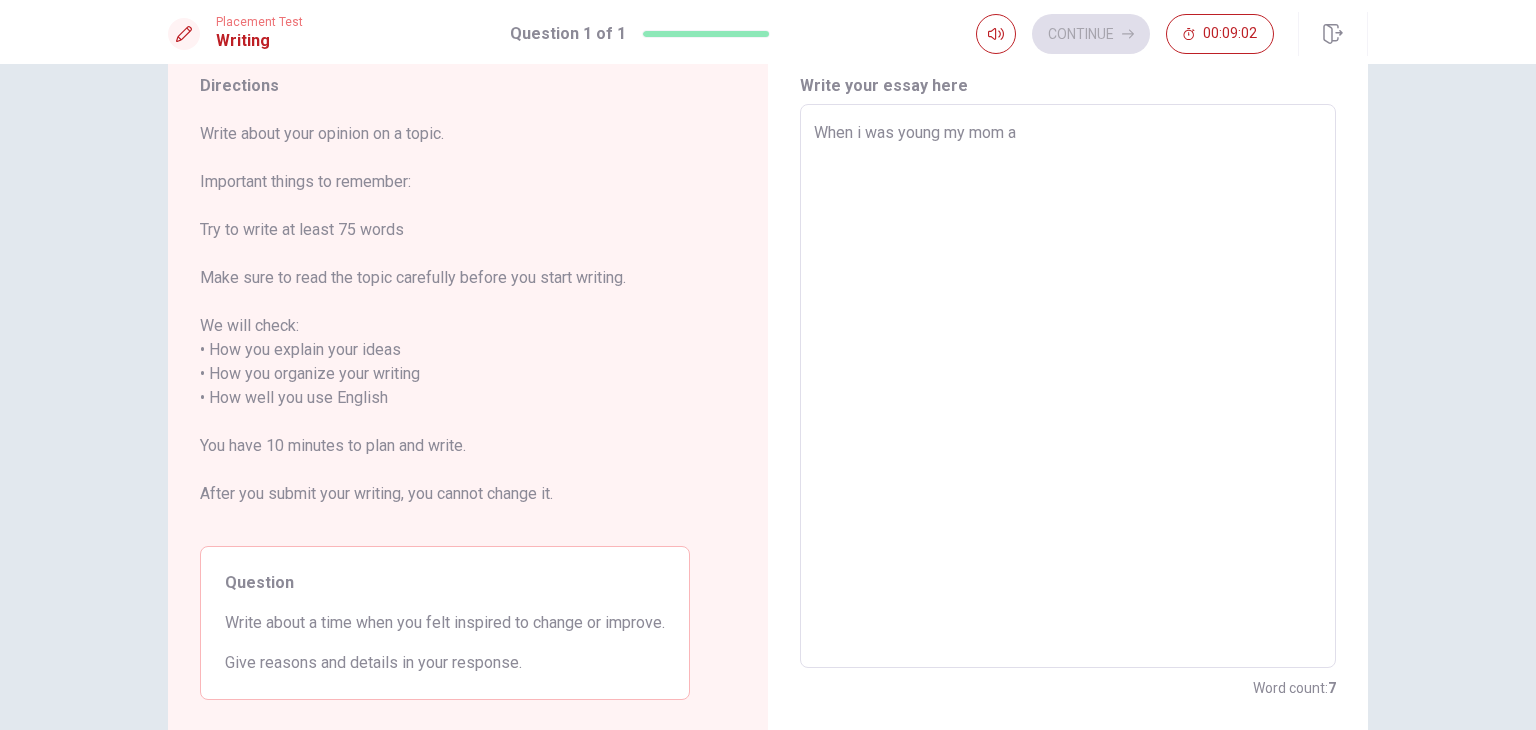 type on "When i was young my mom al" 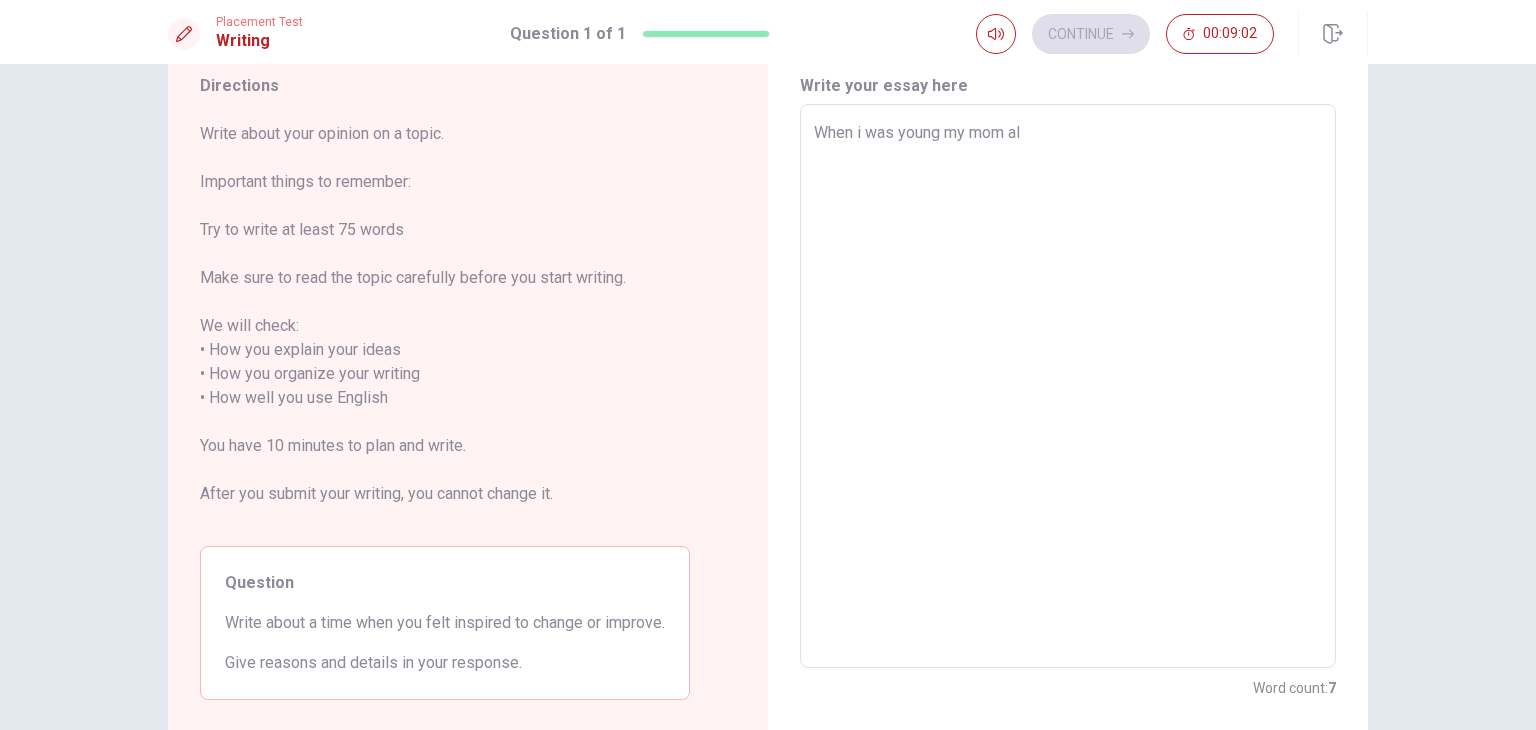 type on "x" 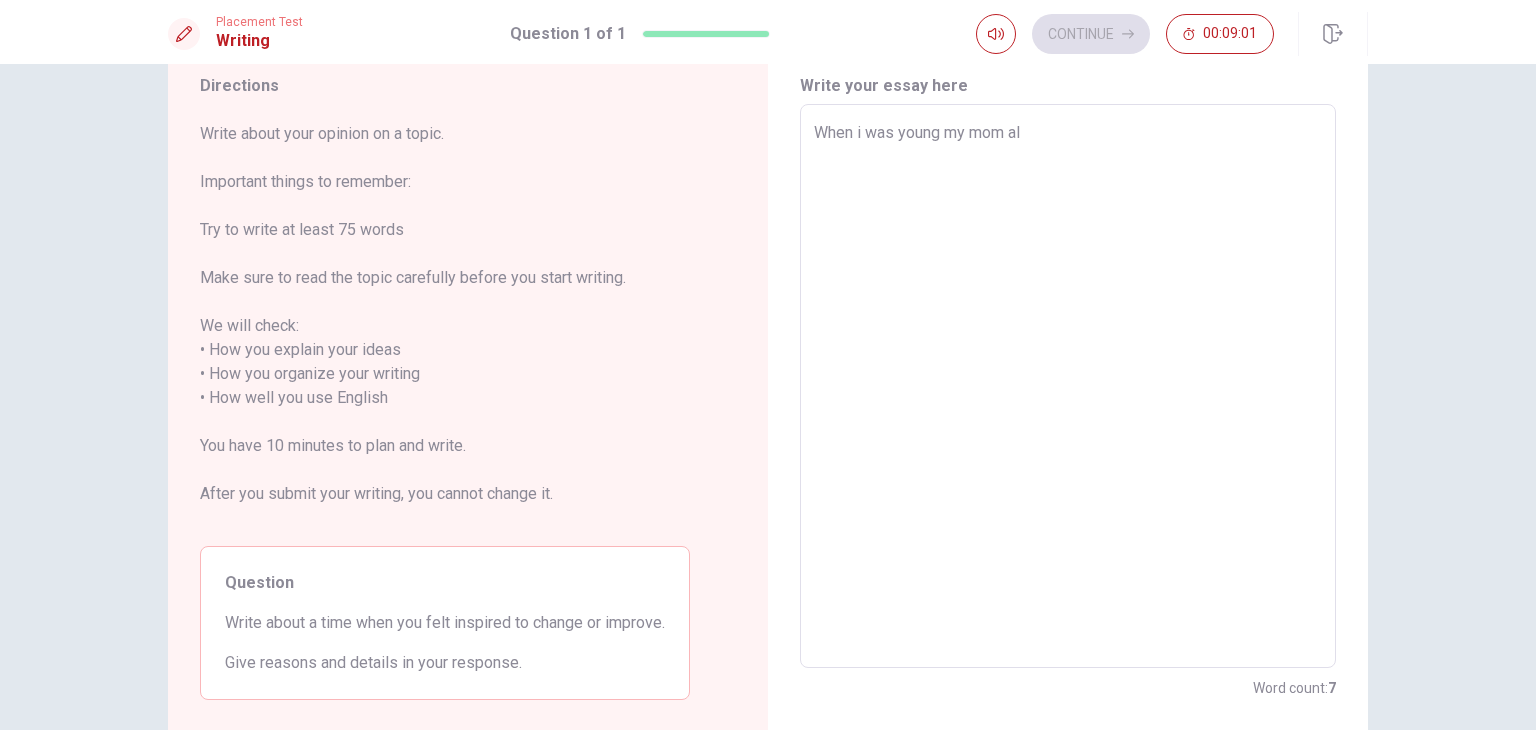 type on "When i was young my mom alw" 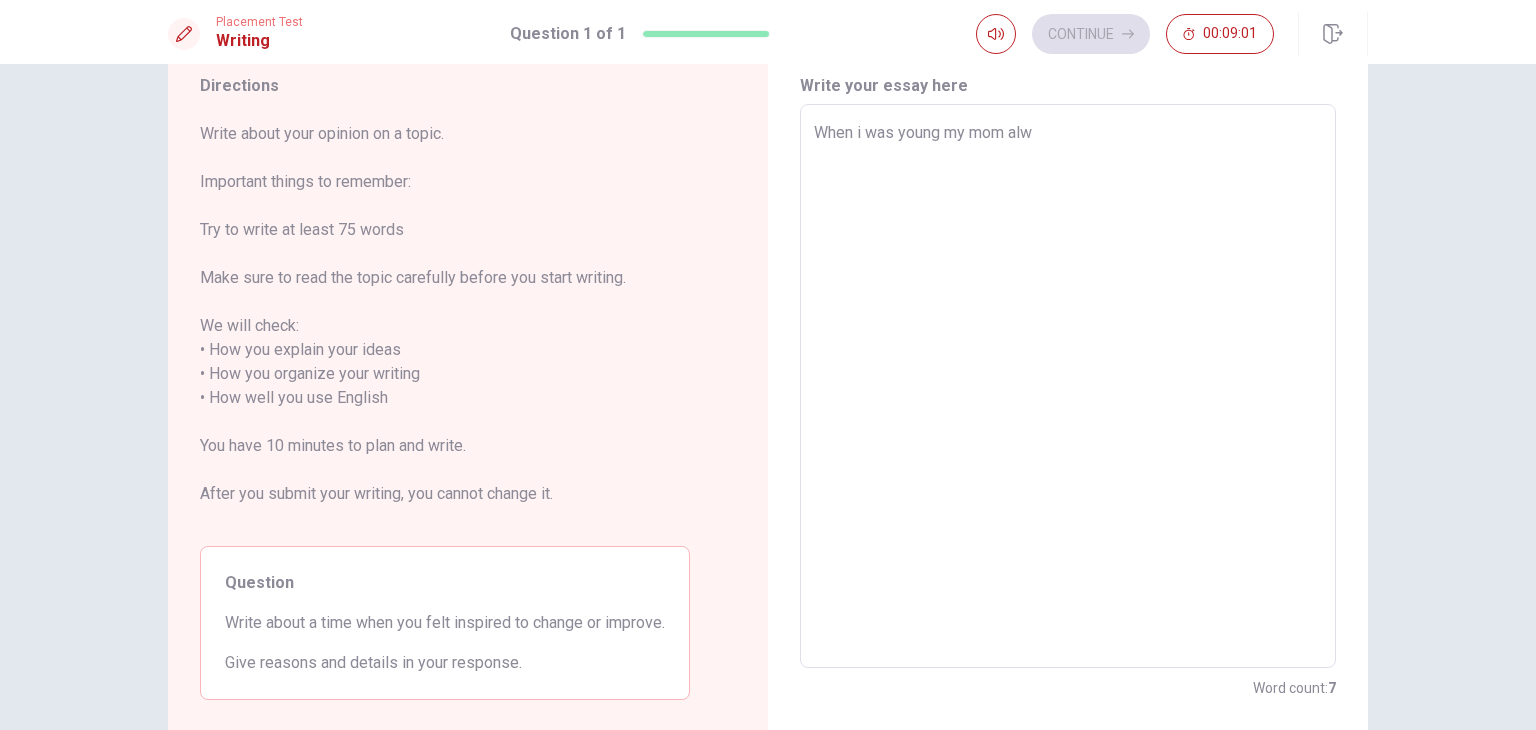 type on "x" 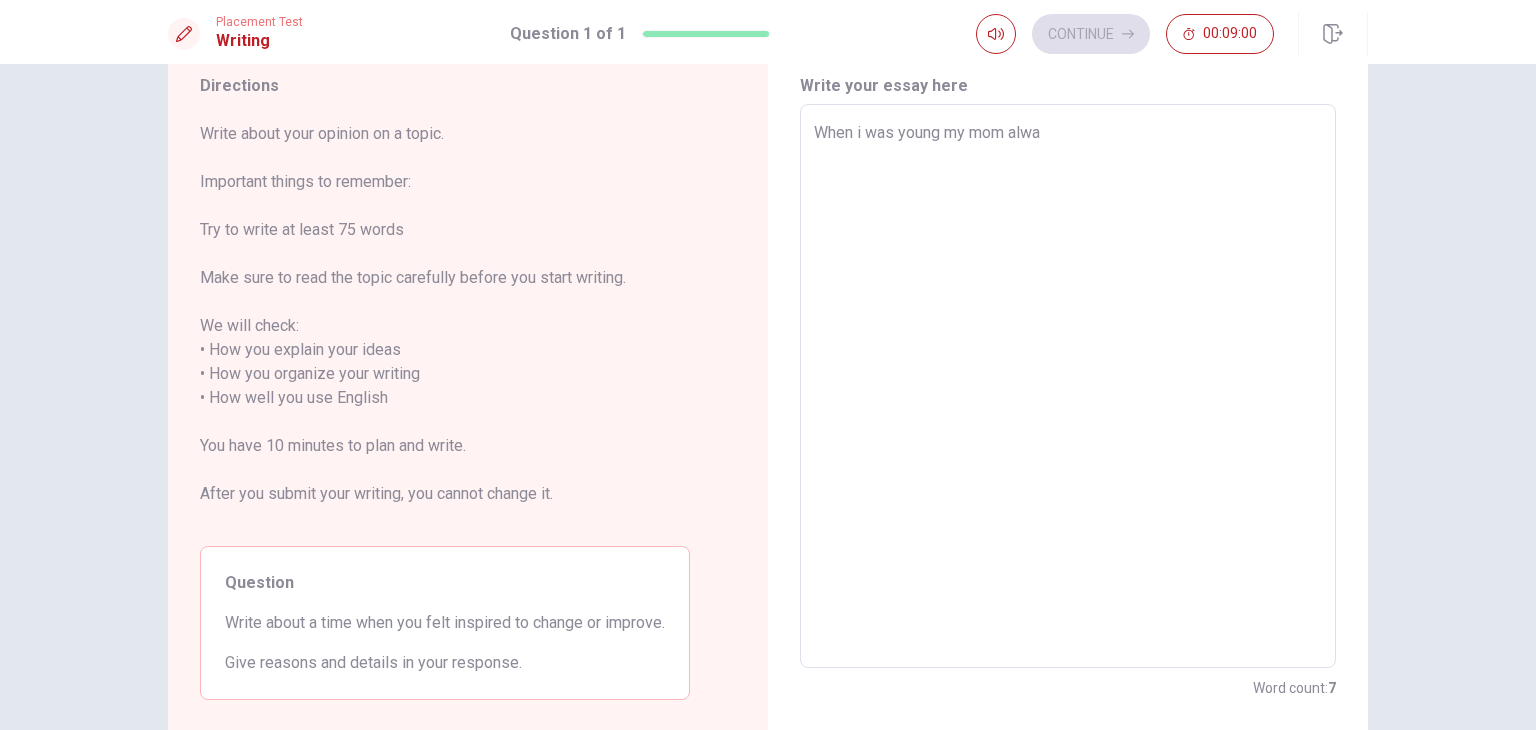 type on "x" 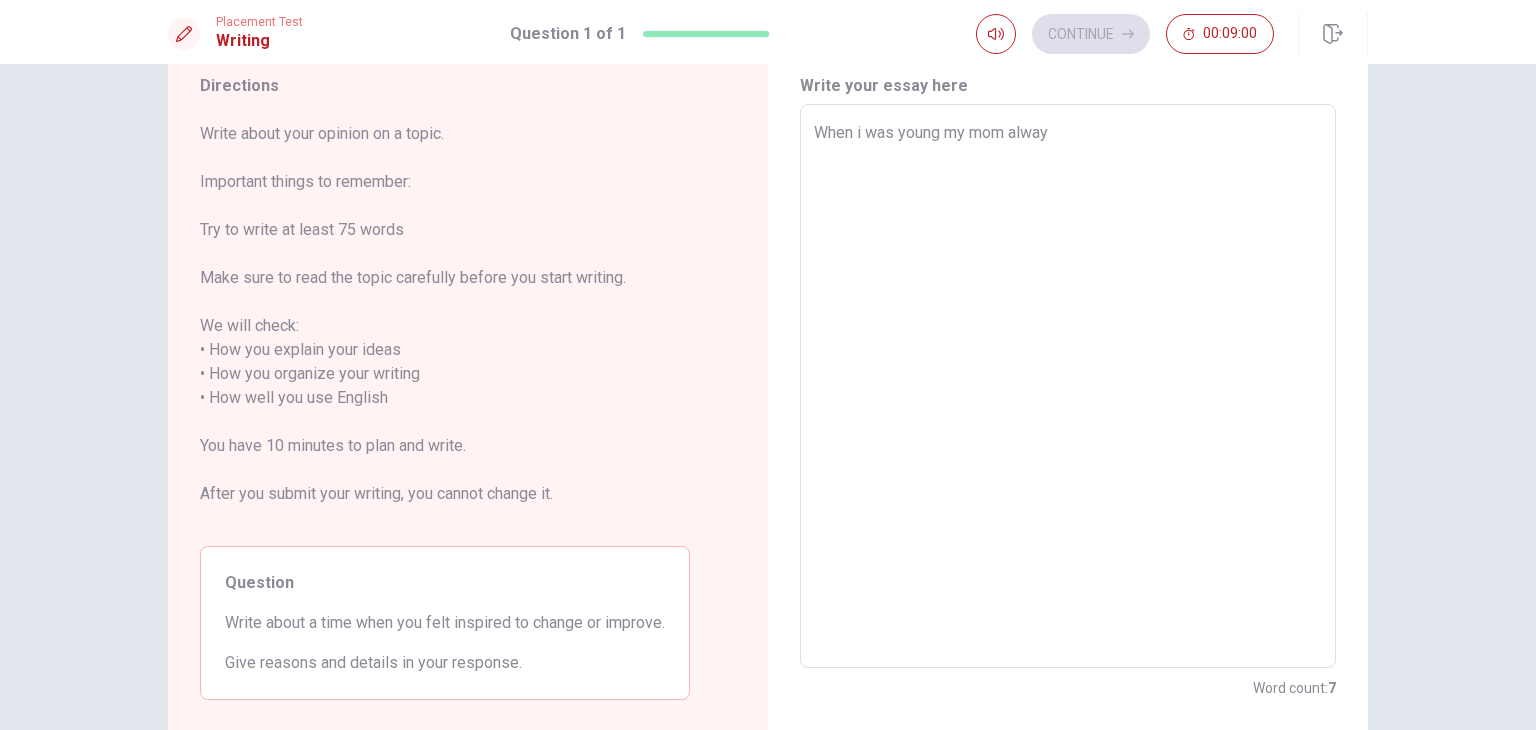 type on "x" 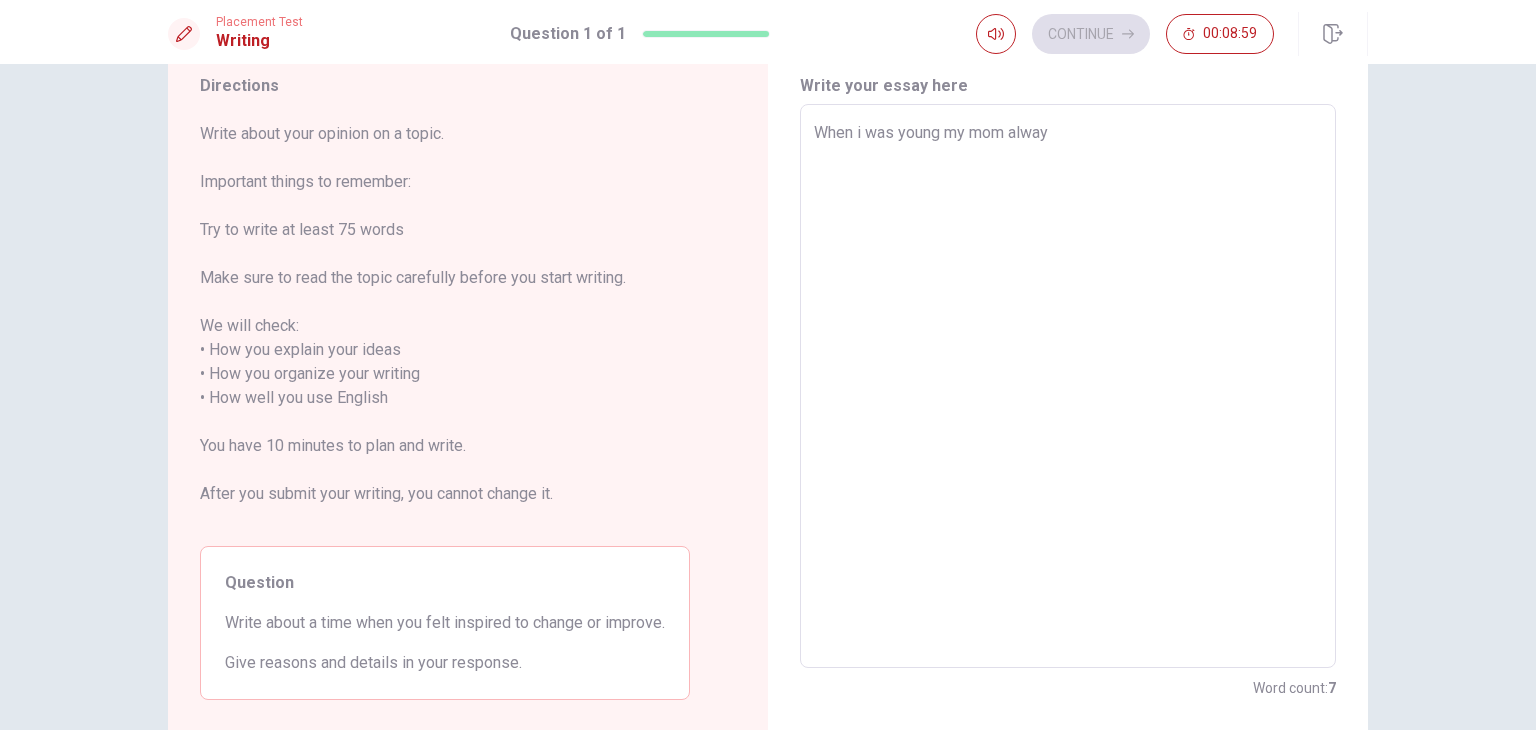 type on "When i was young my mom always" 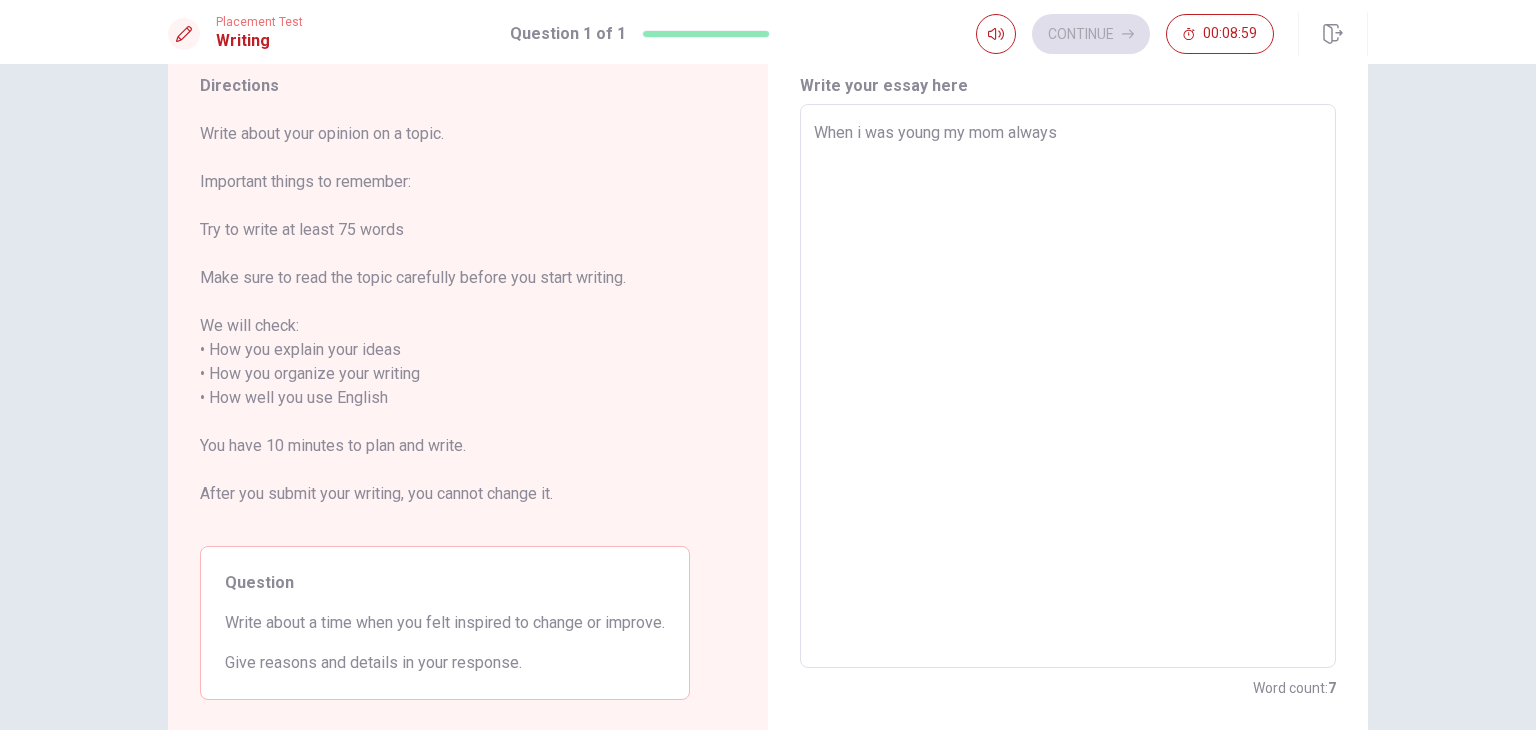 type on "x" 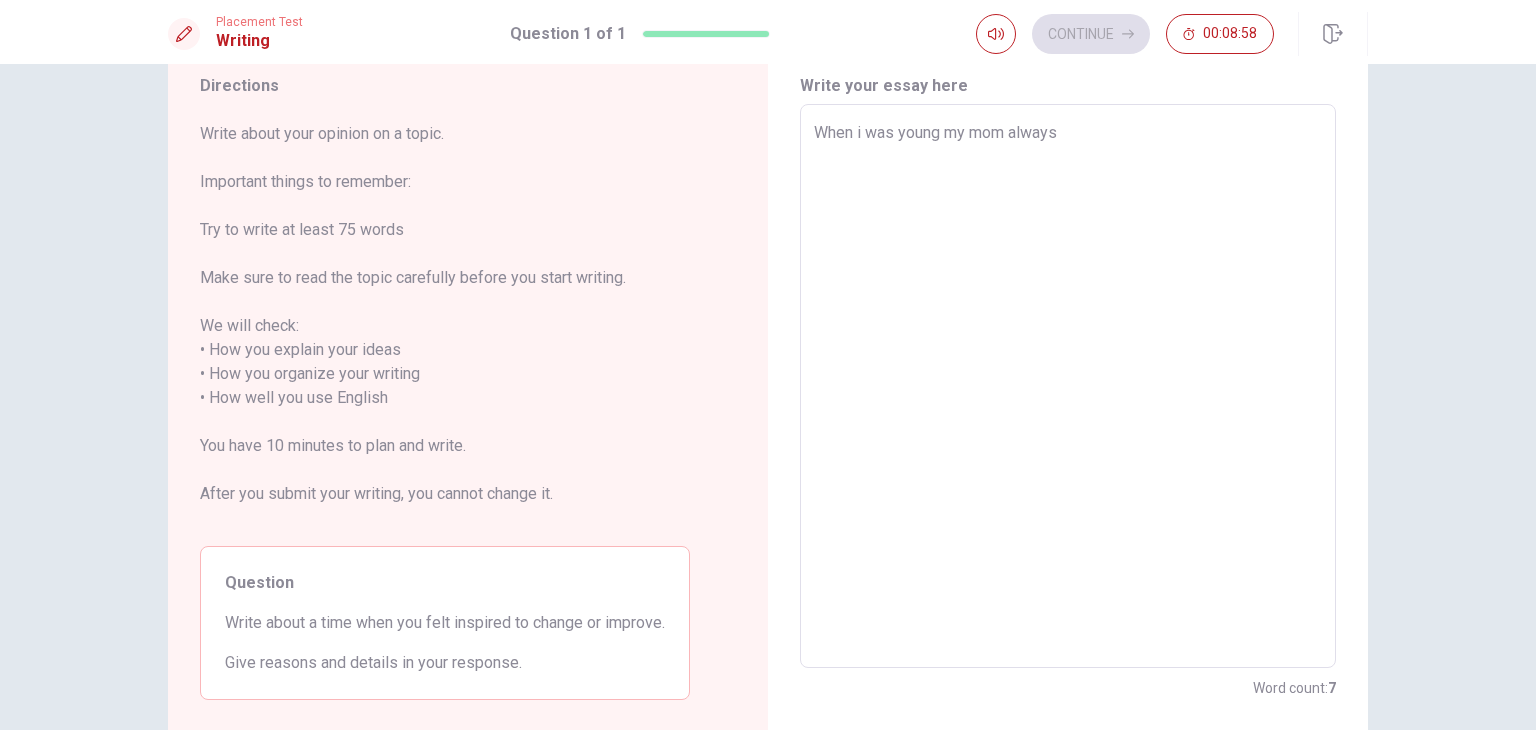 type on "When i was young my mom always" 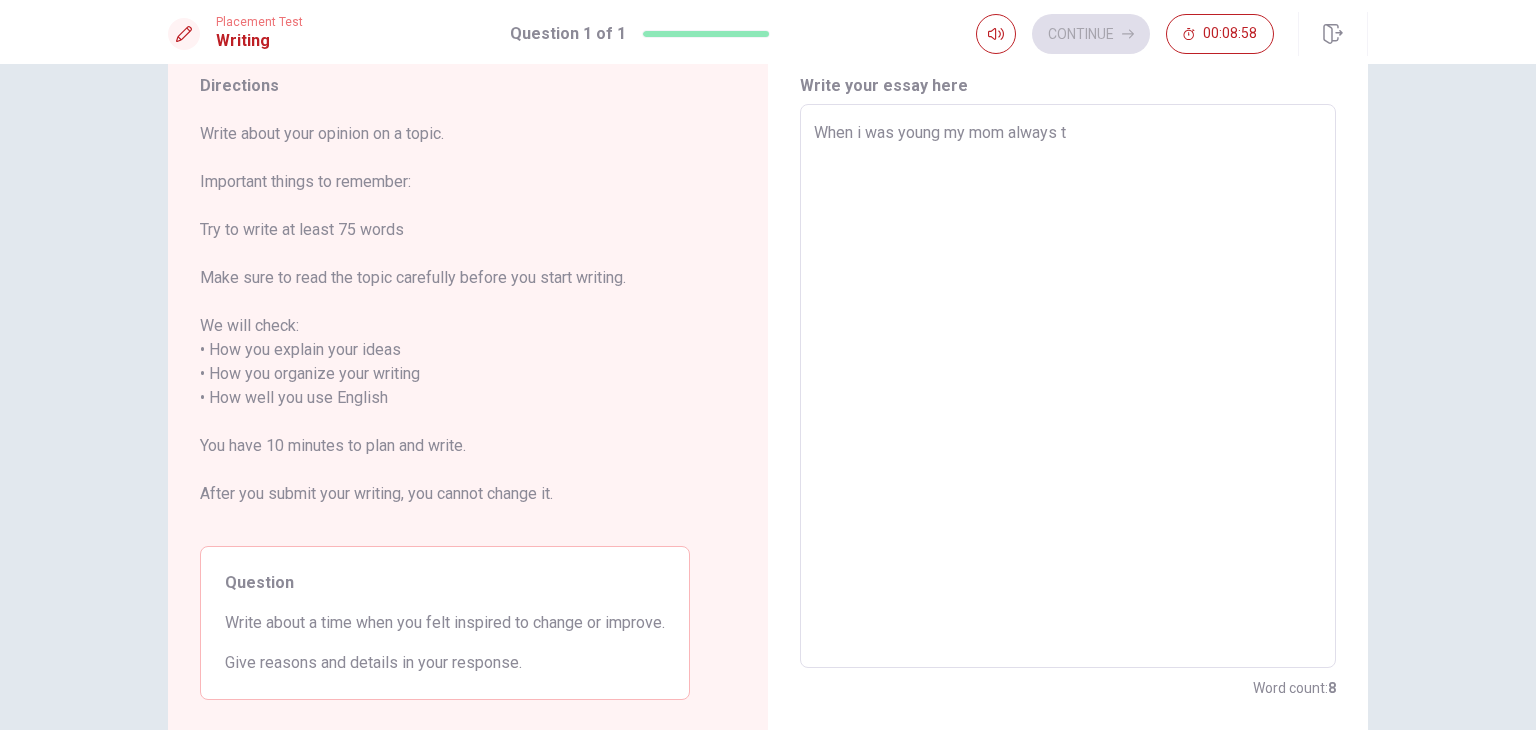 type on "x" 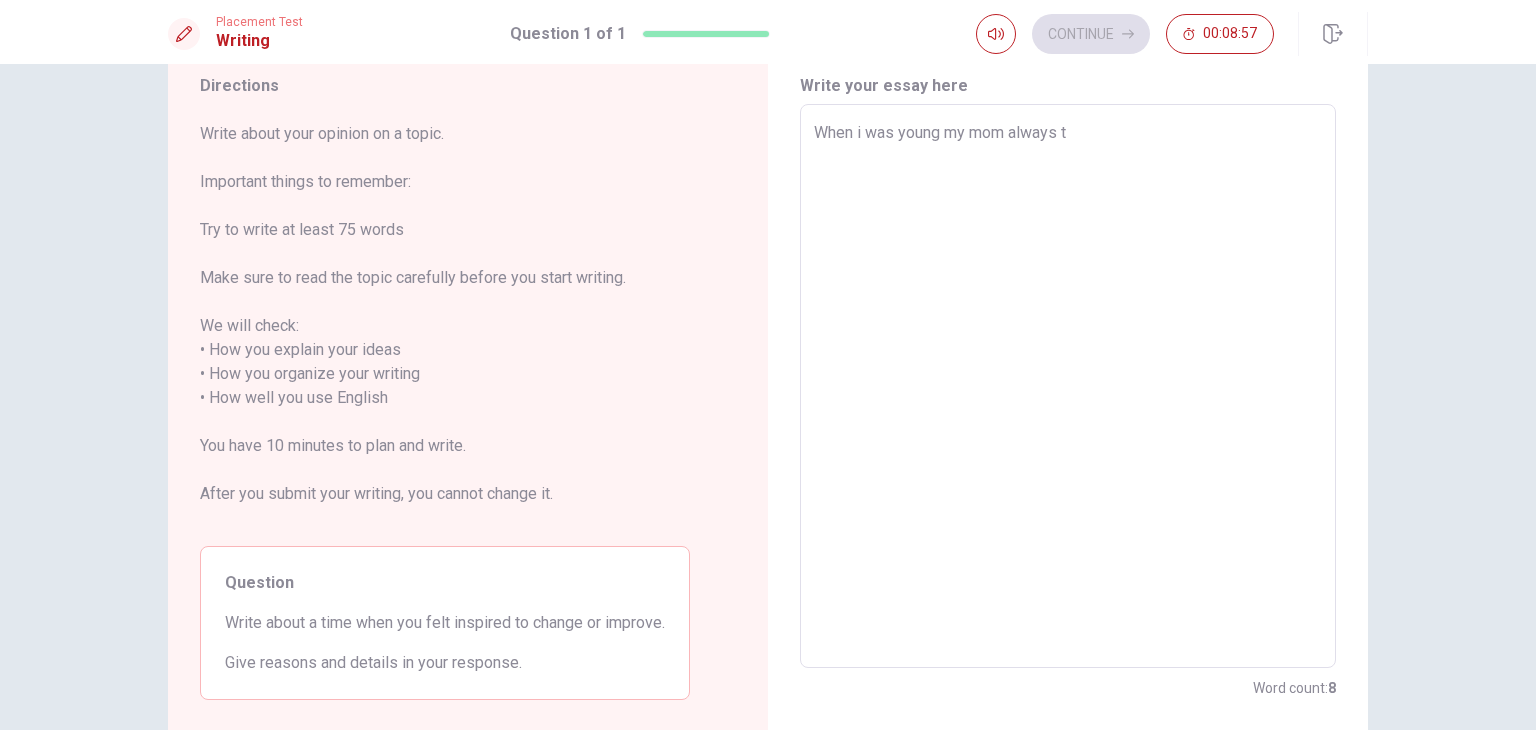 type on "When i was young my mom always to" 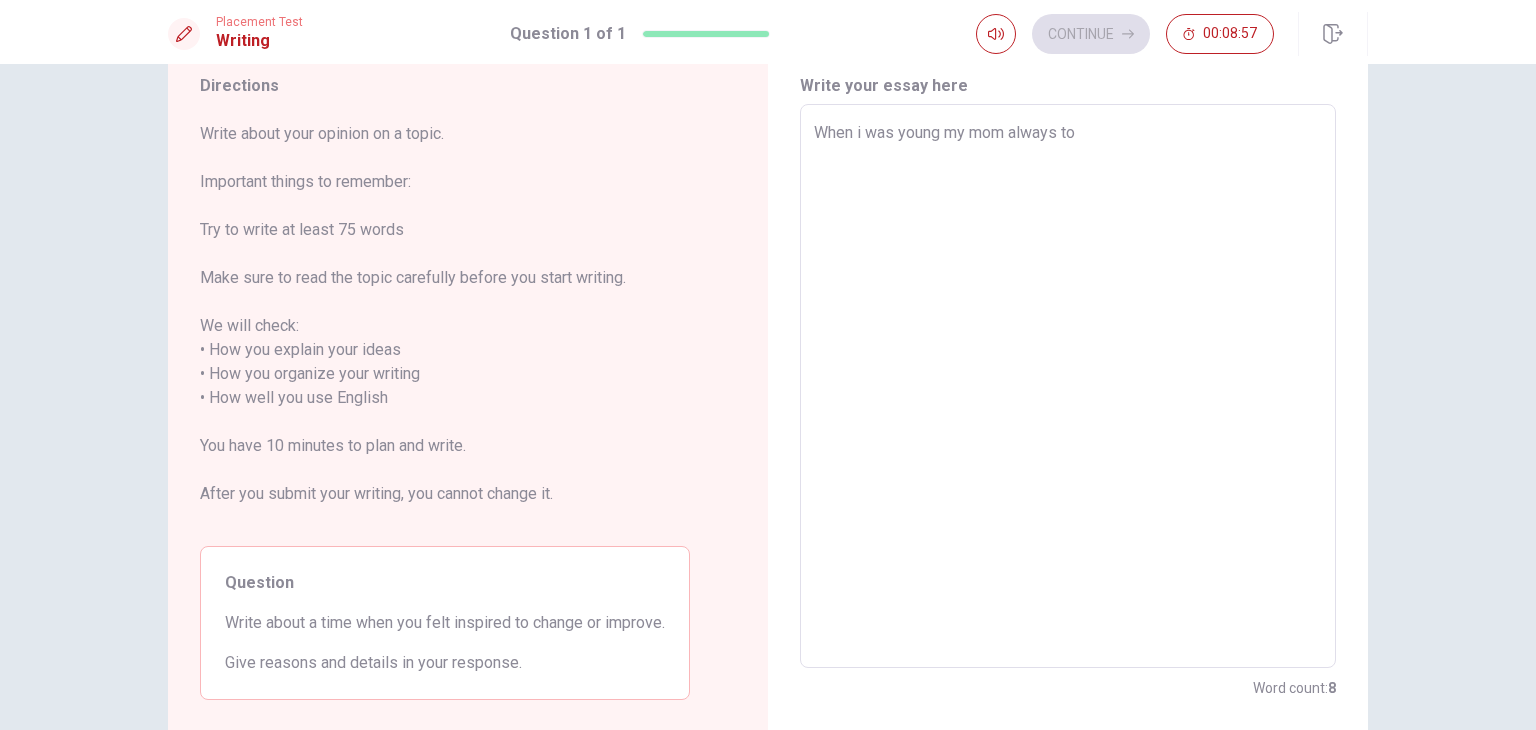 type on "x" 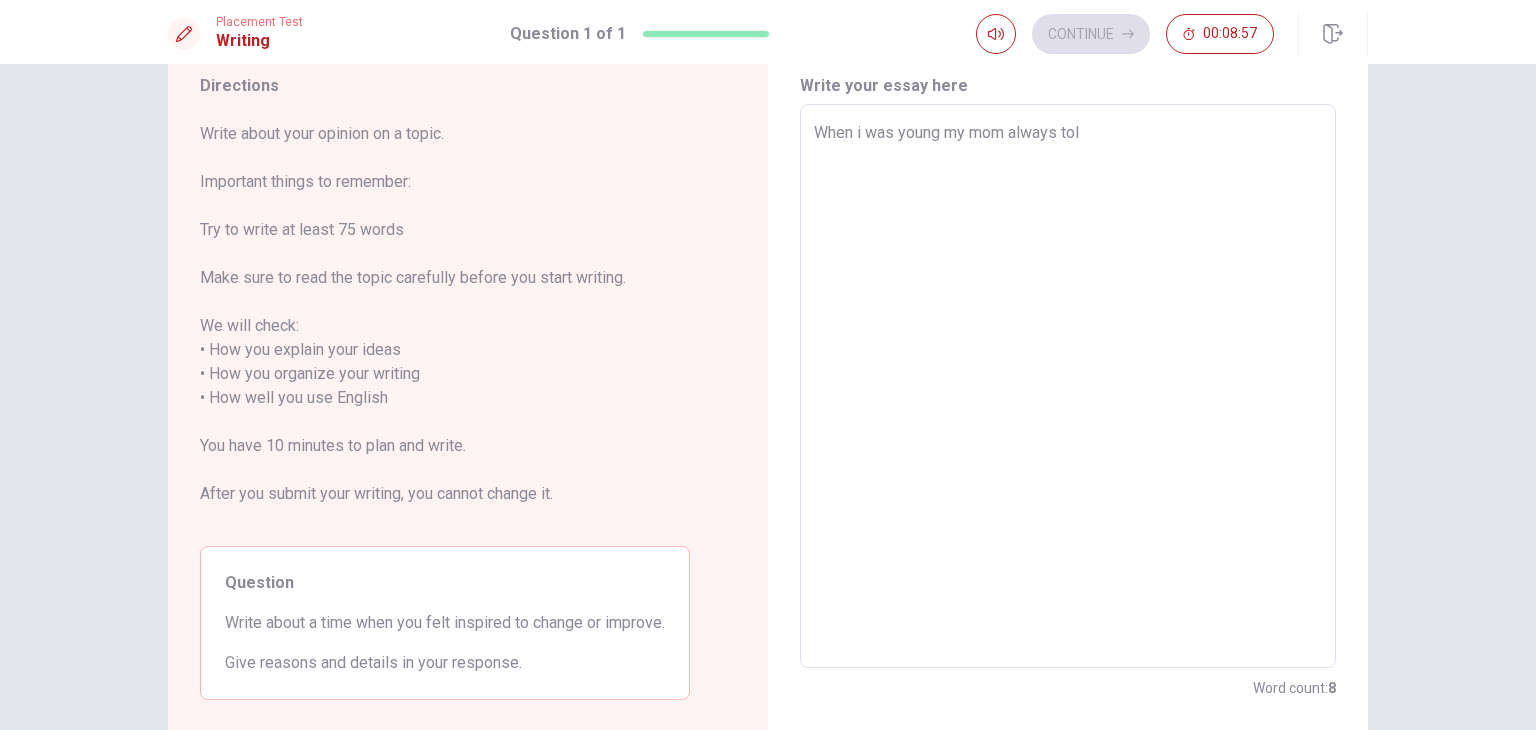 type on "x" 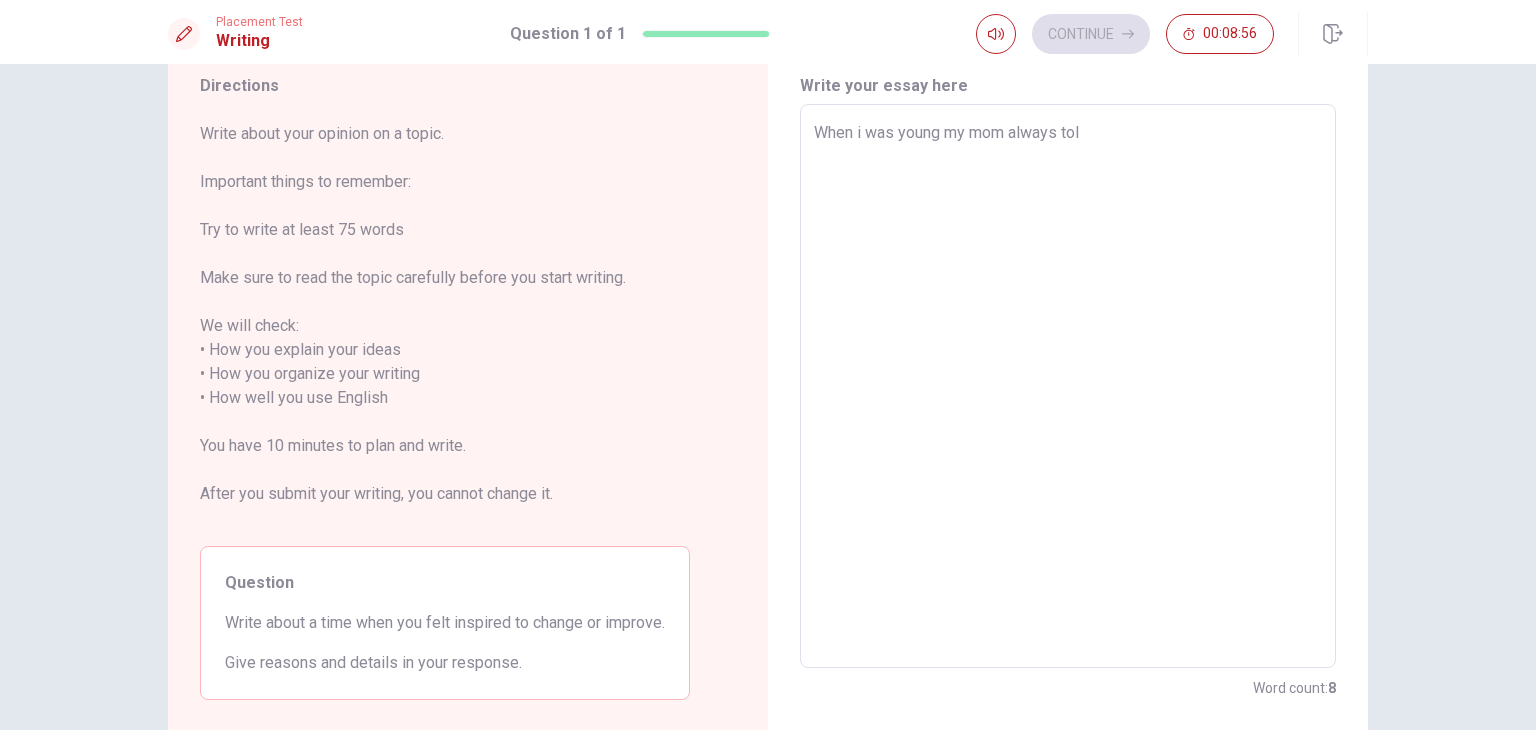 type on "When i was young my mom always told" 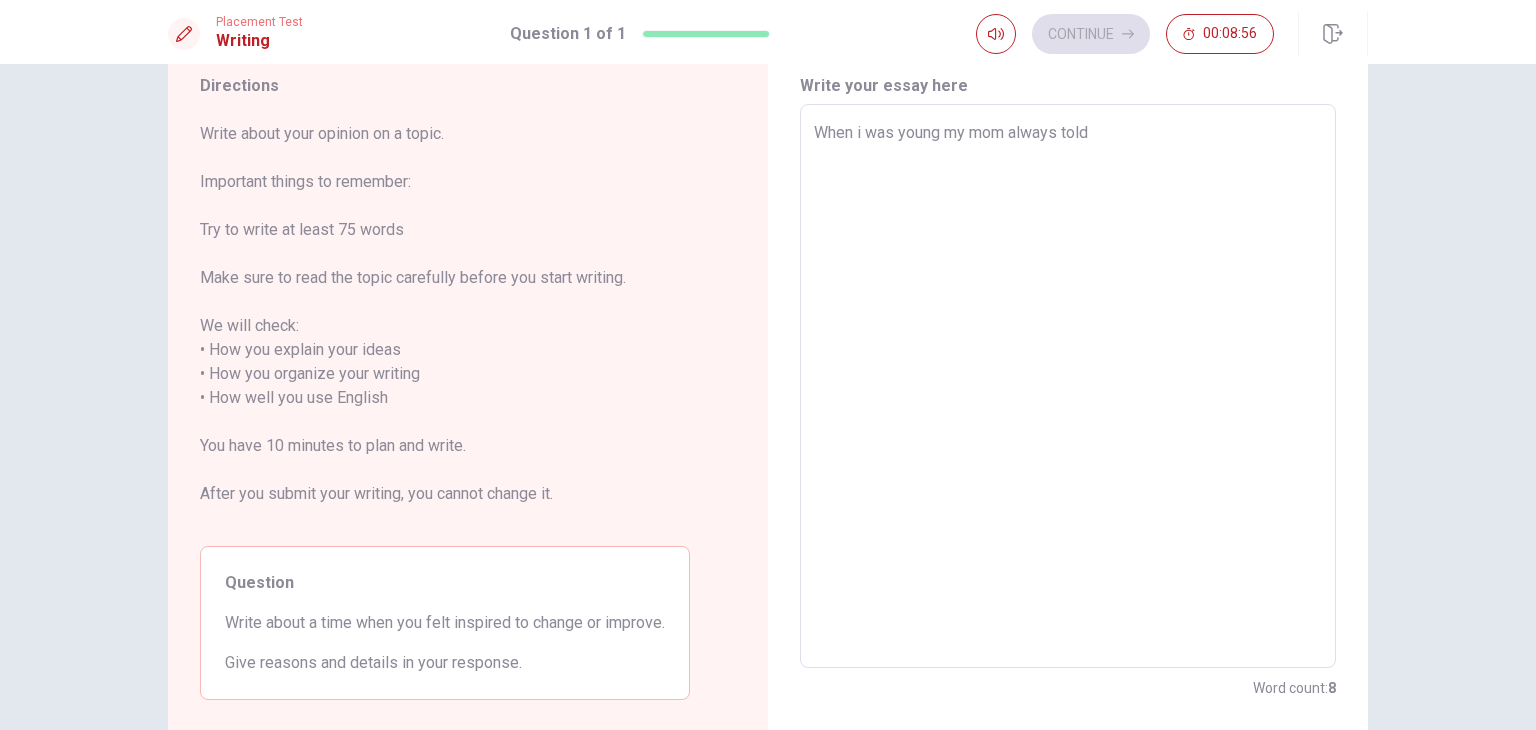 type on "x" 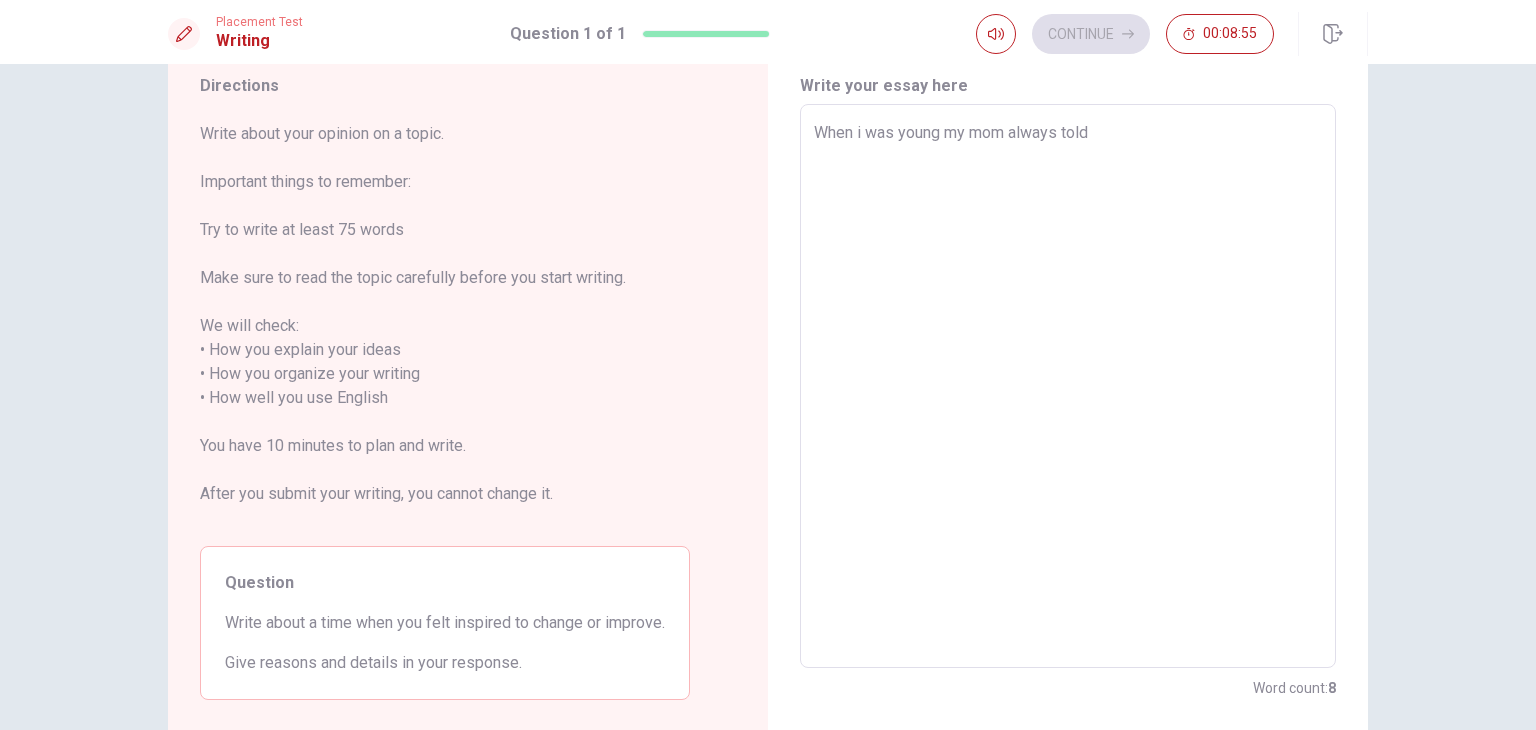 type on "When i was young my mom always told" 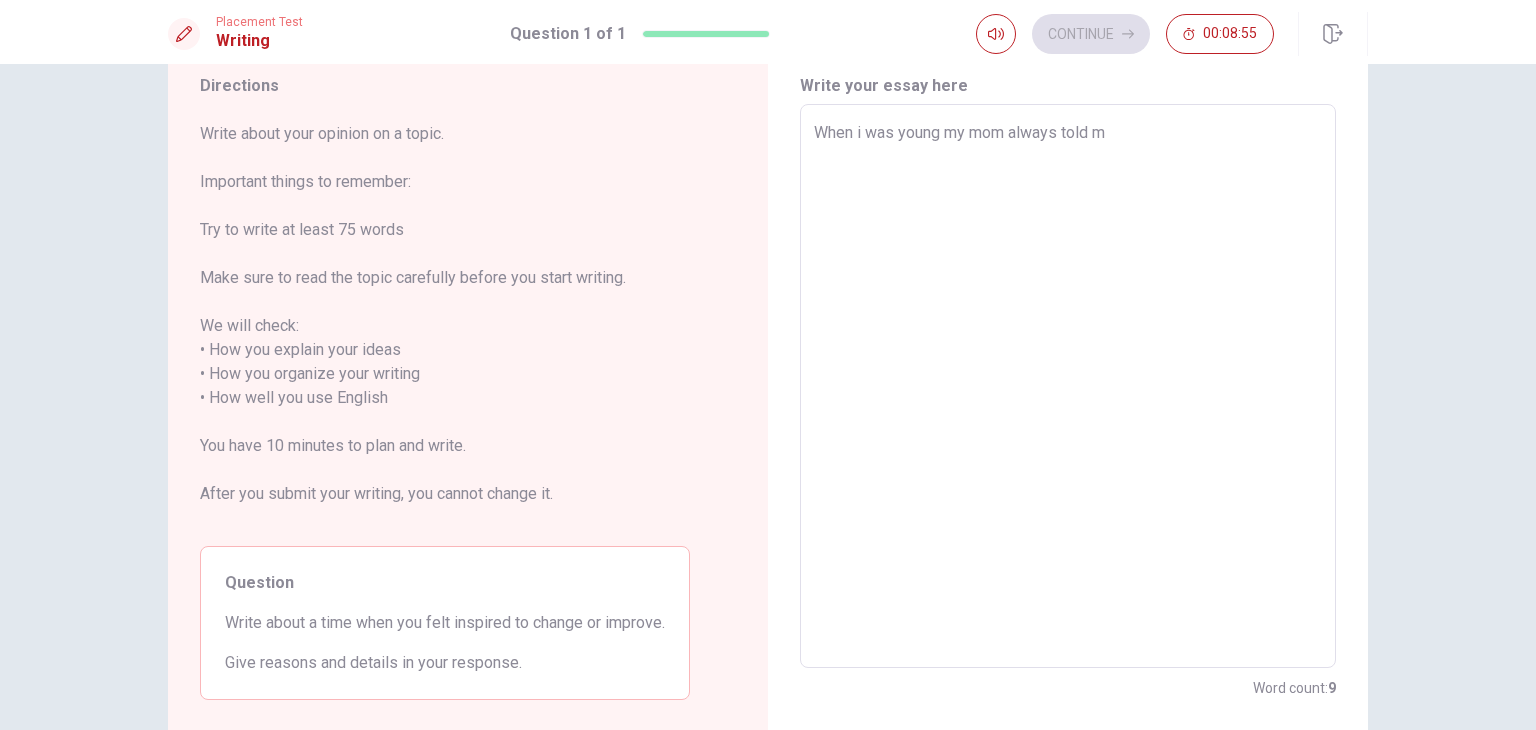 type on "x" 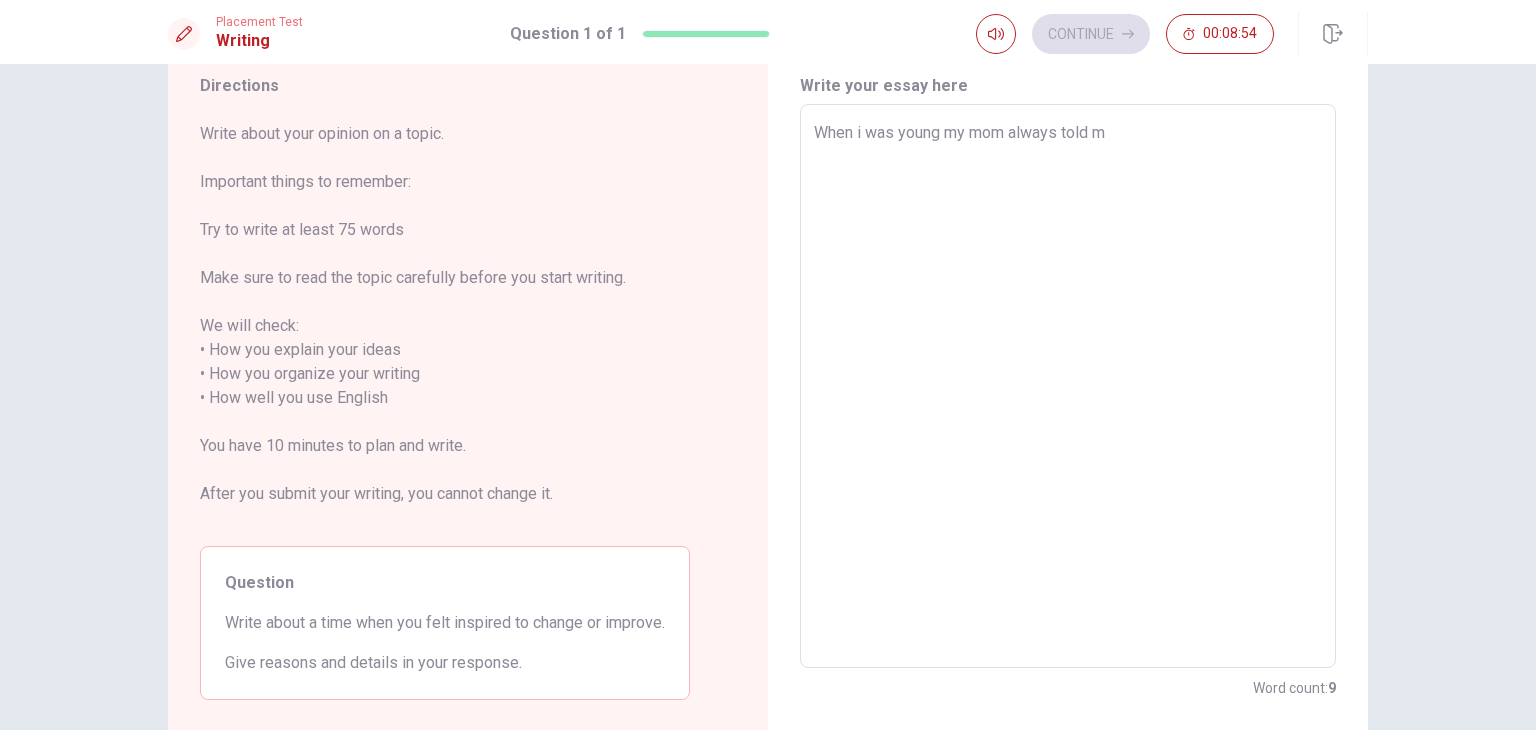 type on "When i was young my mom always told me" 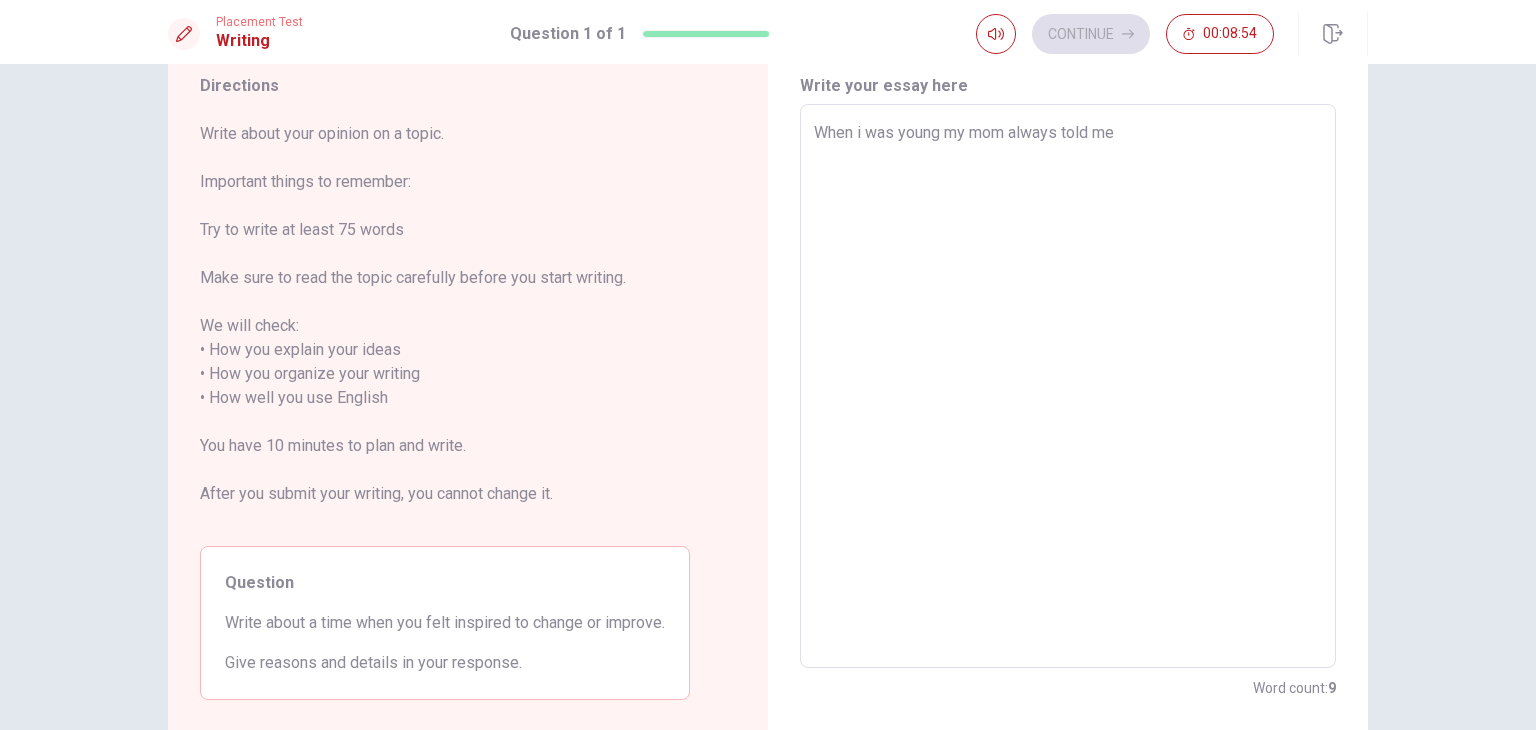 type on "x" 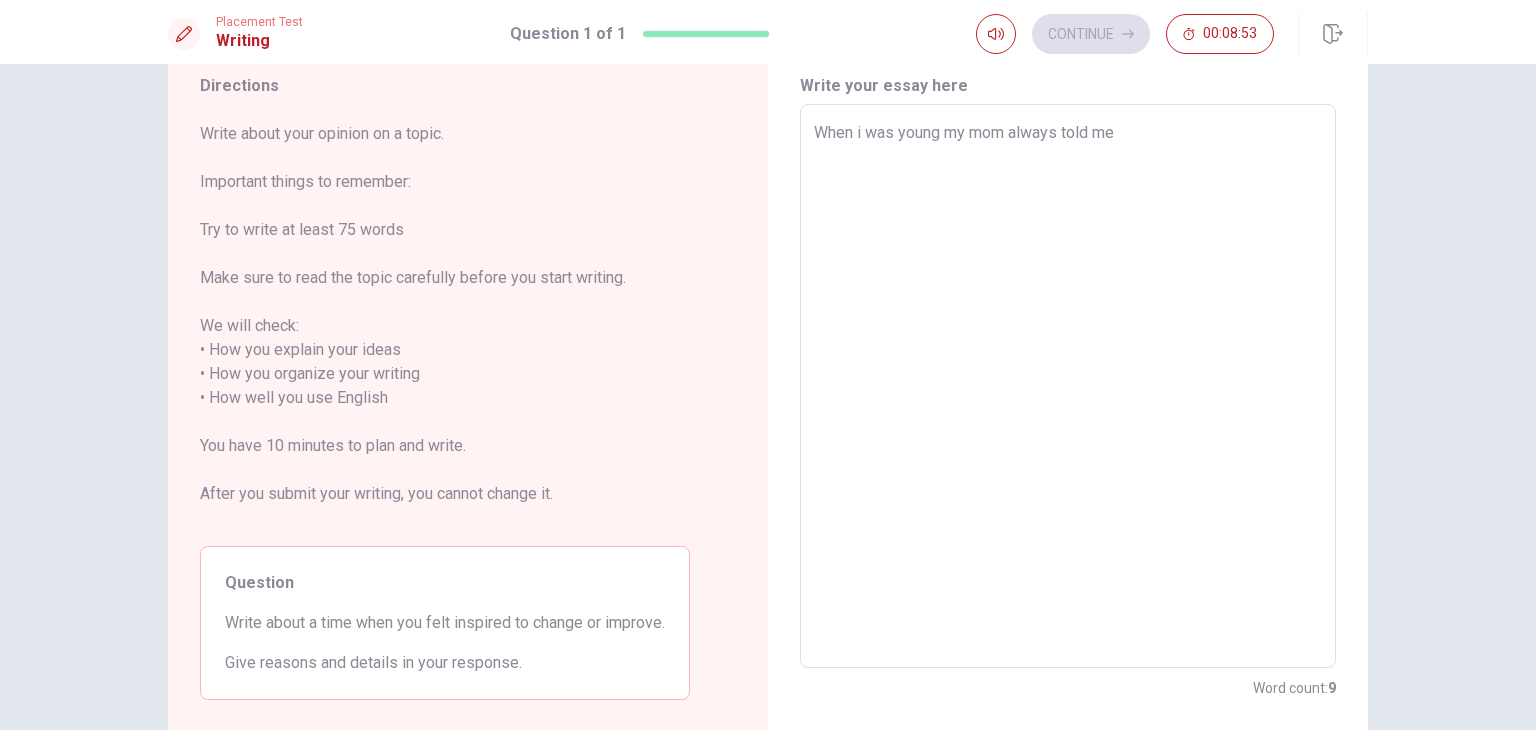 type on "When i was young my mom always told me s" 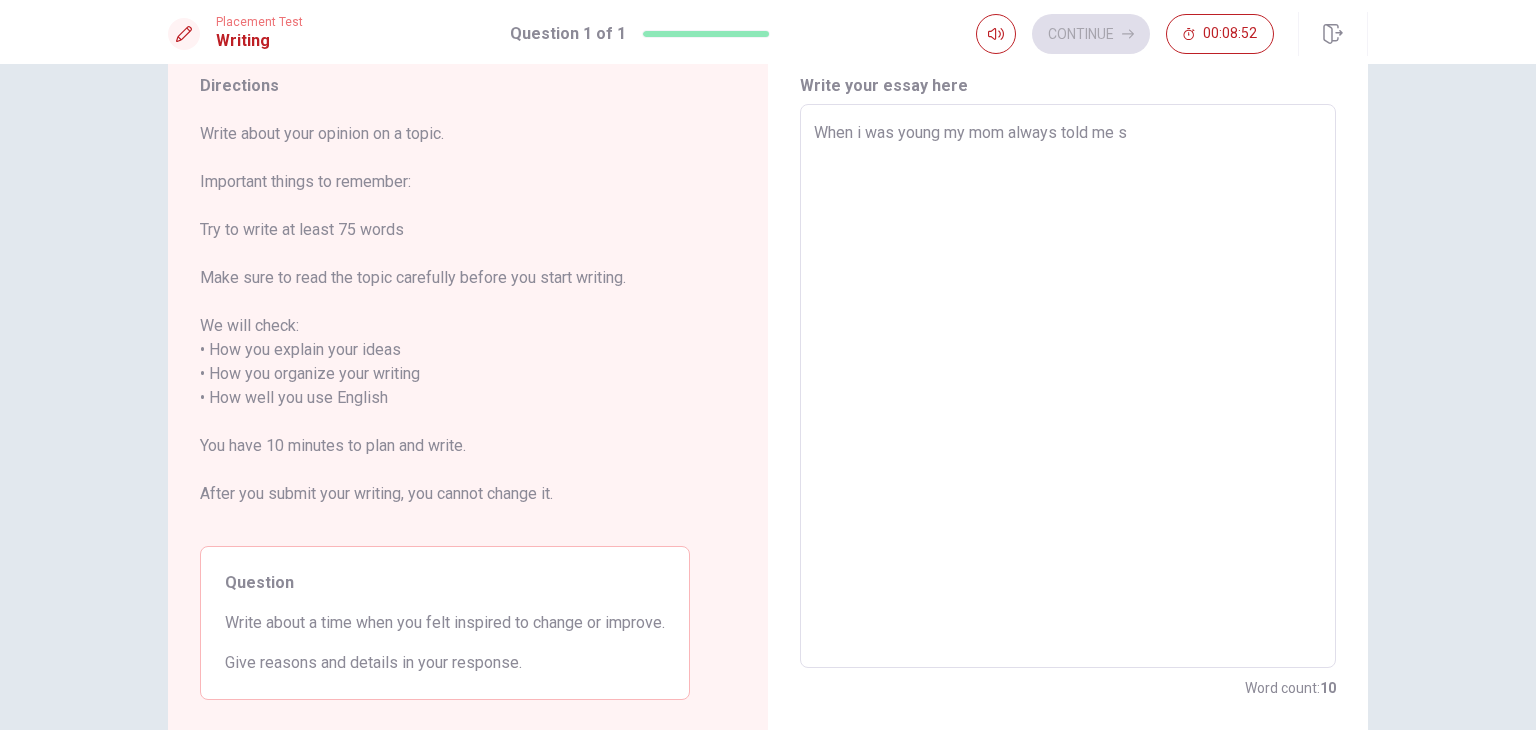 type on "x" 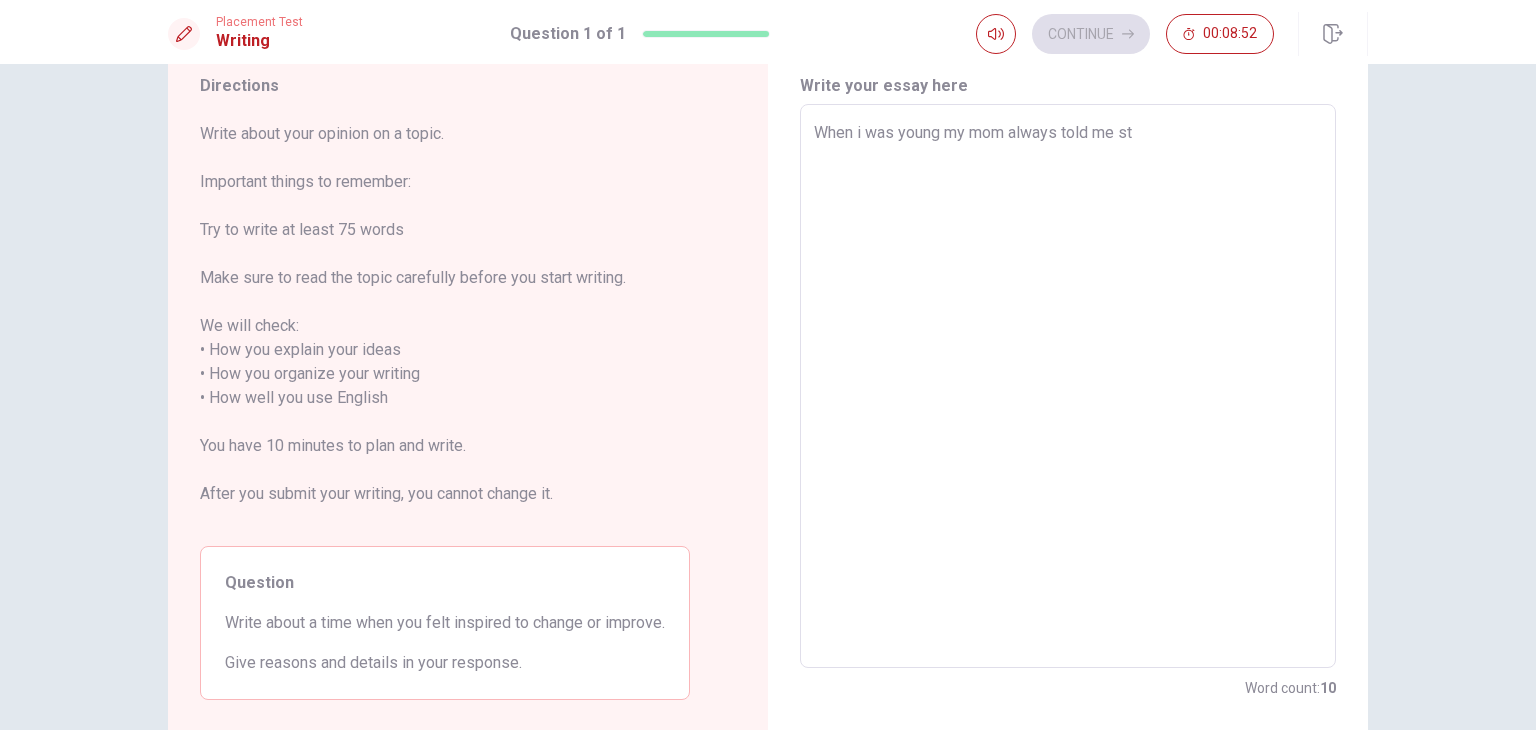 type on "x" 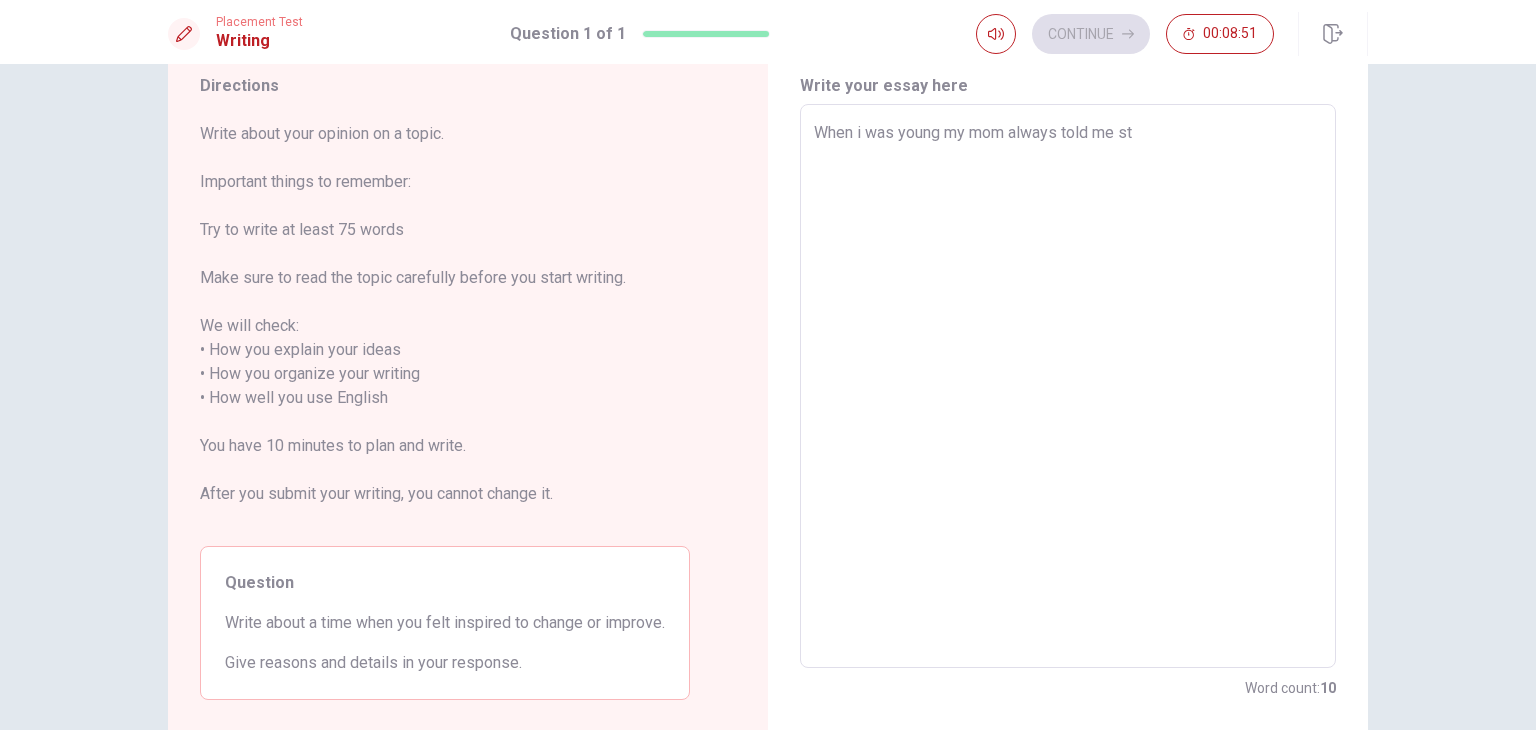 type on "When i was young my mom always told me sto" 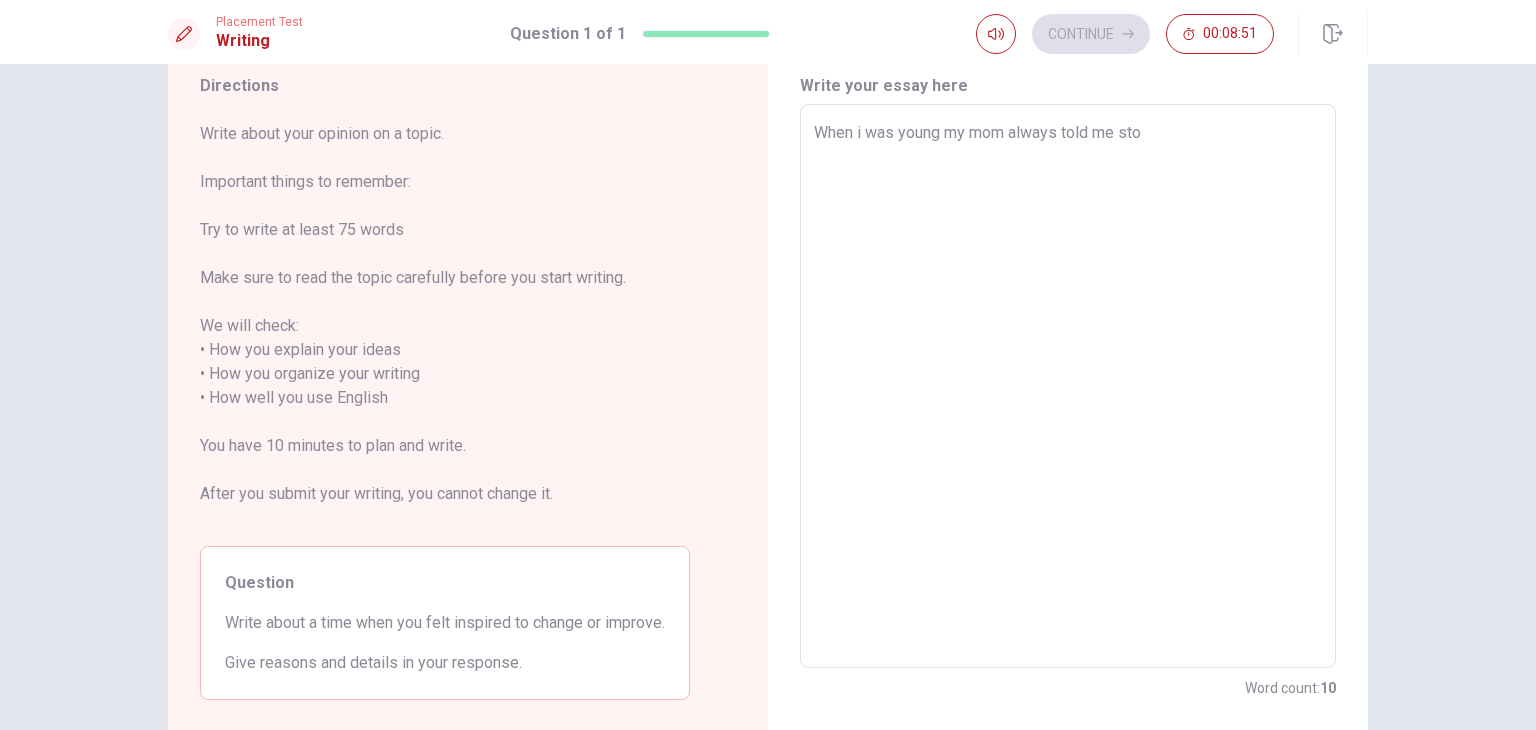 type on "x" 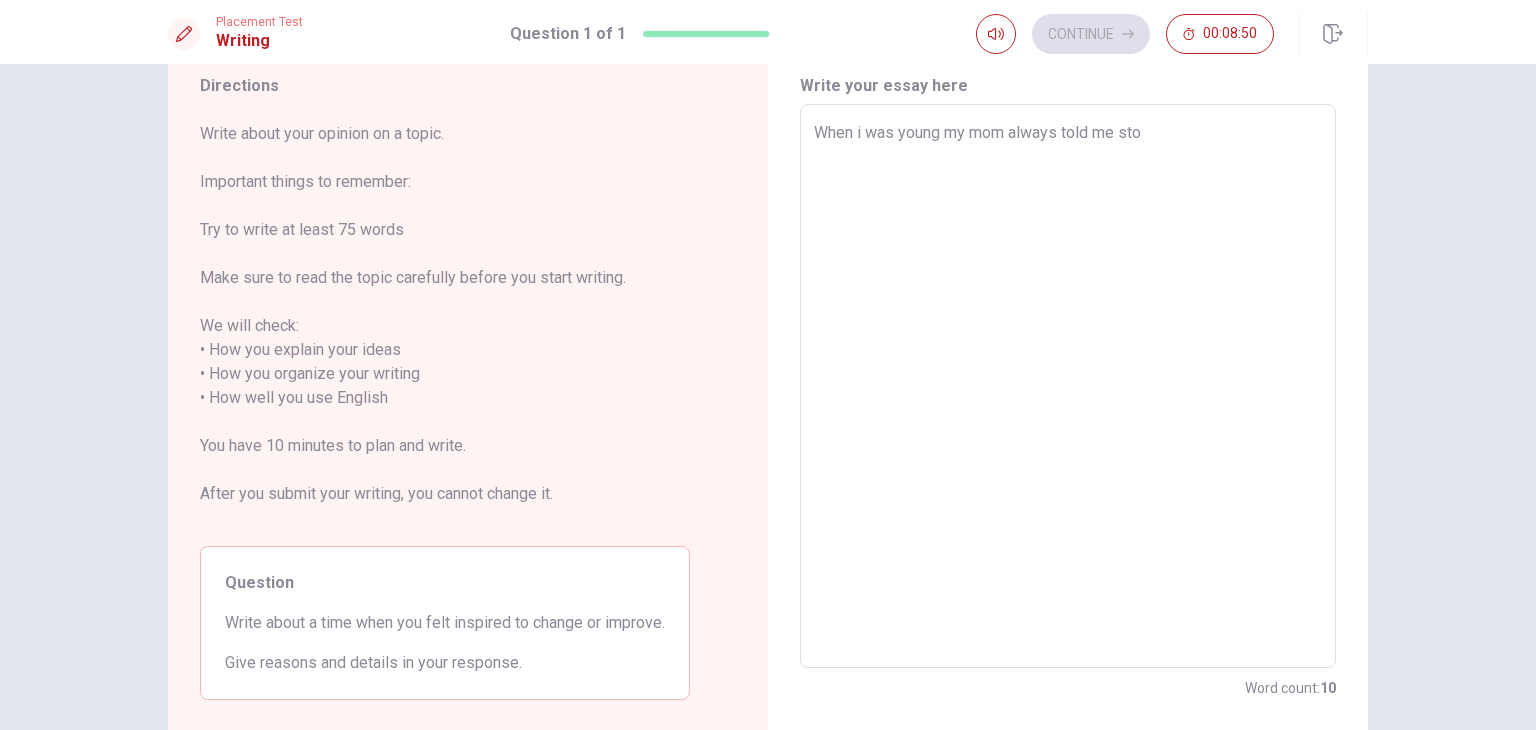 type on "When i was young my mom always told me stor" 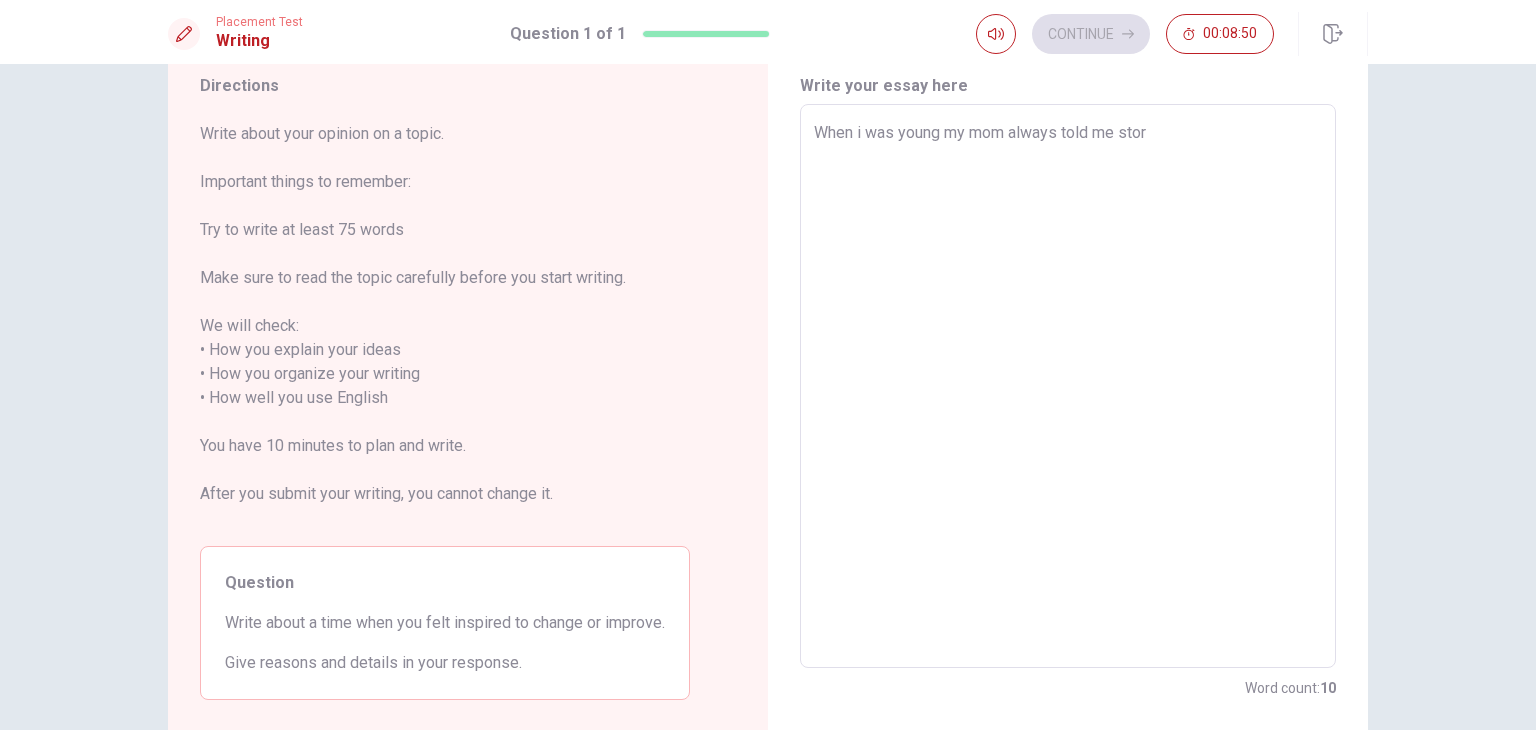 type on "x" 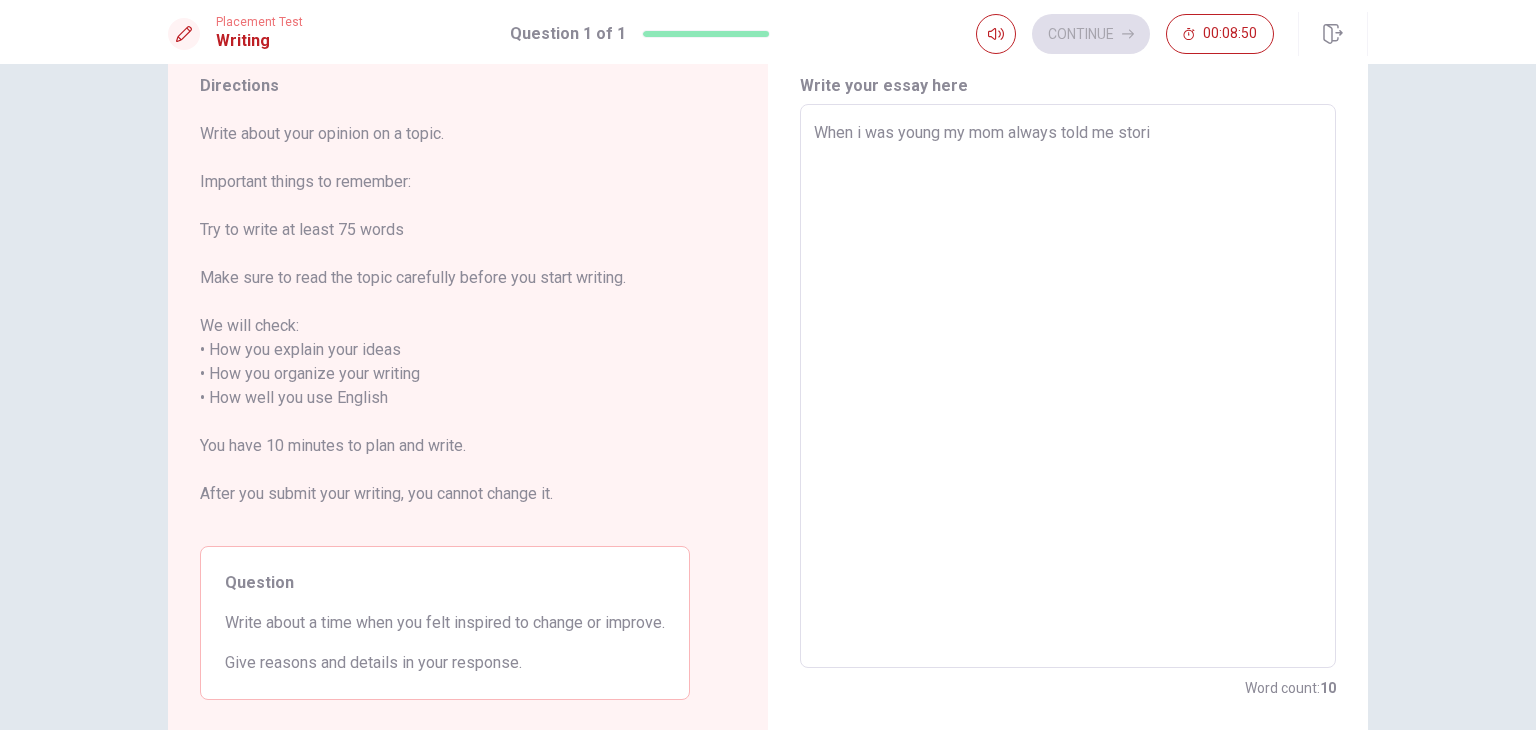 type on "x" 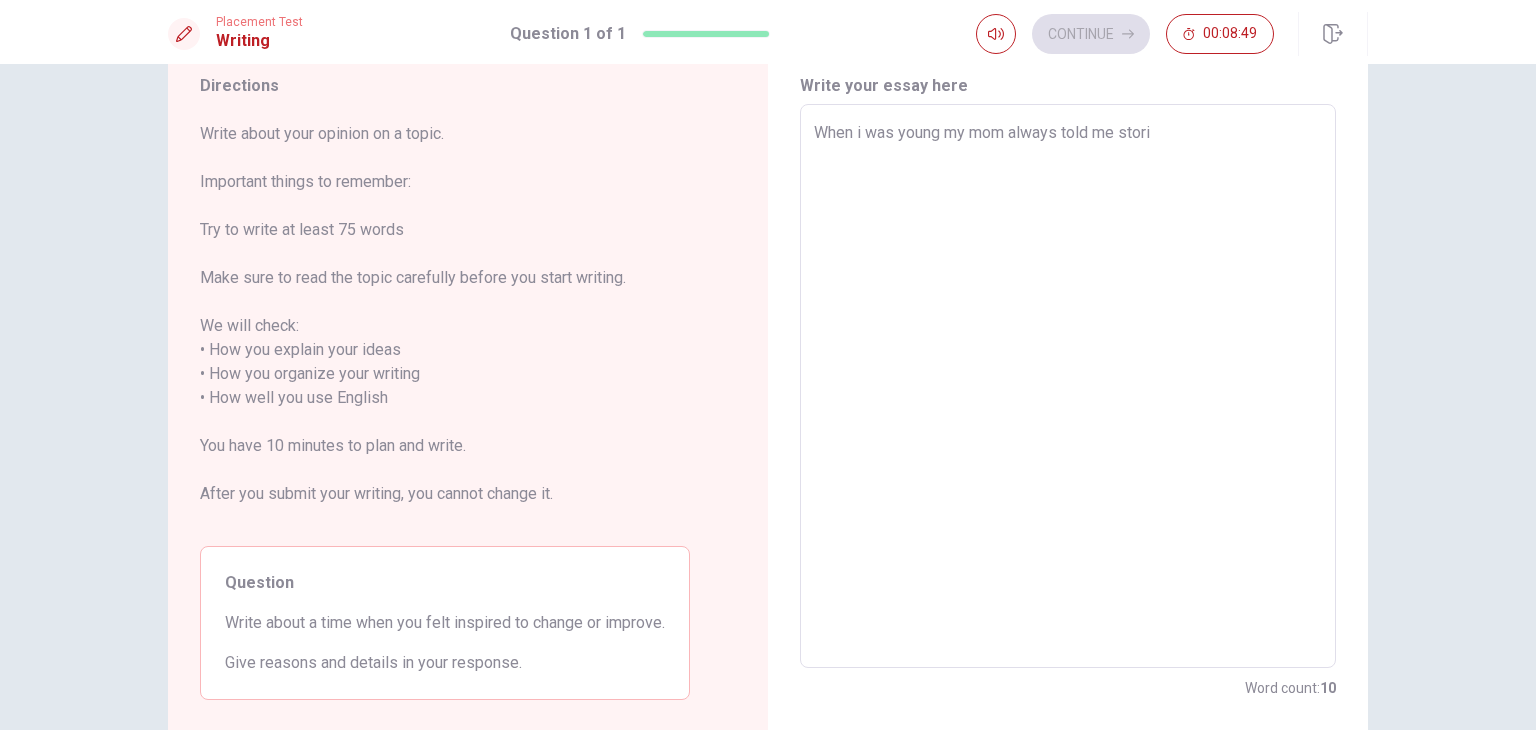 type on "When i was young my mom always told me [PERSON_NAME]" 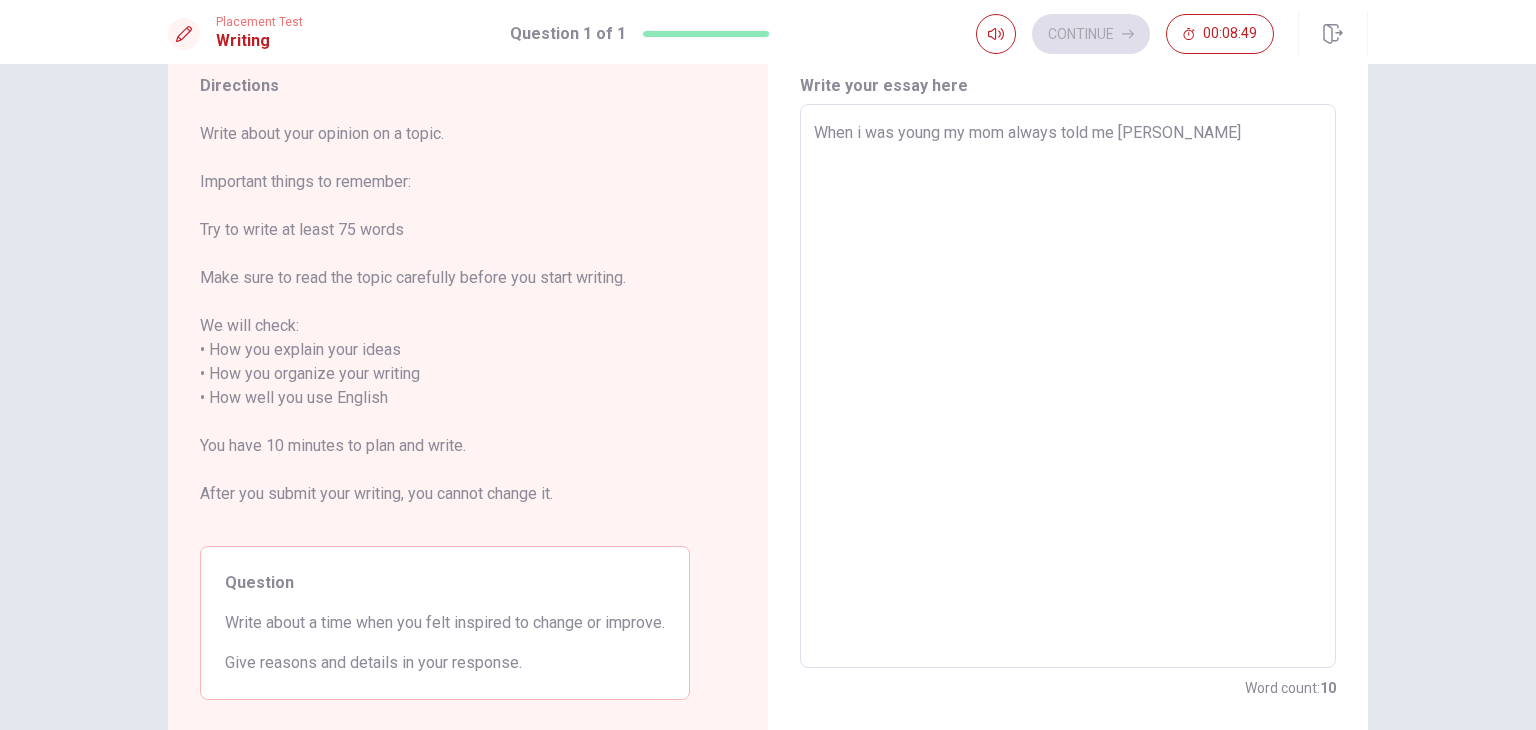 type on "x" 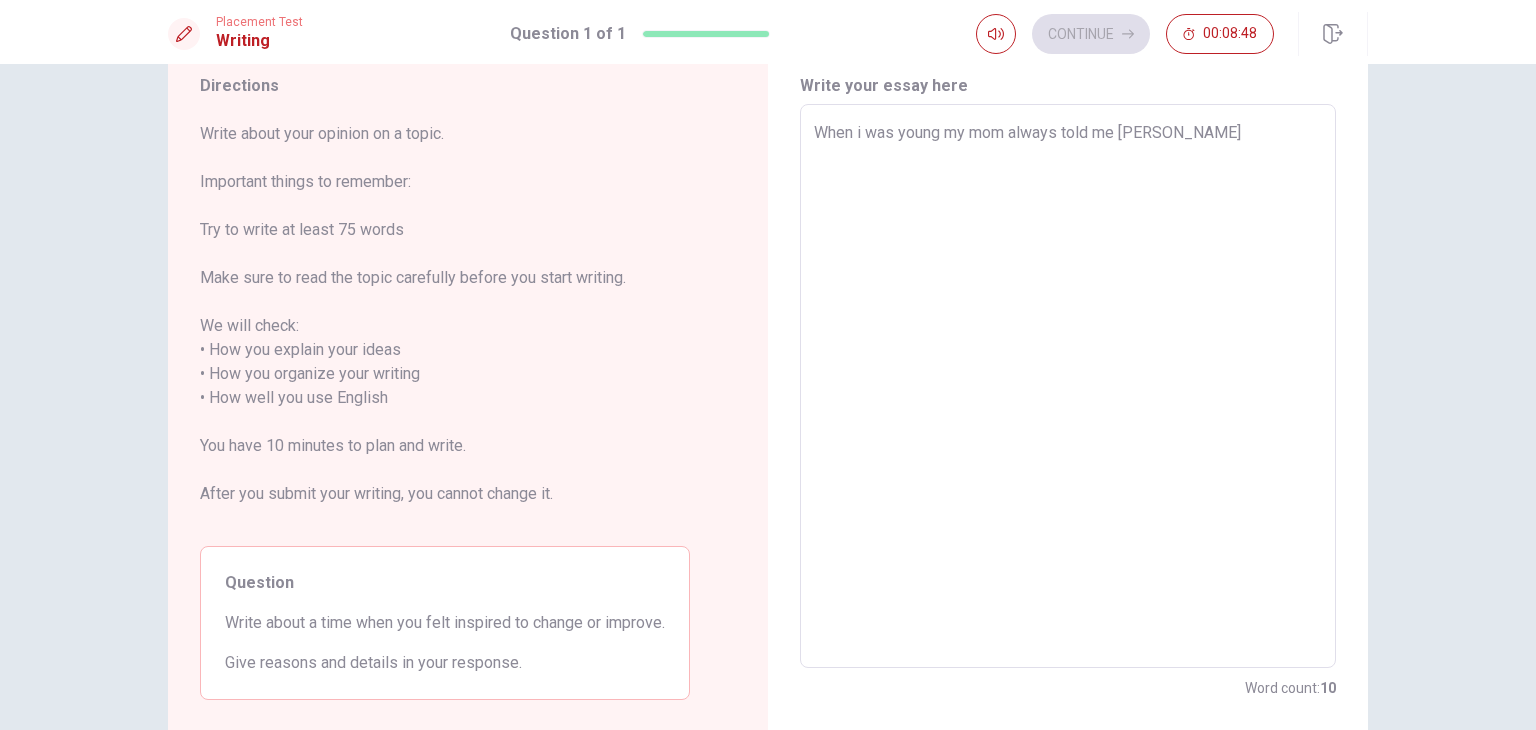 type on "When i was young my mom always told me stories" 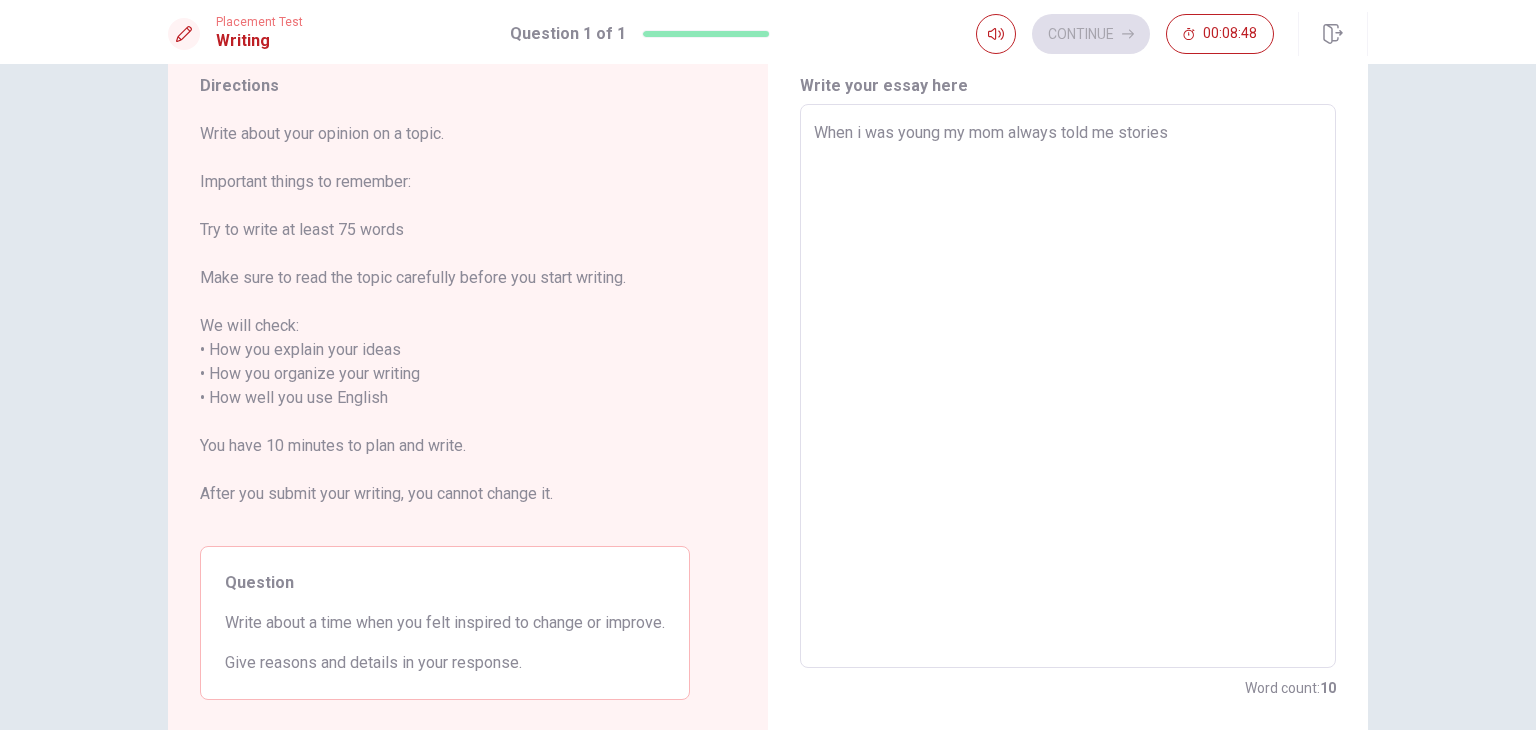 type on "x" 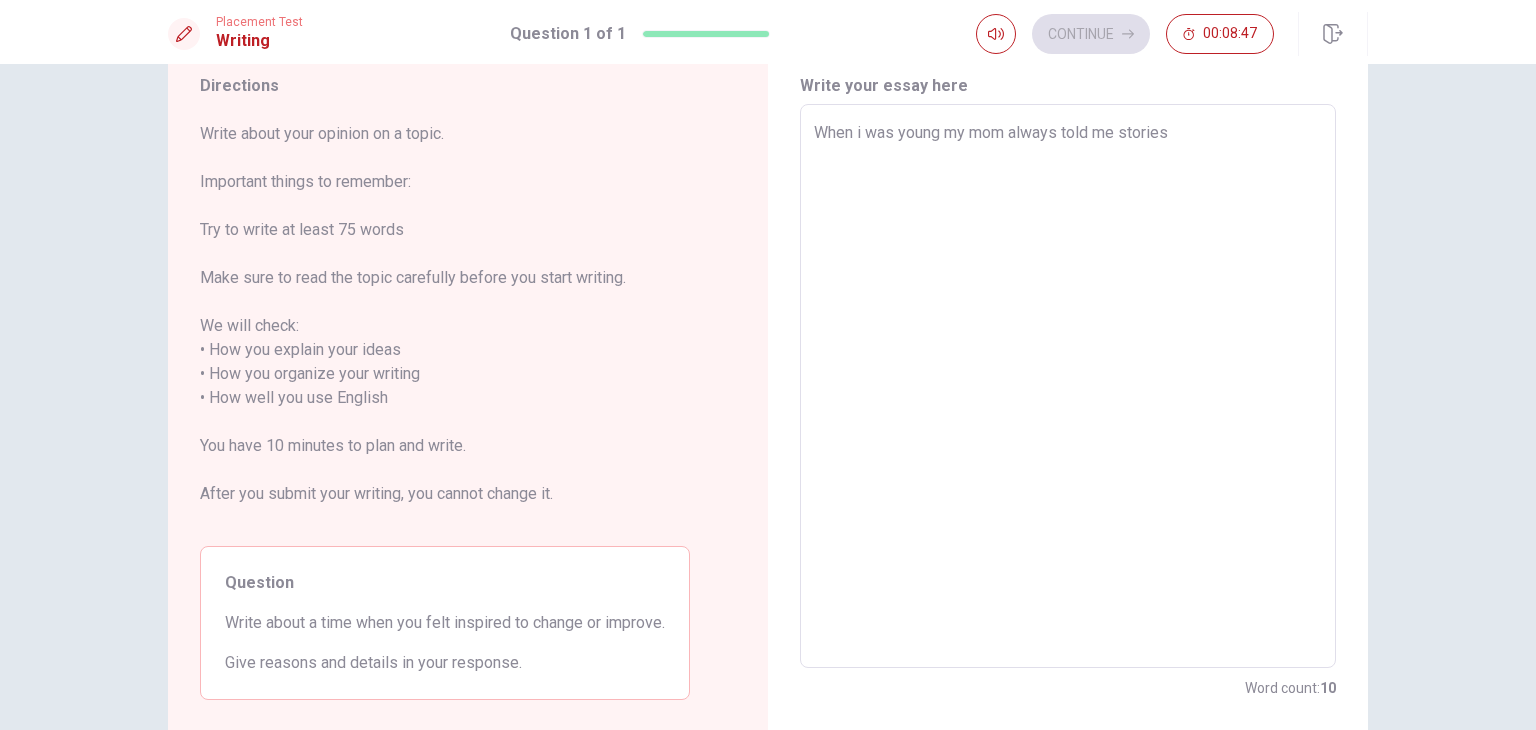 type on "When i was young my mom always told me stories a" 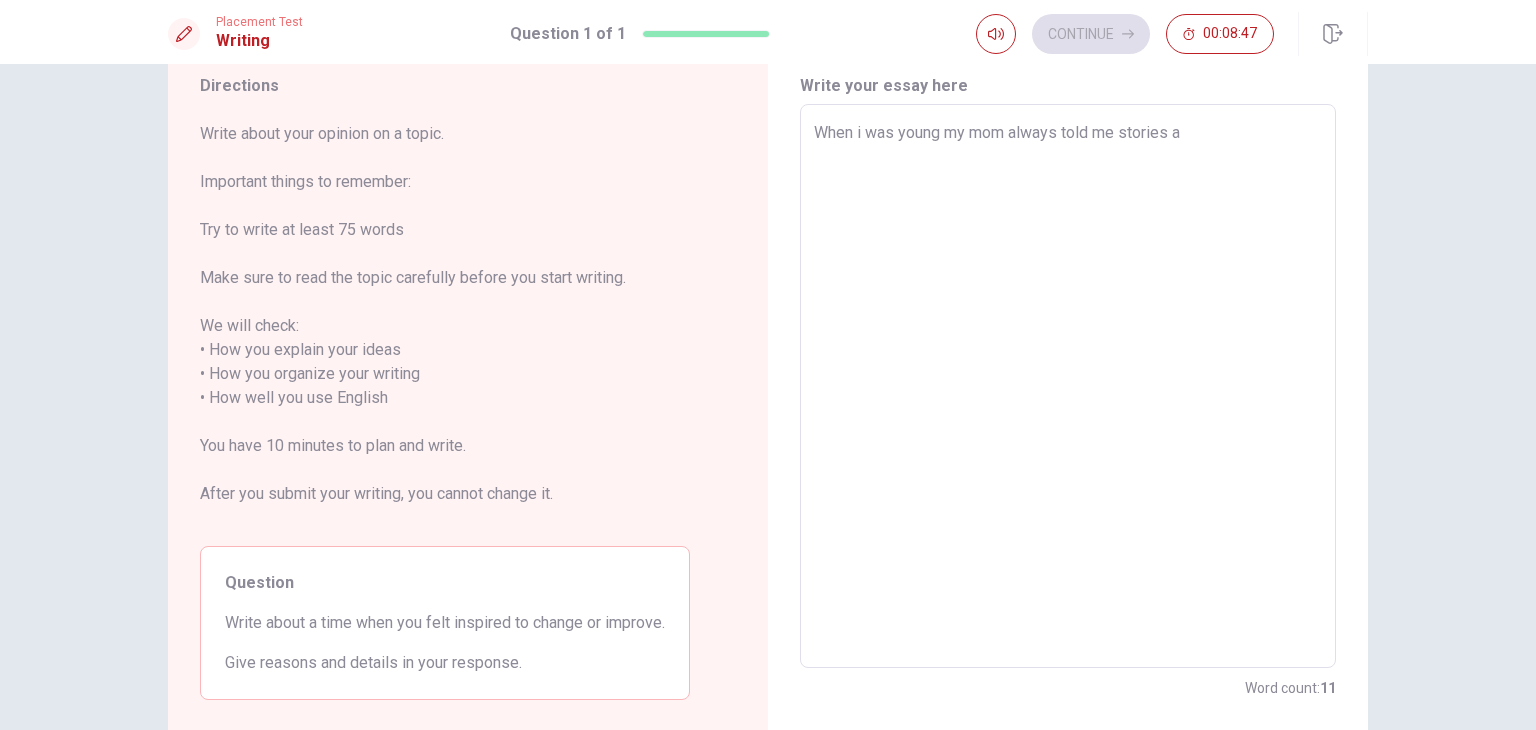 type on "x" 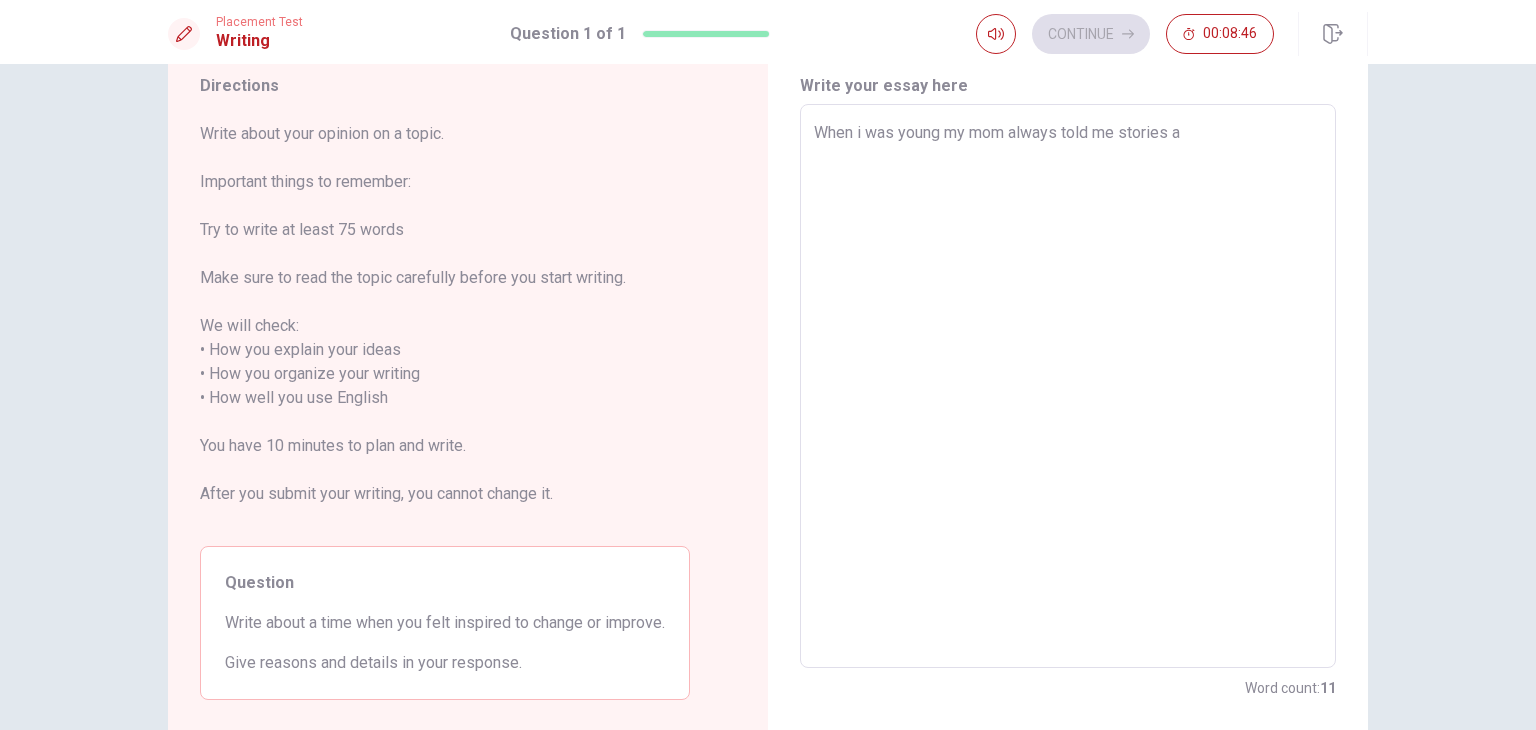 type on "When i was young my mom always told me stories ab" 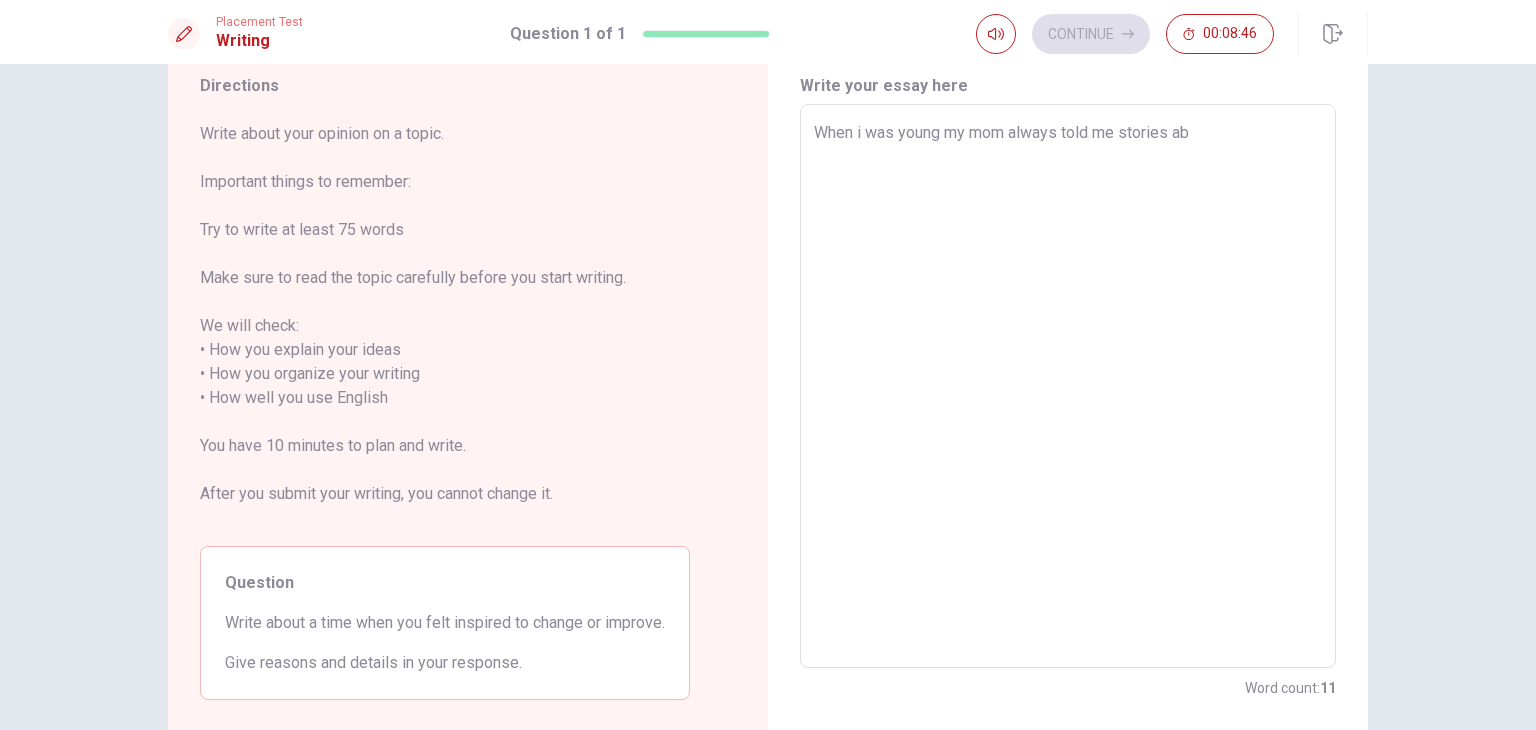 type on "x" 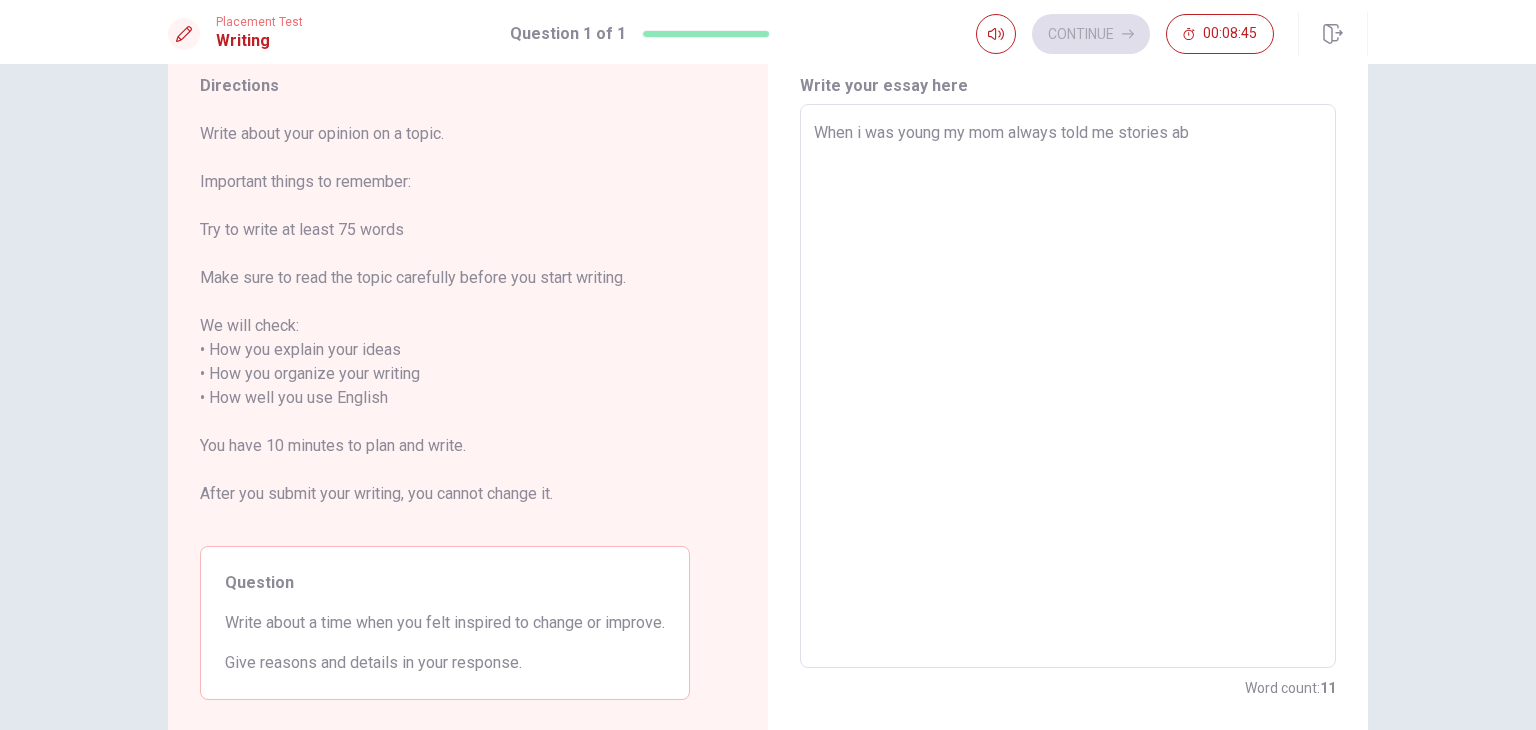 type on "When i was young my mom always told me stories abo" 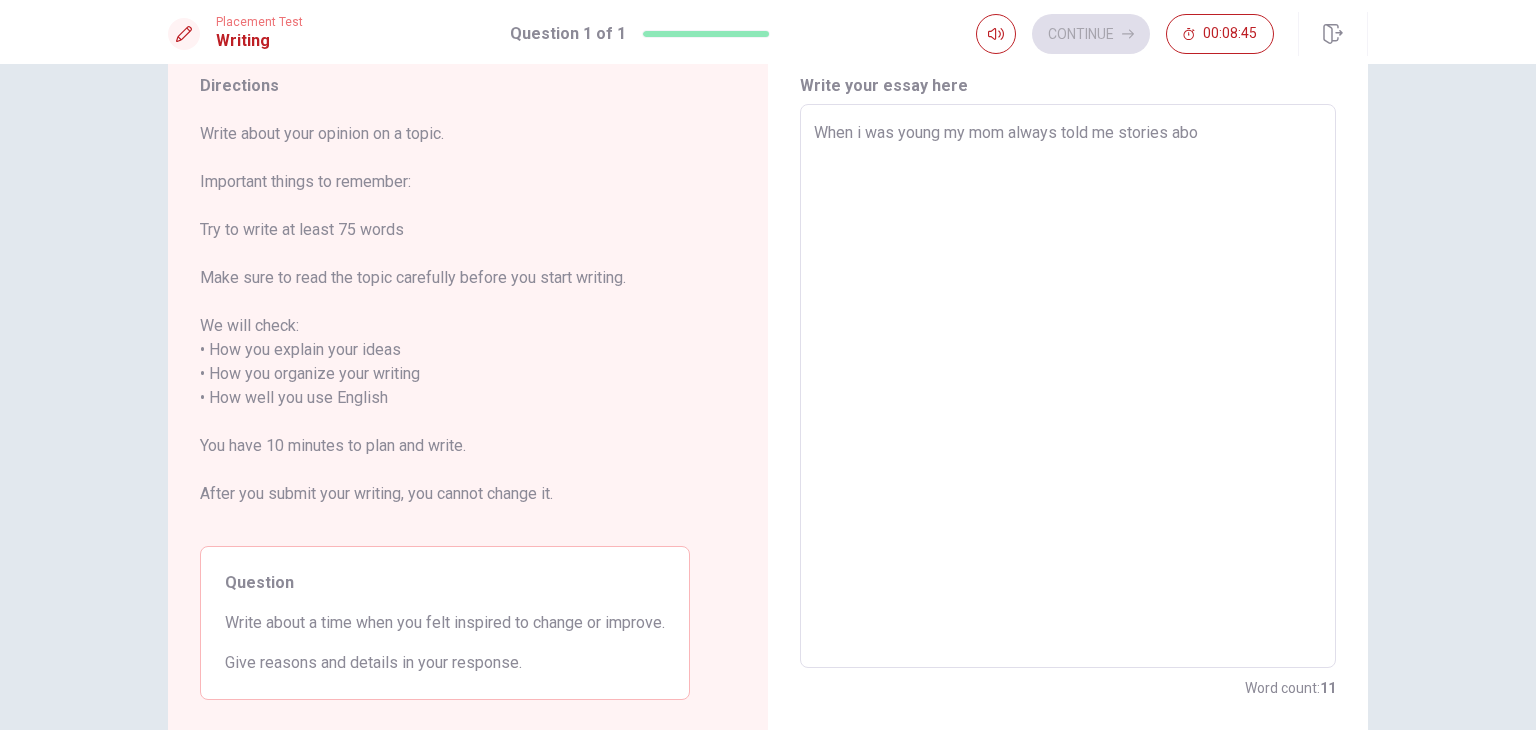 type on "x" 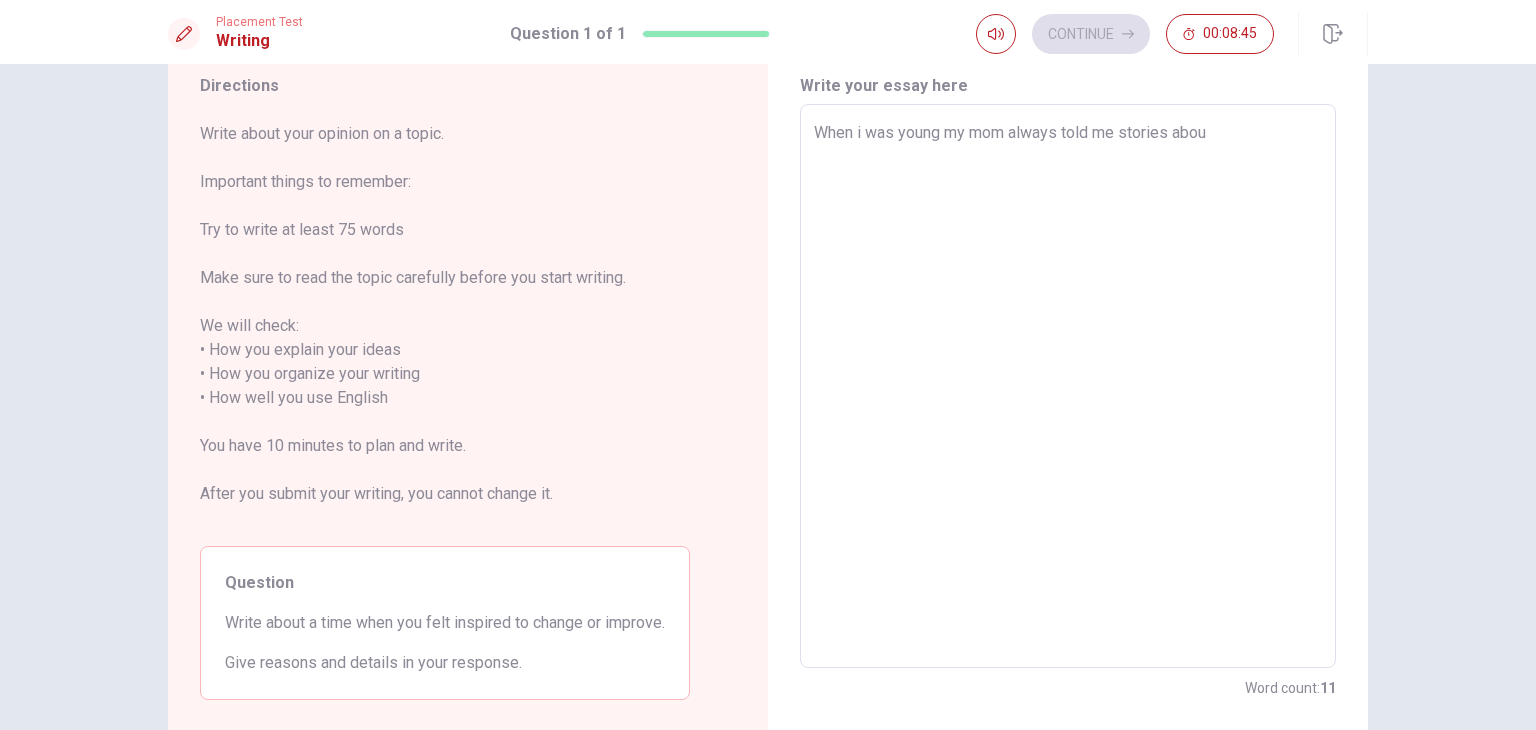 type on "x" 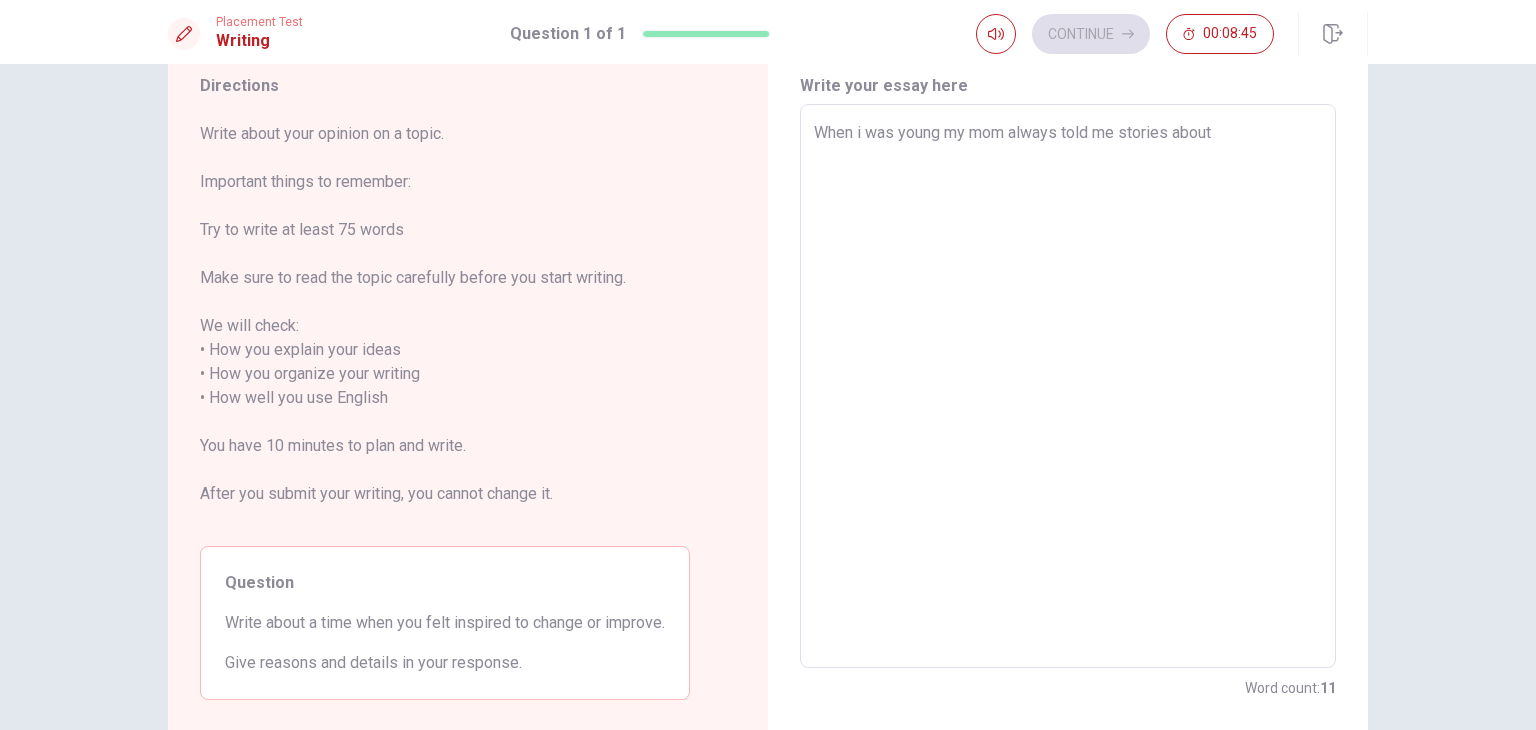 type on "x" 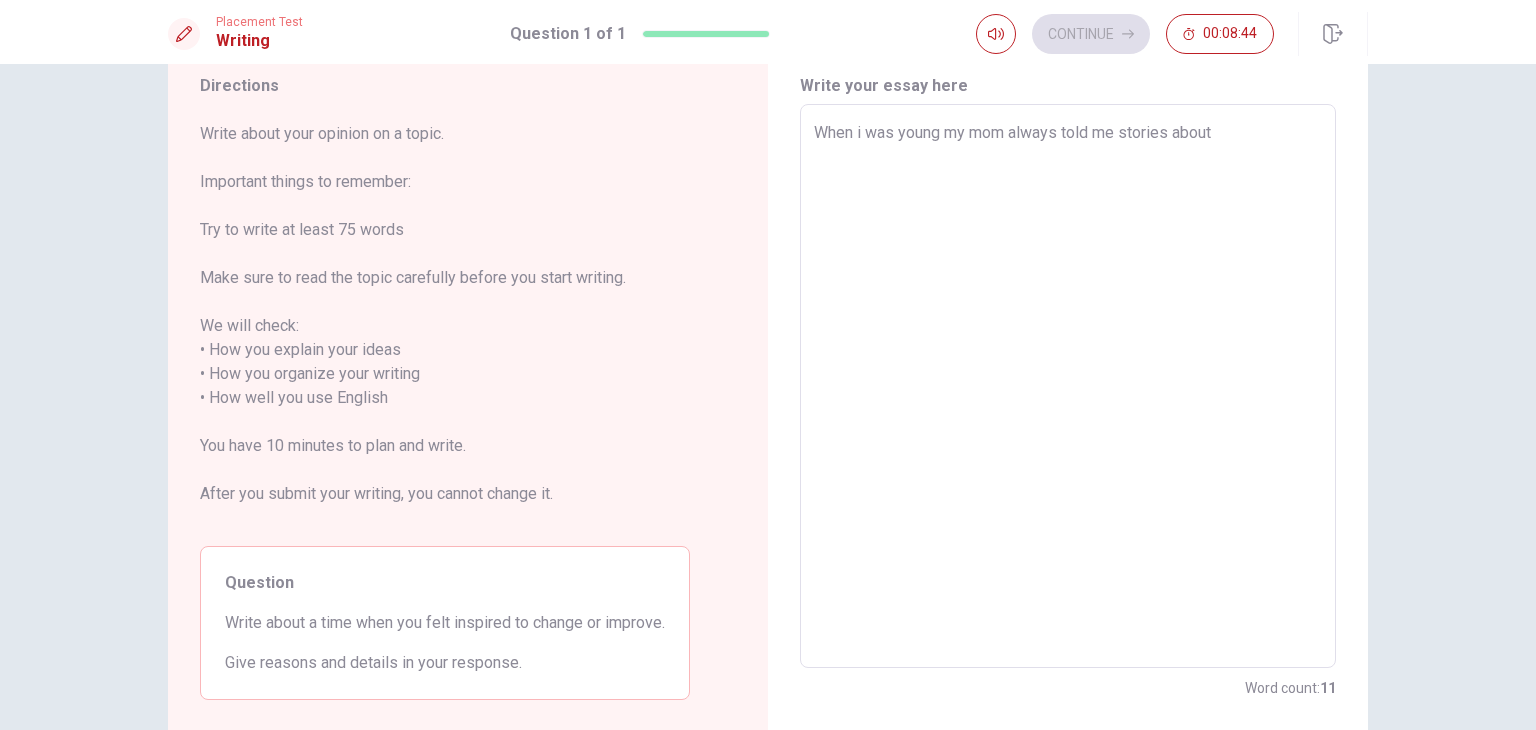 type on "When i was young my mom always told me stories about" 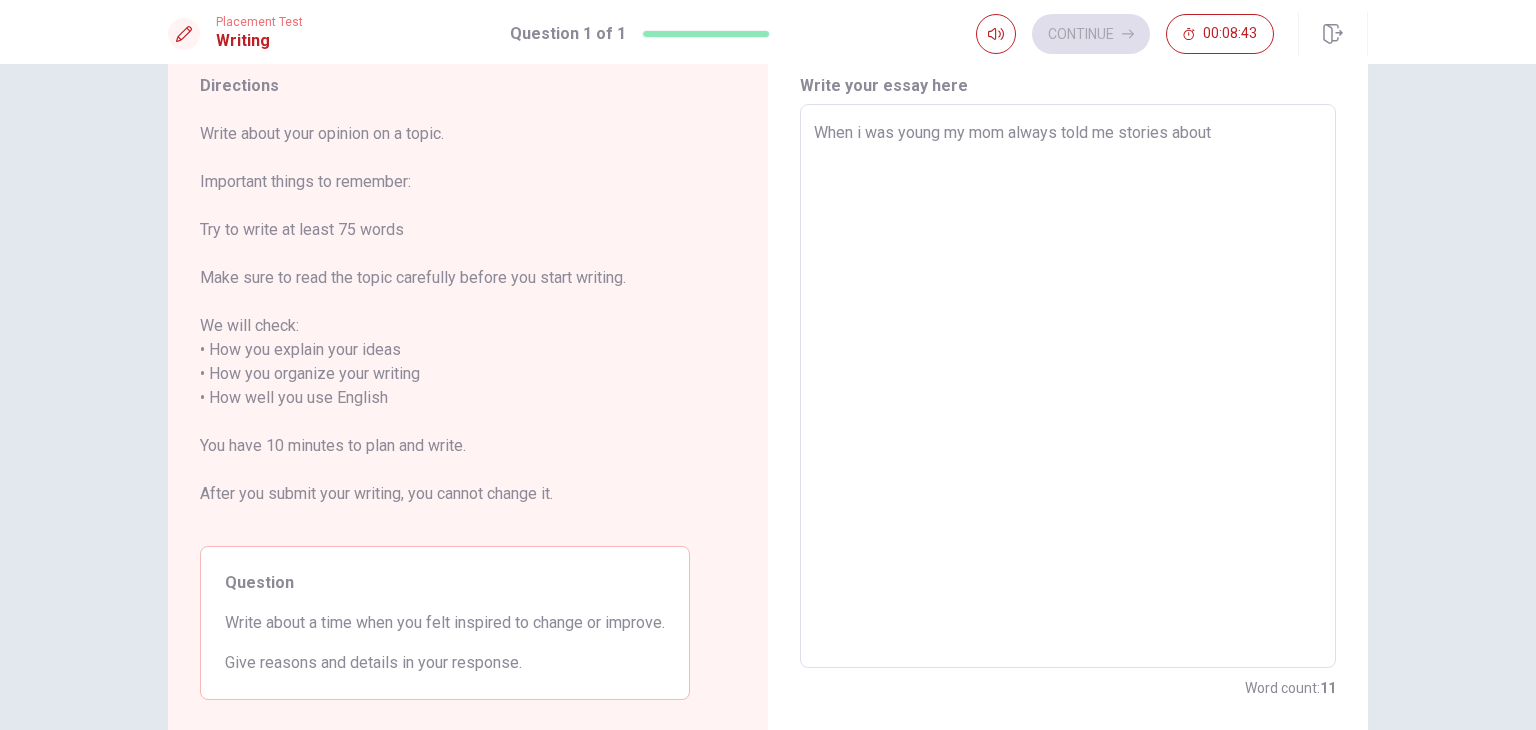 type on "When i was young my mom always told me stories about g" 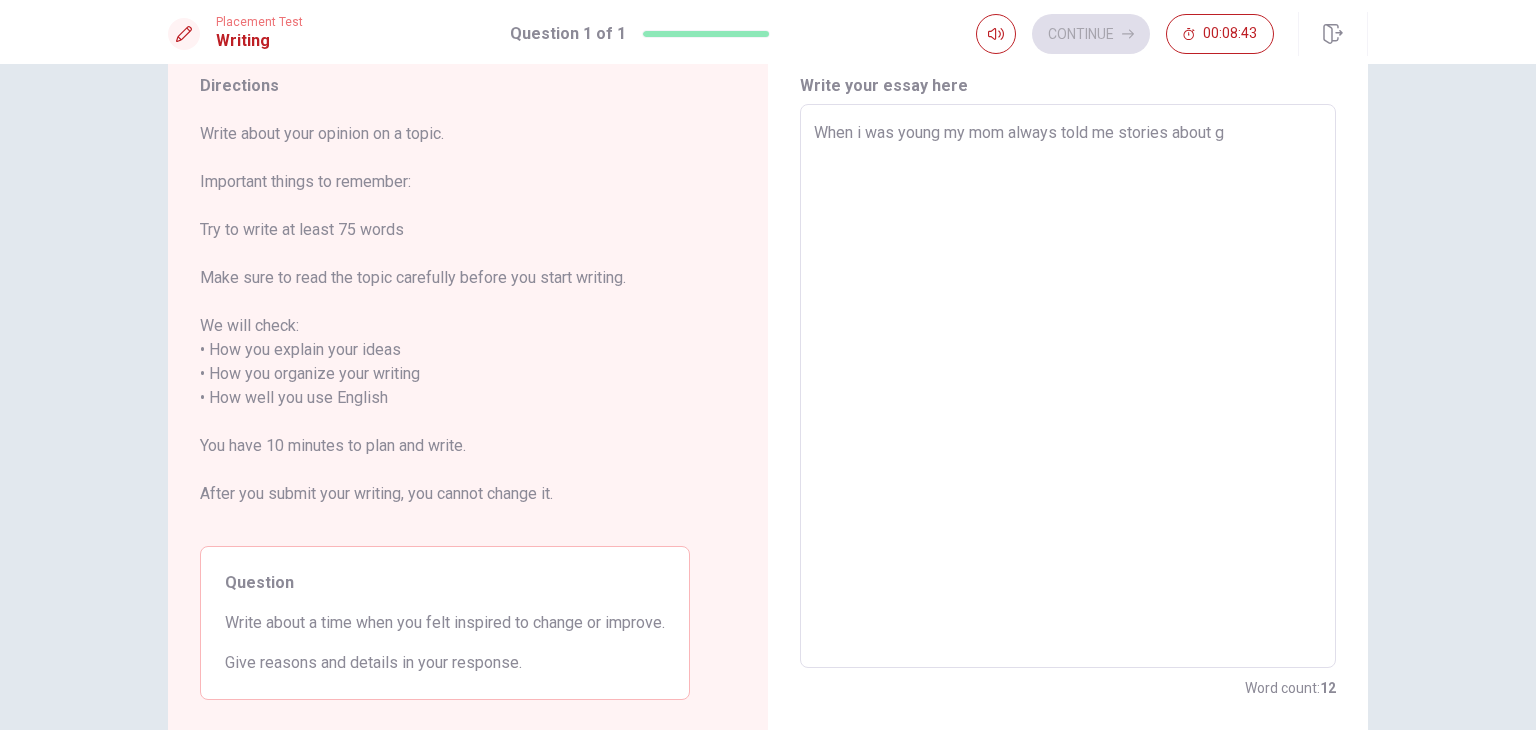 type on "x" 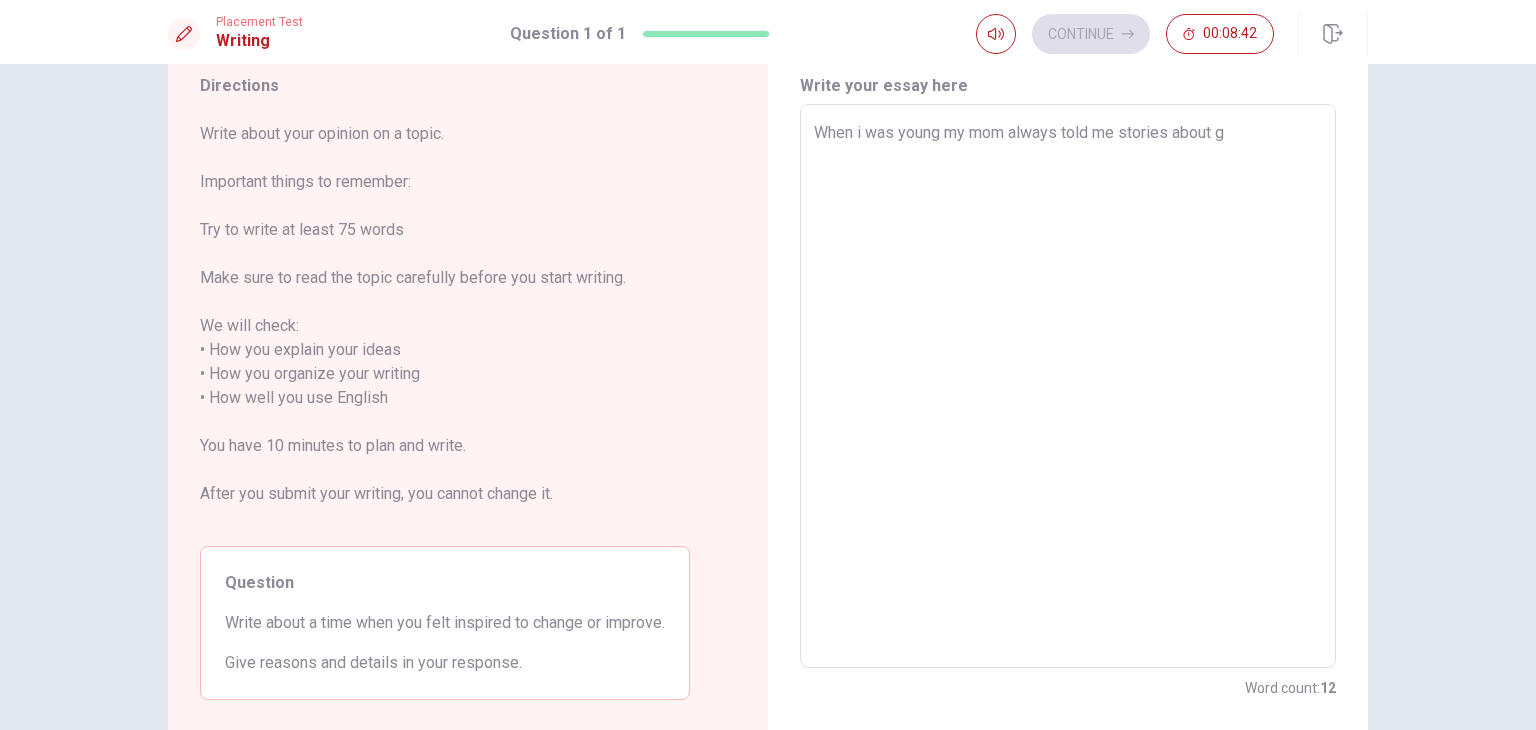 type on "When i was young my mom always told me stories about go" 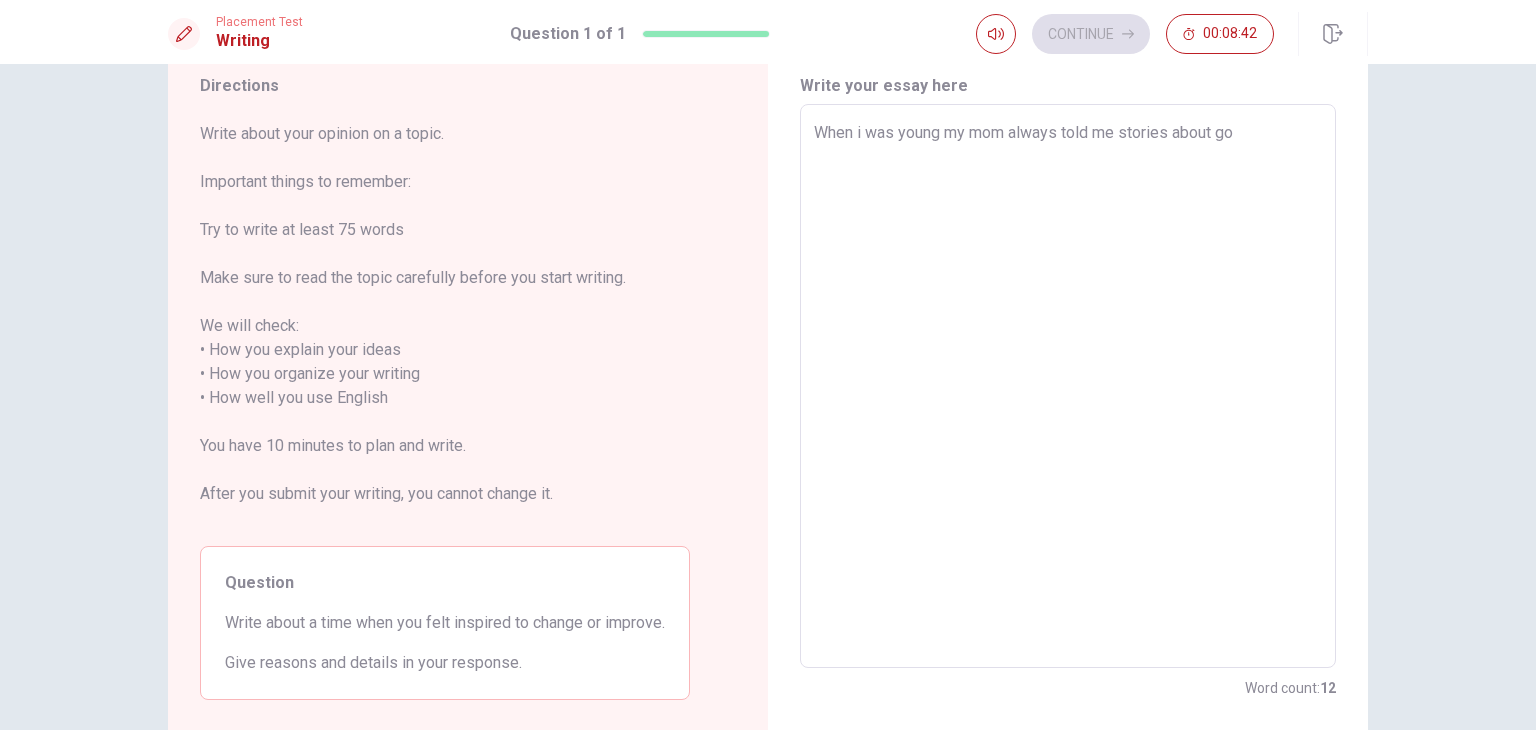 type on "x" 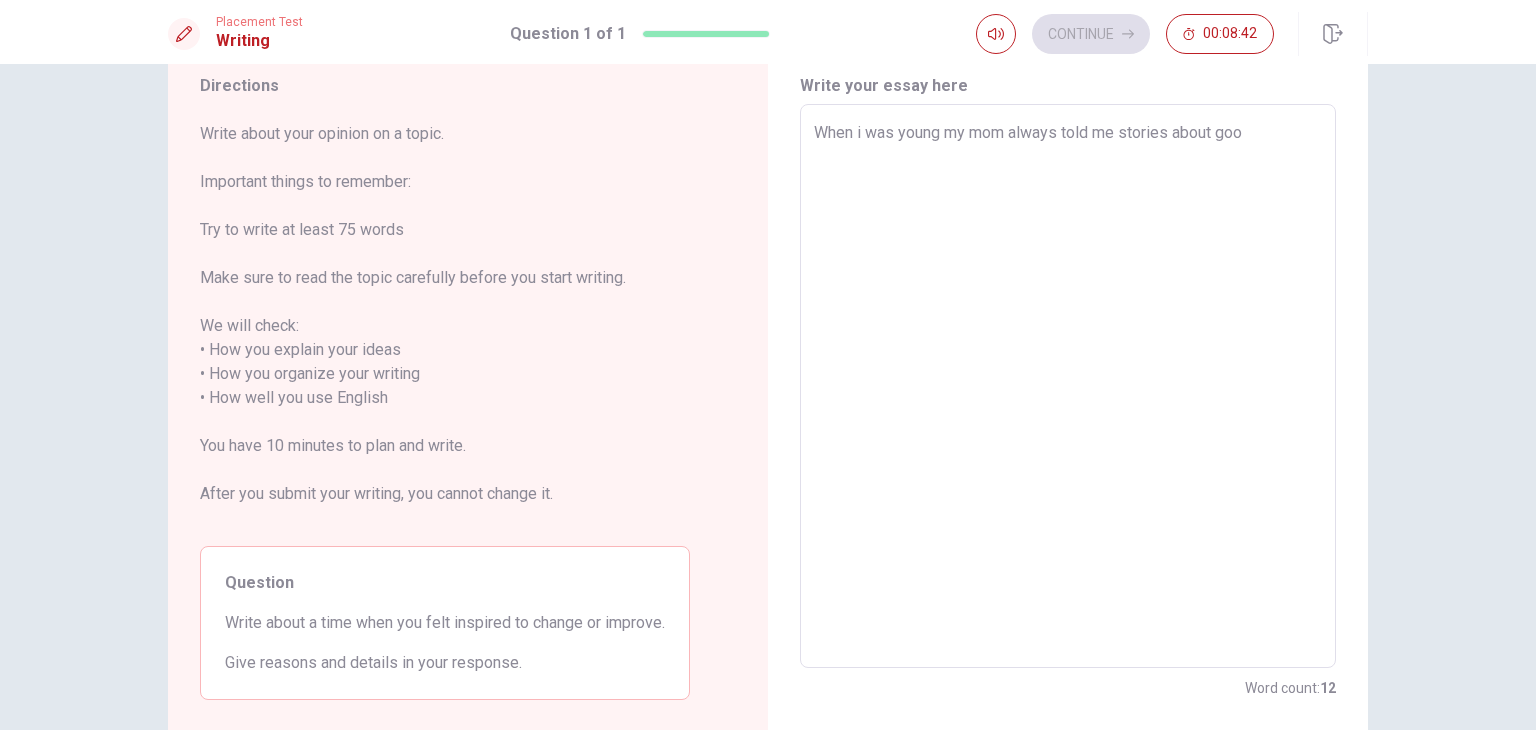 type on "x" 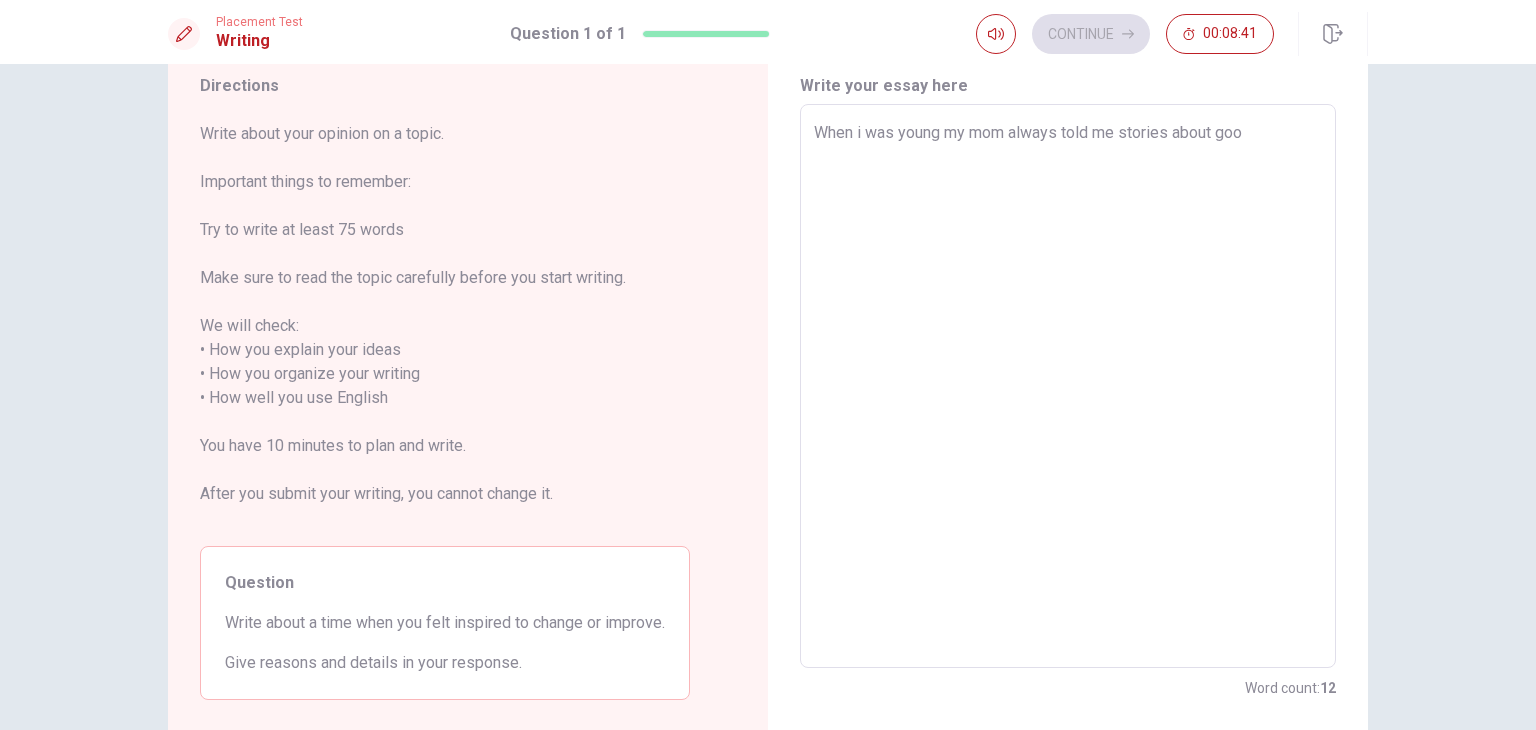 type on "When i was young my mom always told me stories about good" 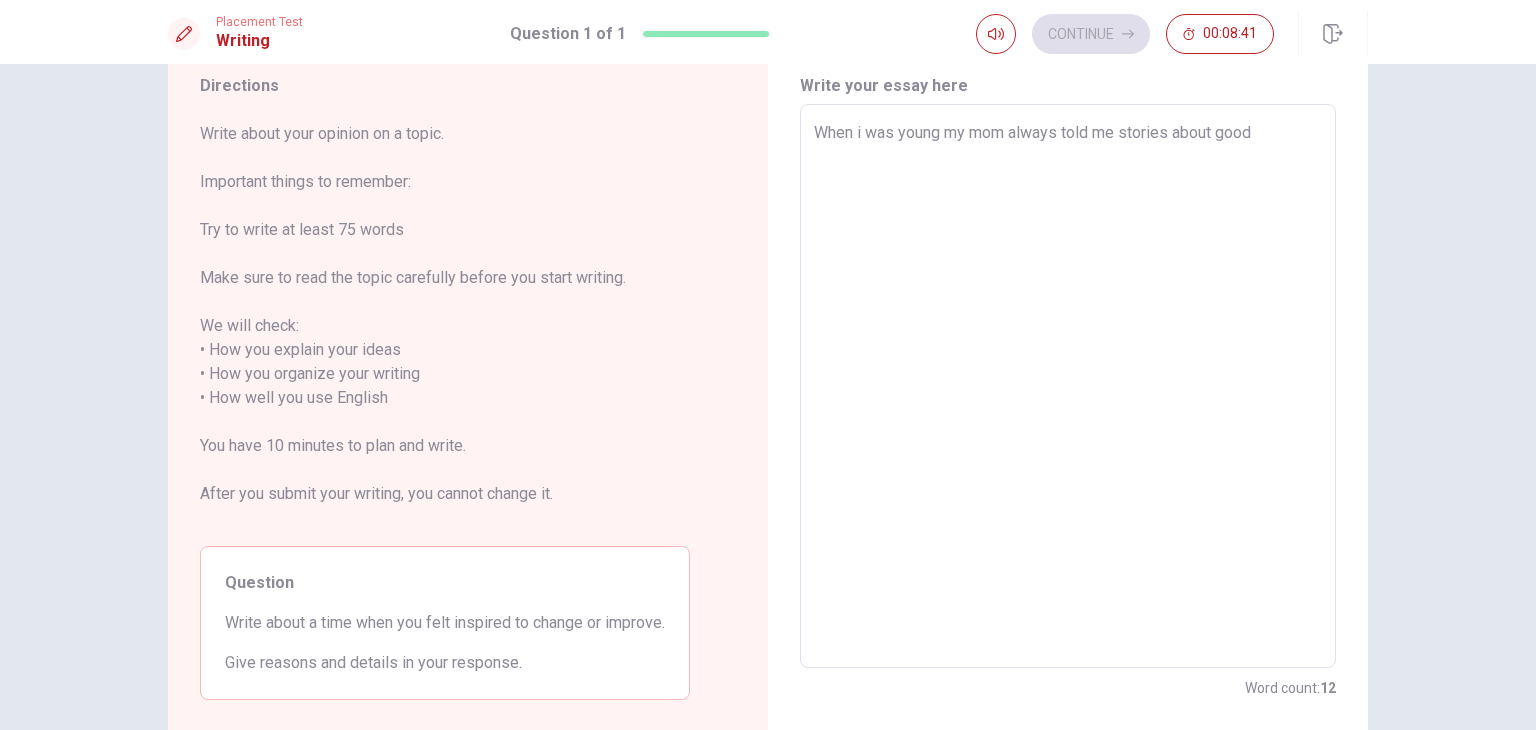 type on "x" 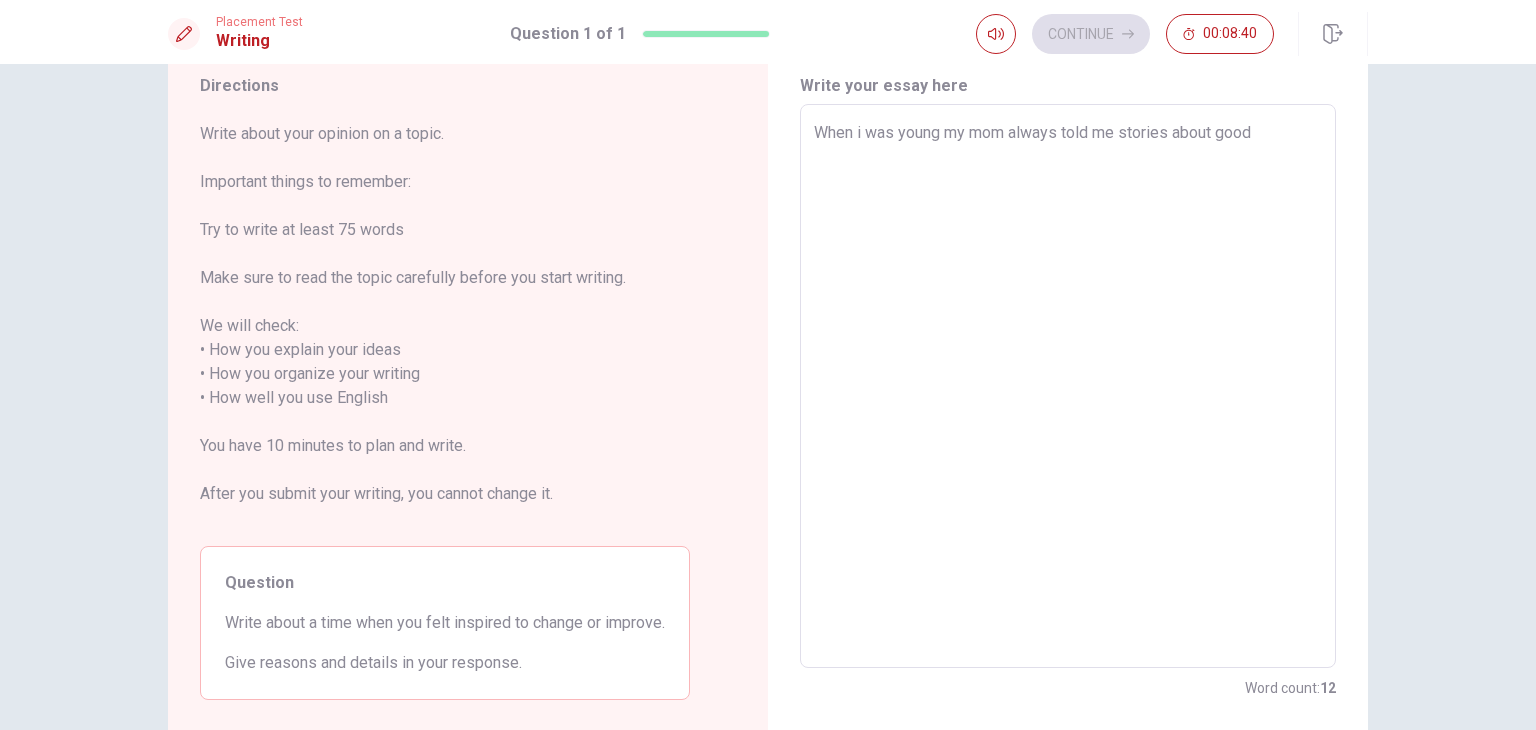 type on "When i was young my mom always told me stories about good p" 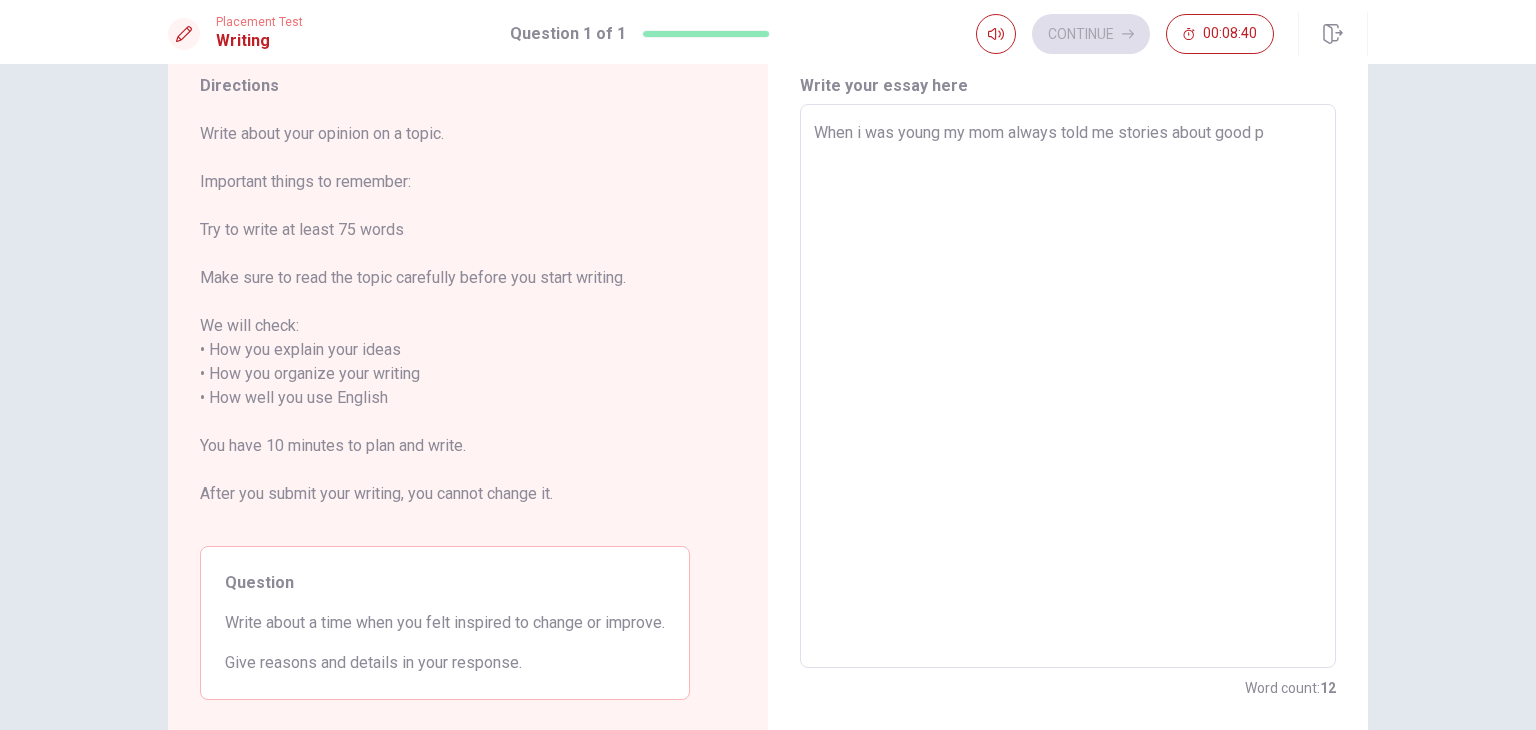 type on "x" 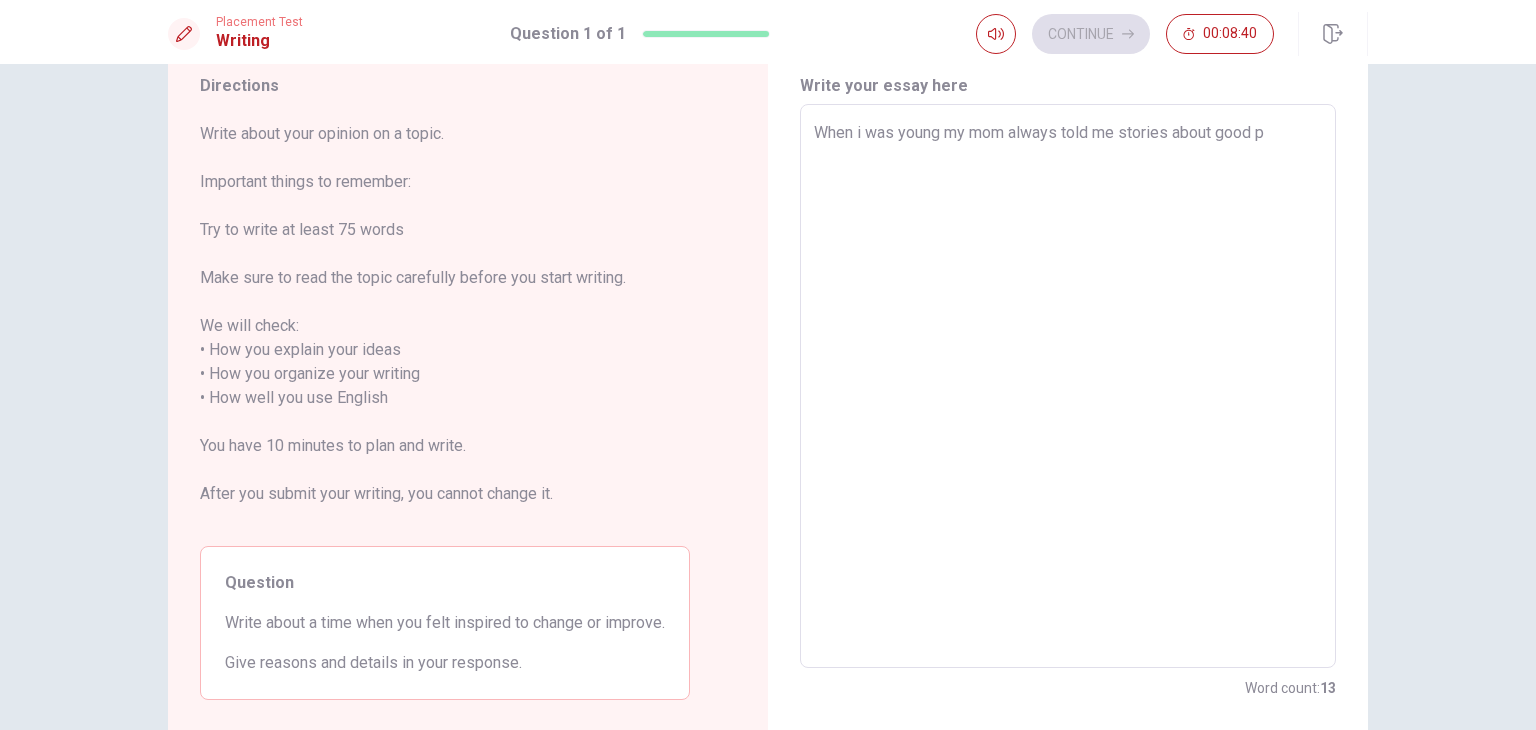 type on "When i was young my mom always told me stories about good pt" 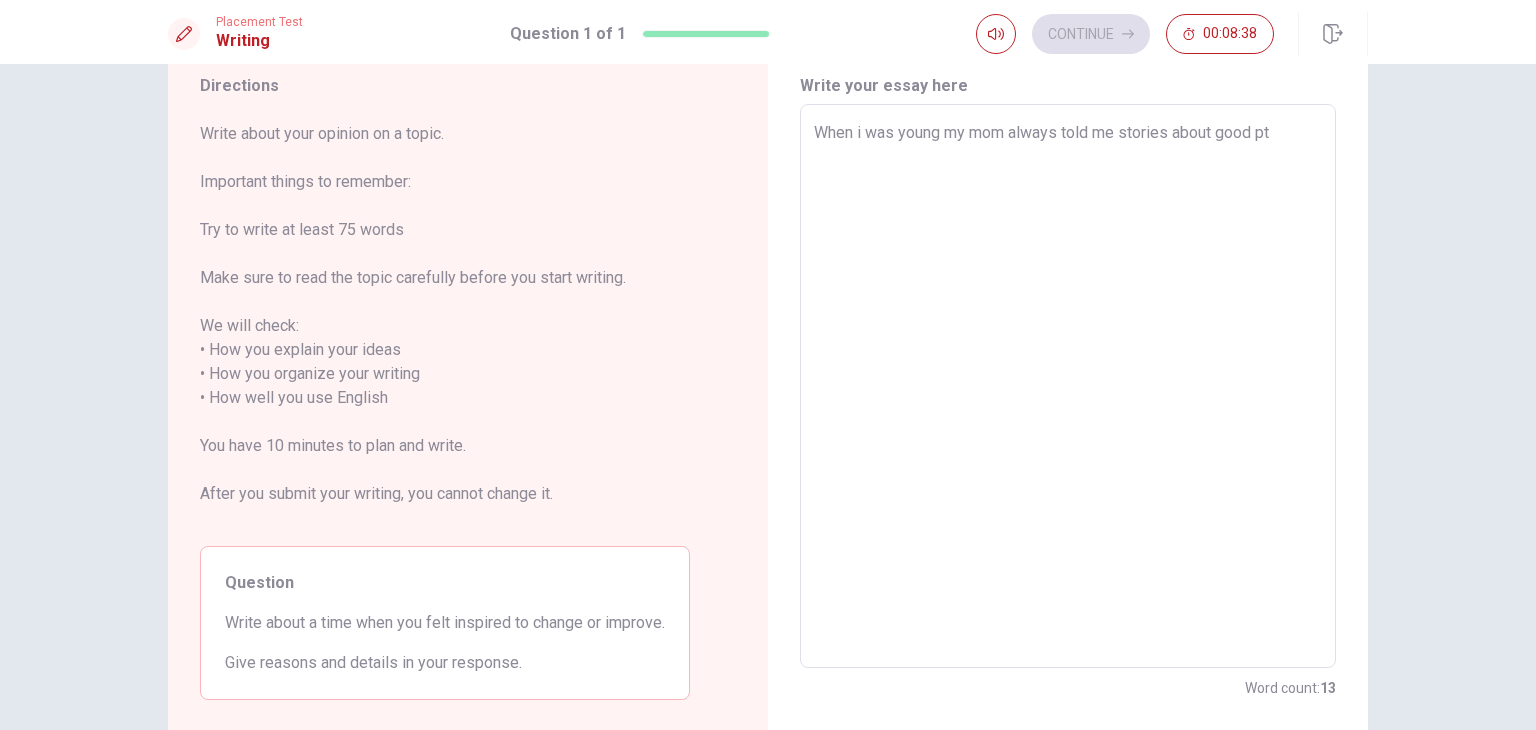 type on "x" 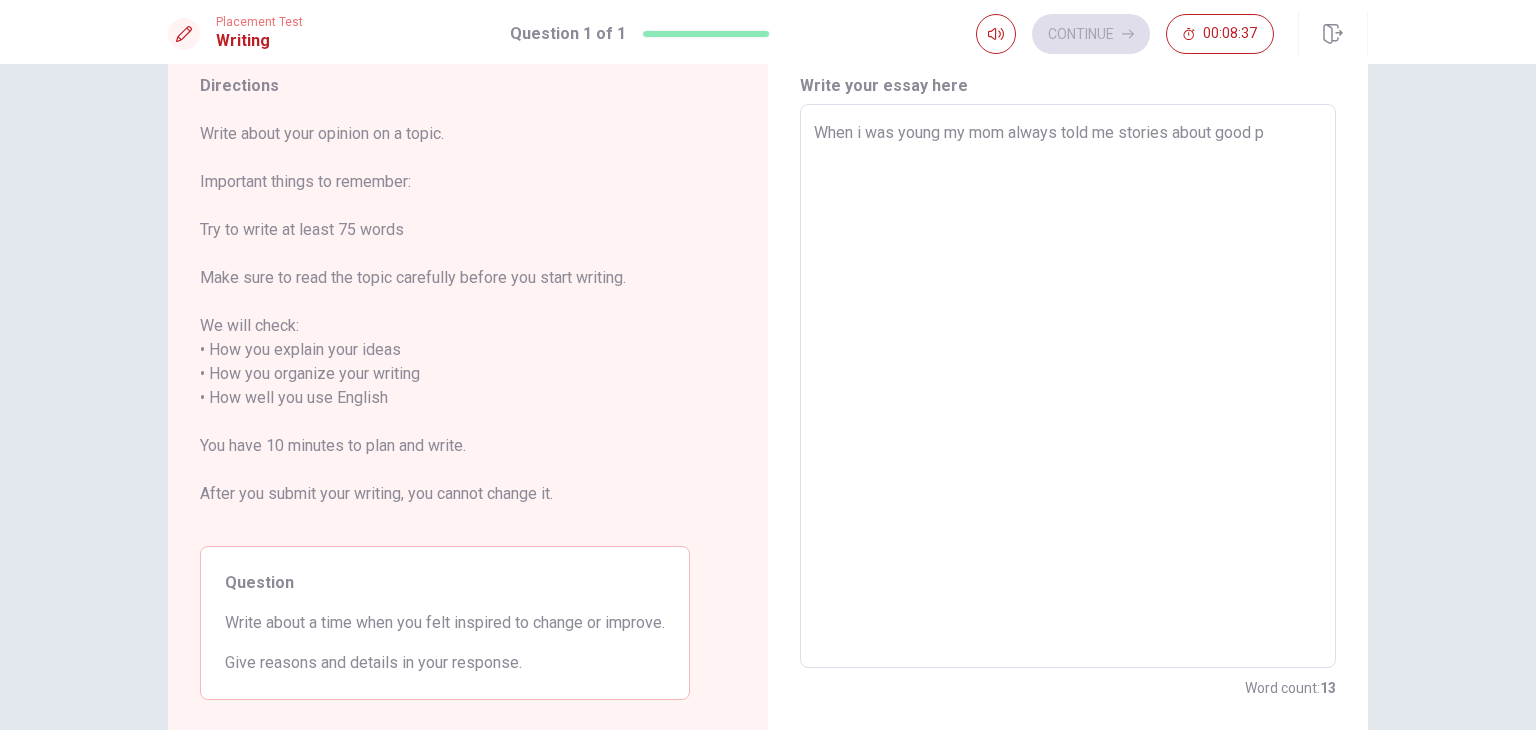 type on "x" 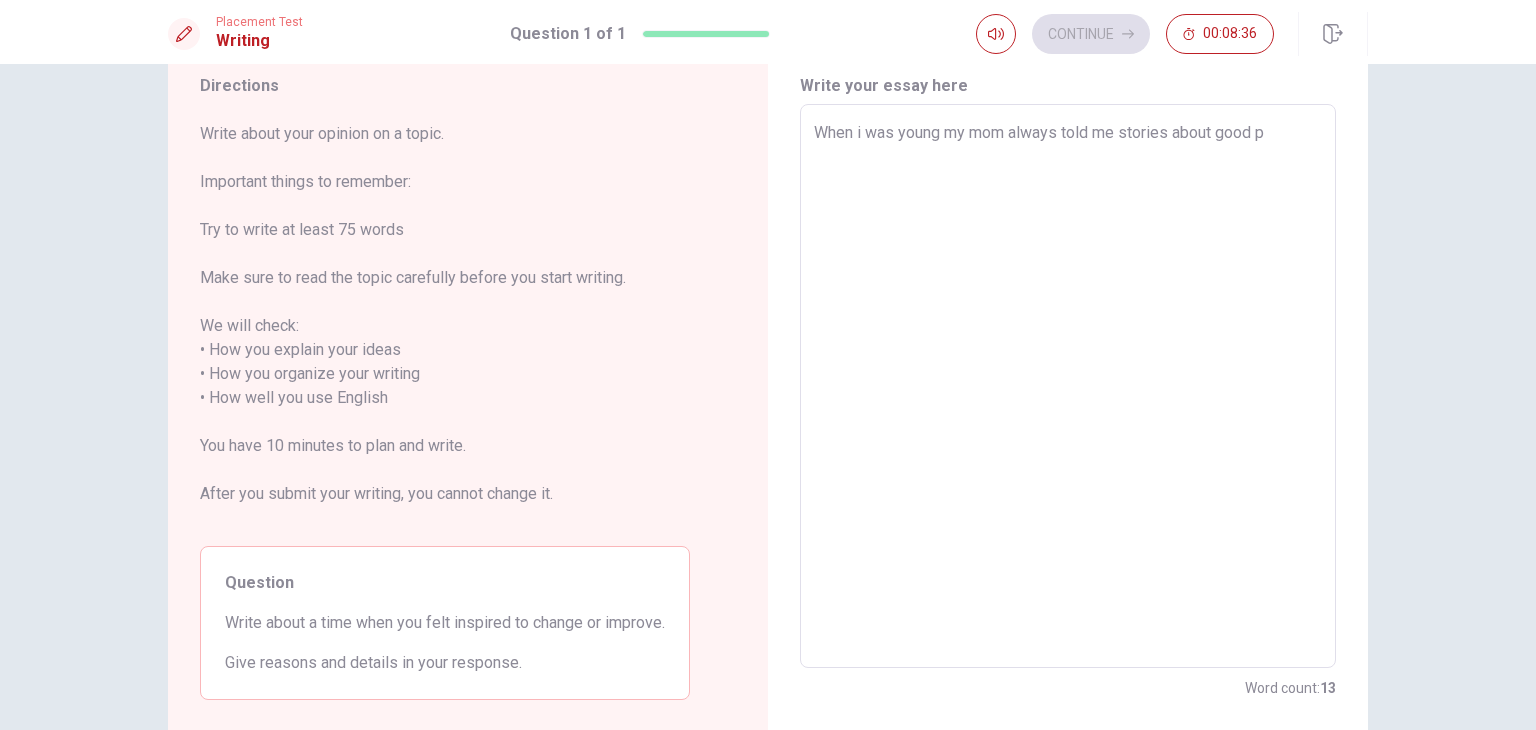 type on "When i was young my mom always told me stories about good pe" 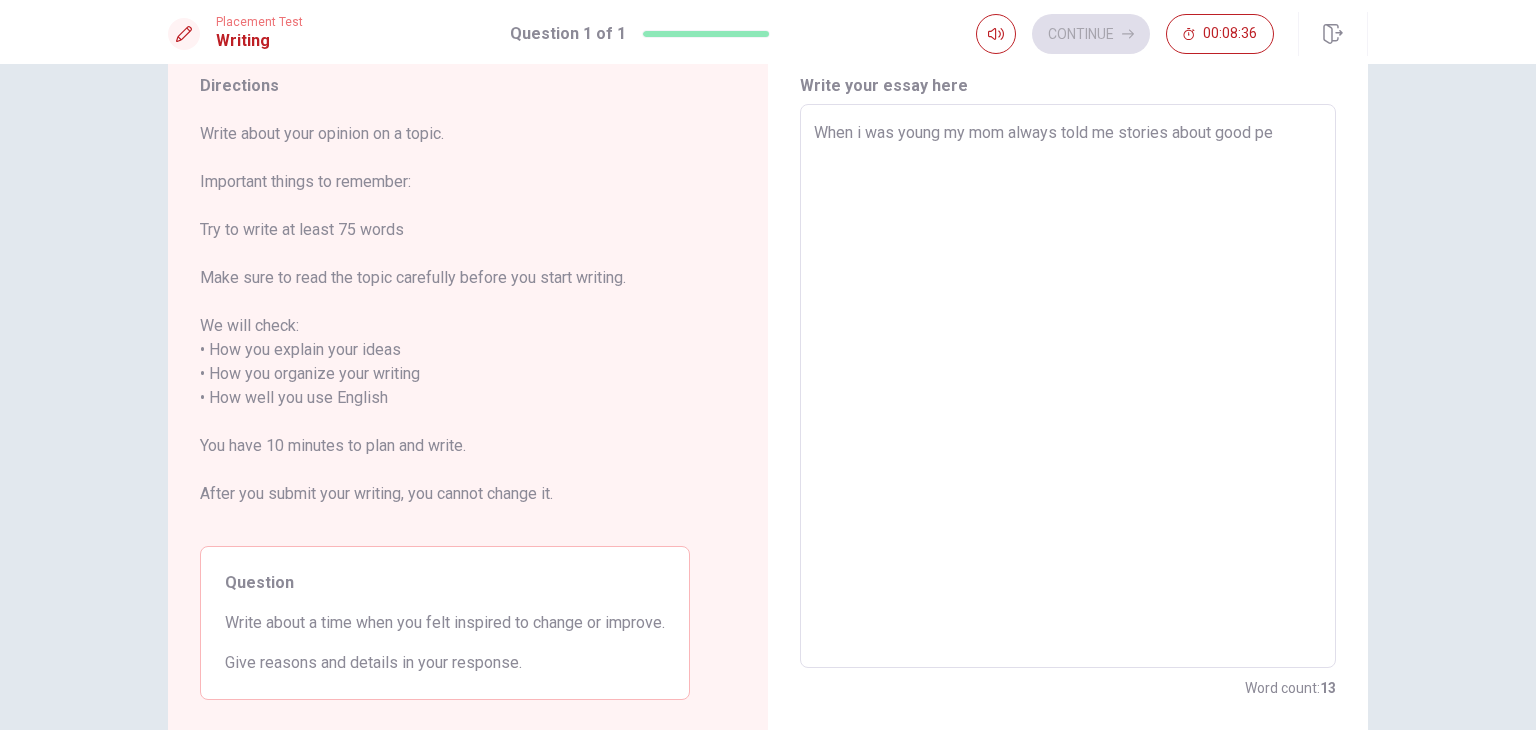 type on "x" 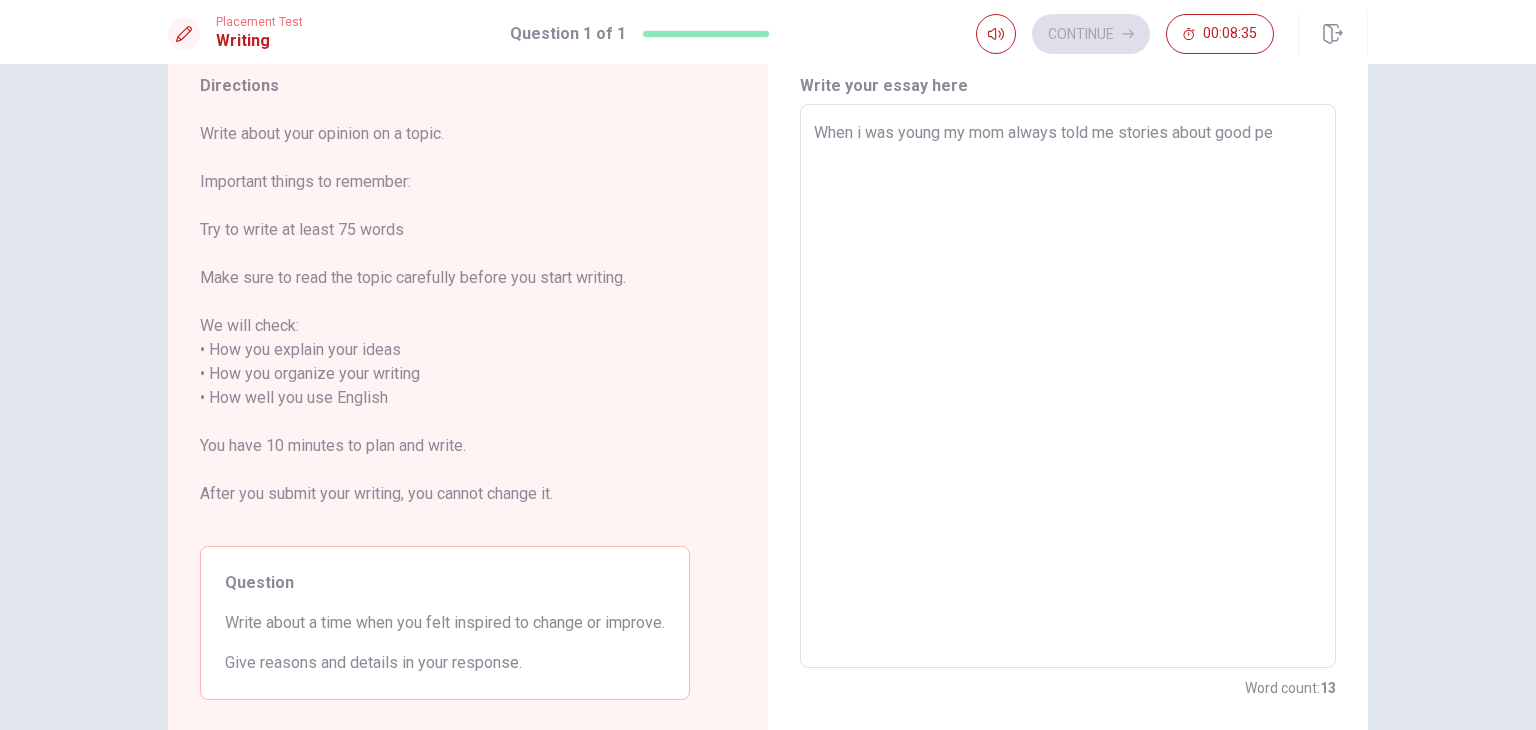 type on "When i was young my mom always told me stories about good peo" 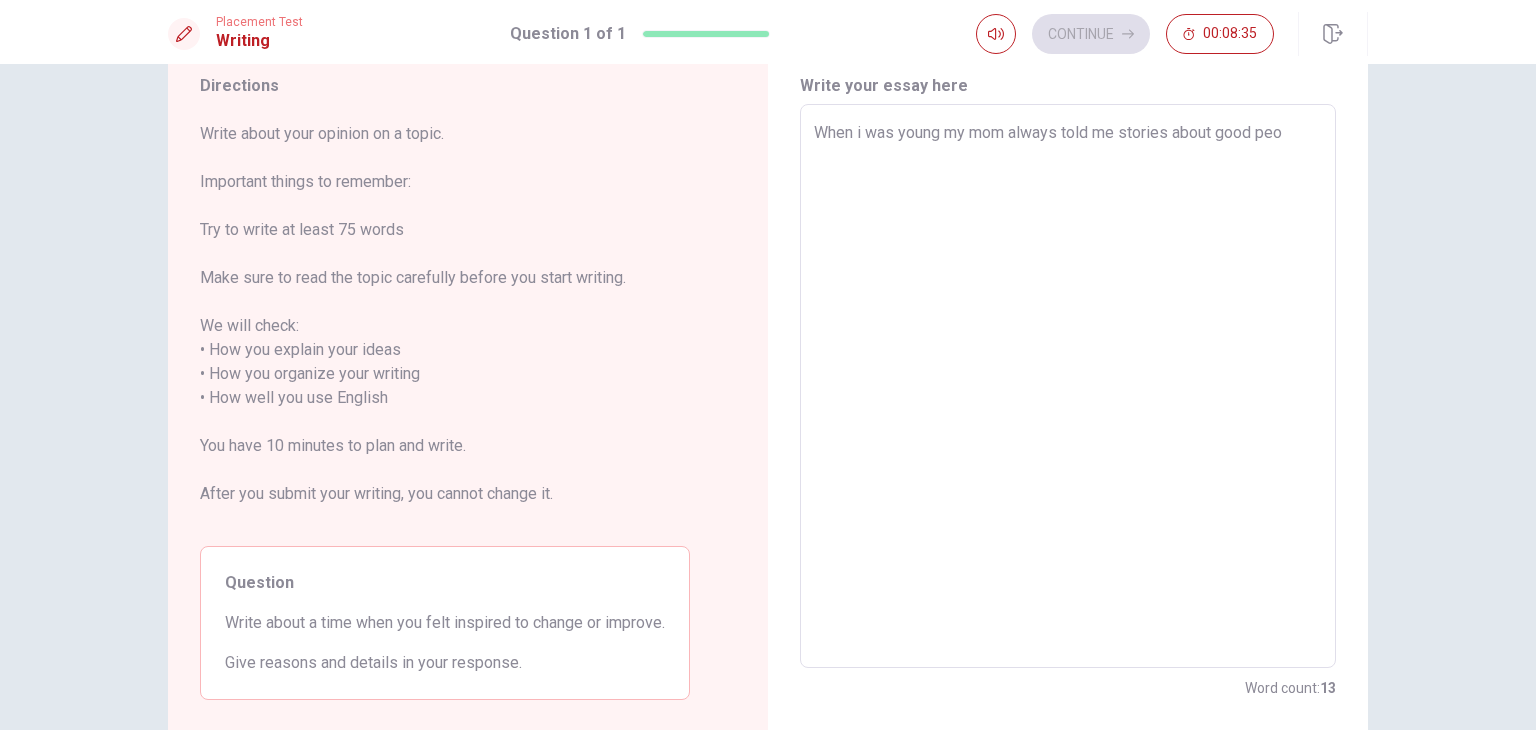 type on "x" 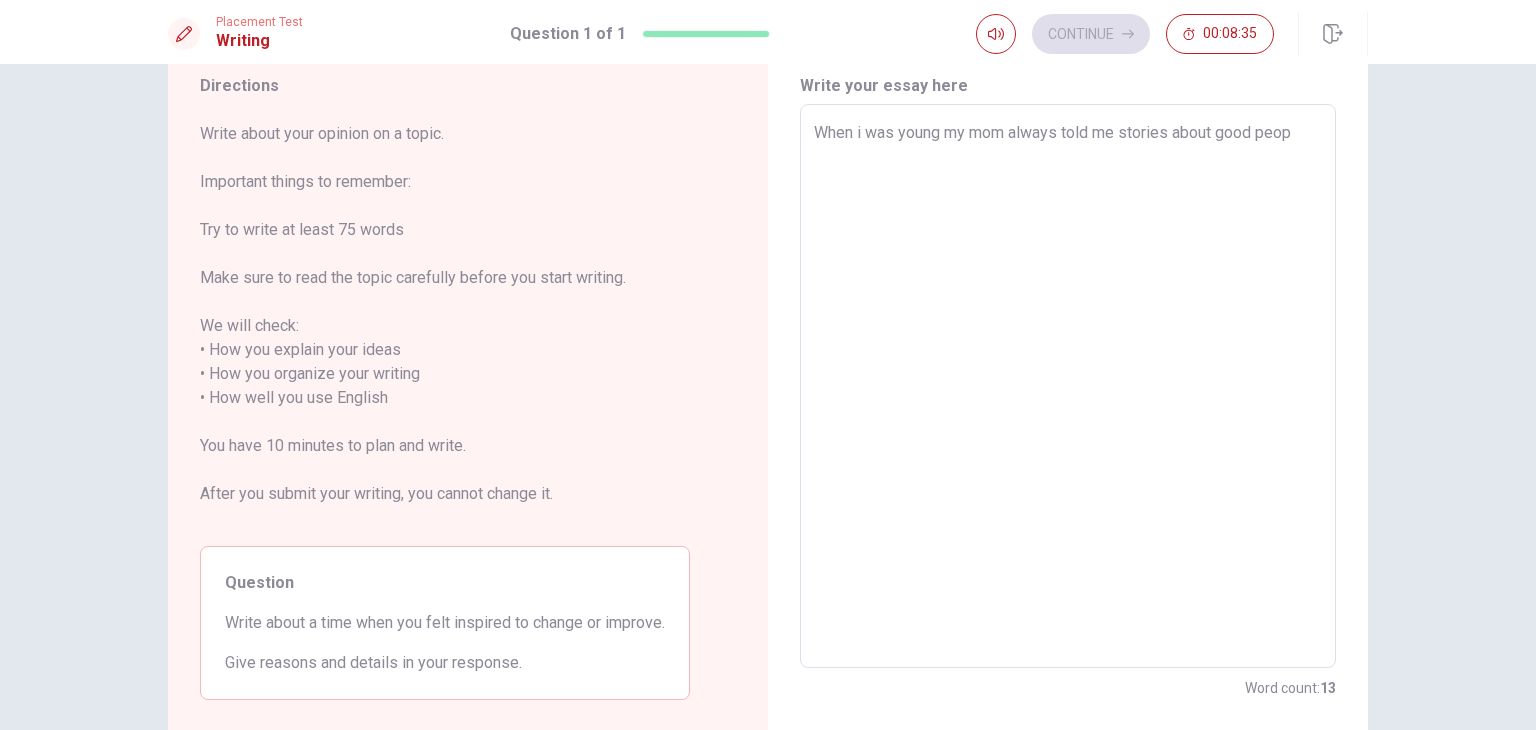 type on "x" 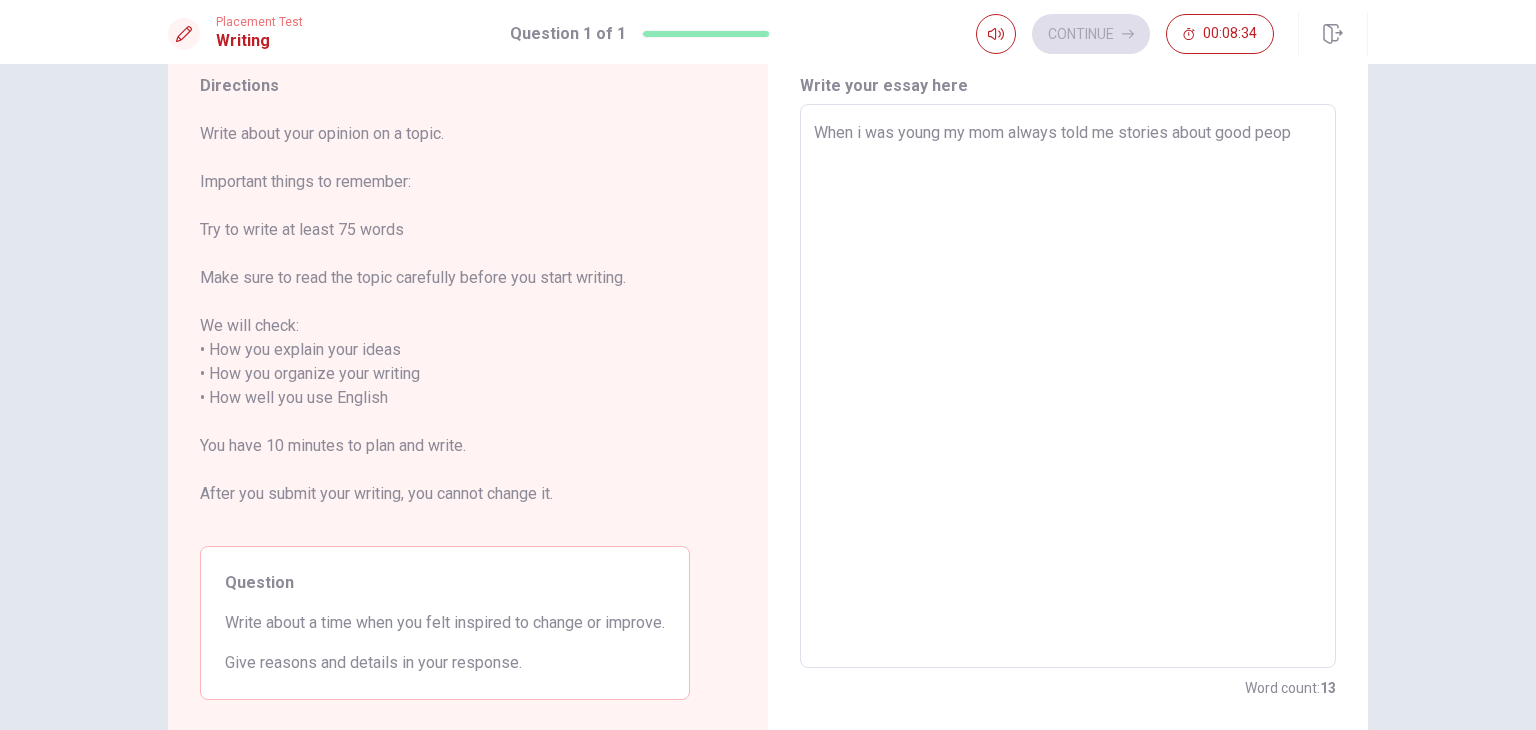 type on "When i was young my mom always told me stories about good peopl" 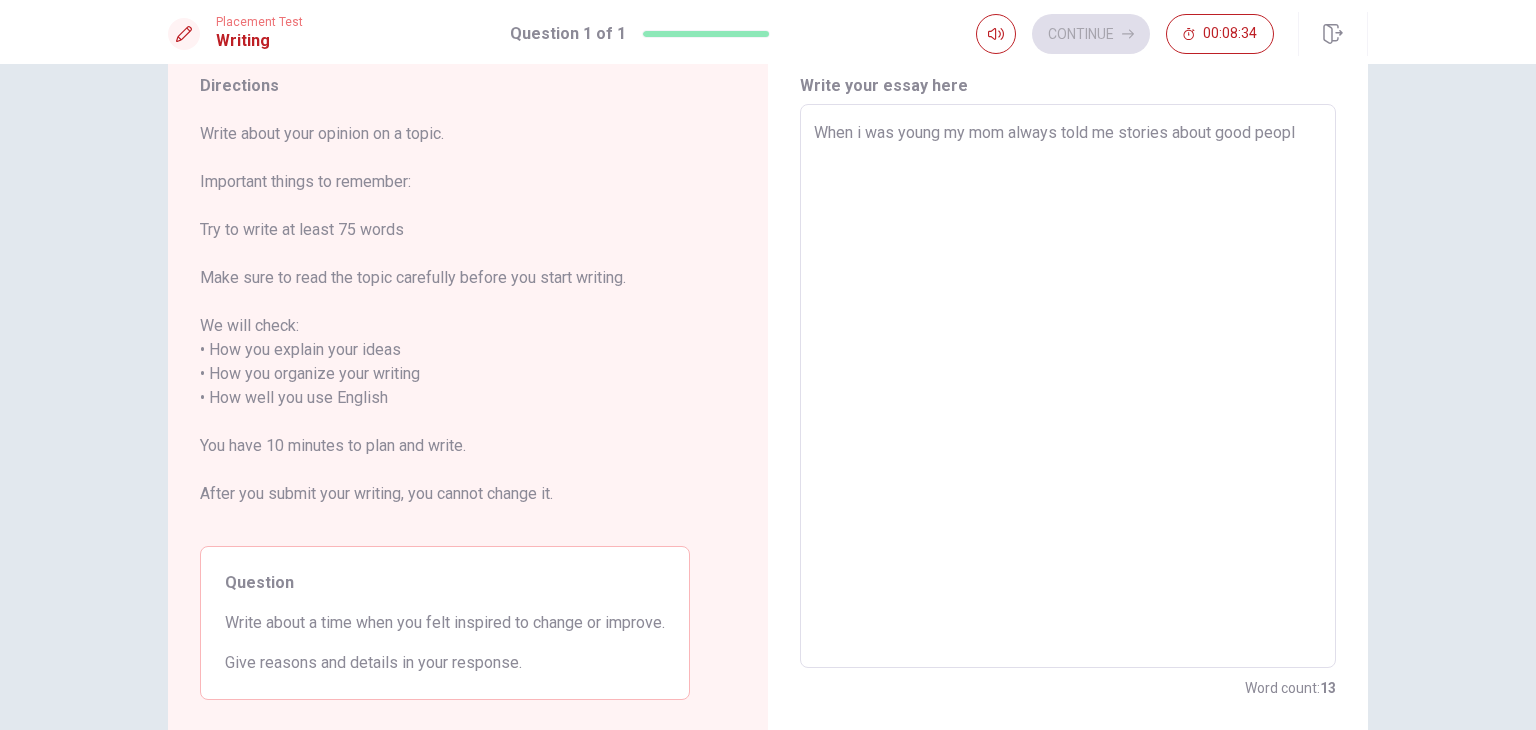 type on "x" 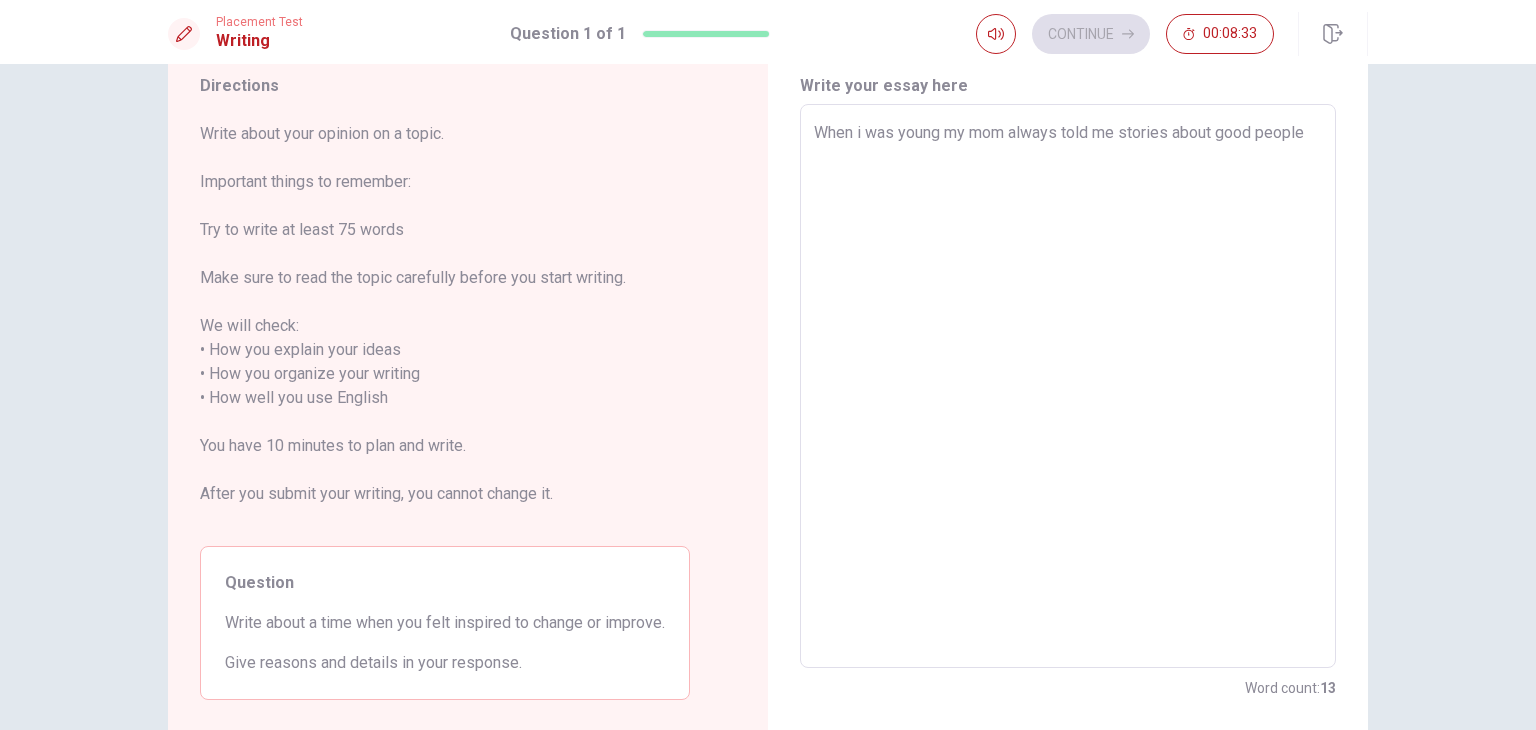type on "x" 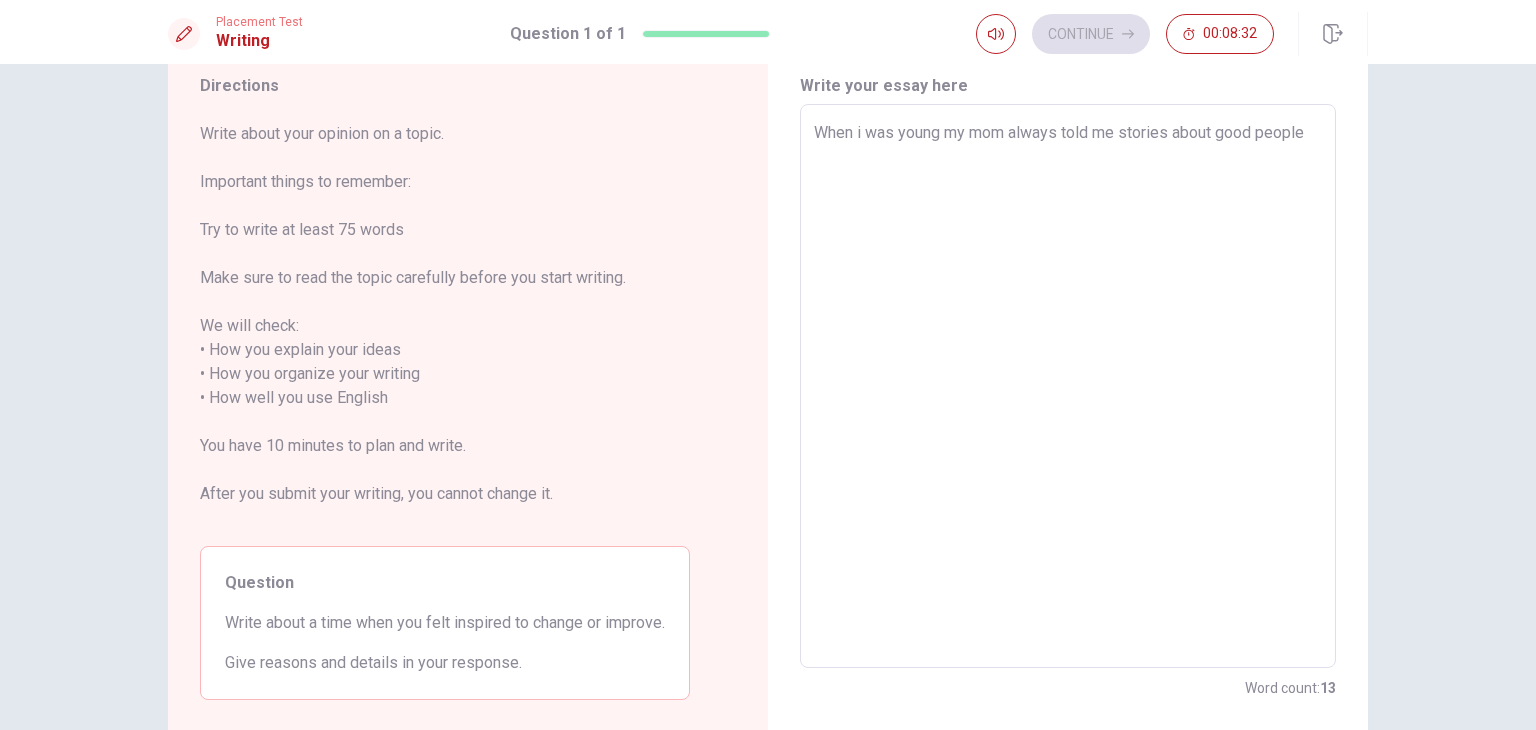 type on "When i was young my mom always told me stories about good people a" 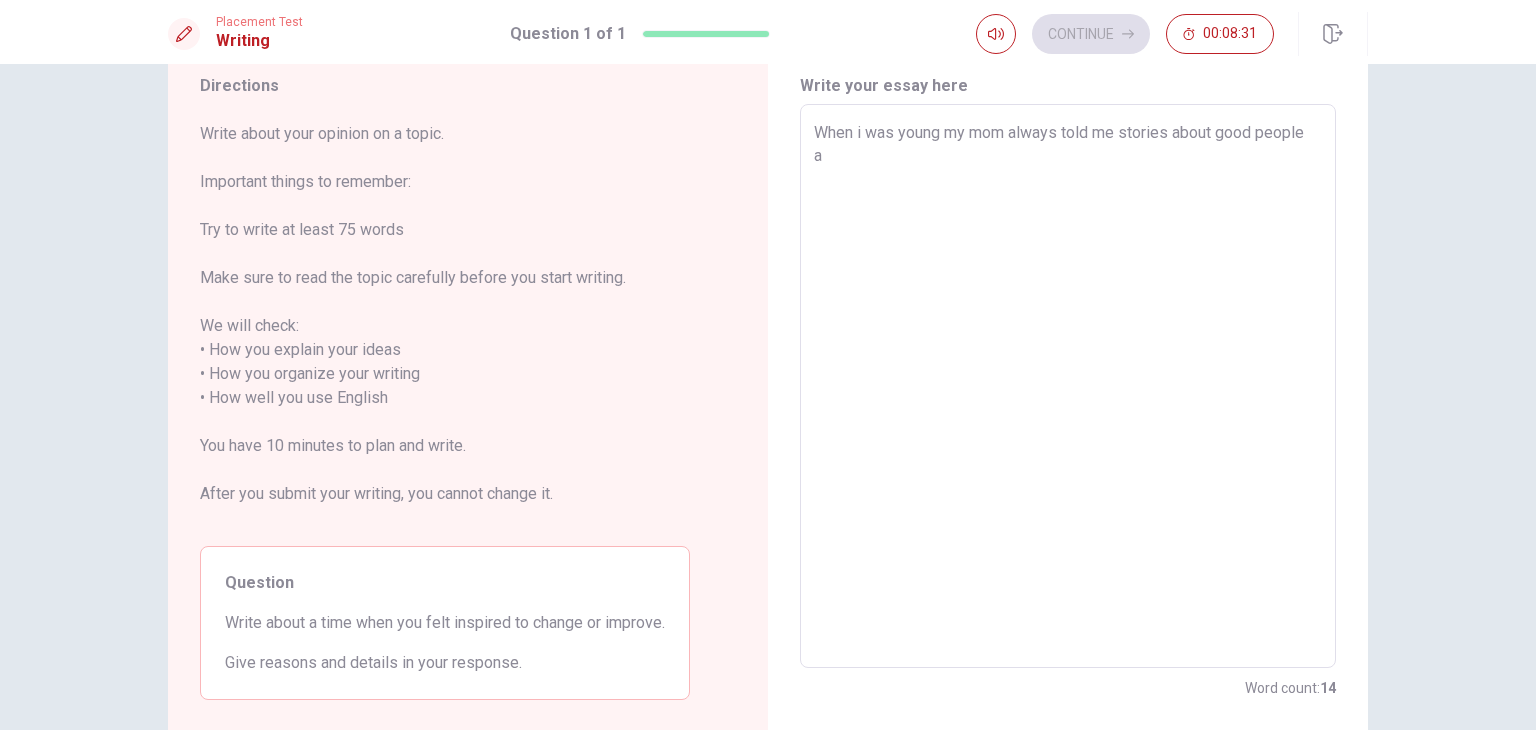 type on "x" 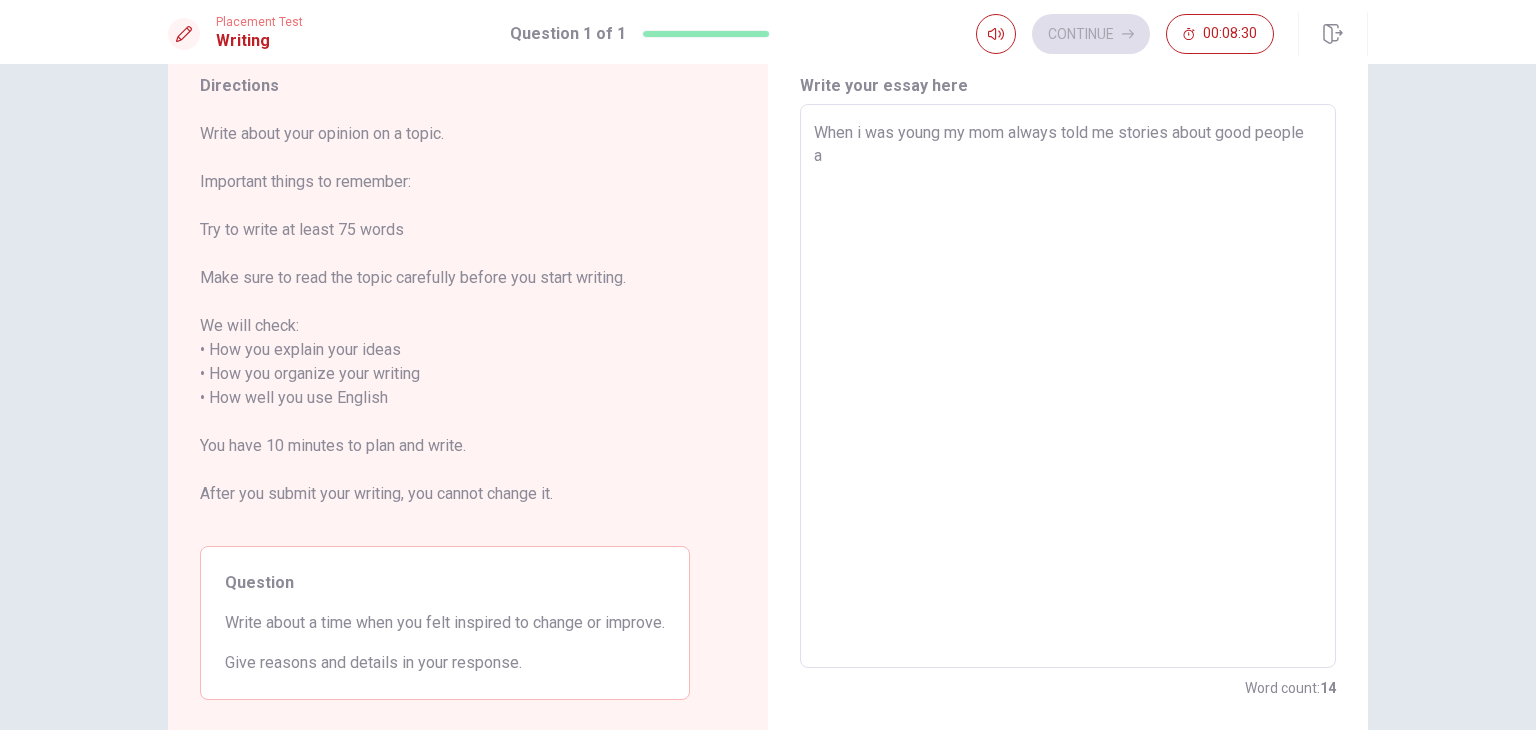 type on "When i was young my mom always told me stories about good people an" 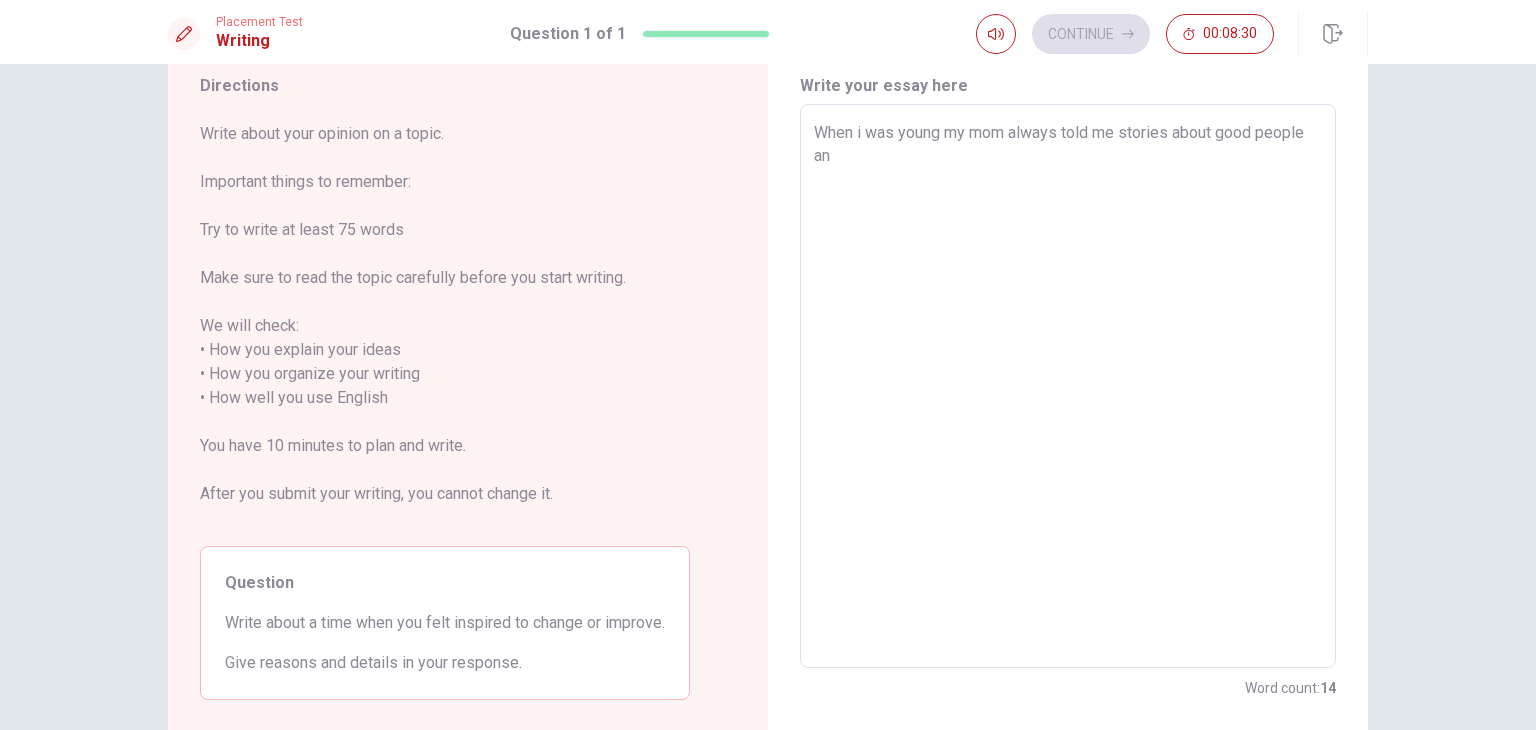 type on "x" 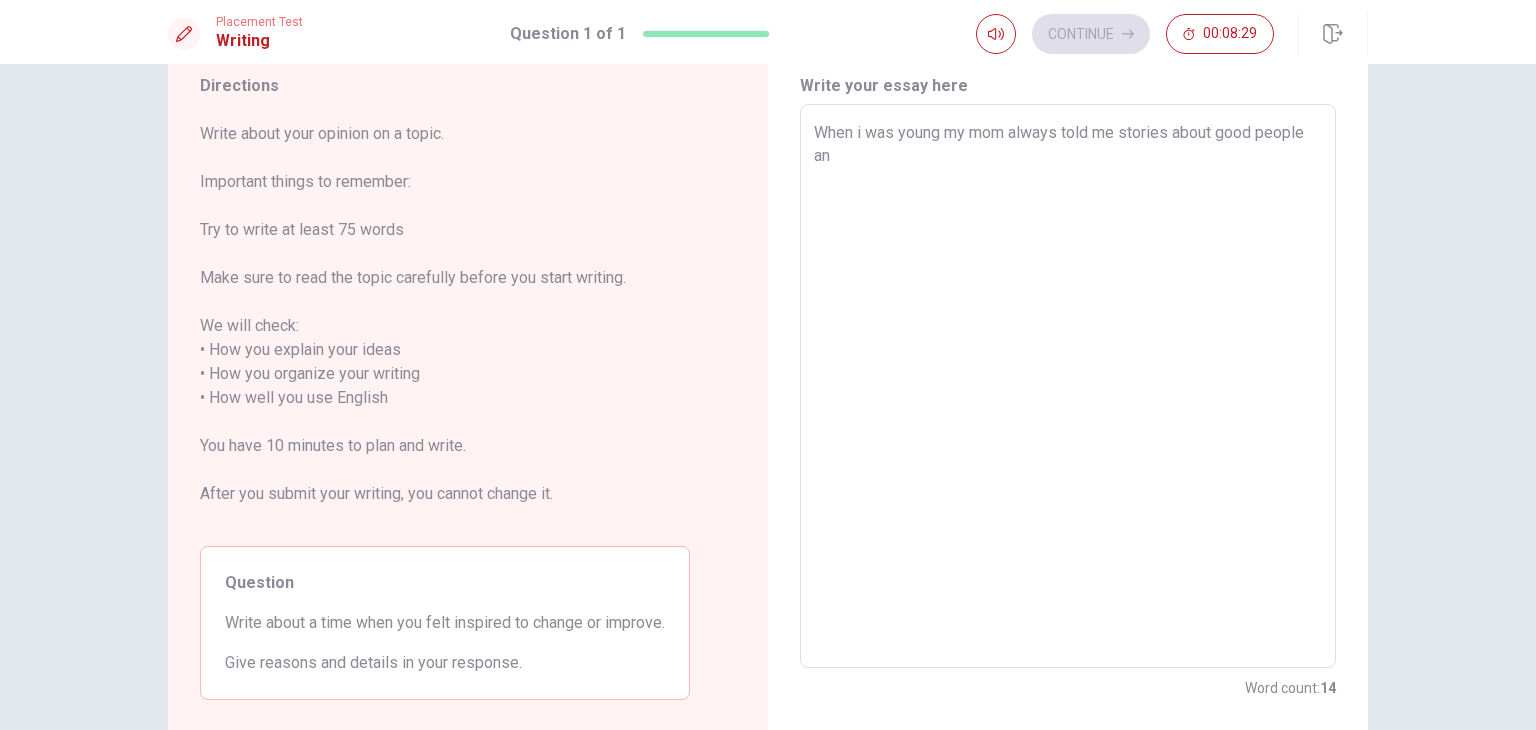 type on "When i was young my mom always told me stories about good people and" 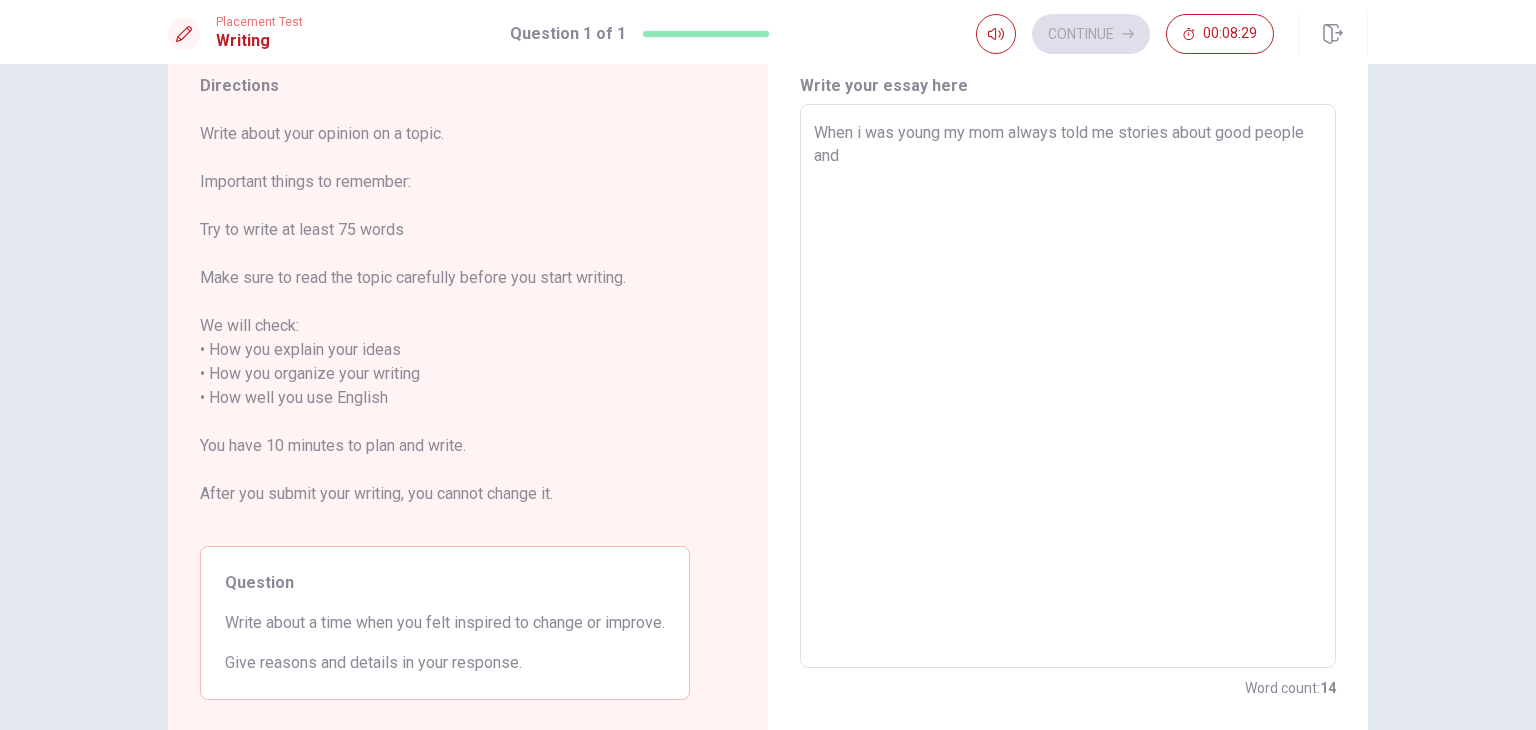 type on "x" 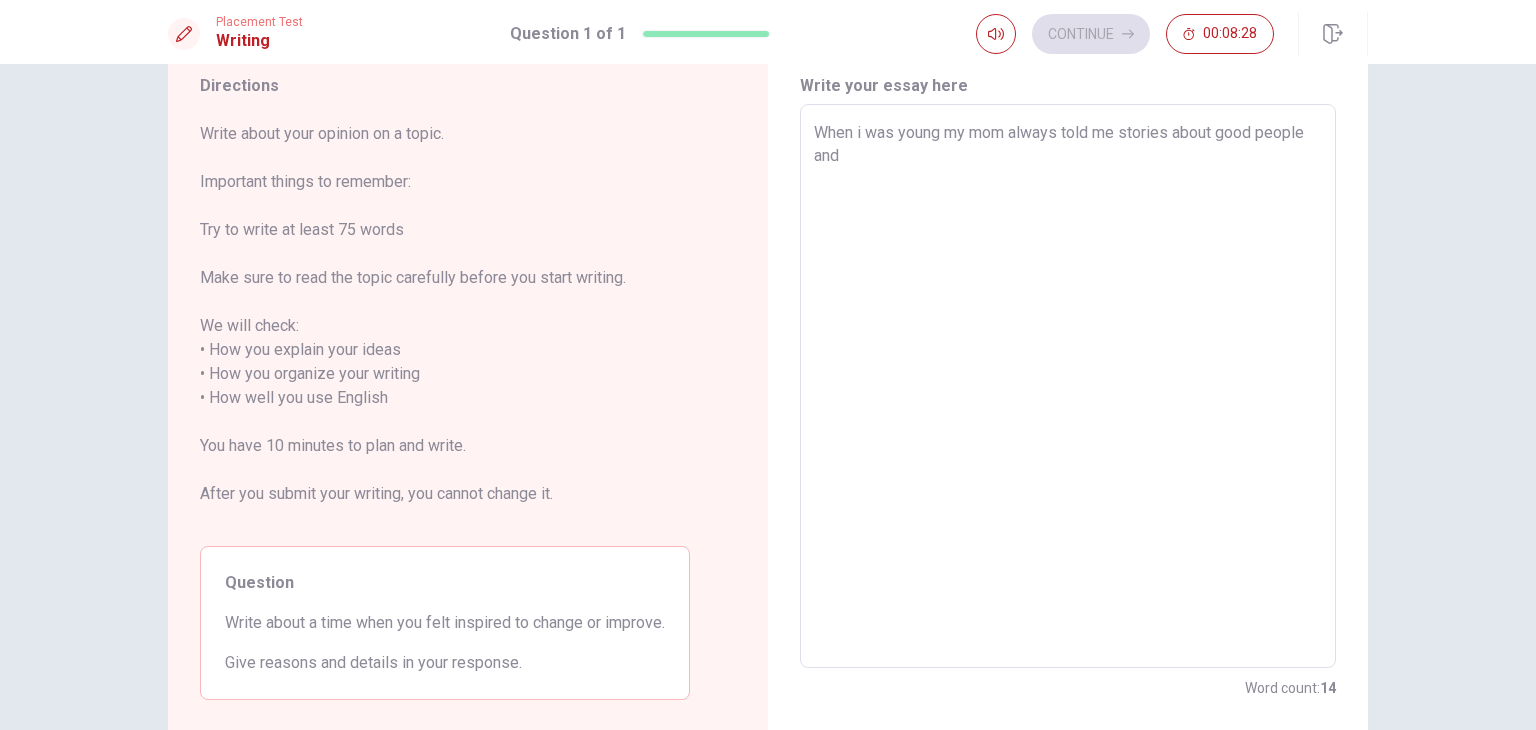 type on "When i was young my mom always told me stories about good people and  h" 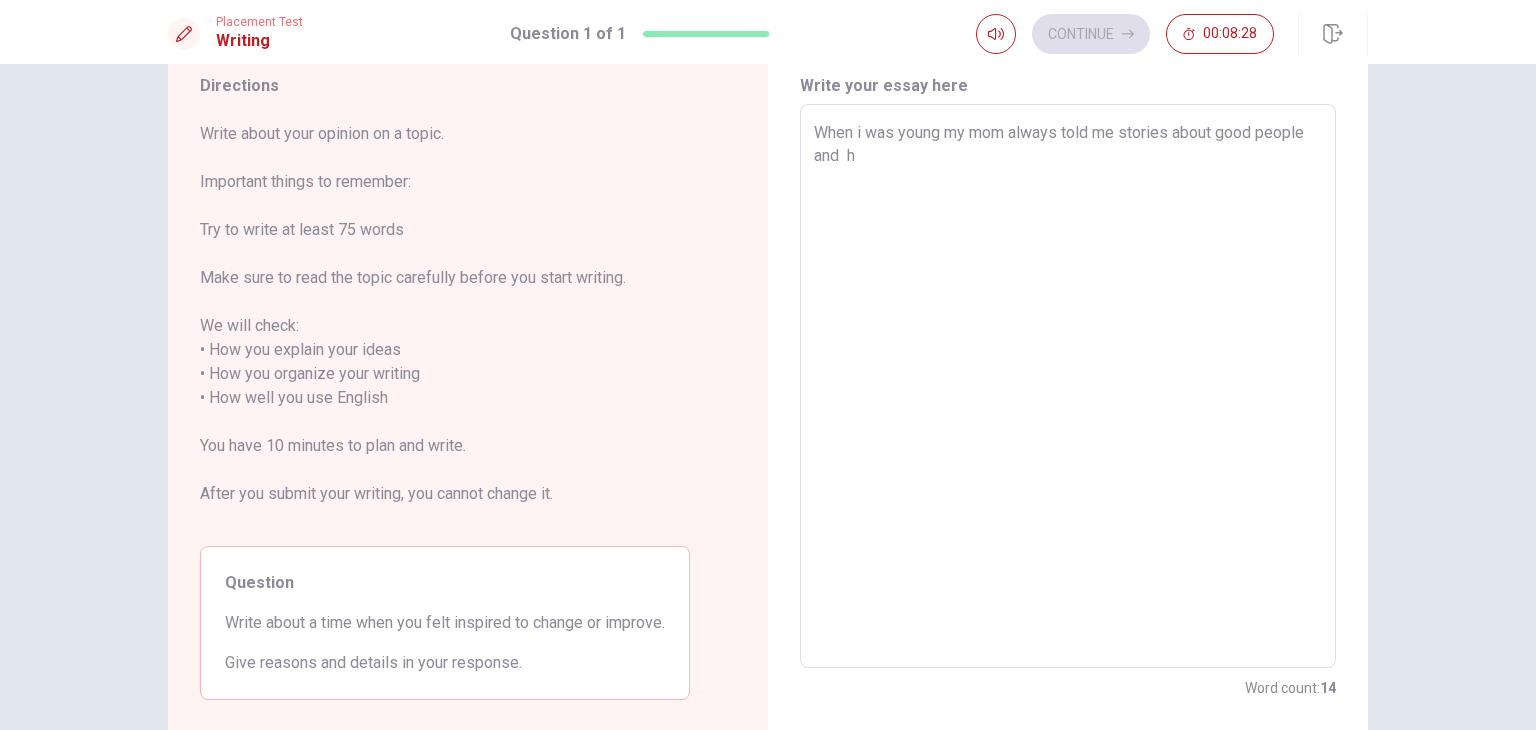 type on "x" 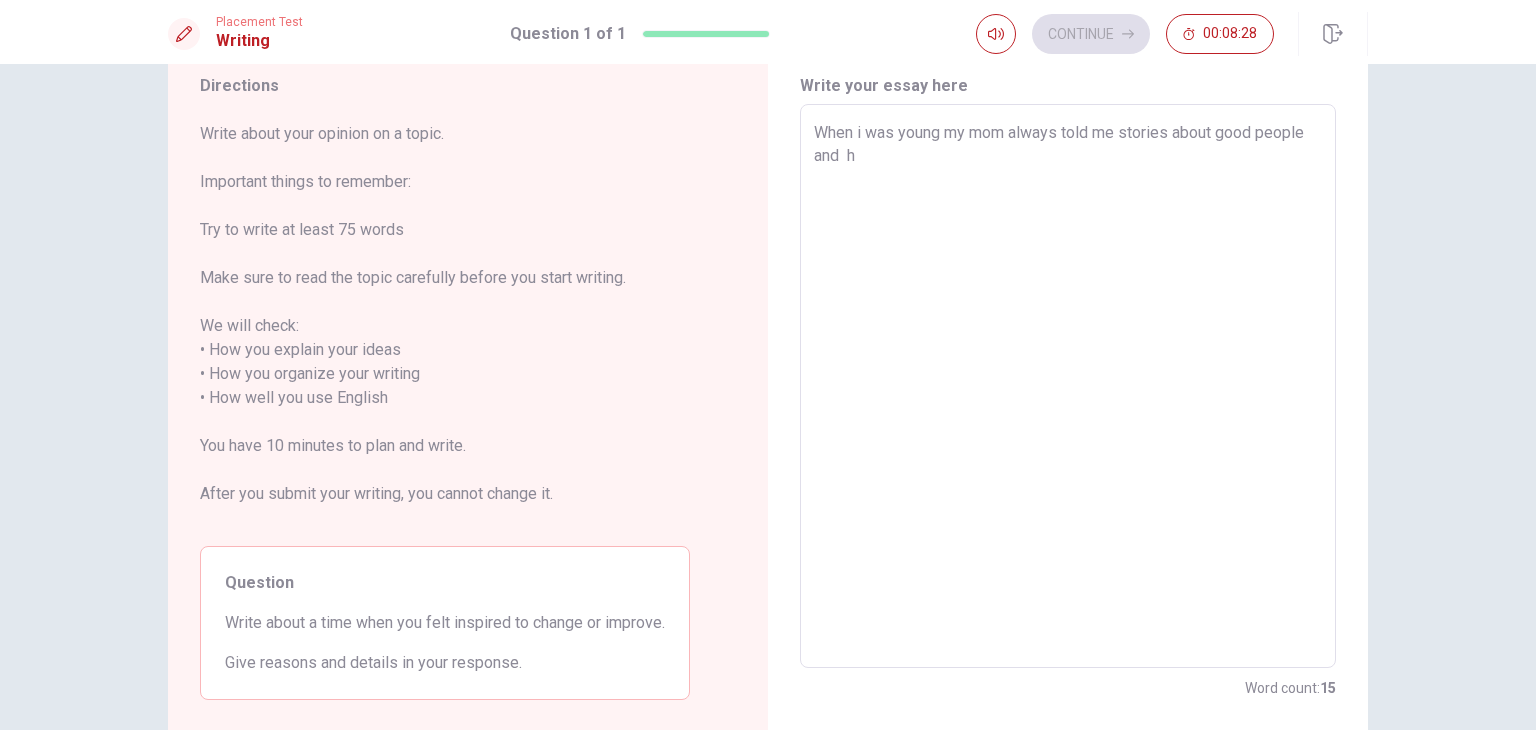 type on "When i was young my mom always told me stories about good people and  ho" 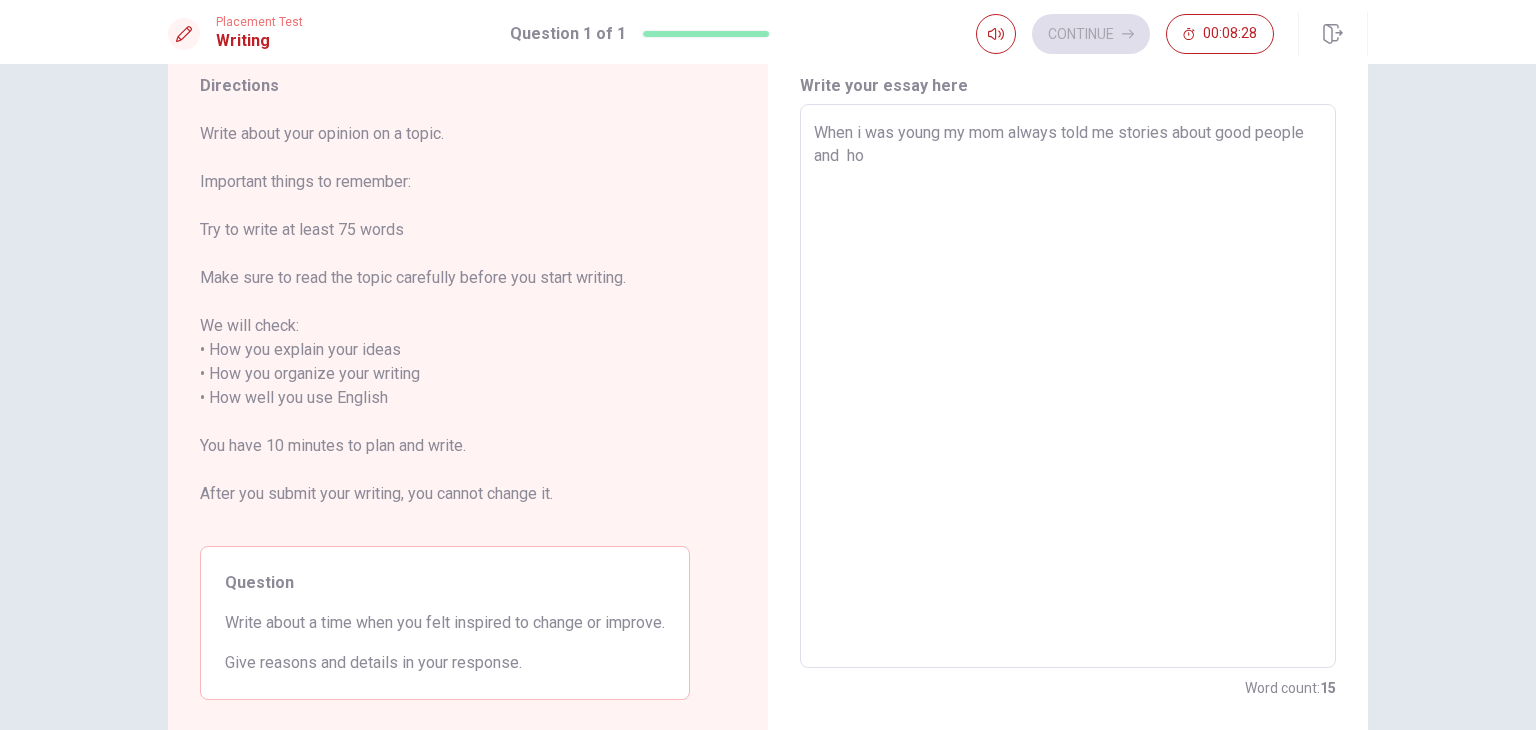 type on "x" 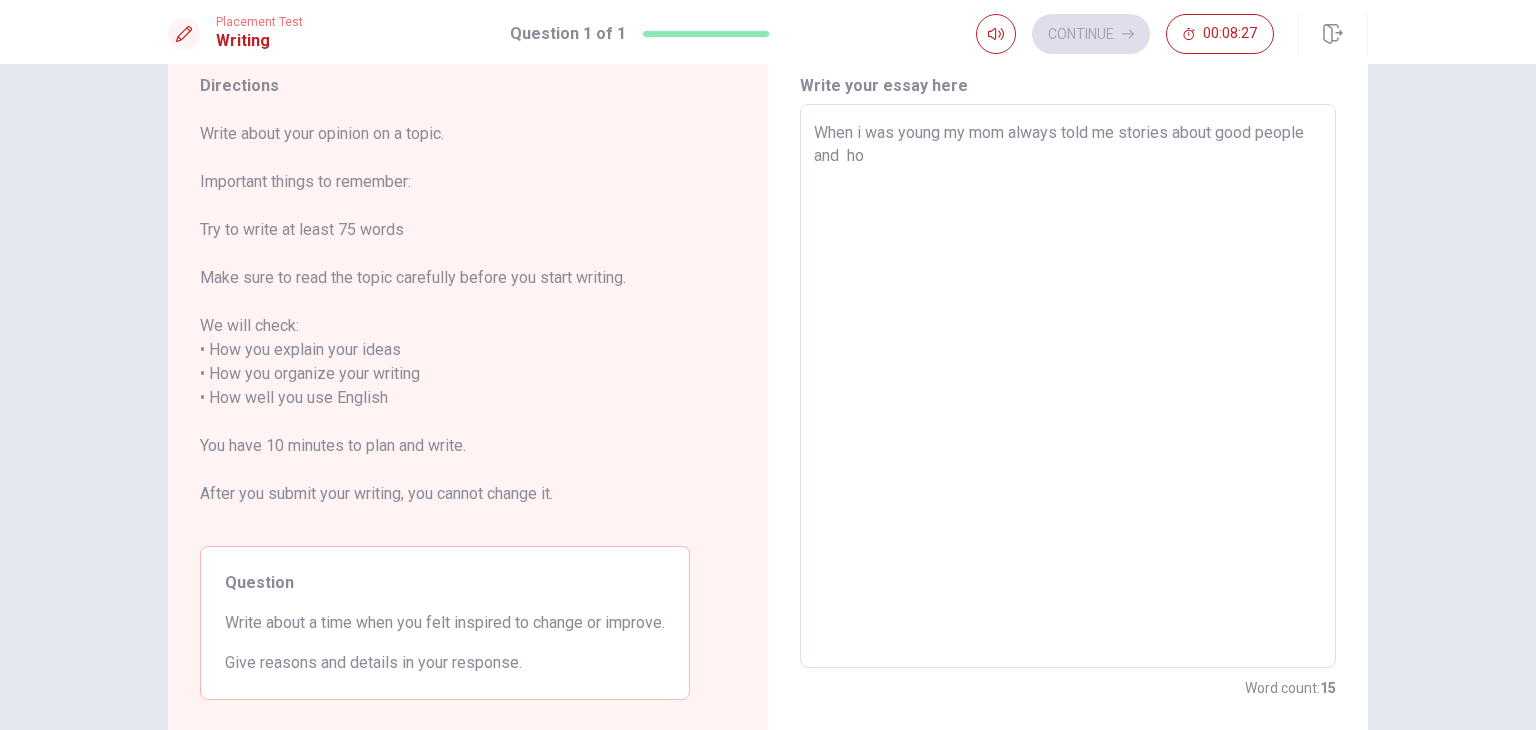 type on "When i was young my mom always told me stories about good people and  how" 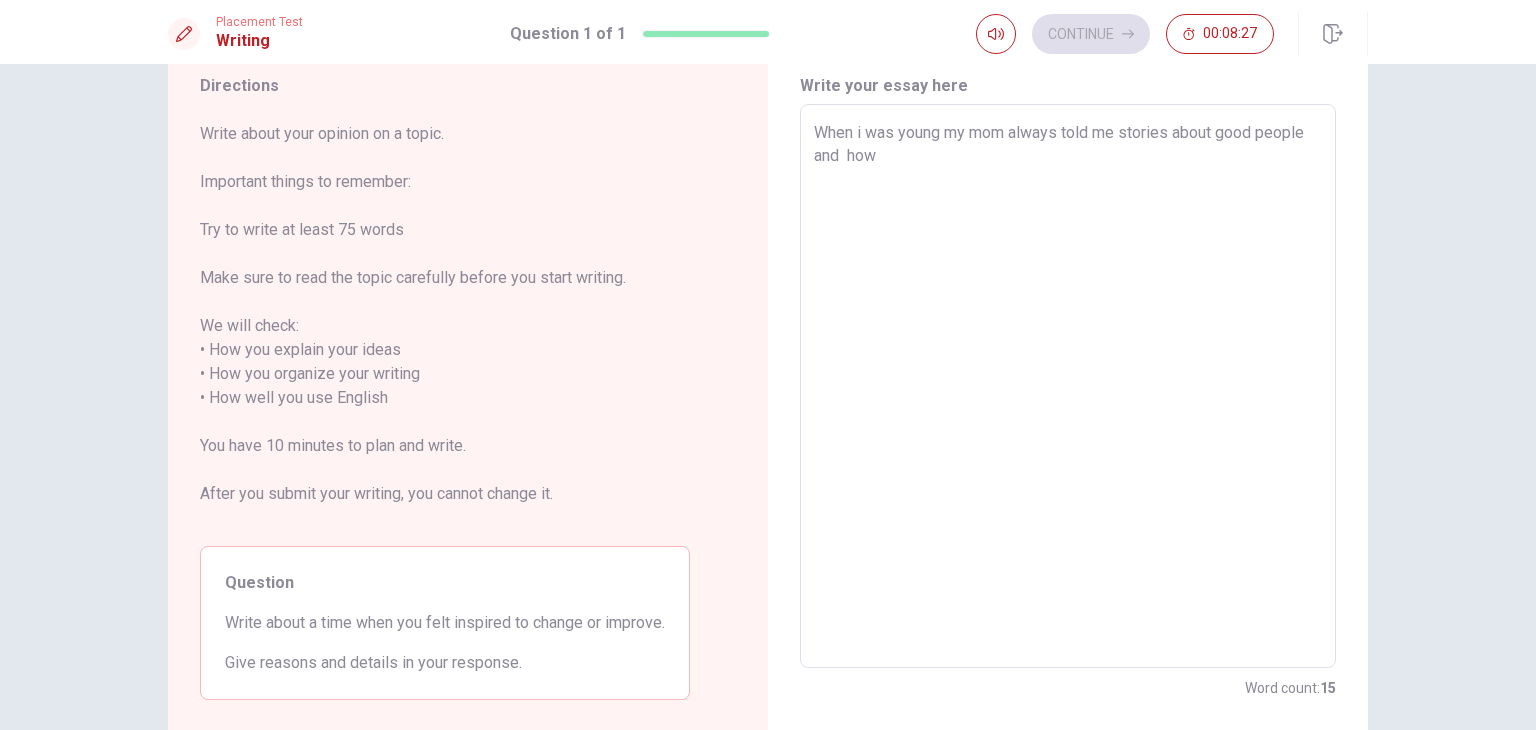 type on "x" 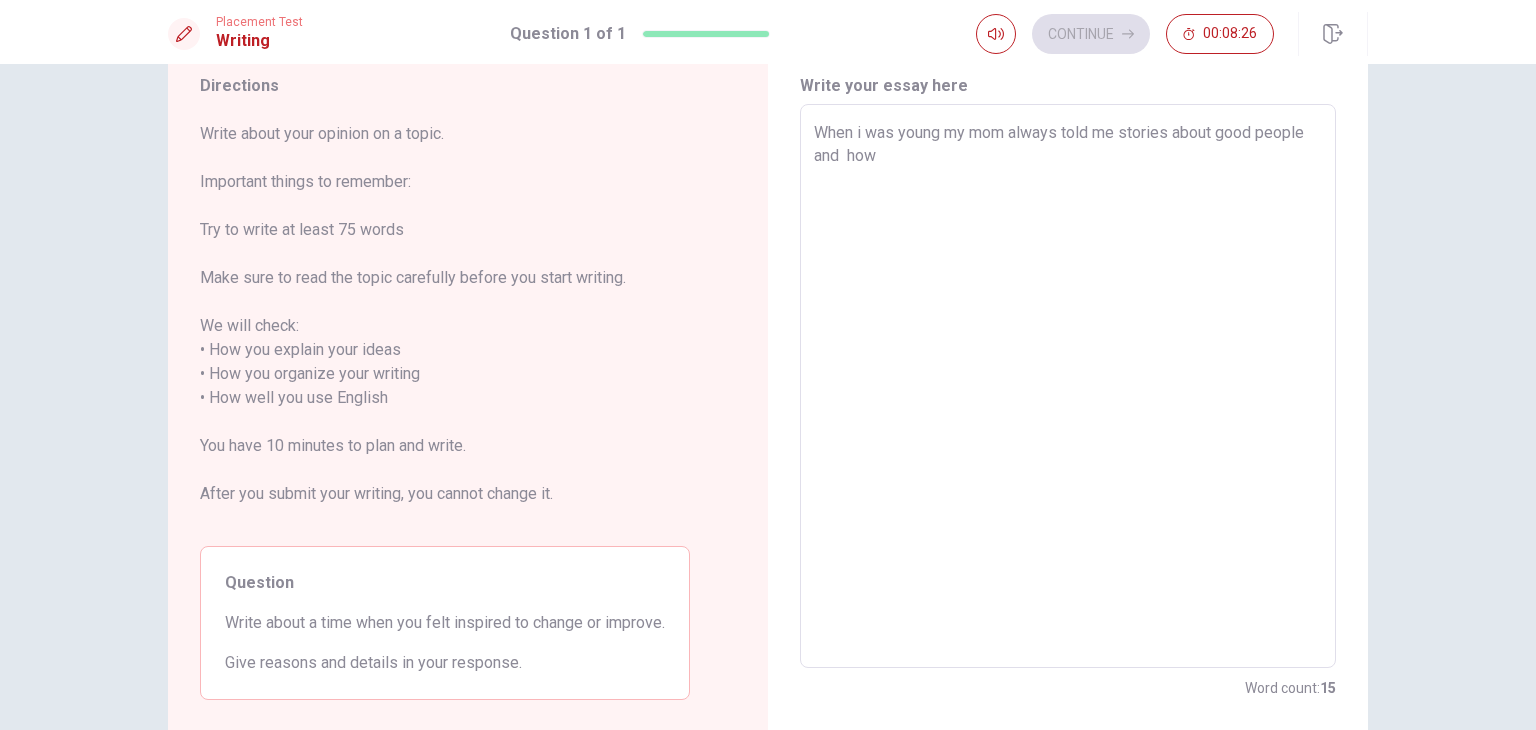 type on "When i was young my mom always told me stories about good people and  how" 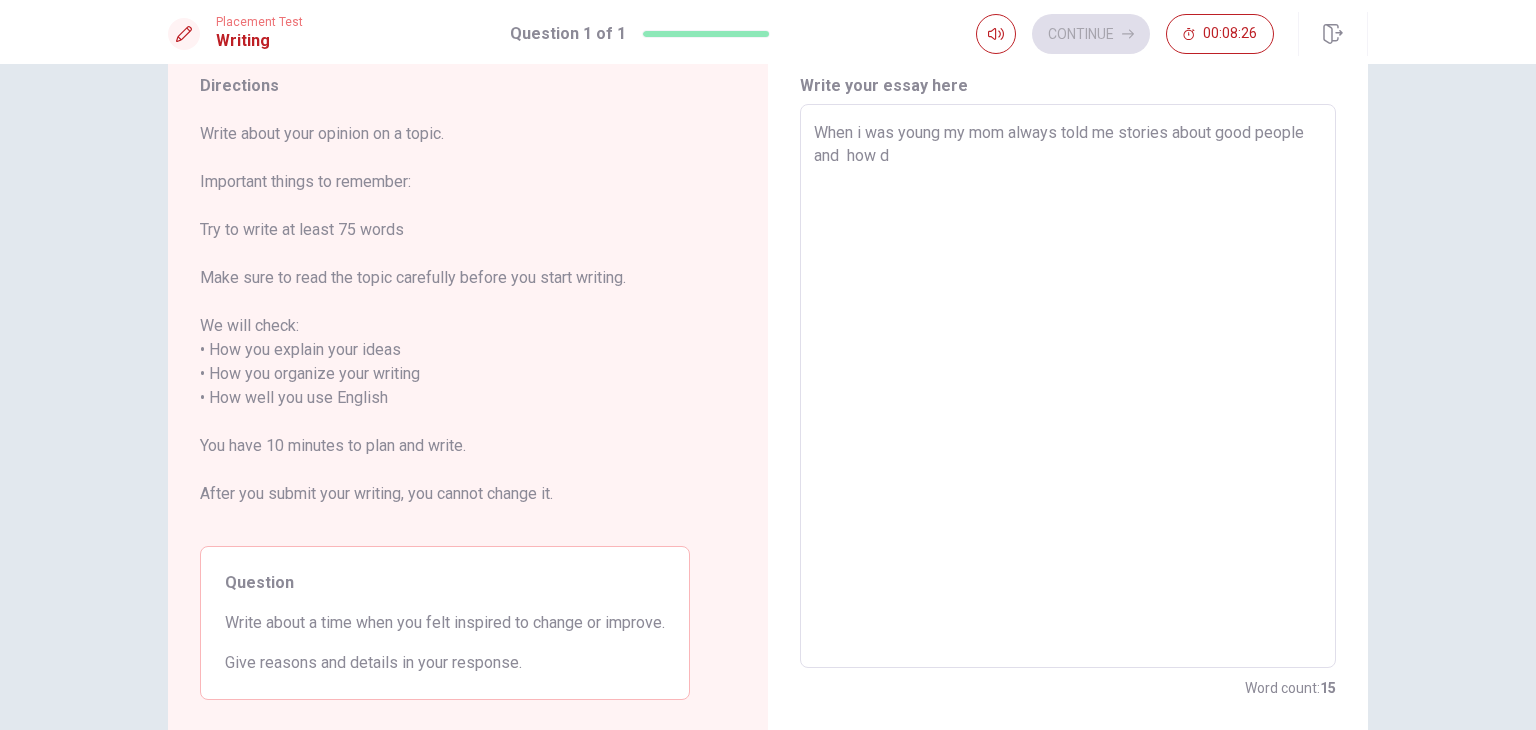 type on "x" 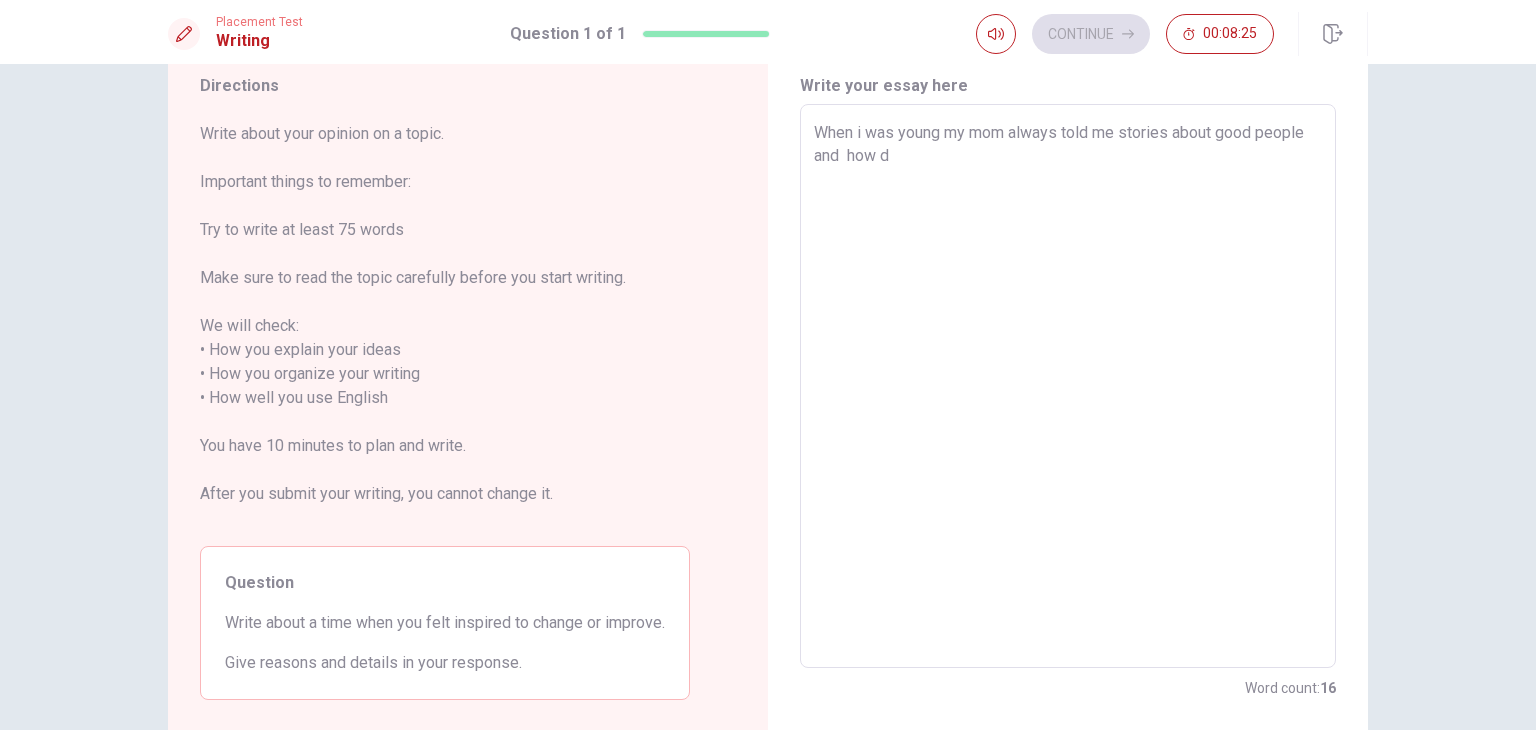 type on "When i was young my mom always told me stories about good people and  how do" 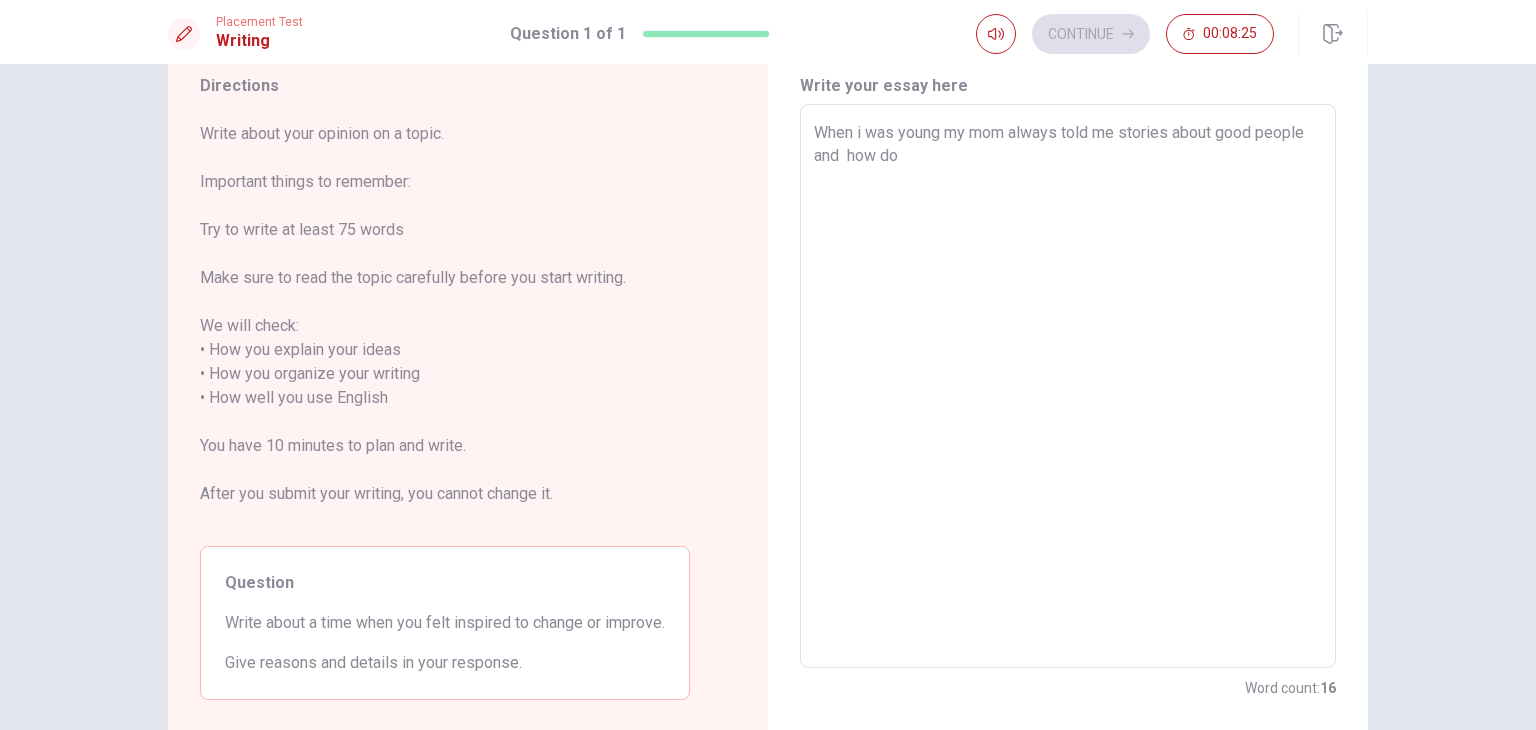 type on "x" 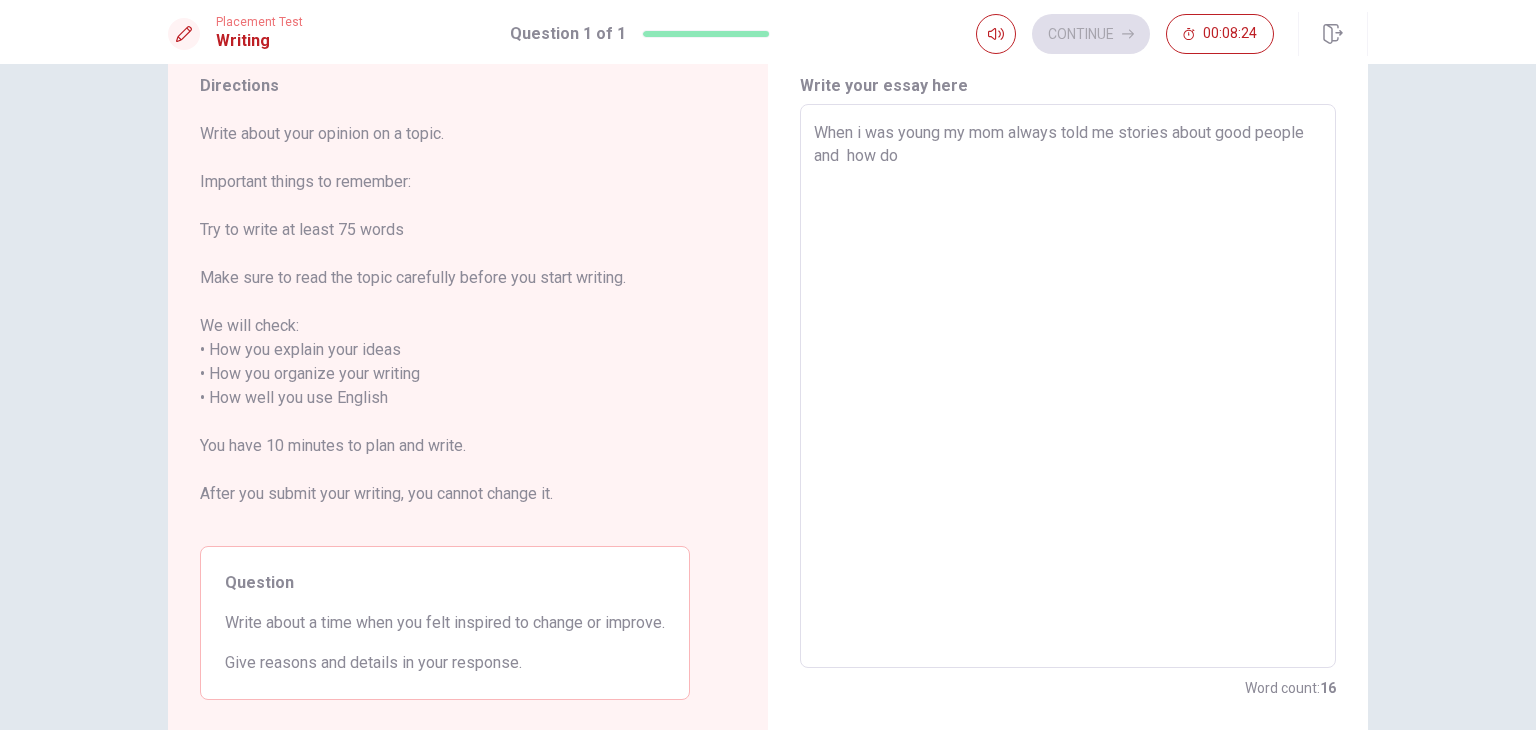 type on "When i was young my mom always told me stories about good people and  how doi" 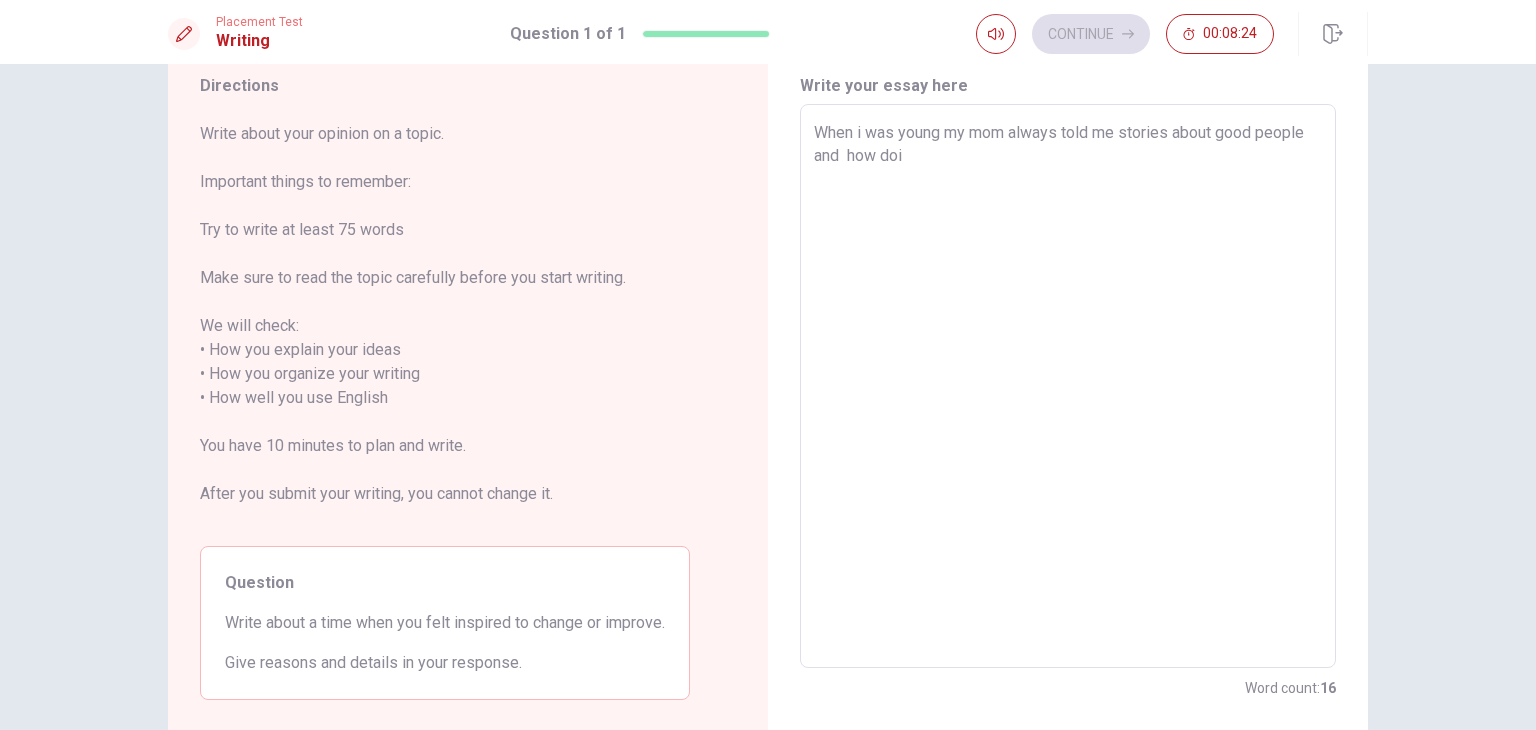 type on "x" 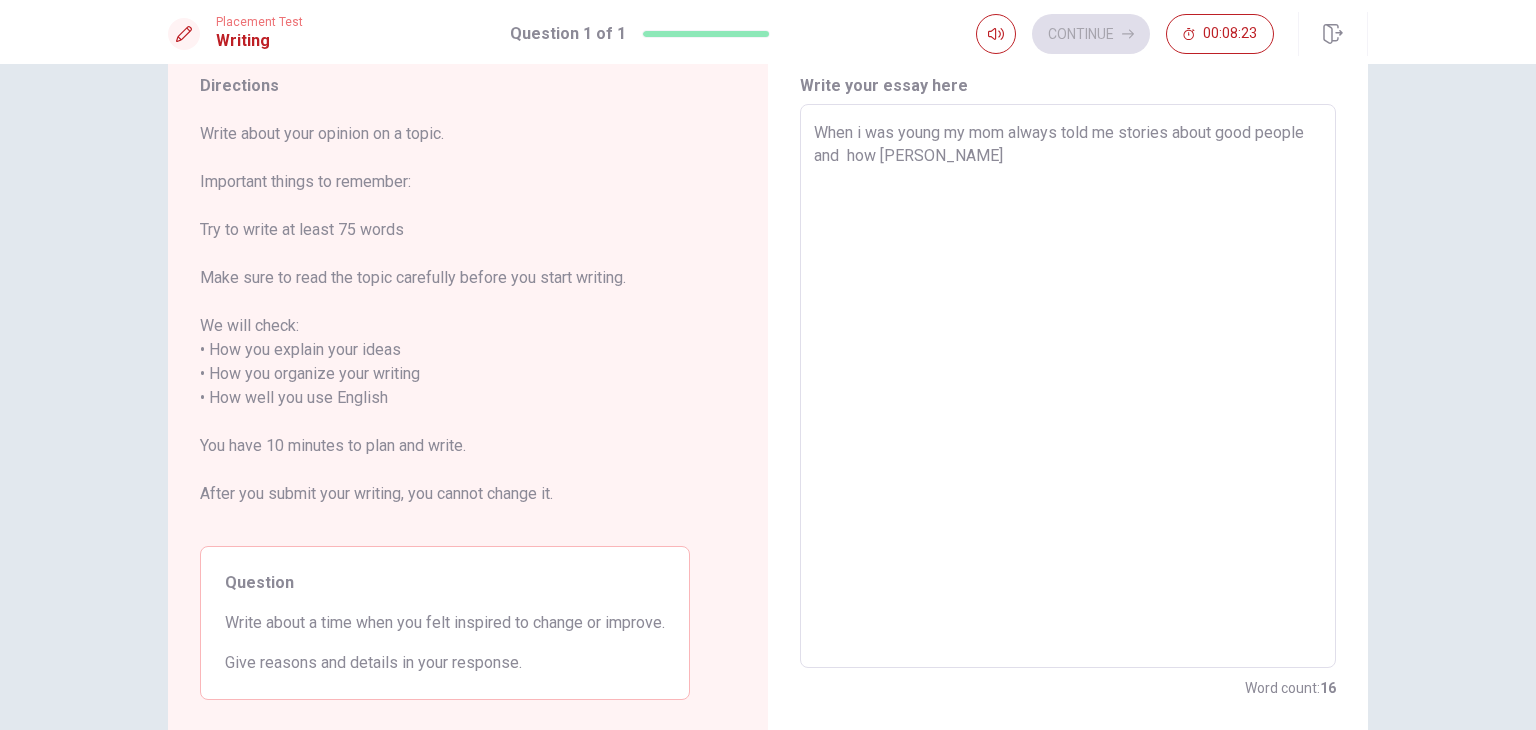 type on "x" 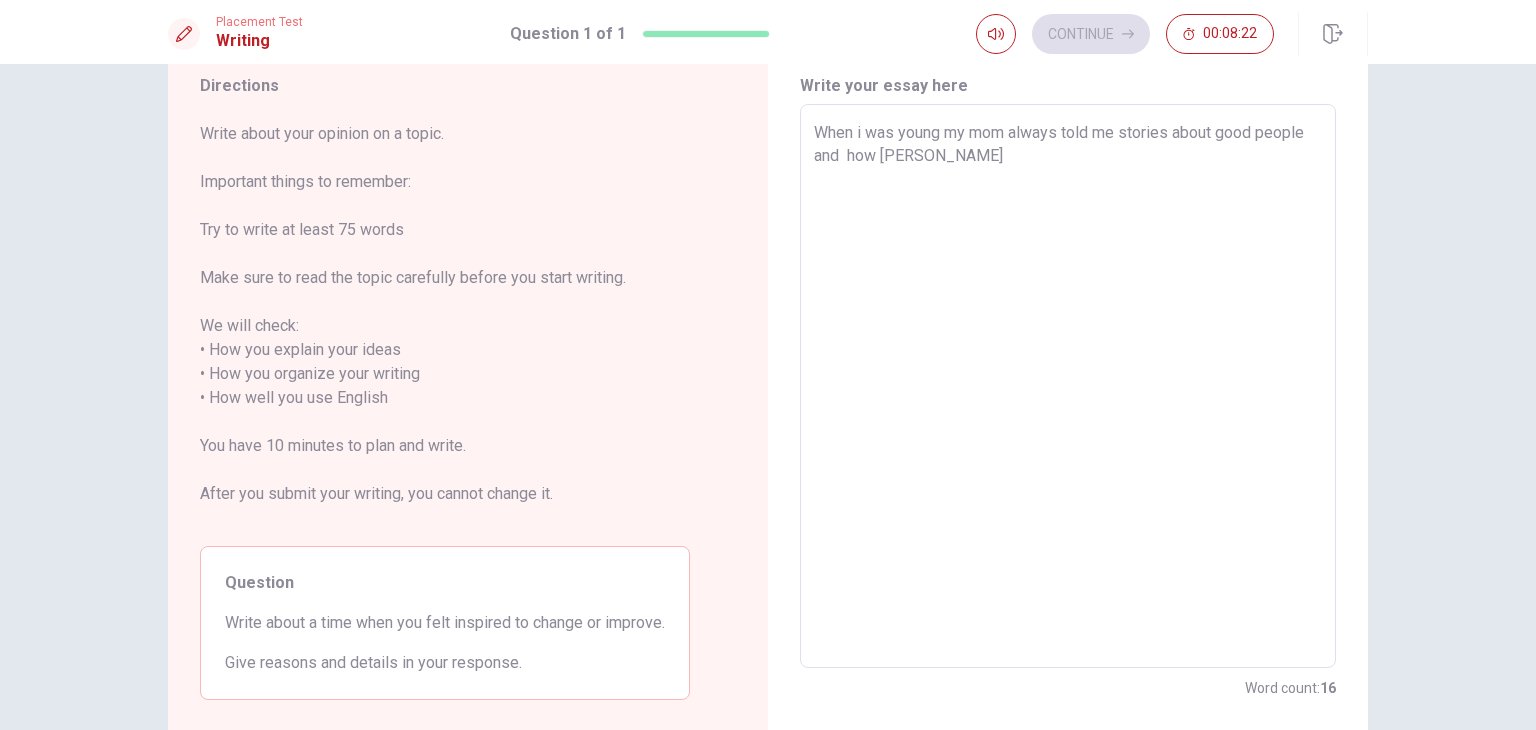 type on "When i was young my mom always told me stories about good people and  how doing" 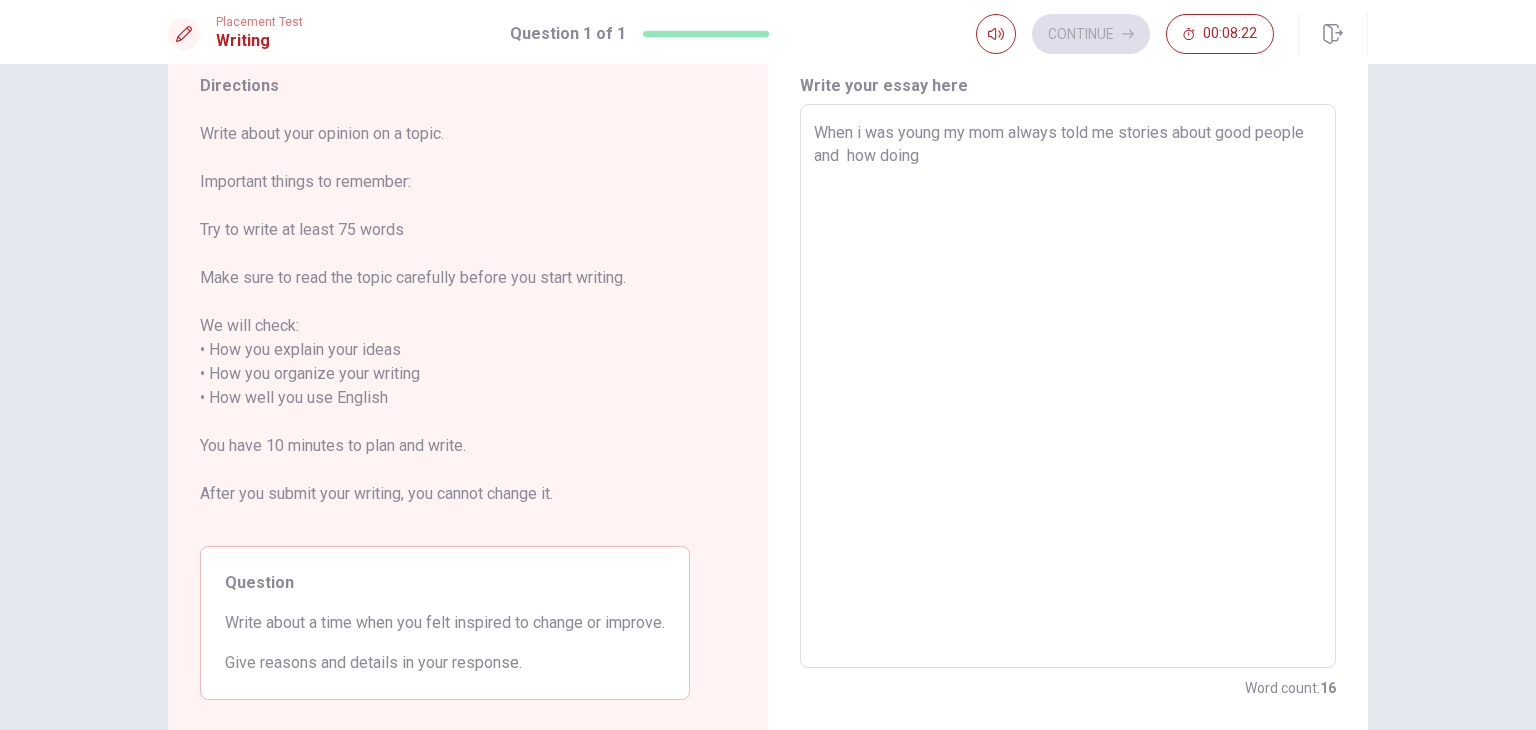 type on "x" 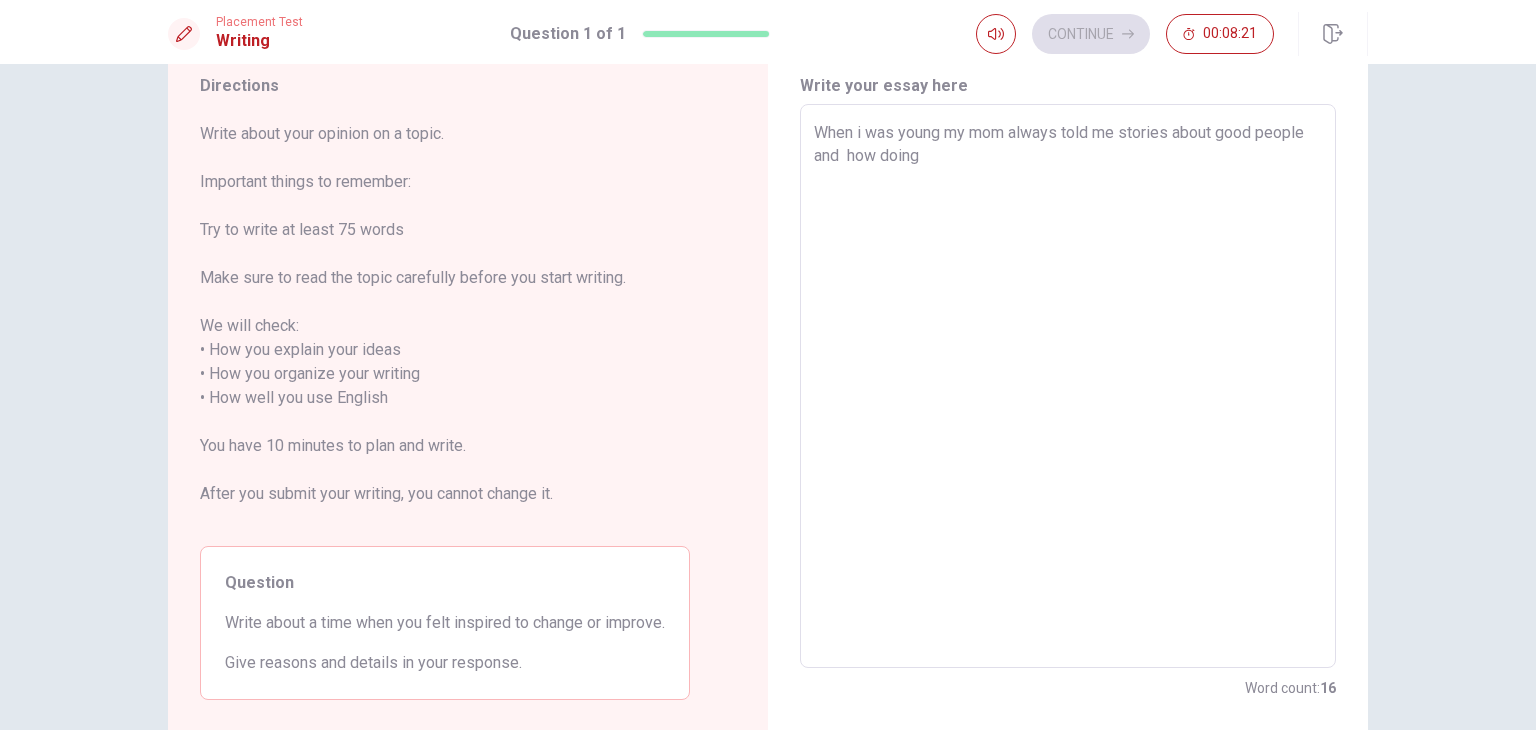 type on "When i was young my mom always told me stories about good people and  how doing a" 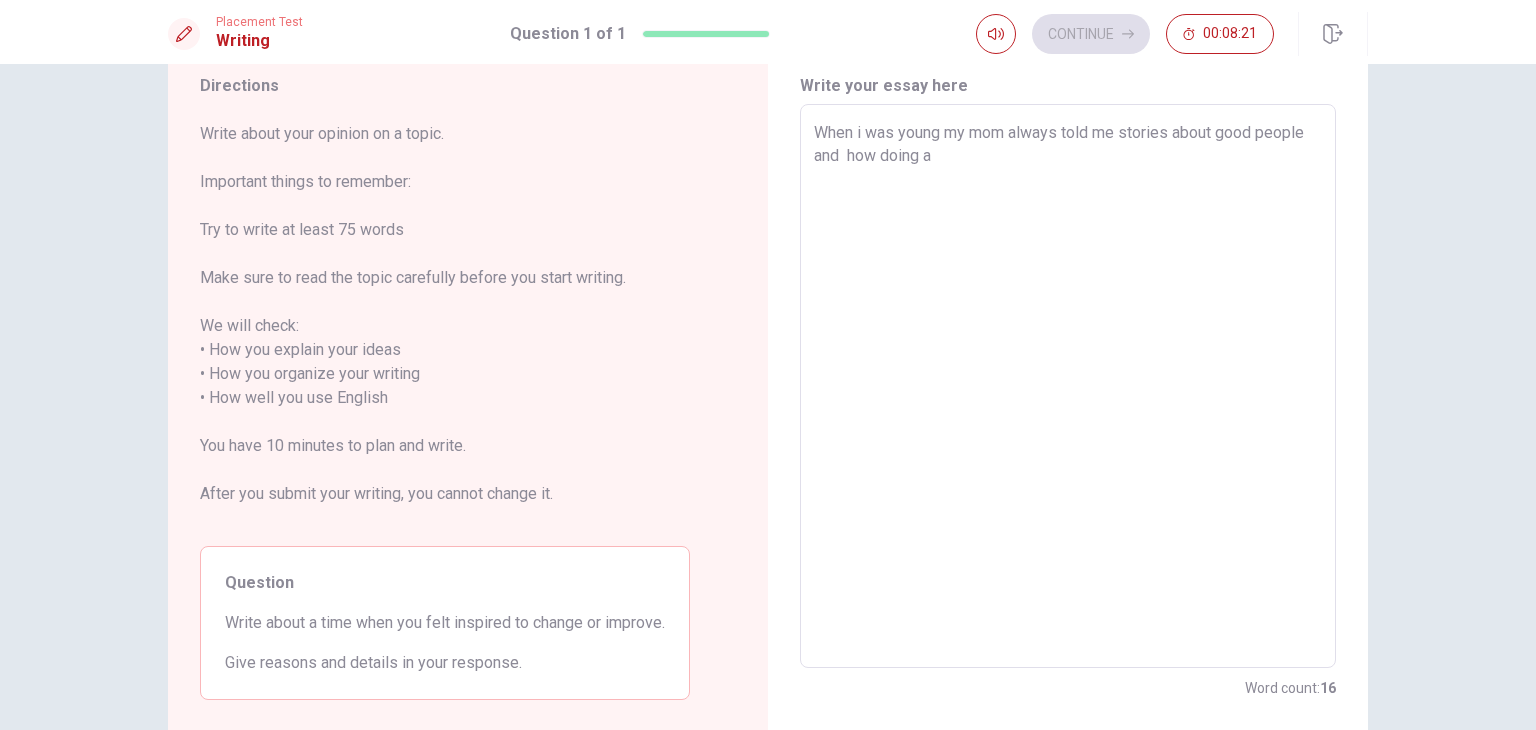 type on "x" 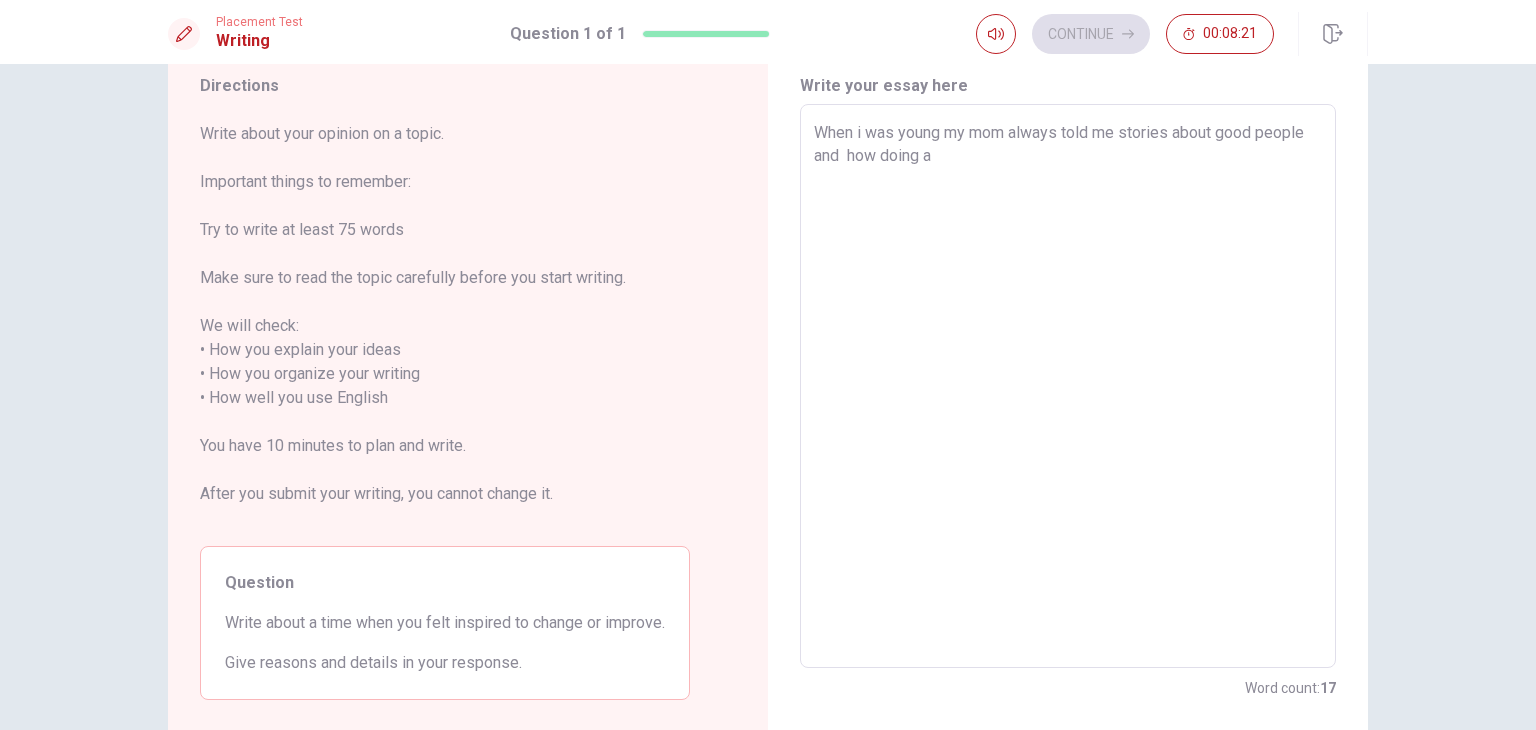 type on "When i was young my mom always told me stories about good people and  how doing a" 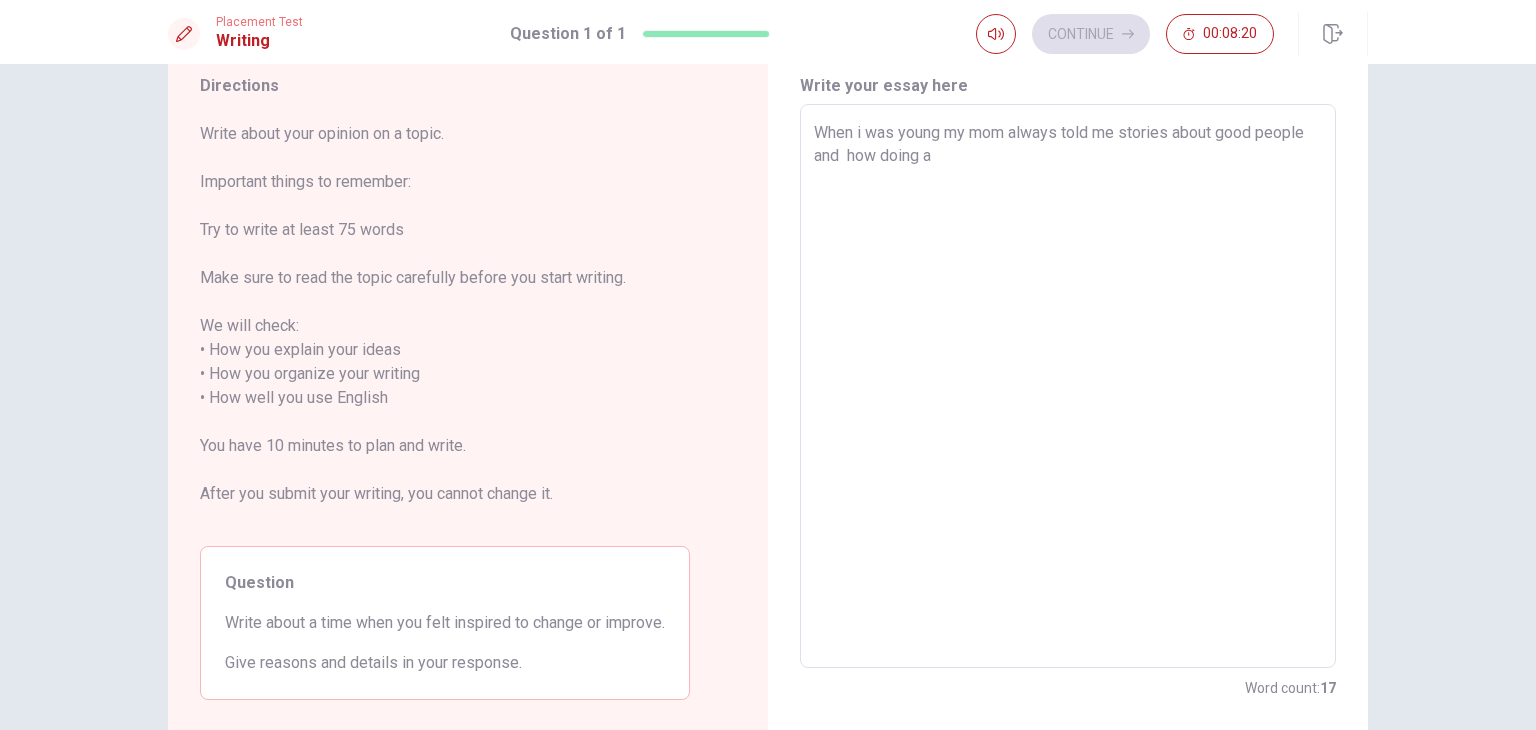 type on "When i was young my mom always told me stories about good people and  how doing a g" 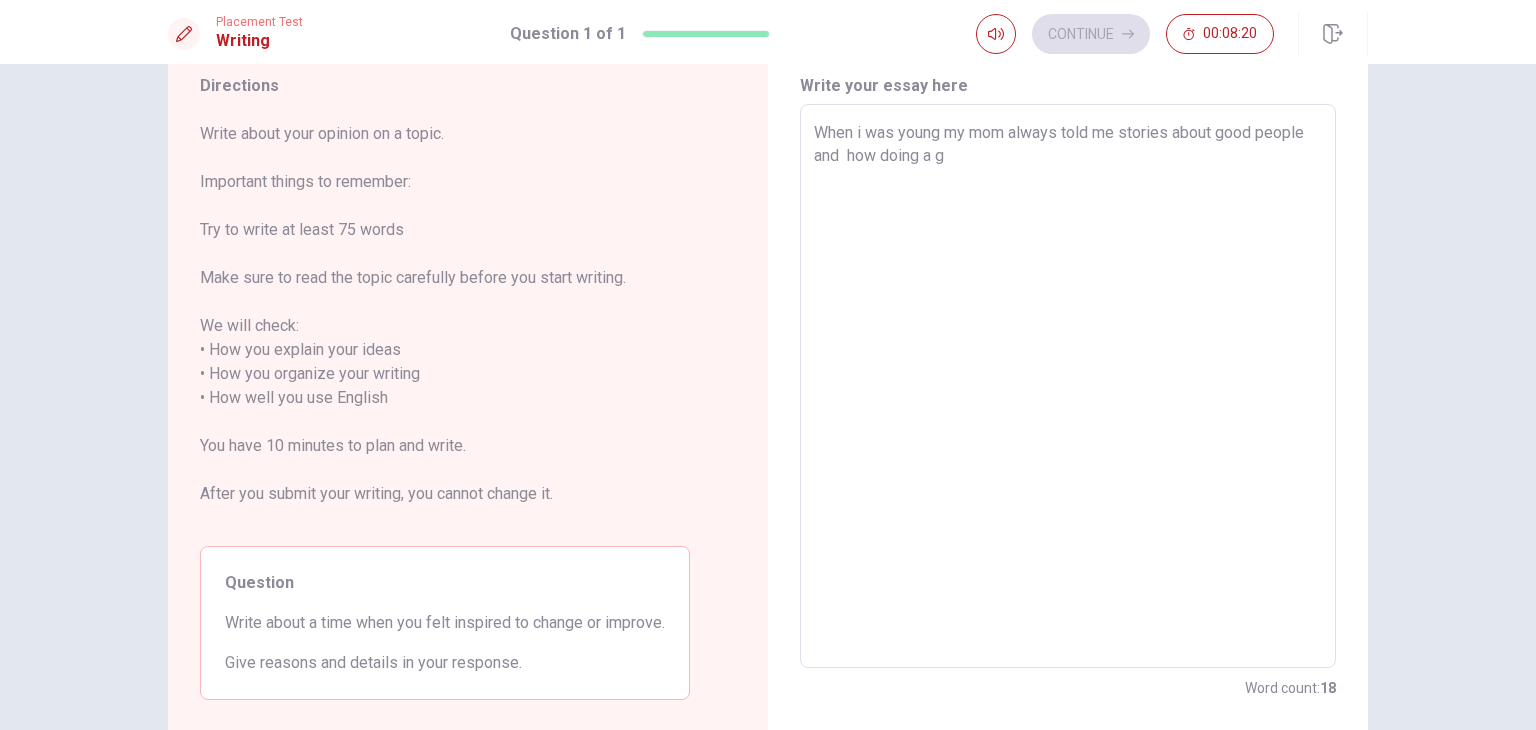 type on "x" 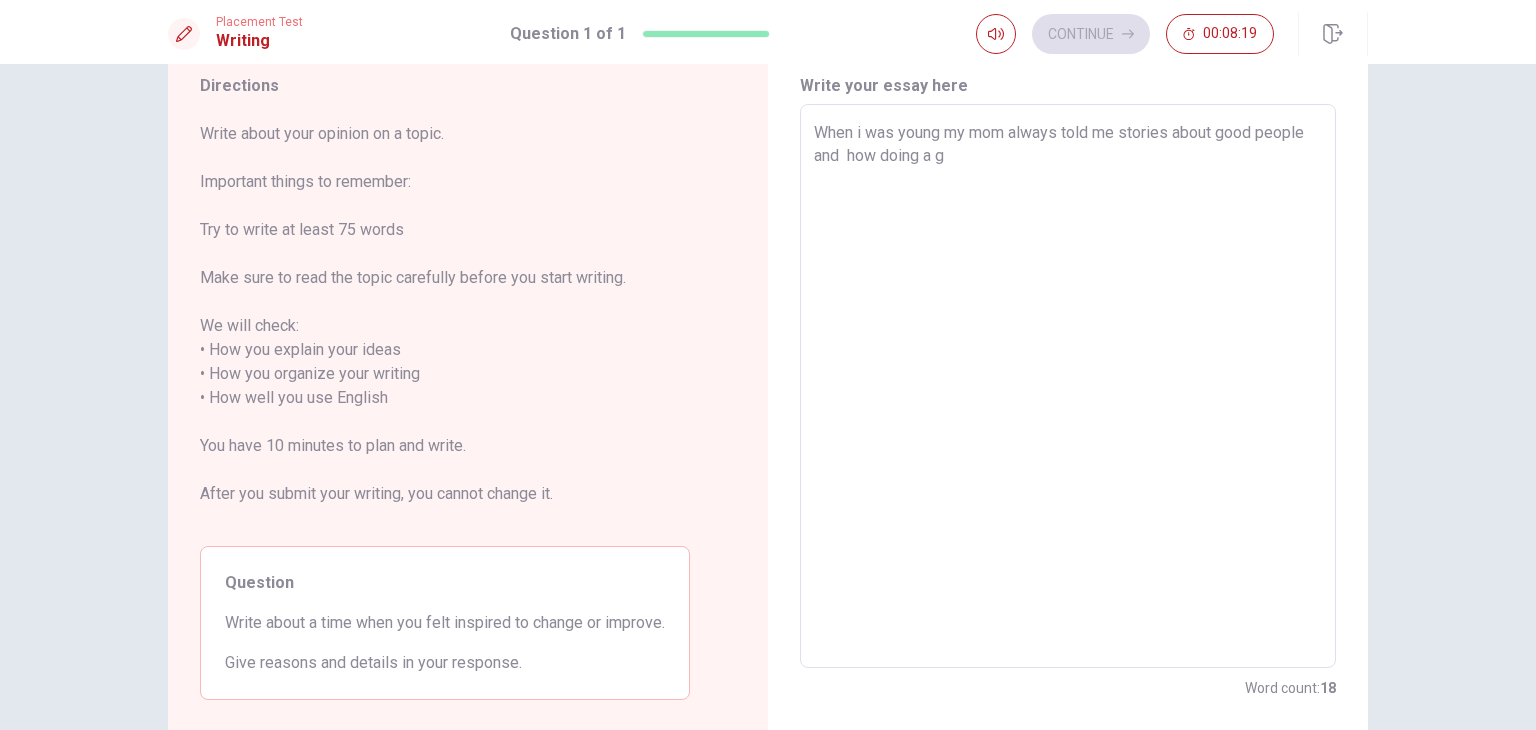 type on "When i was young my mom always told me stories about good people and  how doing a go" 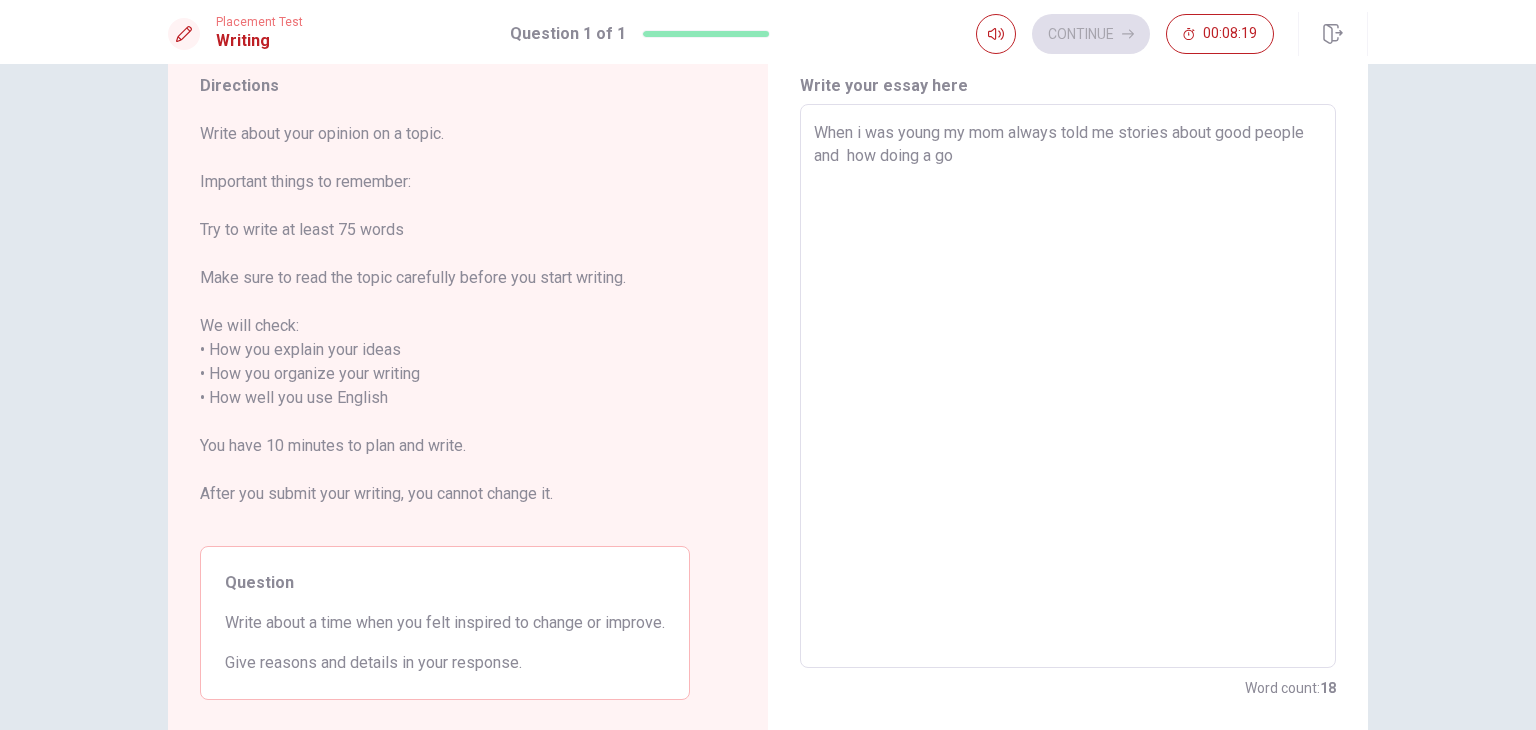 type on "x" 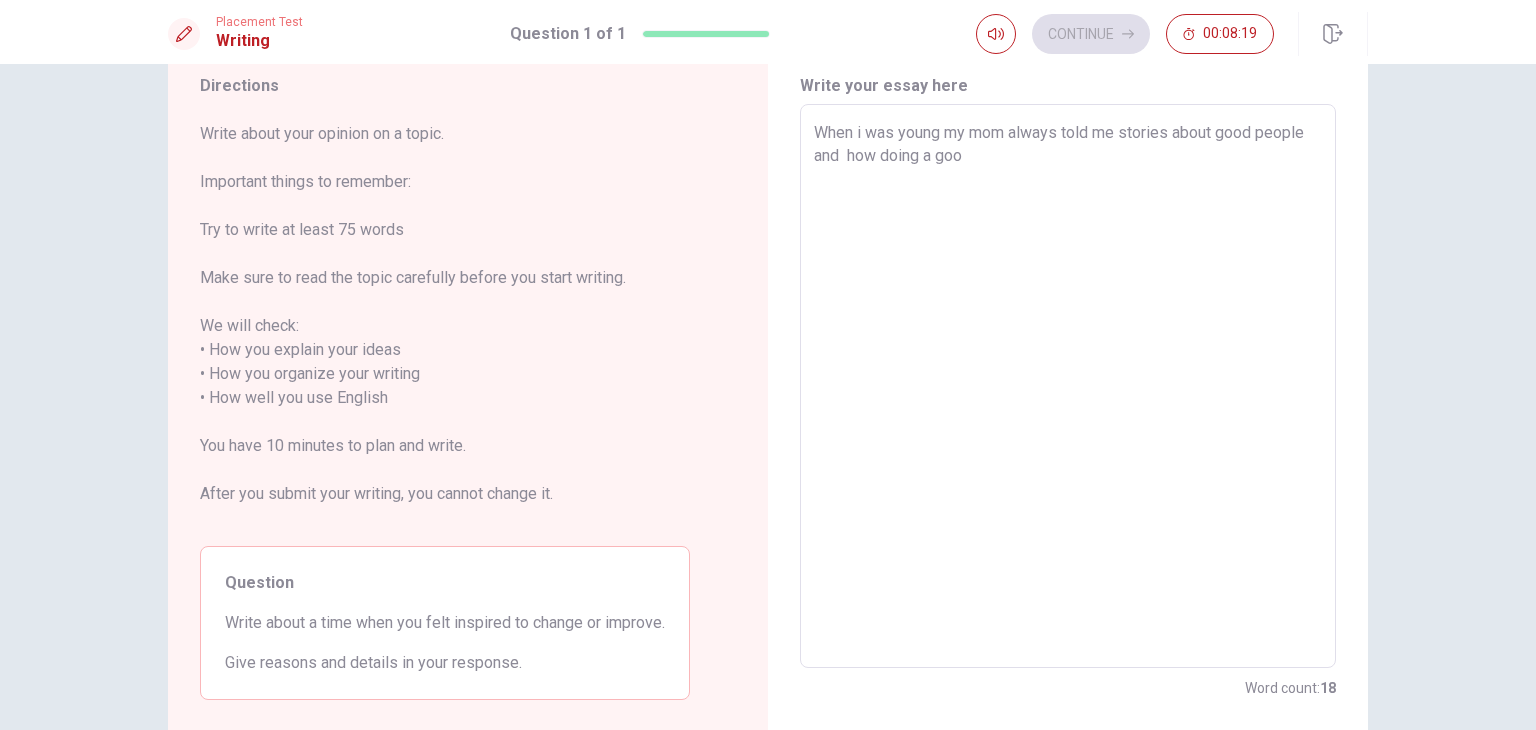 type on "x" 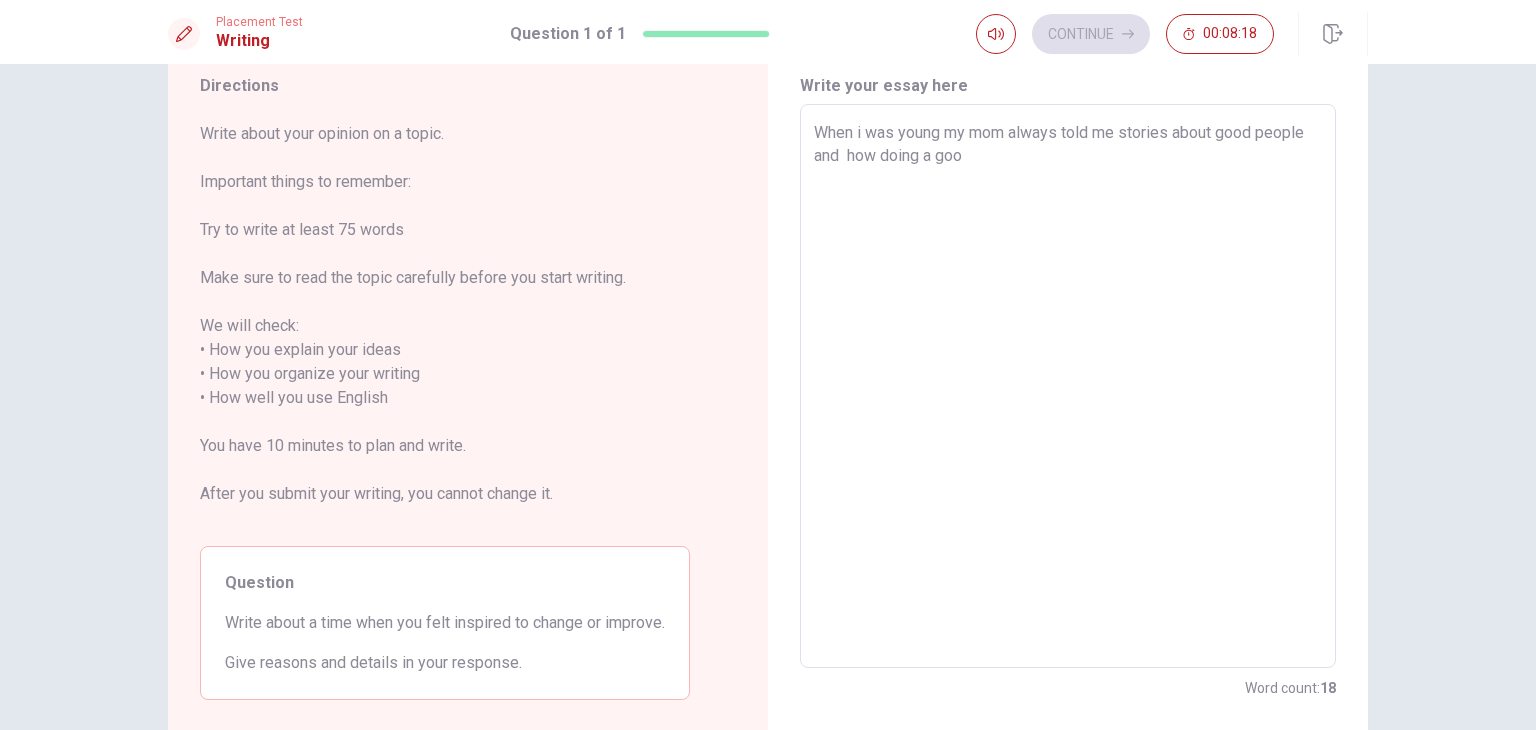 type on "When i was young my mom always told me stories about good people and  how doing a good" 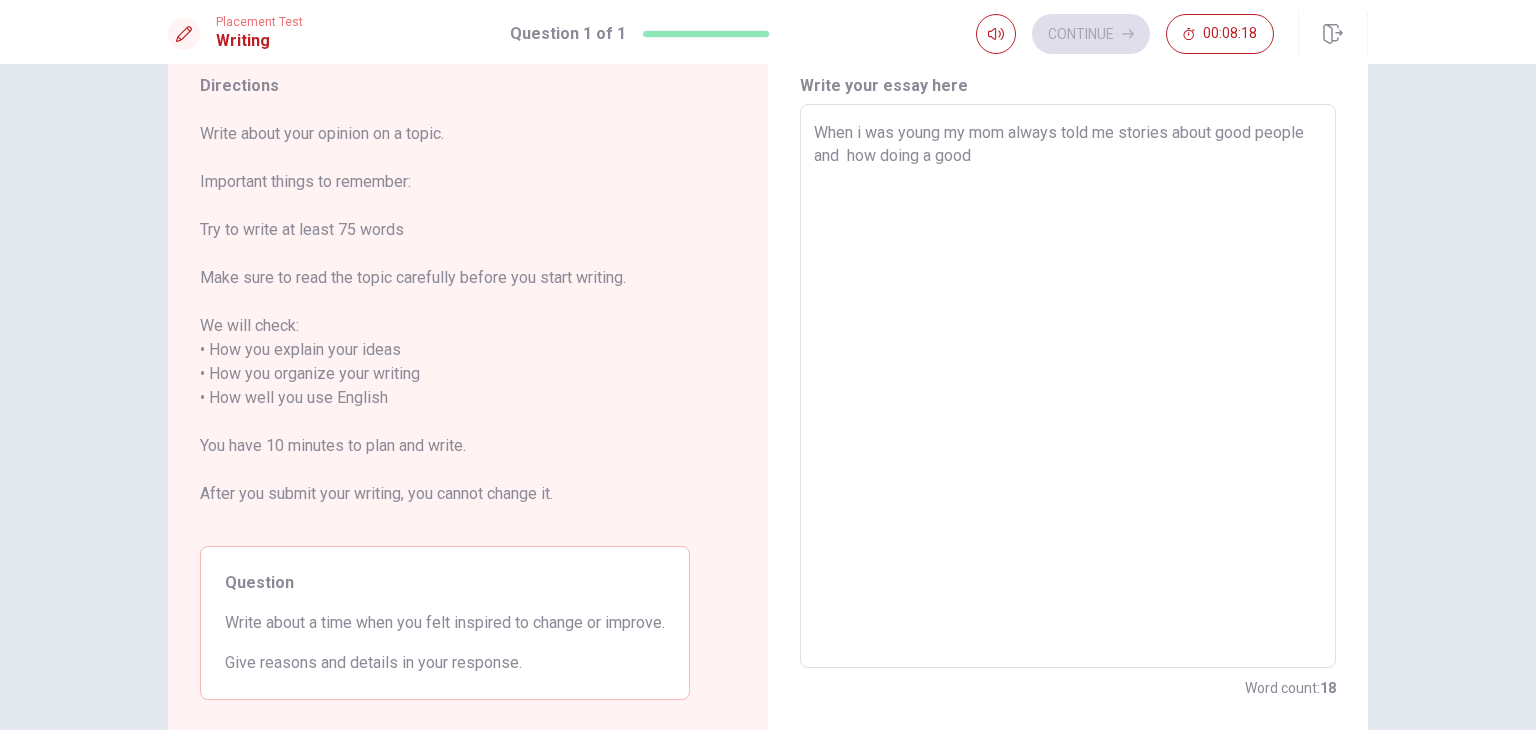 type on "x" 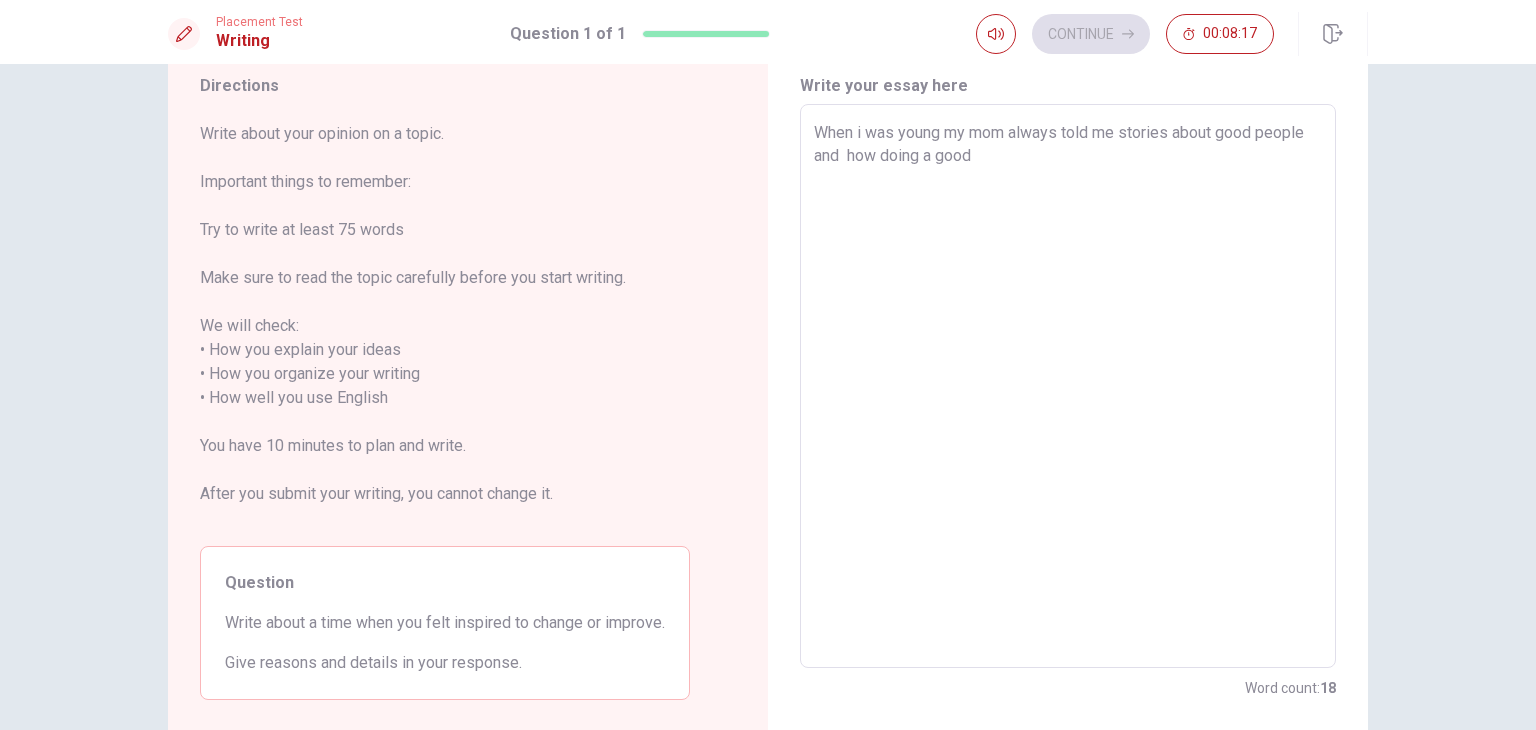 type on "When i was young my mom always told me stories about good people and  how doing a good t" 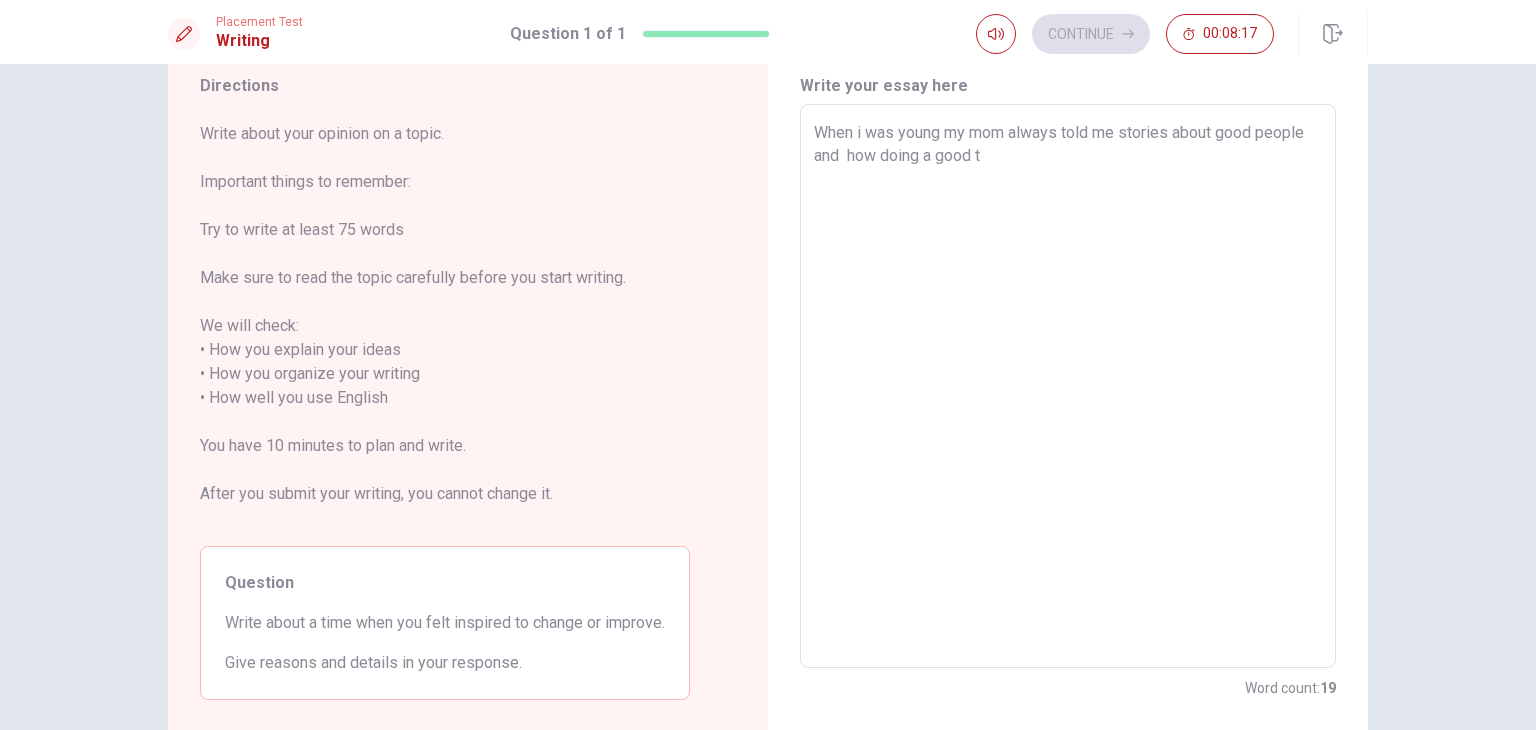 type on "x" 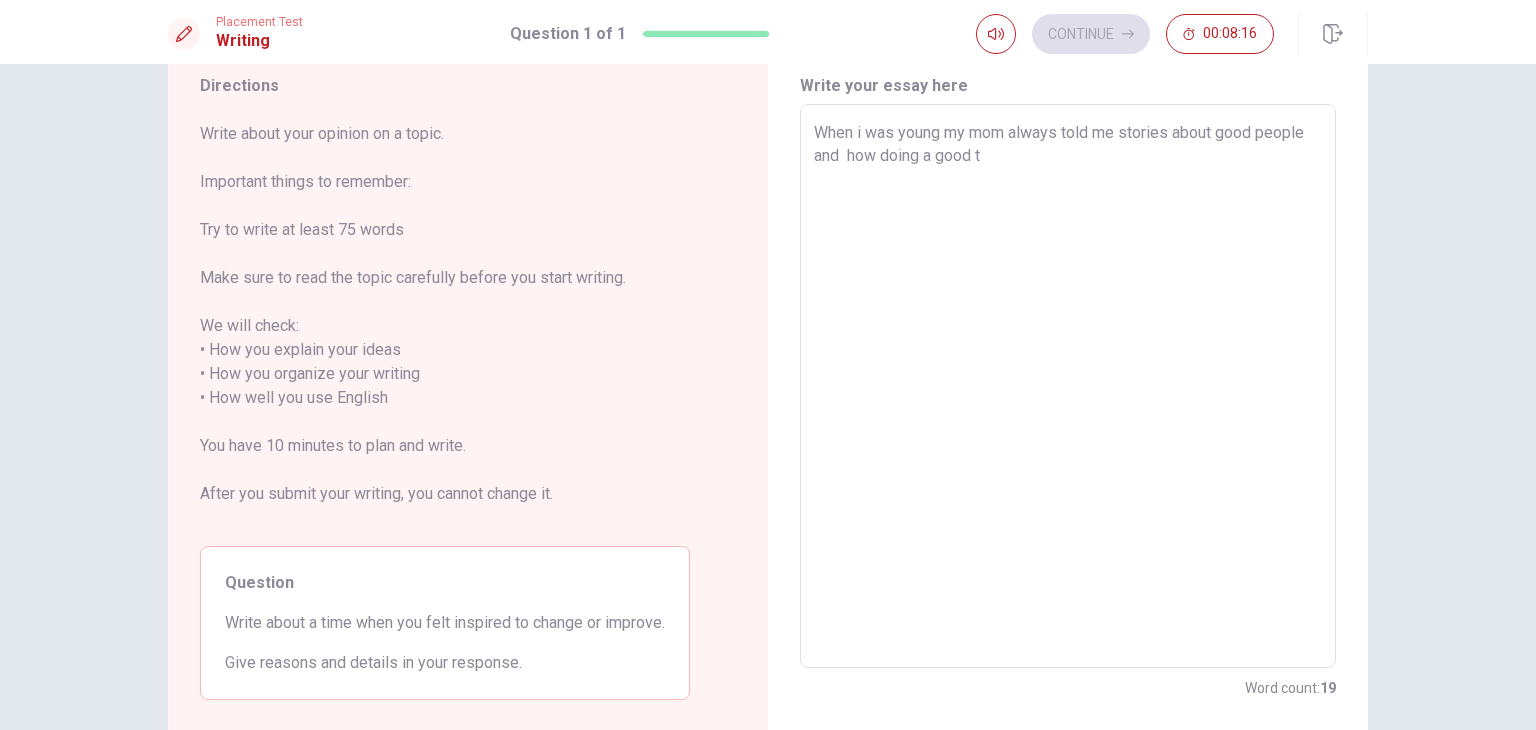type on "When i was young my mom always told me stories about good people and  how doing a good th" 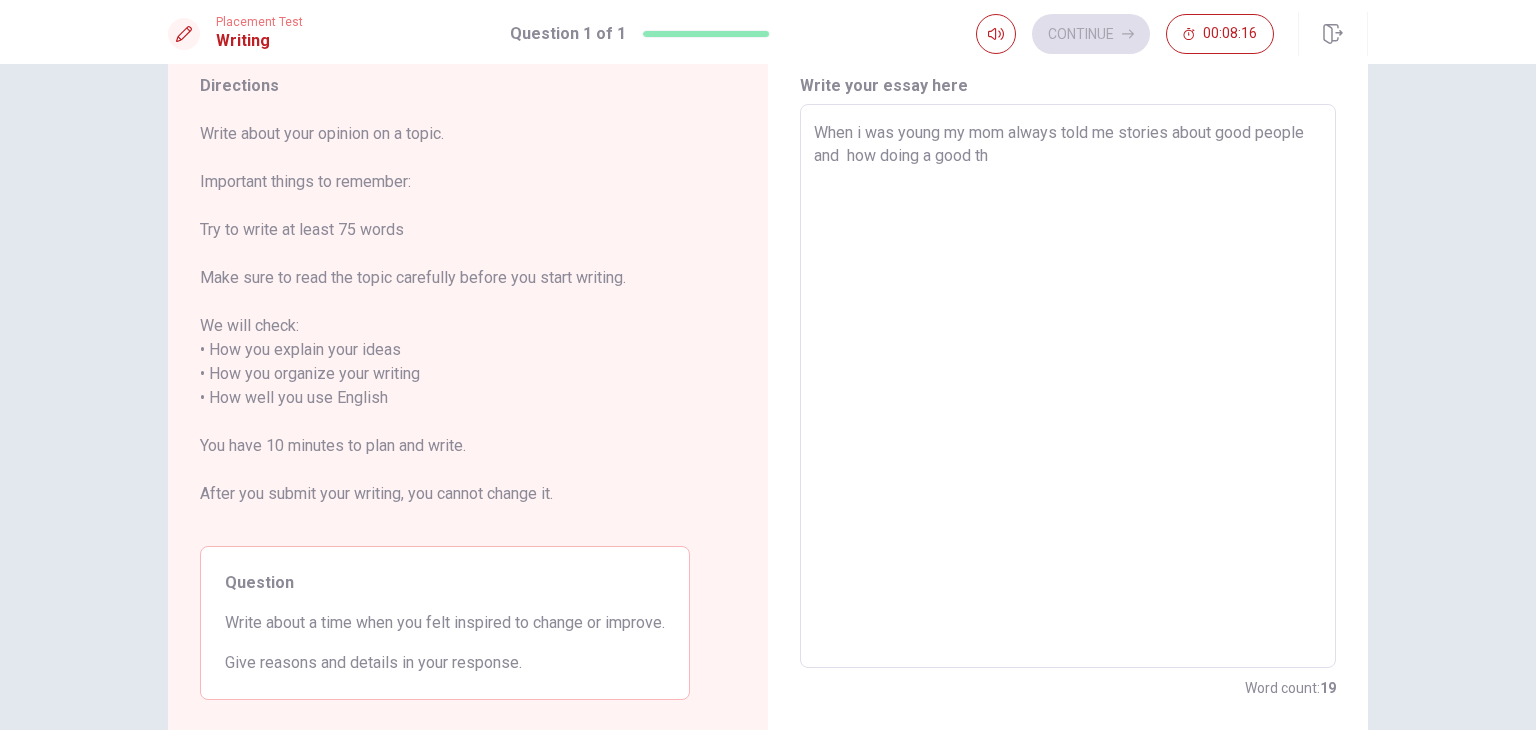 type on "x" 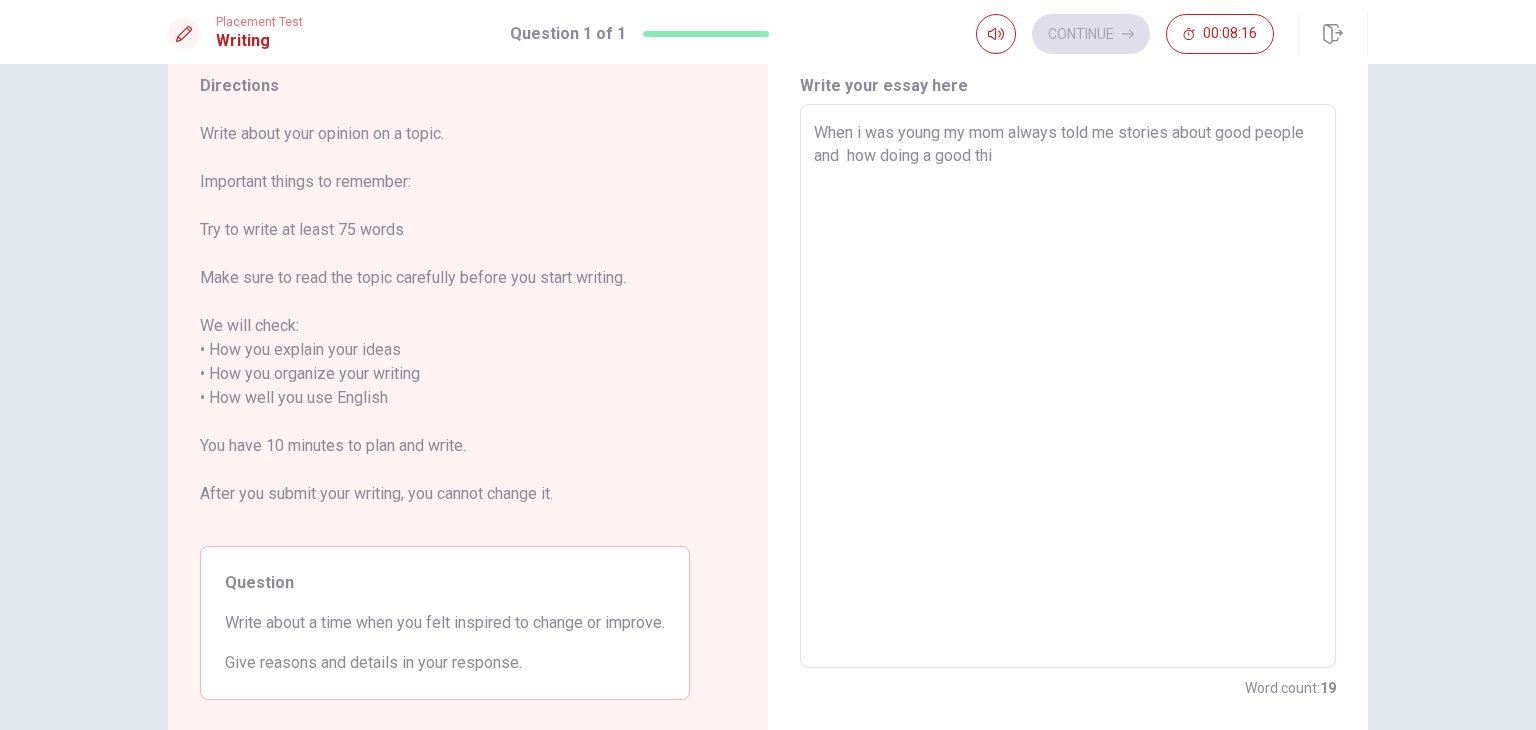 type on "x" 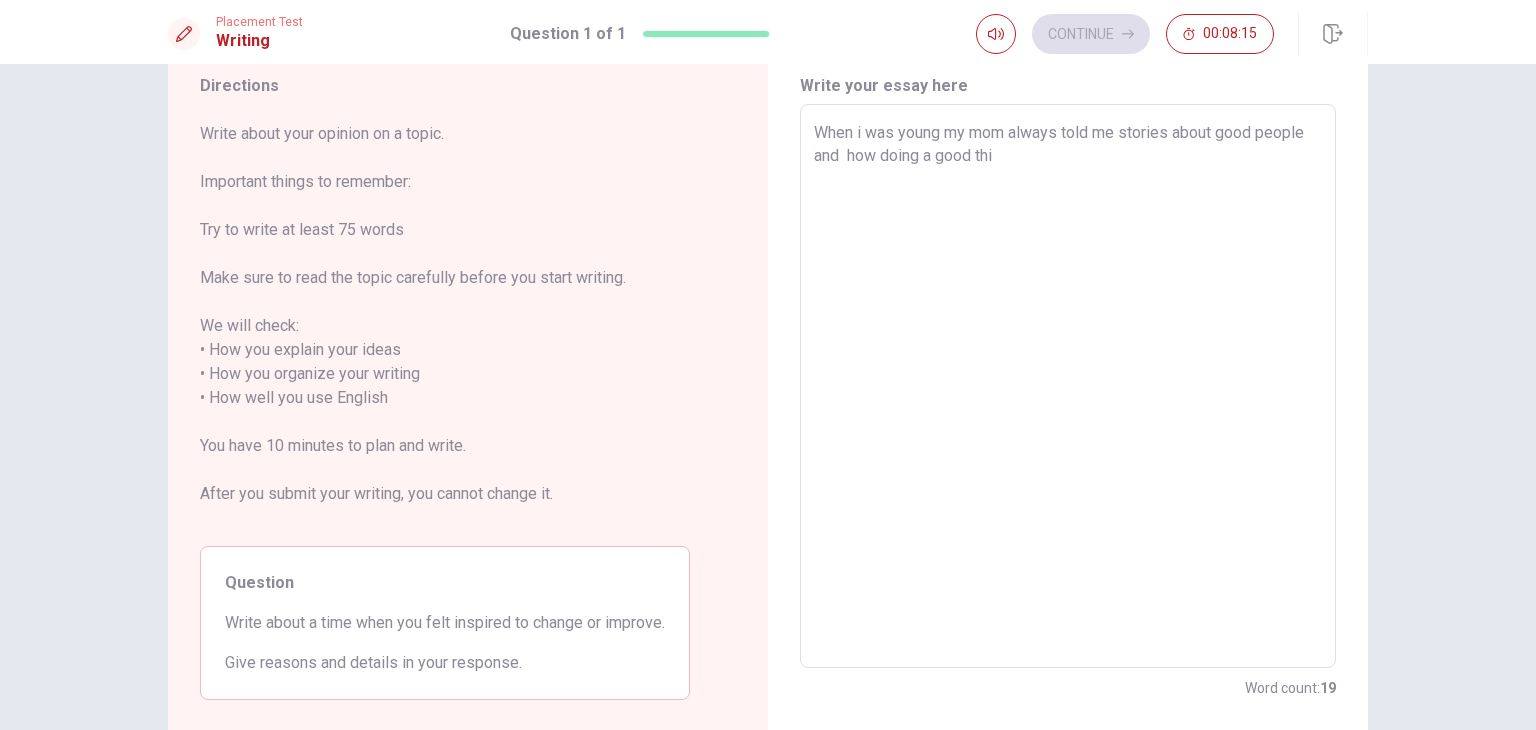 type on "When i was young my mom always told me stories about good people and  how doing a good thin" 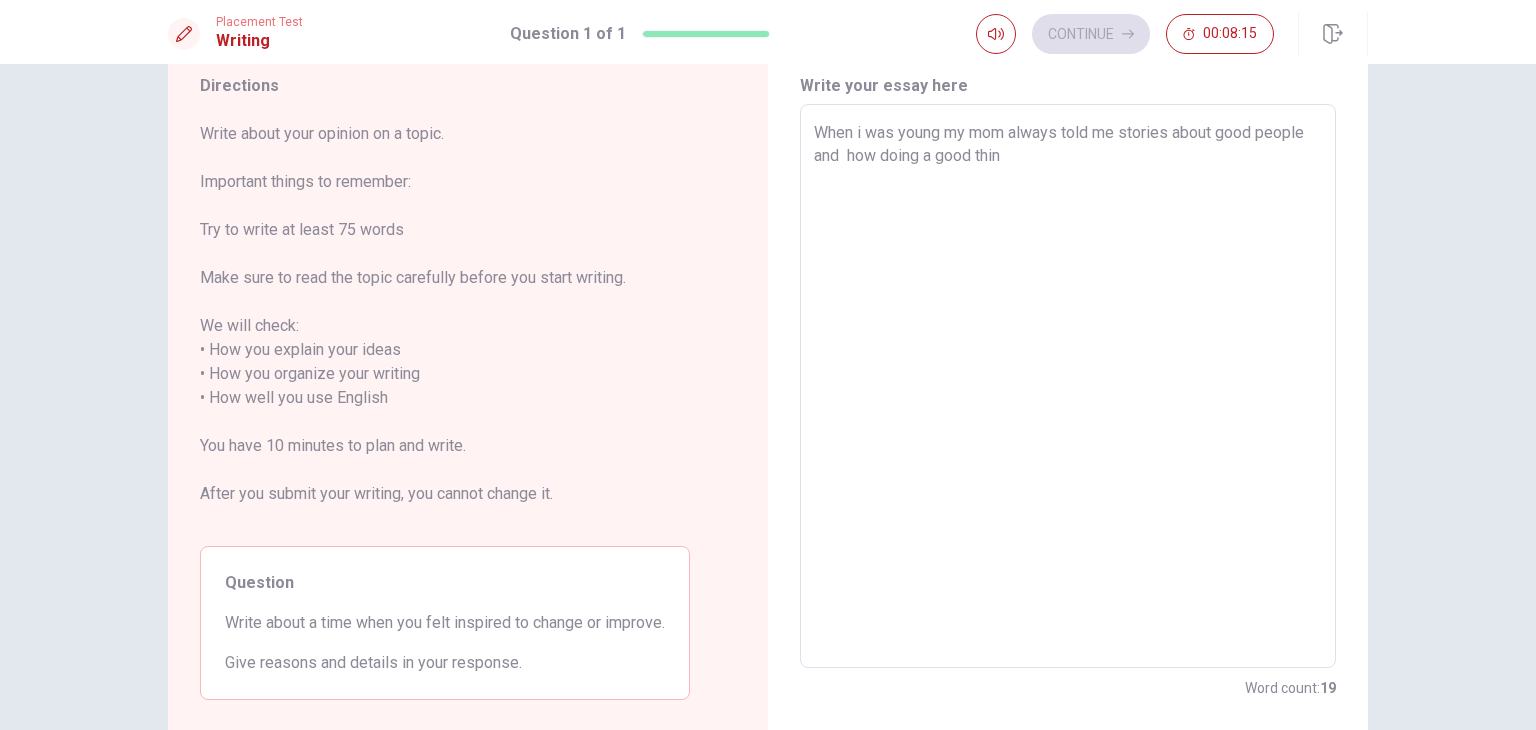 type on "x" 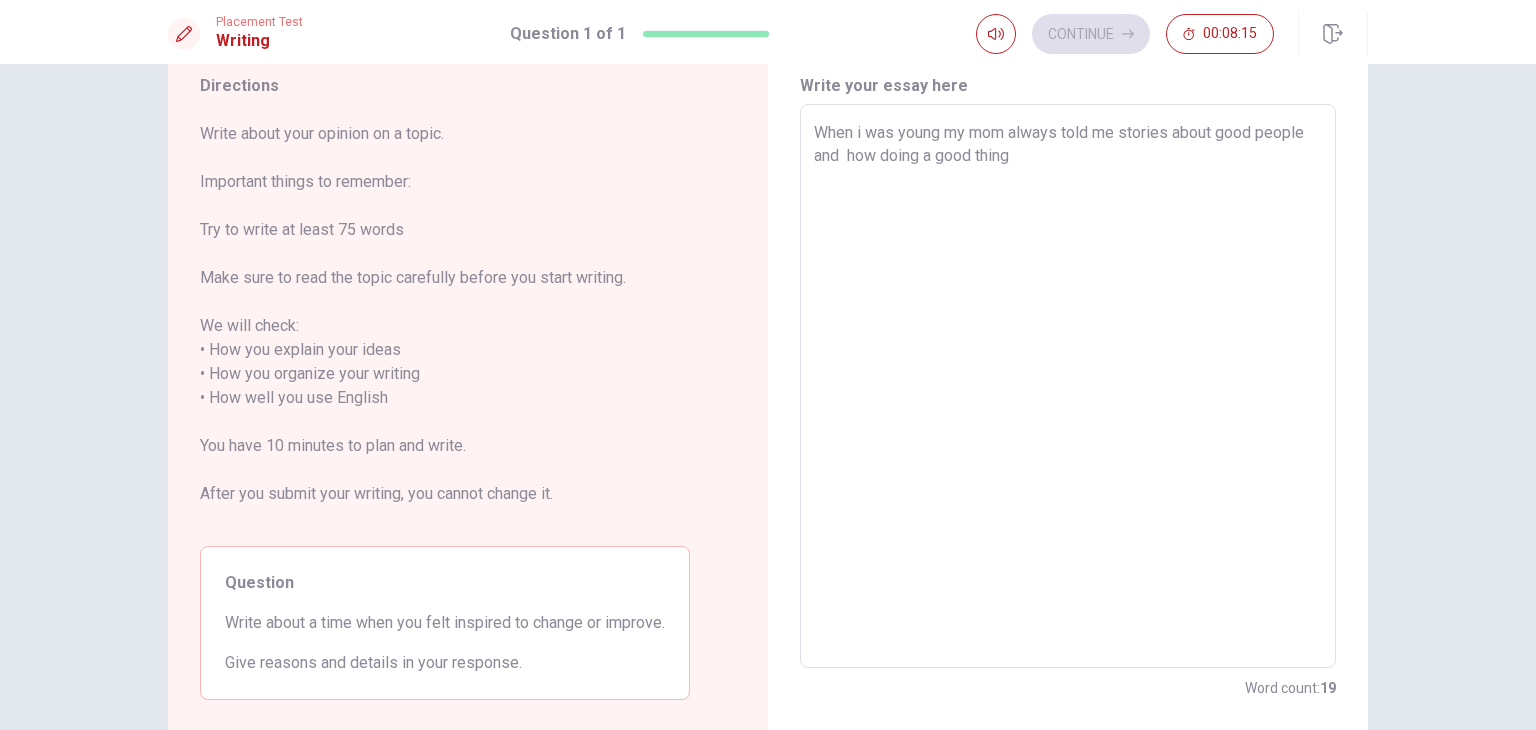 type on "x" 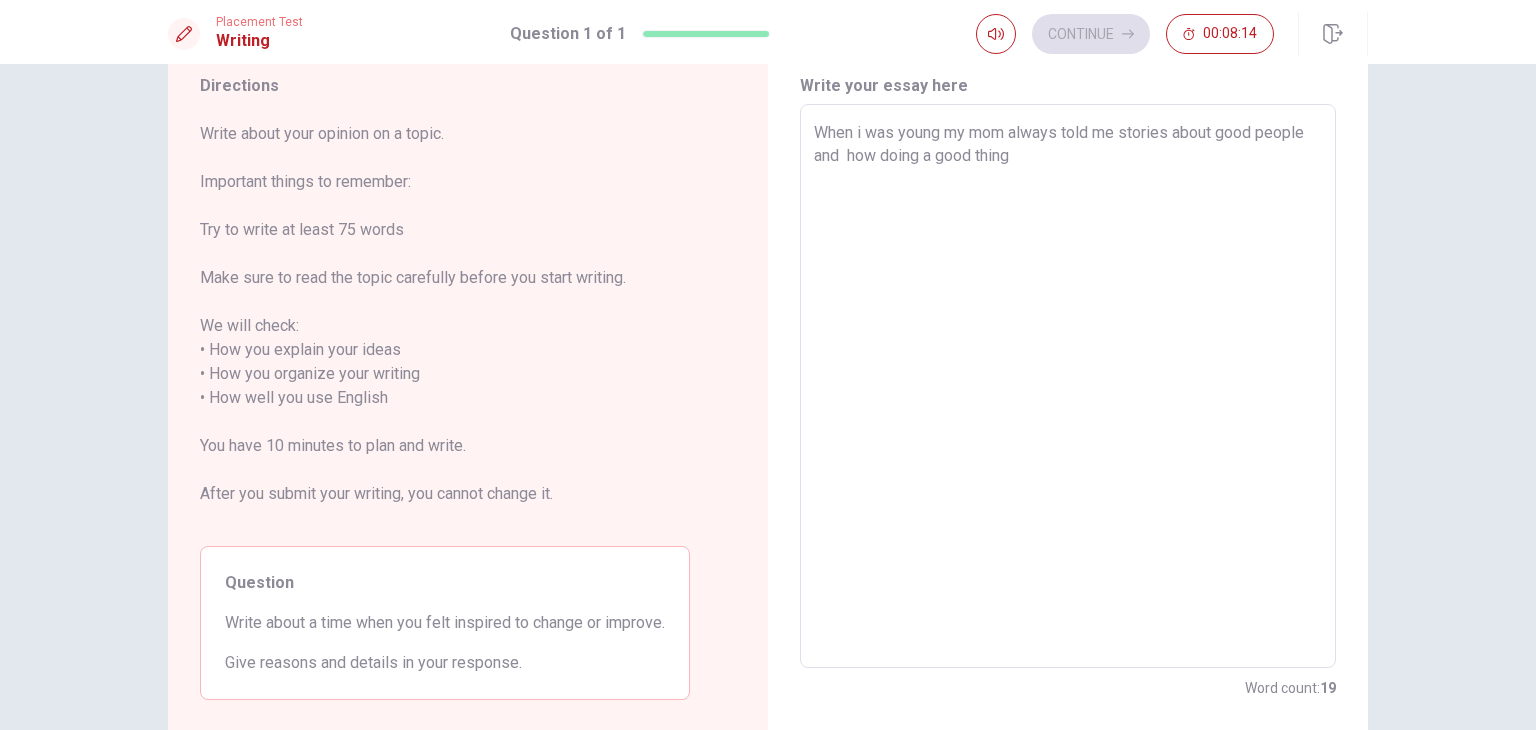 type on "When i was young my mom always told me stories about good people and  how doing a good thing" 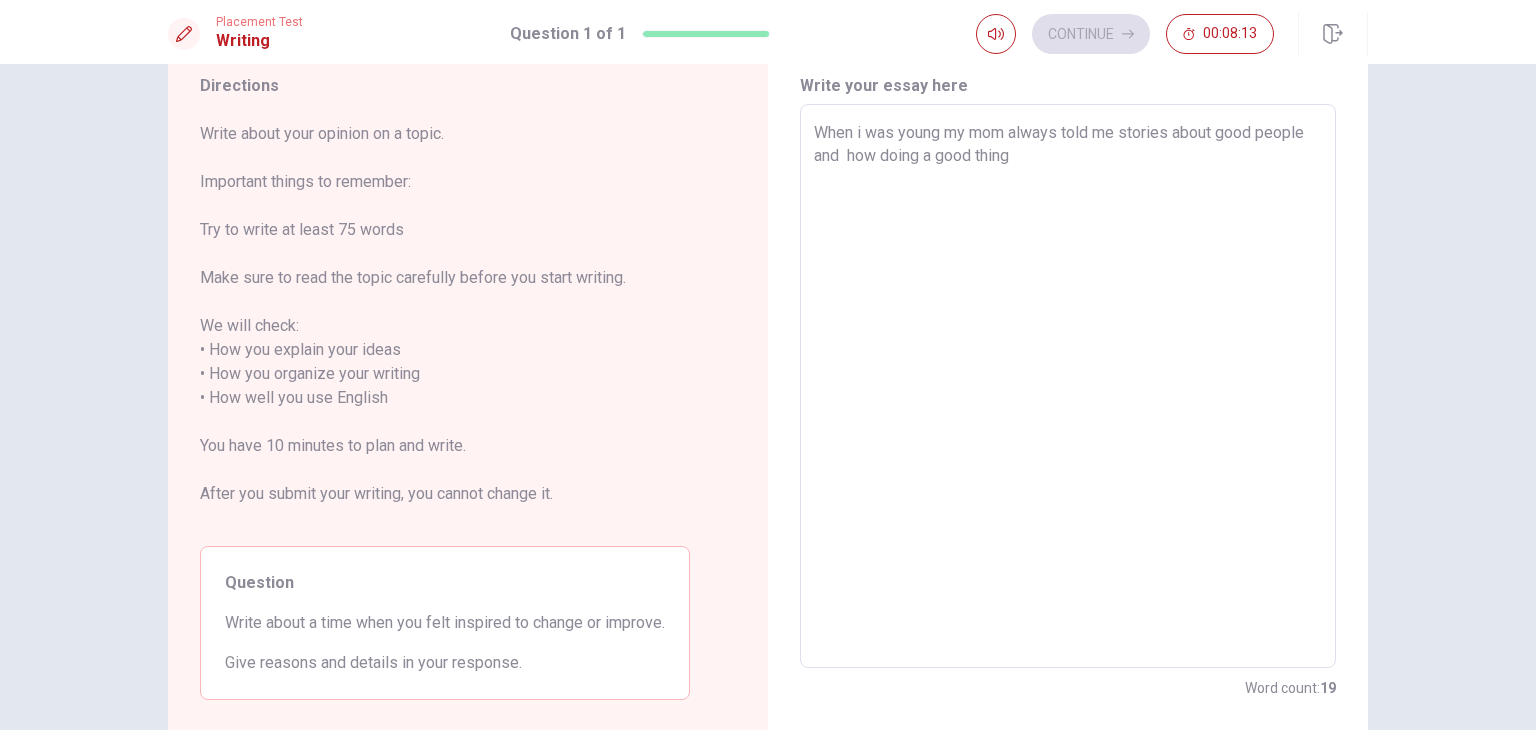 type on "When i was young my mom always told me stories about good people and  how doing a good thing h" 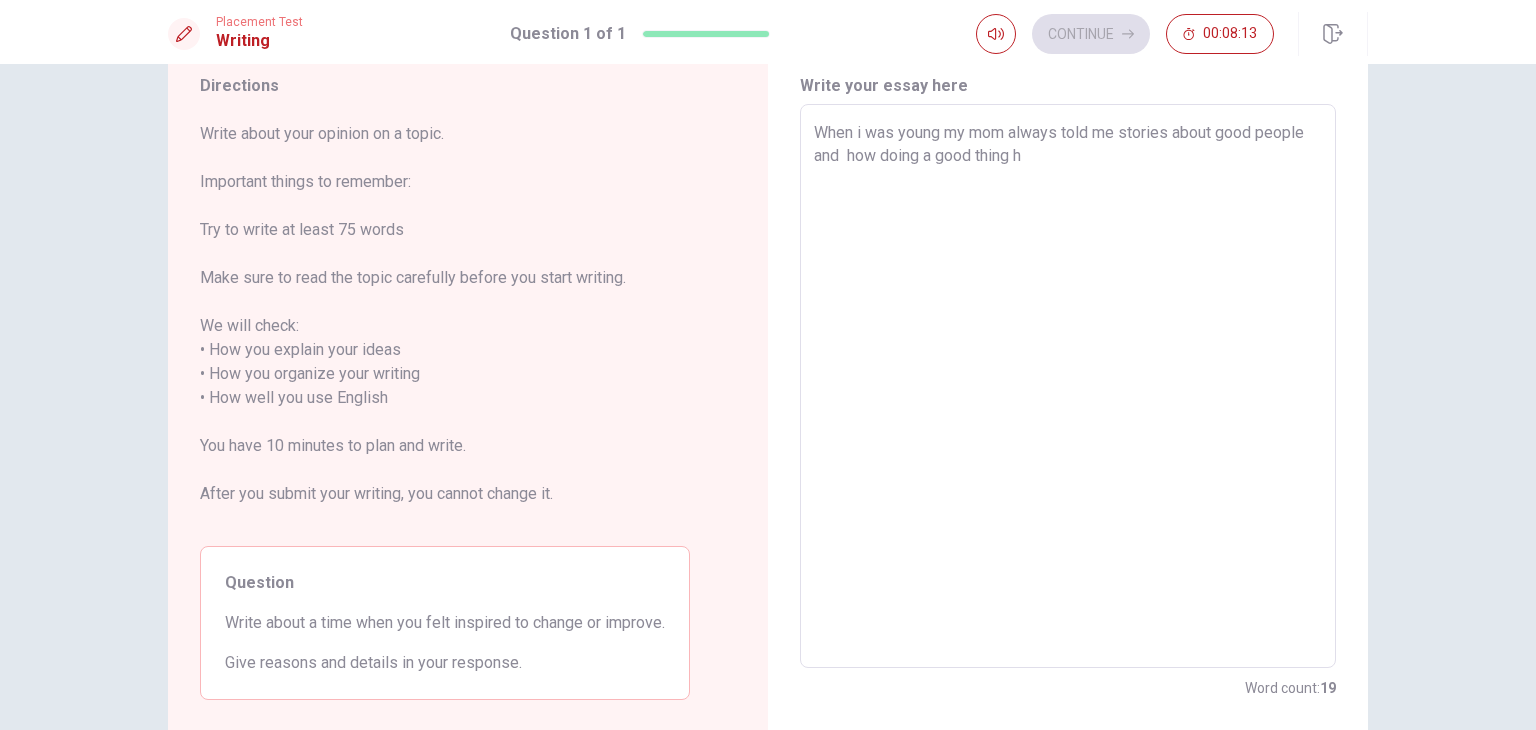 type on "x" 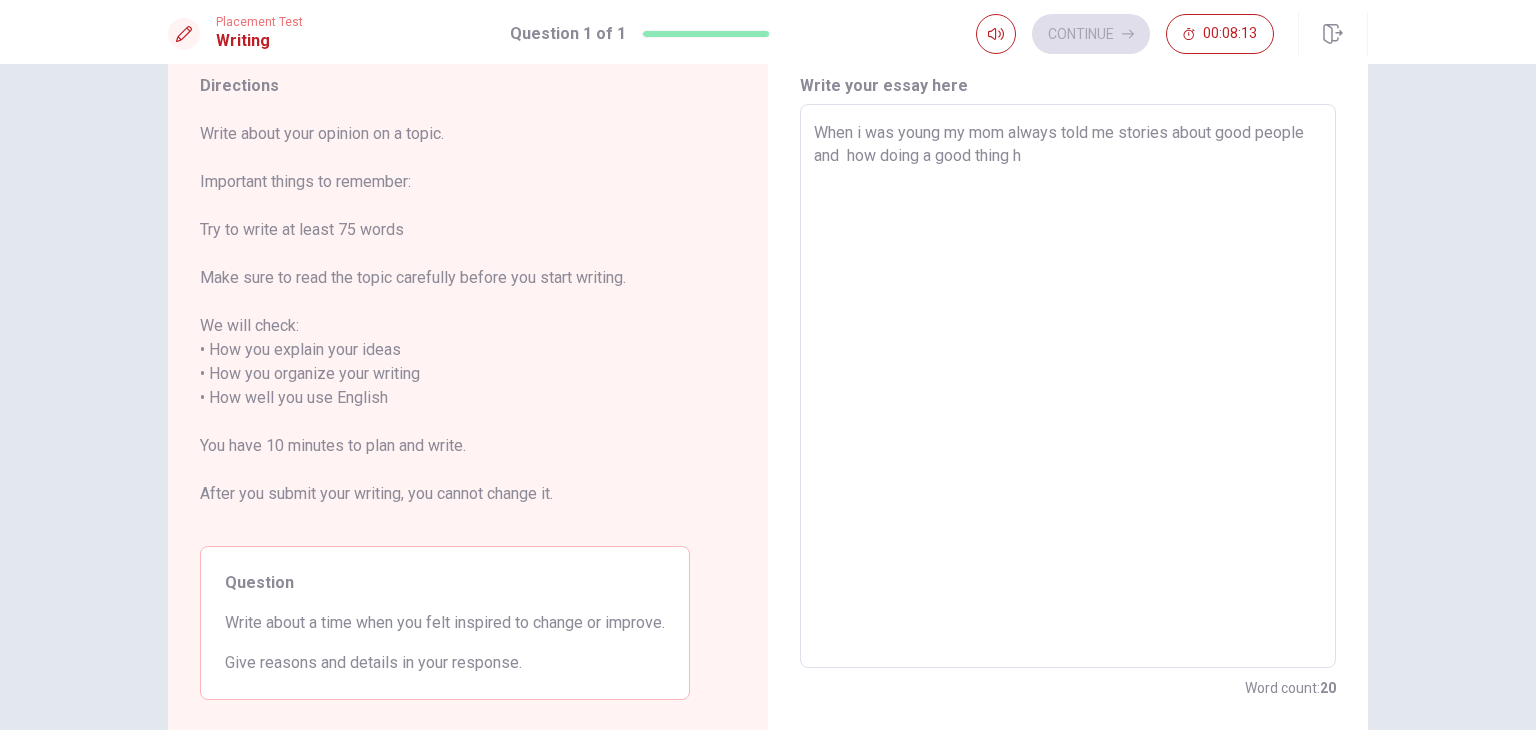 type on "When i was young my mom always told me stories about good people and  how doing a good thing ha" 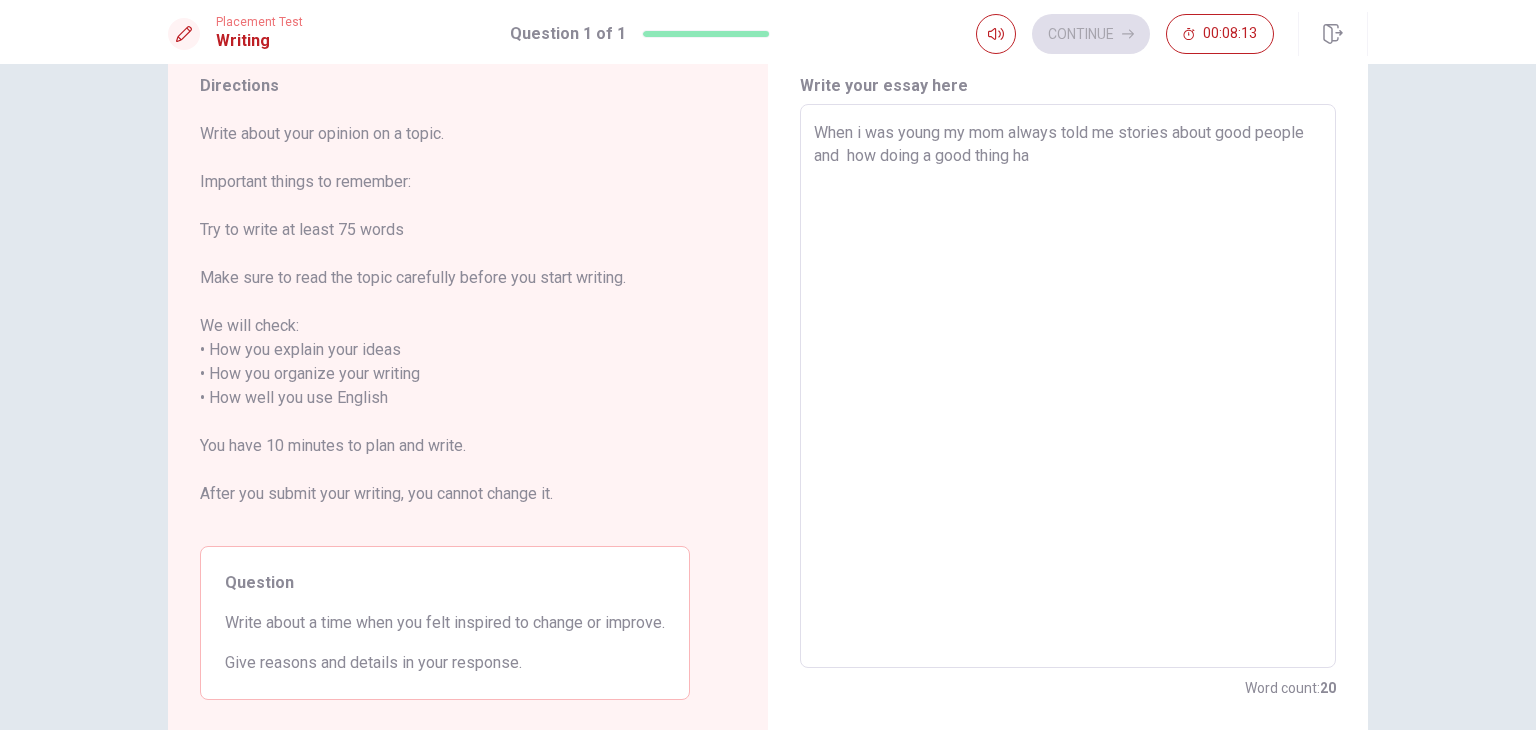 type 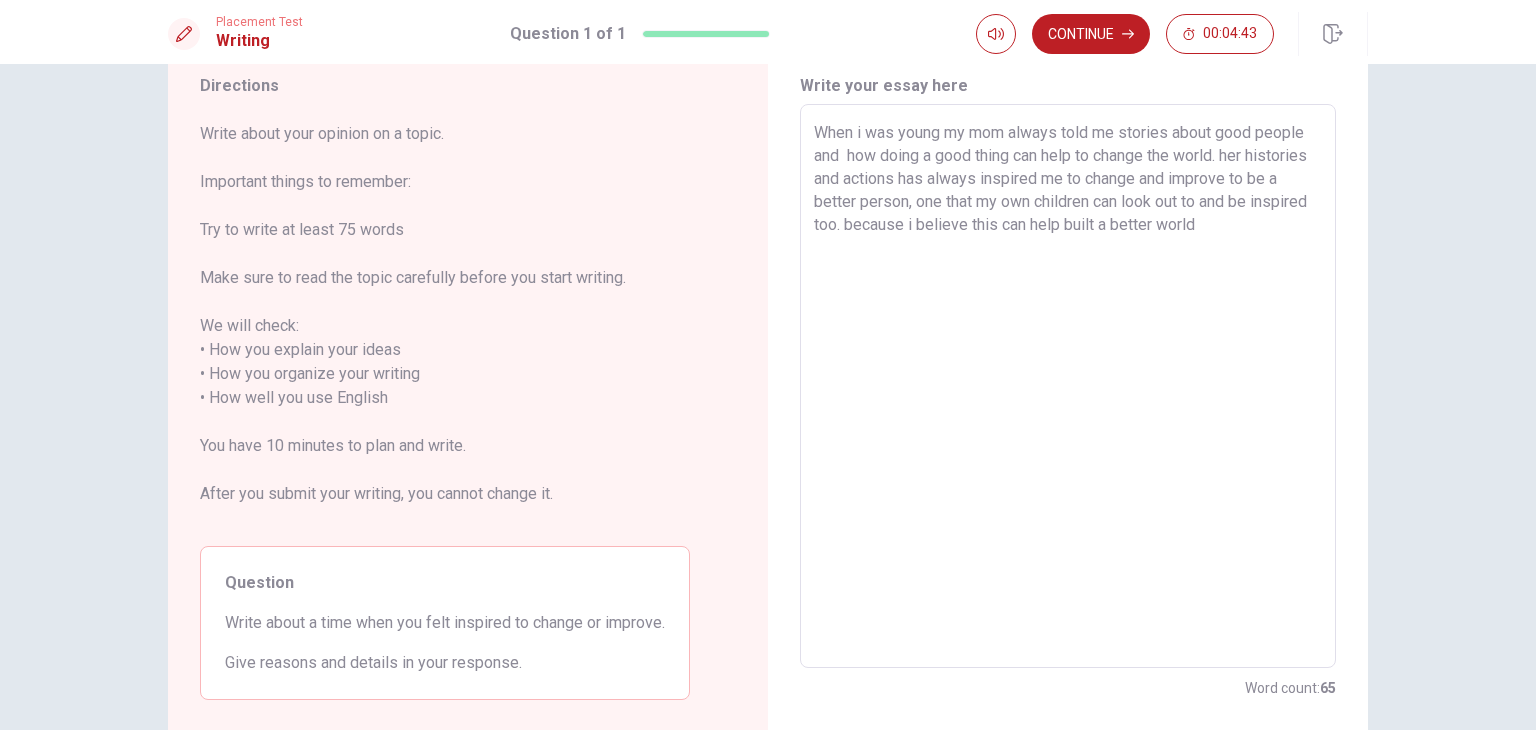 click on "When i was young my mom always told me stories about good people and  how doing a good thing can help to change the world. her histories and actions has always inspired me to change and improve to be a better person, one that my own children can look out to and be inspired too. because i believe this can help built a better world" at bounding box center [1068, 386] 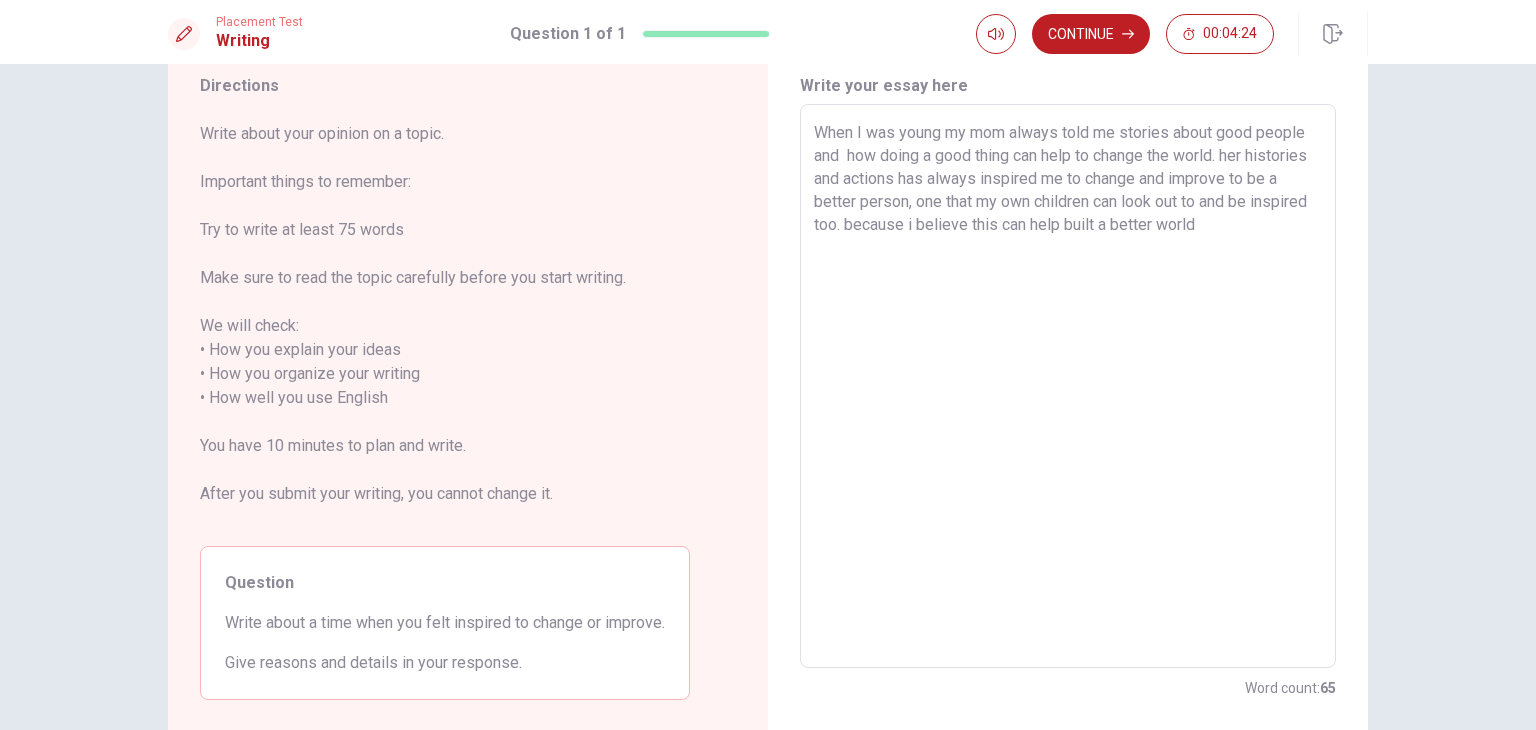 click on "When I was young my mom always told me stories about good people and  how doing a good thing can help to change the world. her histories and actions has always inspired me to change and improve to be a better person, one that my own children can look out to and be inspired too. because i believe this can help built a better world" at bounding box center [1068, 386] 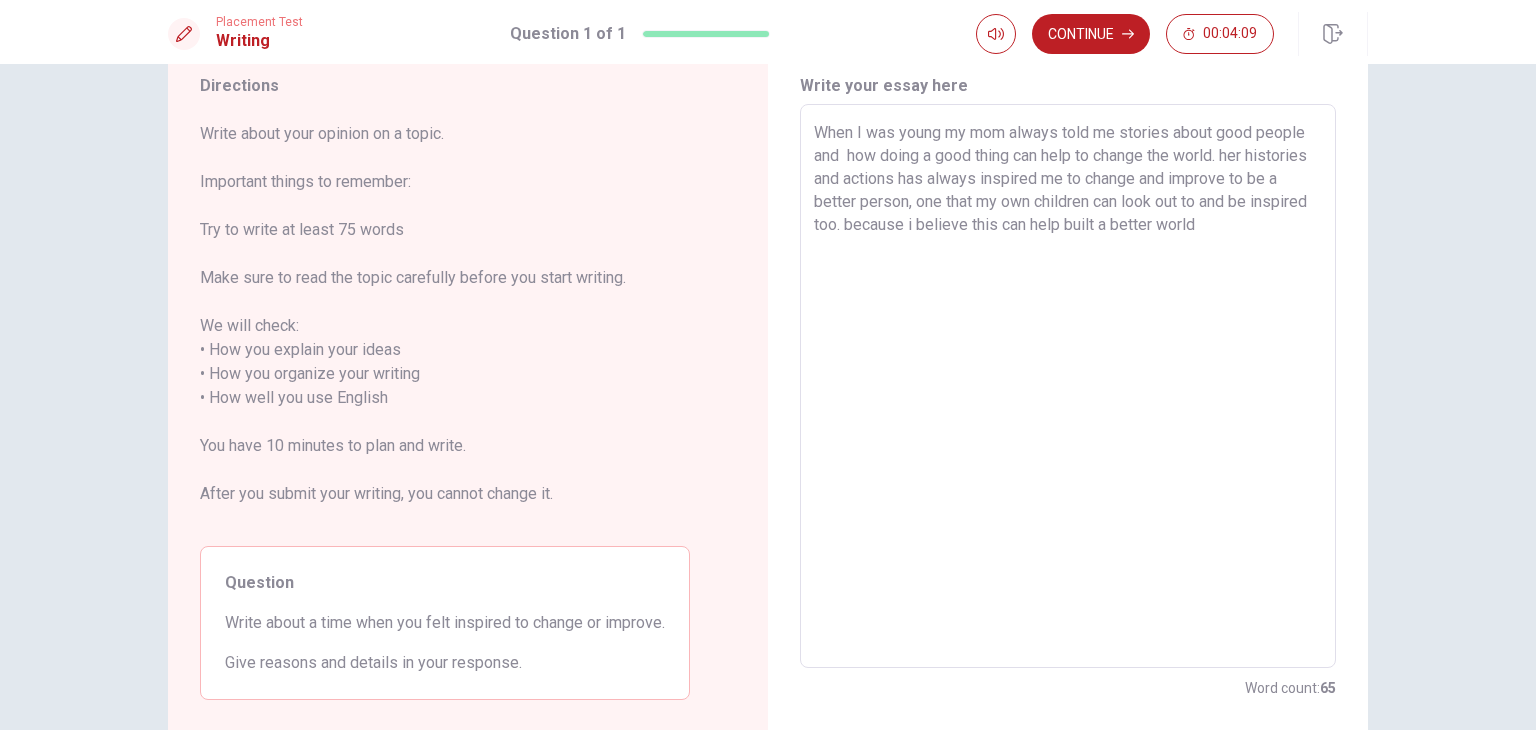 click on "When I was young my mom always told me stories about good people and  how doing a good thing can help to change the world. her histories and actions has always inspired me to change and improve to be a better person, one that my own children can look out to and be inspired too. because i believe this can help built a better world" at bounding box center (1068, 386) 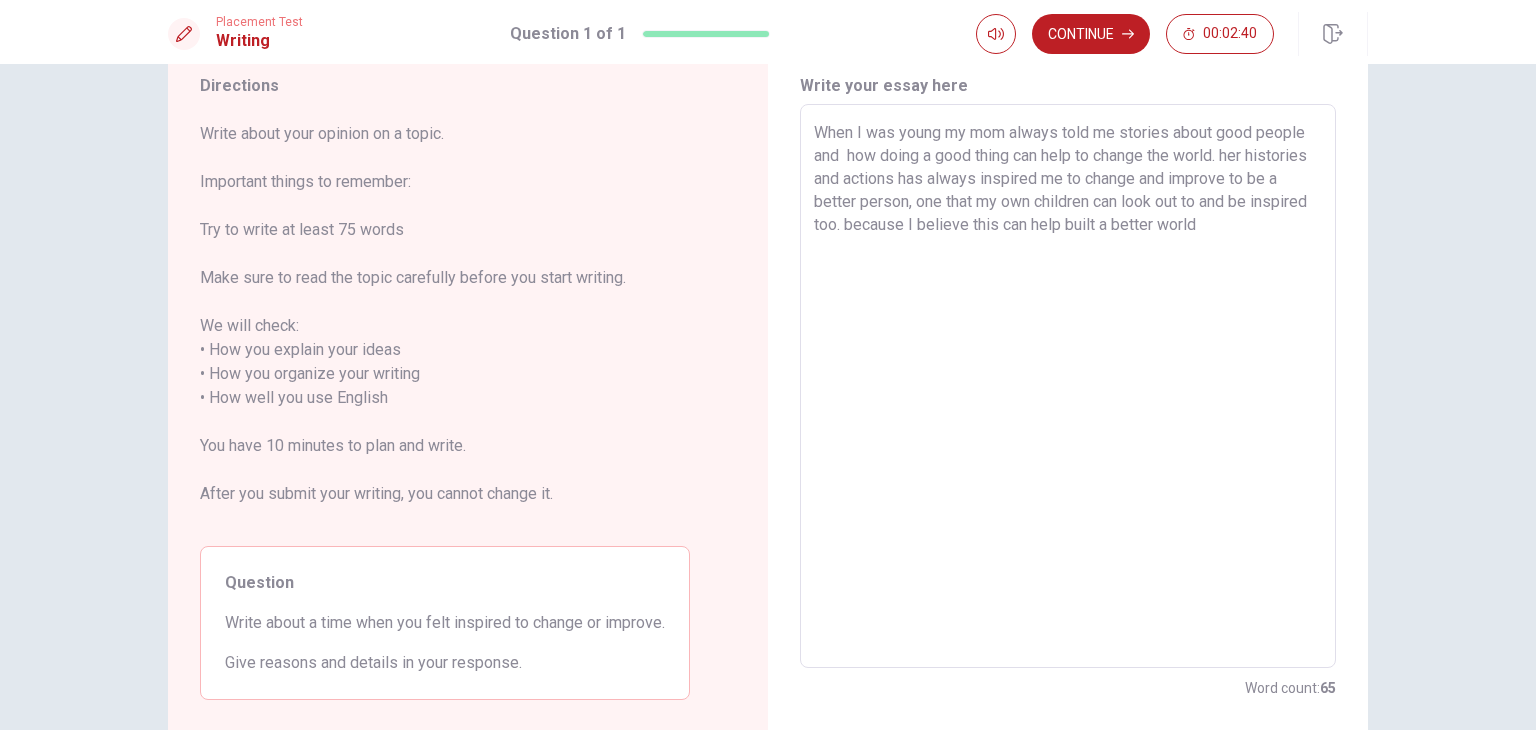 click on "When I was young my mom always told me stories about good people and  how doing a good thing can help to change the world. her histories and actions has always inspired me to change and improve to be a better person, one that my own children can look out to and be inspired too. because I believe this can help built a better world" at bounding box center [1068, 386] 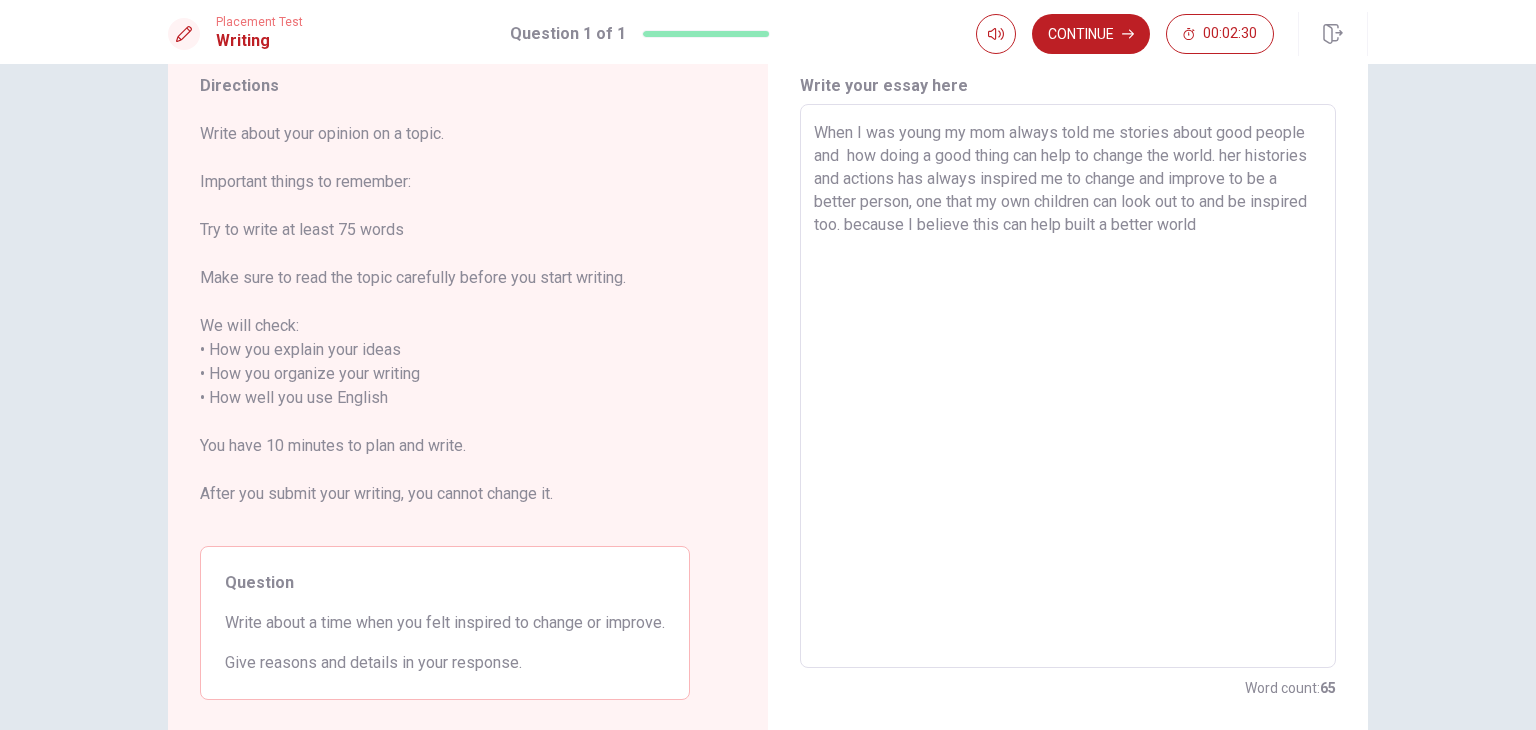 click on "When I was young my mom always told me stories about good people and  how doing a good thing can help to change the world. her histories and actions has always inspired me to change and improve to be a better person, one that my own children can look out to and be inspired too. because I believe this can help built a better world" at bounding box center (1068, 386) 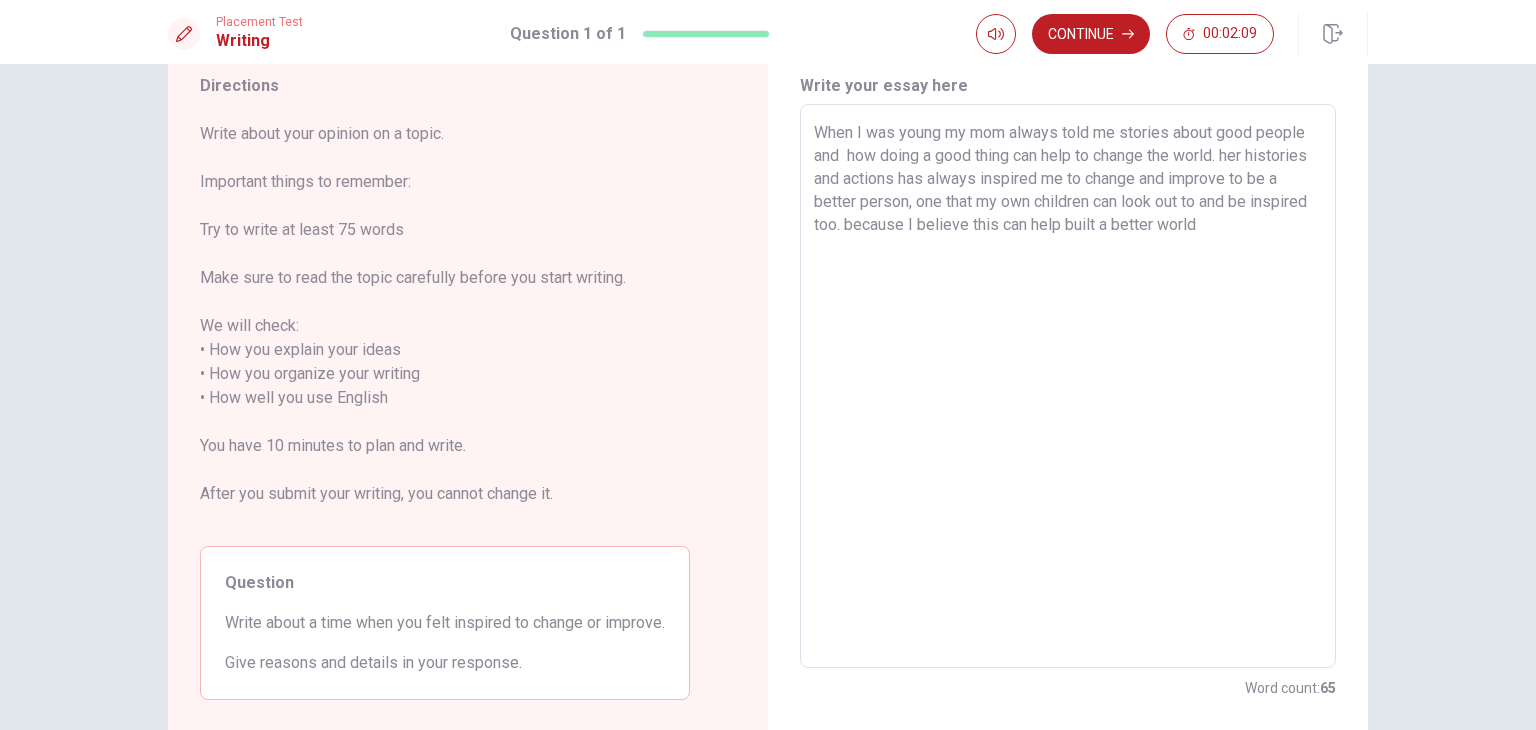 scroll, scrollTop: 110, scrollLeft: 0, axis: vertical 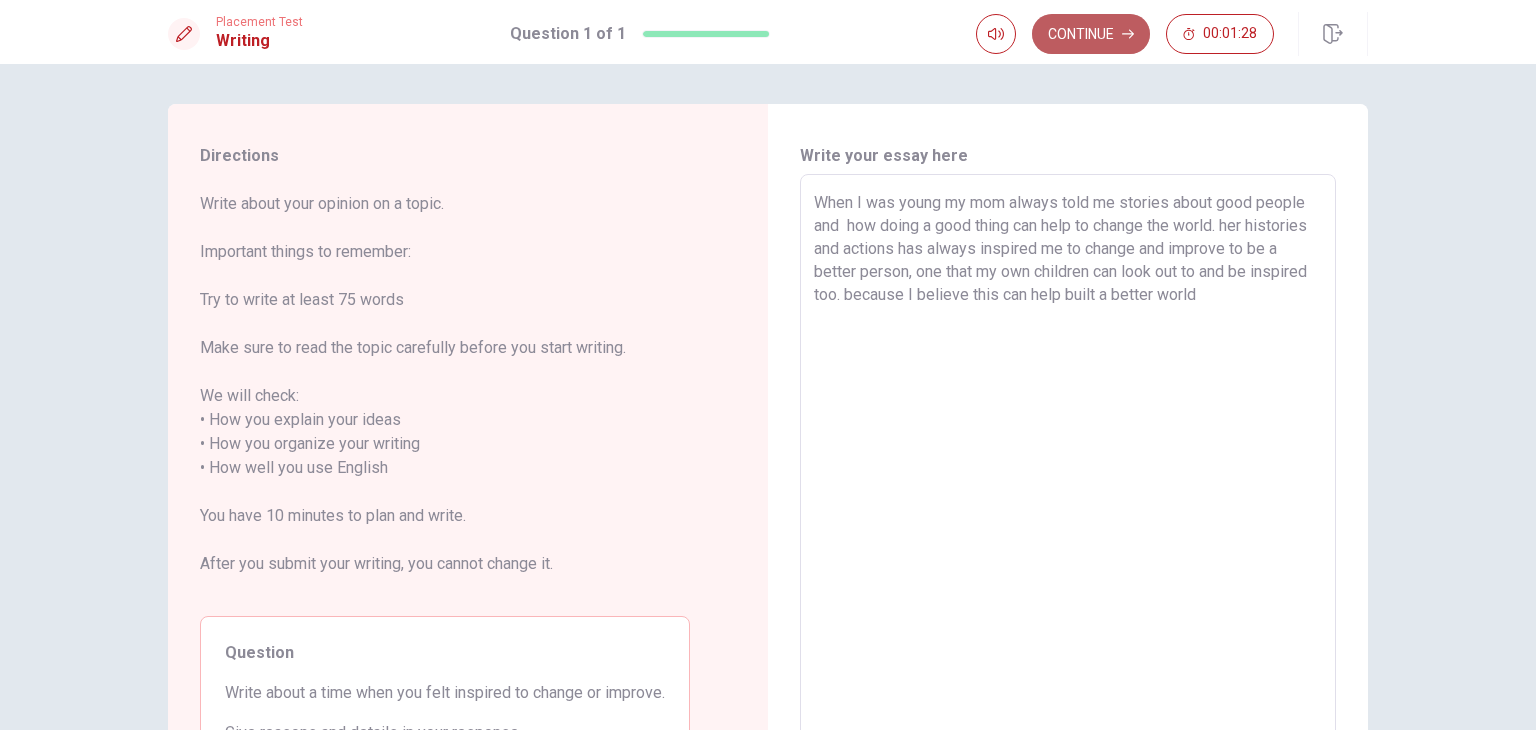 click on "Continue" at bounding box center [1091, 34] 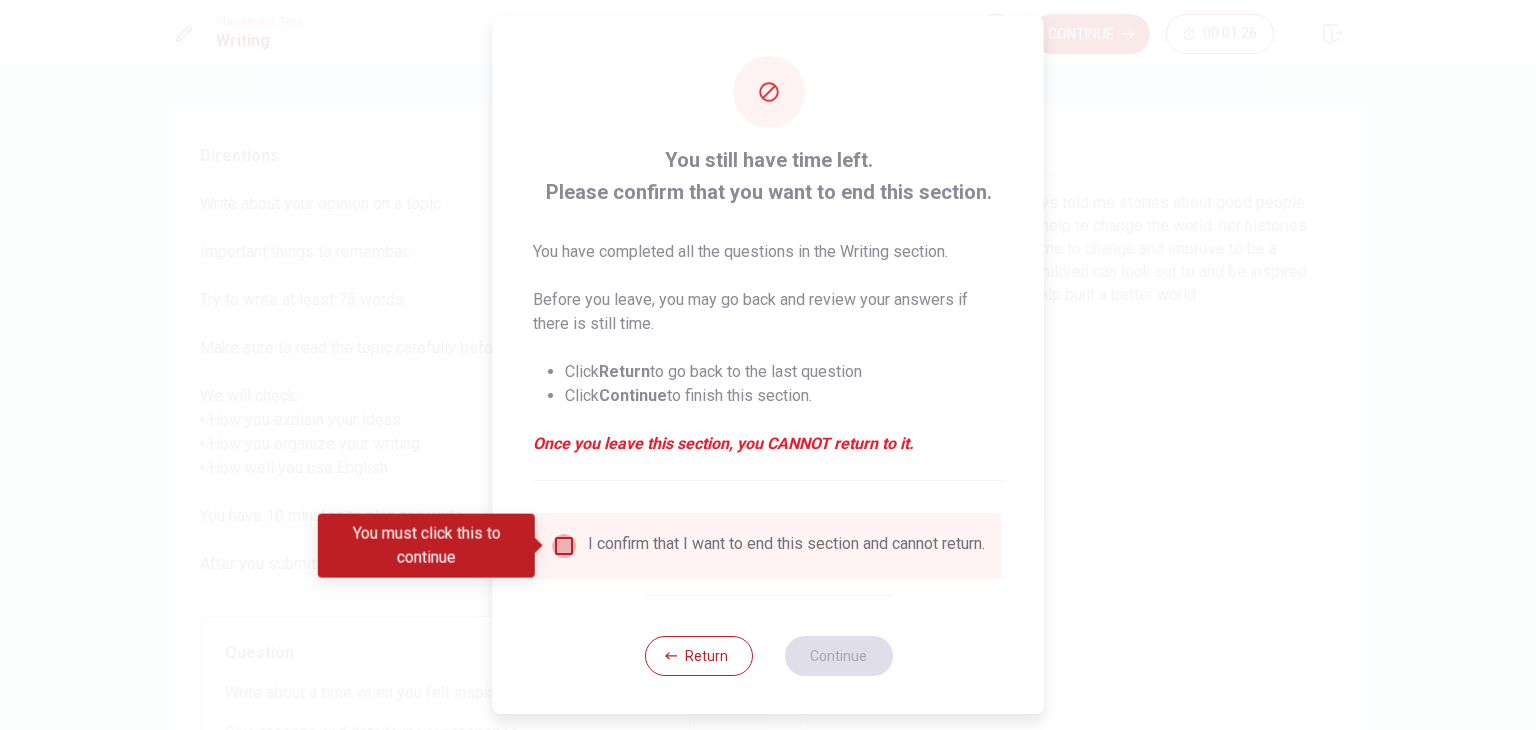 click at bounding box center [564, 546] 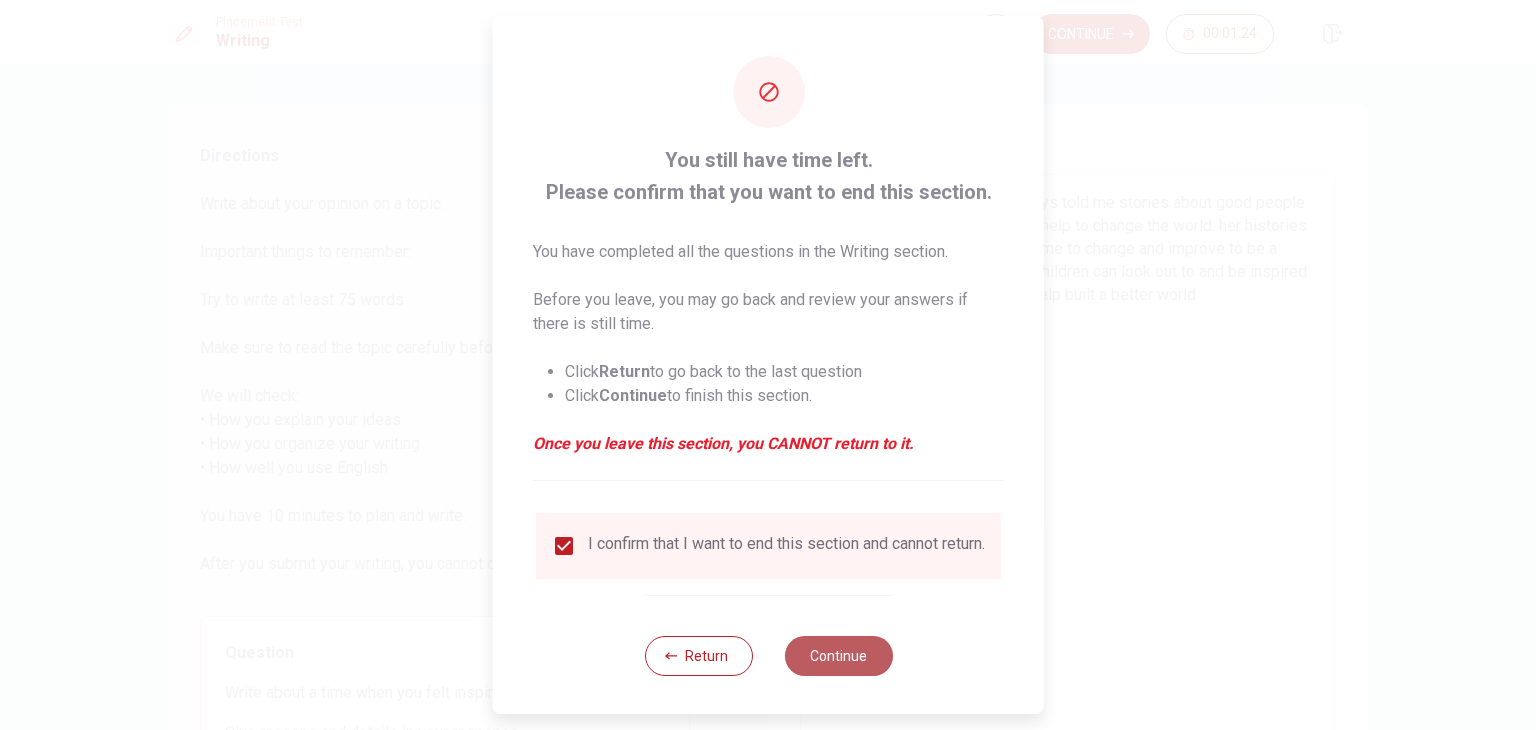click on "Continue" at bounding box center (838, 656) 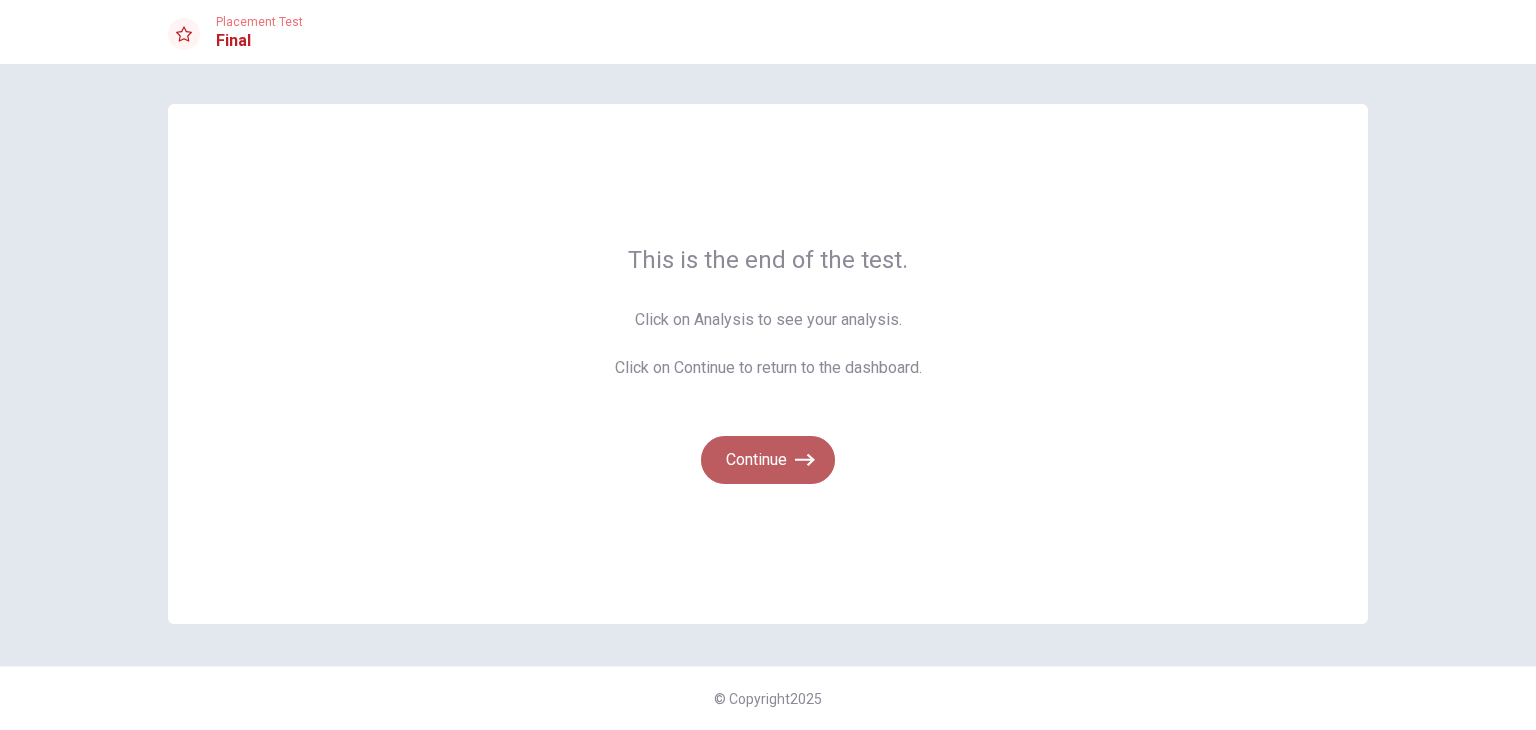 click on "Continue" at bounding box center (768, 460) 